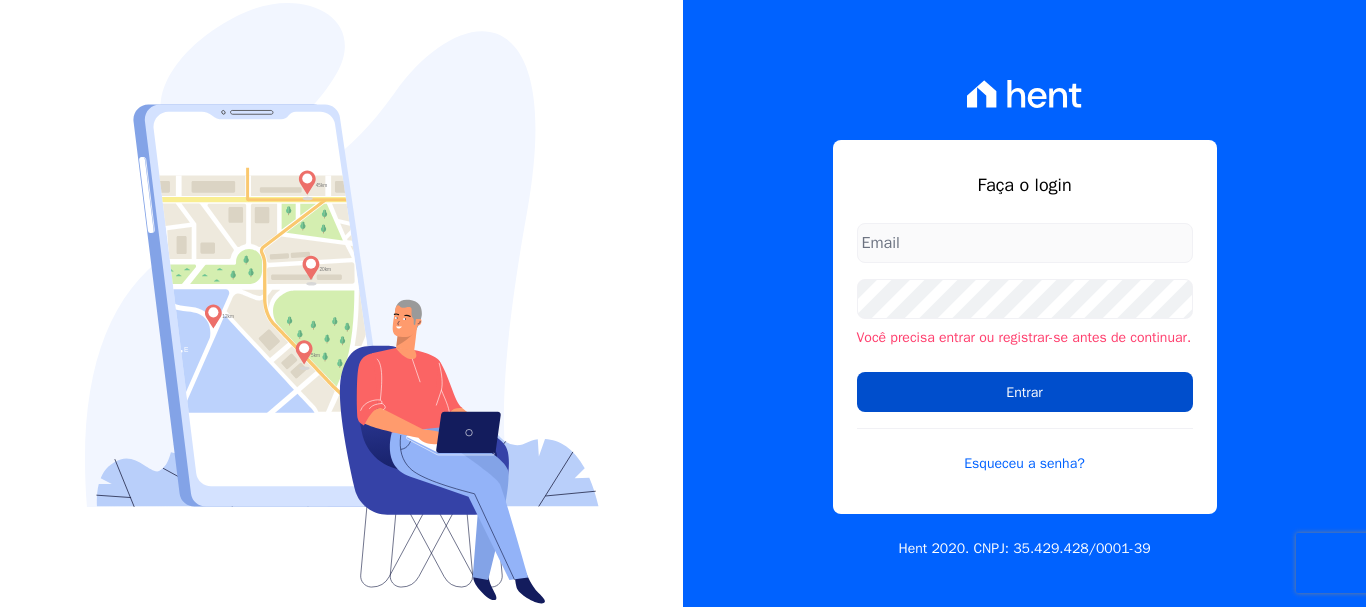 scroll, scrollTop: 0, scrollLeft: 0, axis: both 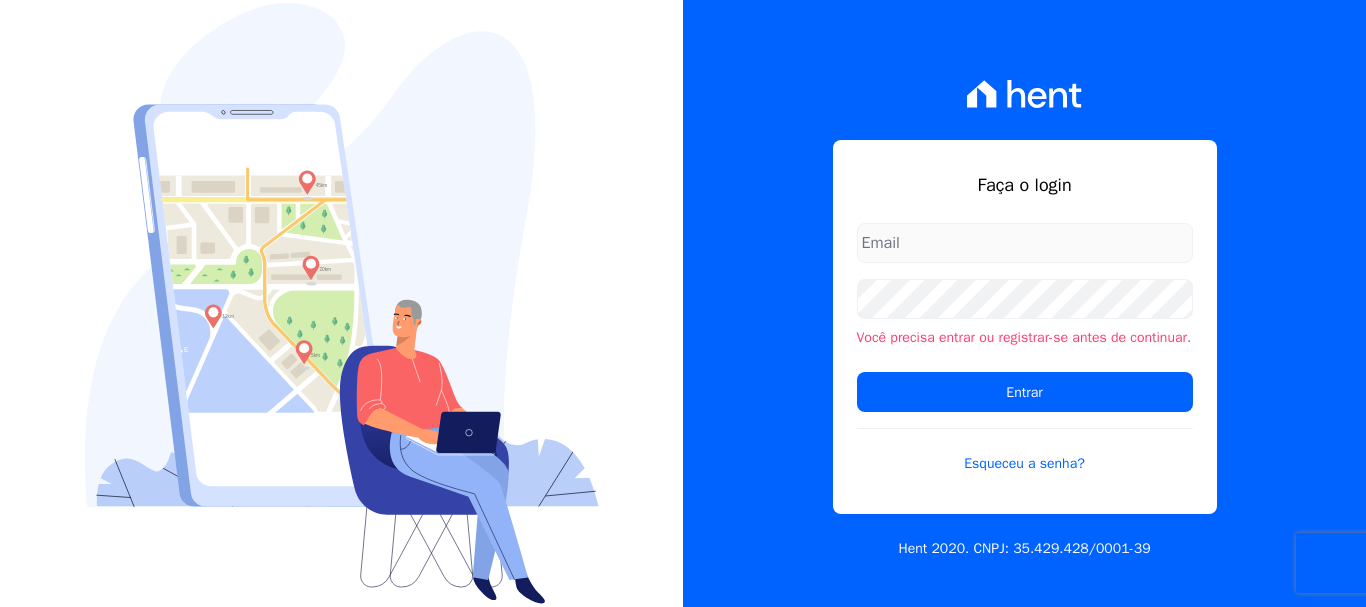 click at bounding box center [1025, 243] 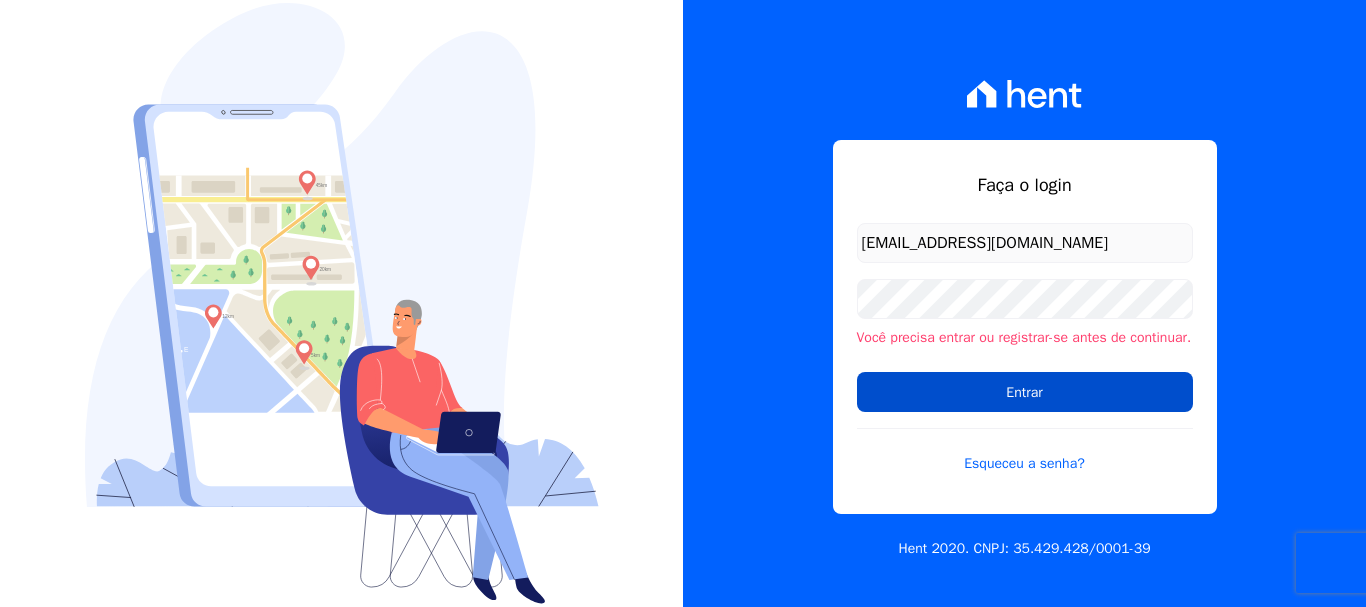 click on "Entrar" at bounding box center (1025, 392) 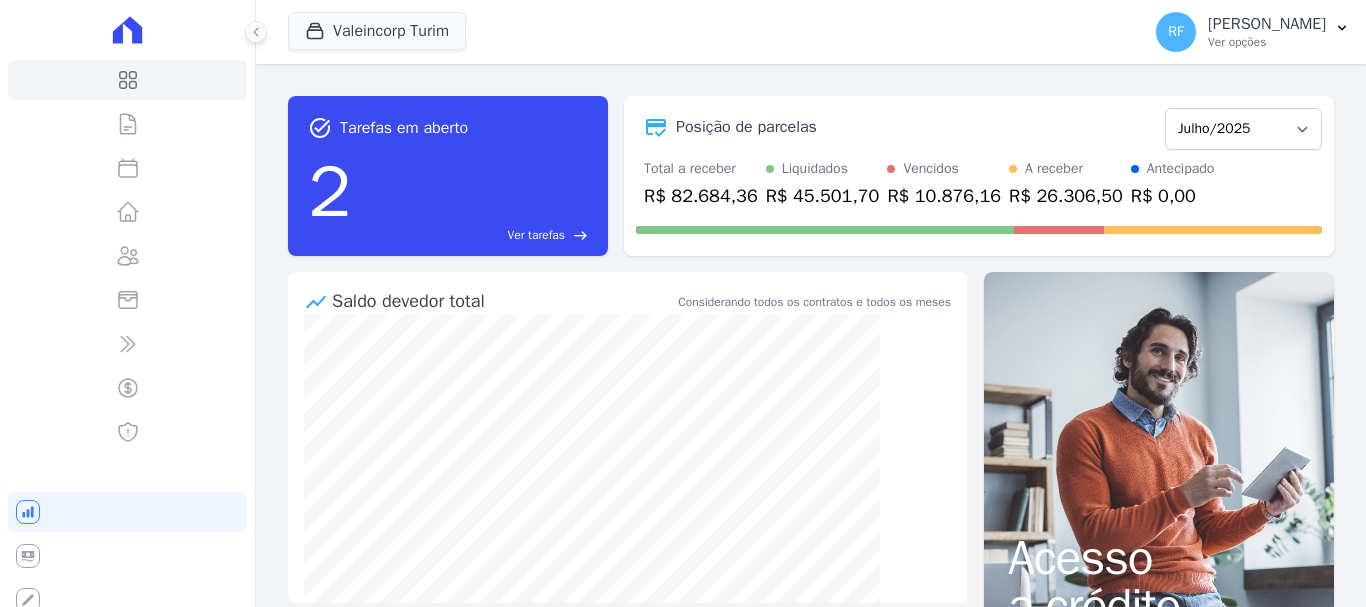 scroll, scrollTop: 0, scrollLeft: 0, axis: both 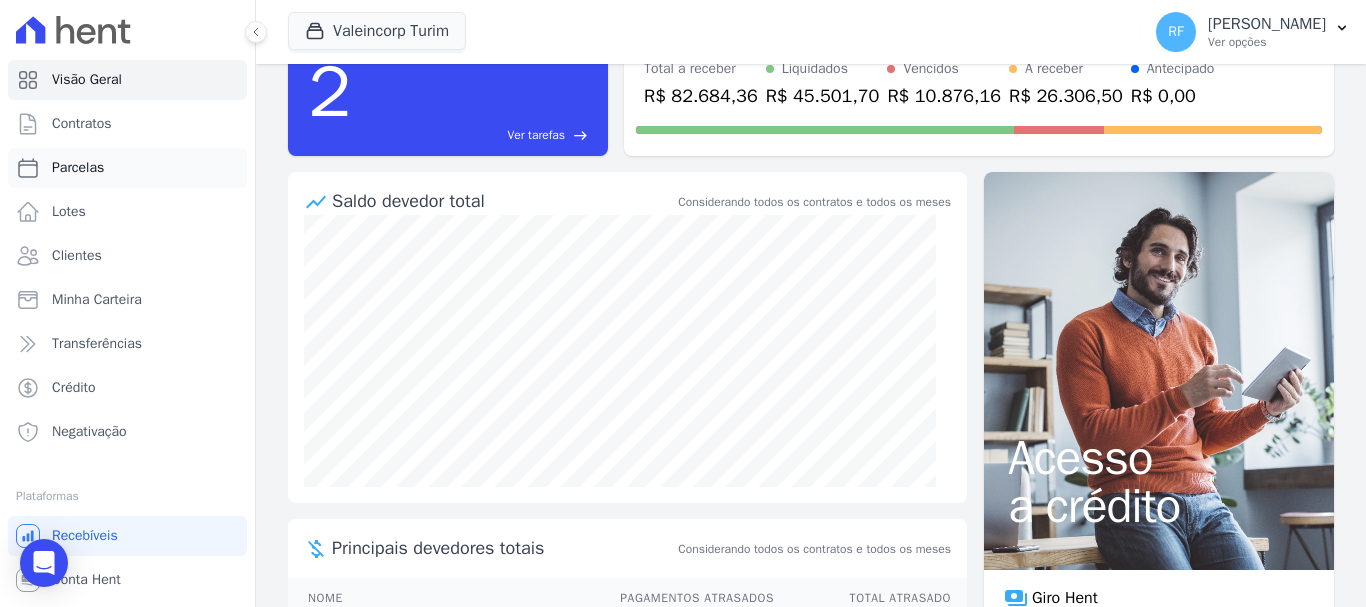 click on "Parcelas" at bounding box center [127, 168] 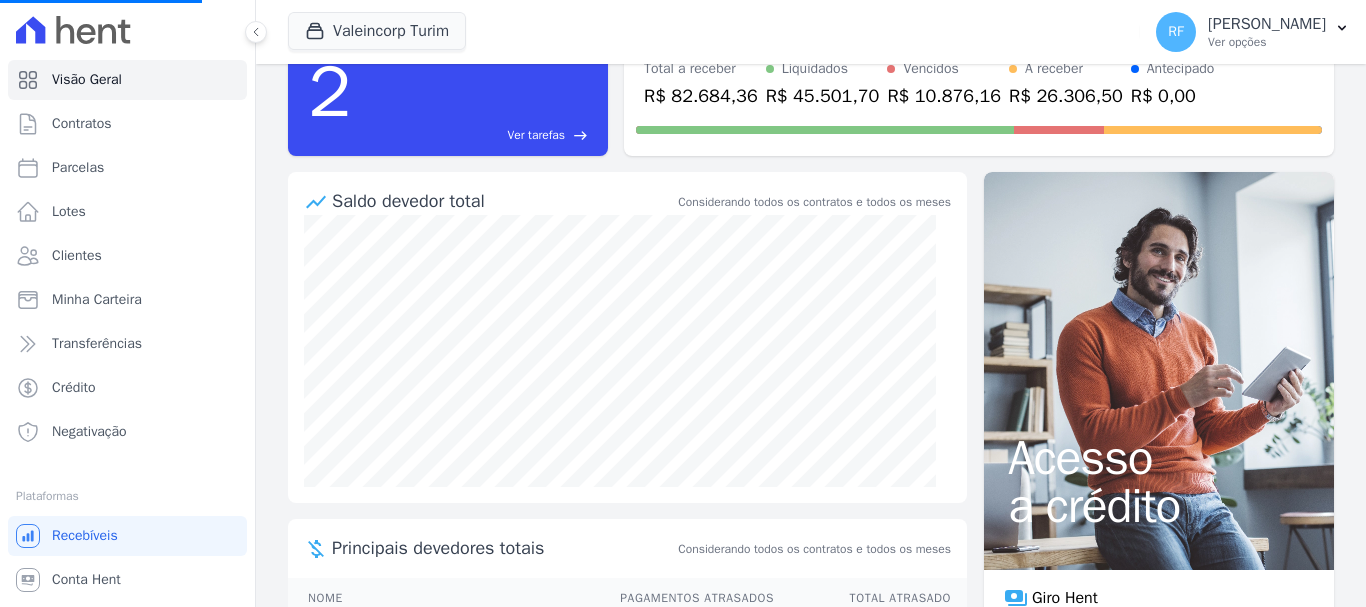 select 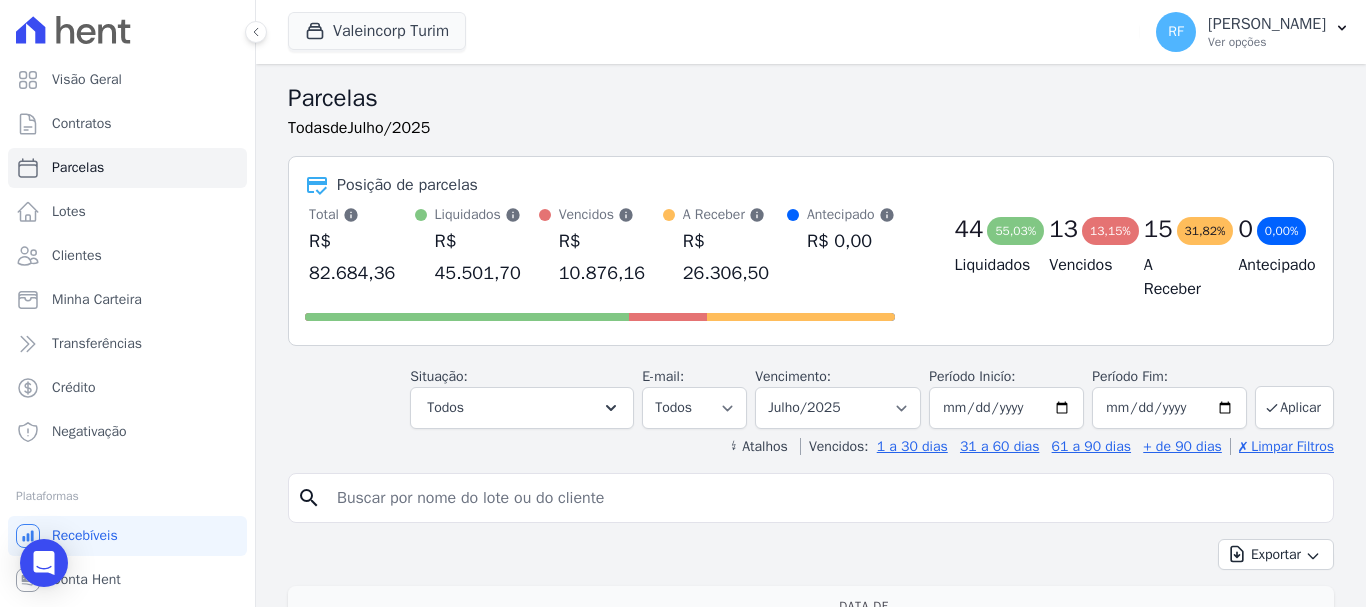 click at bounding box center (825, 498) 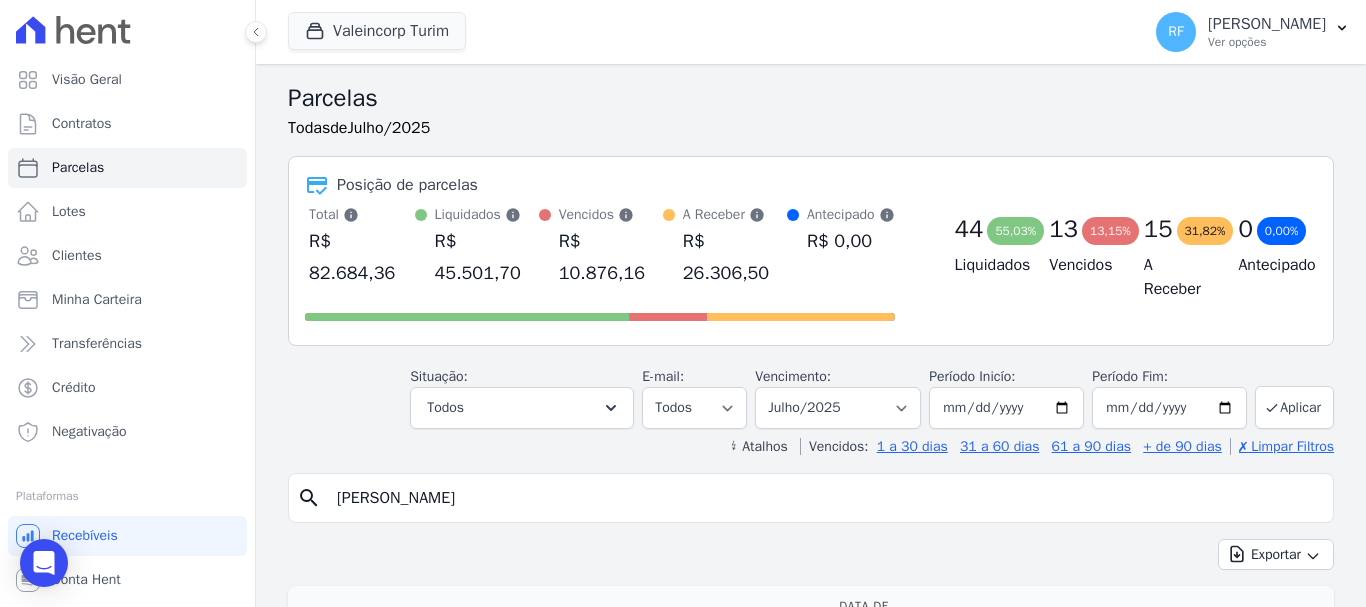 type on "carlos henrique" 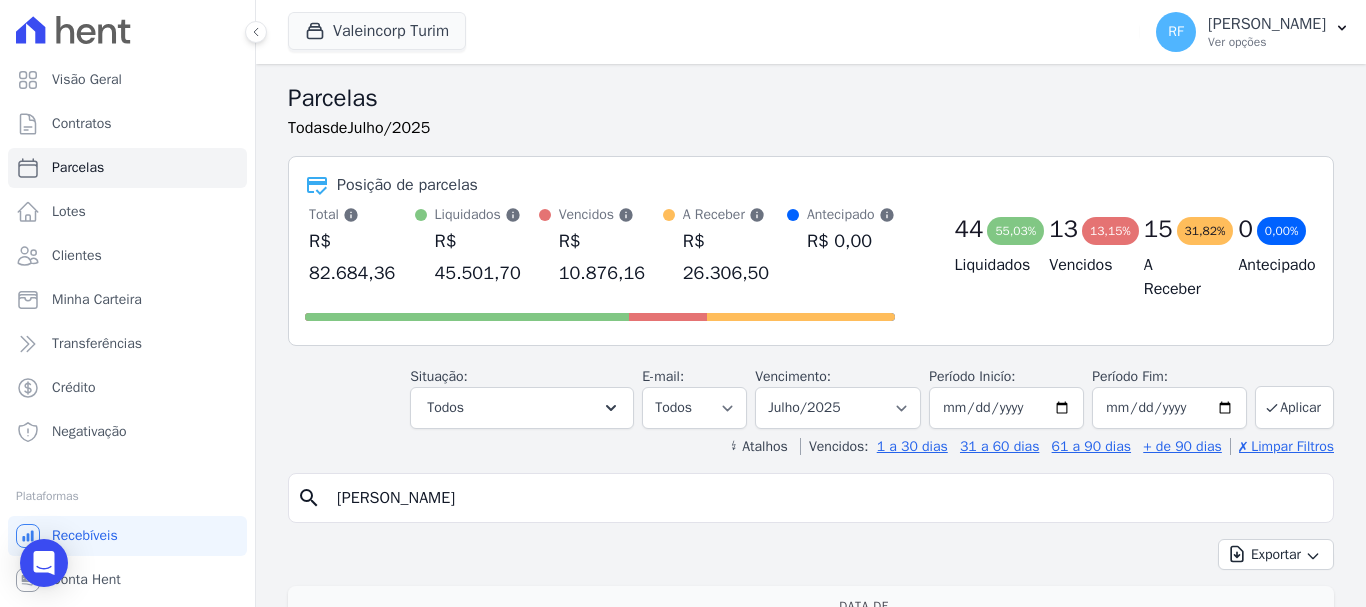 select 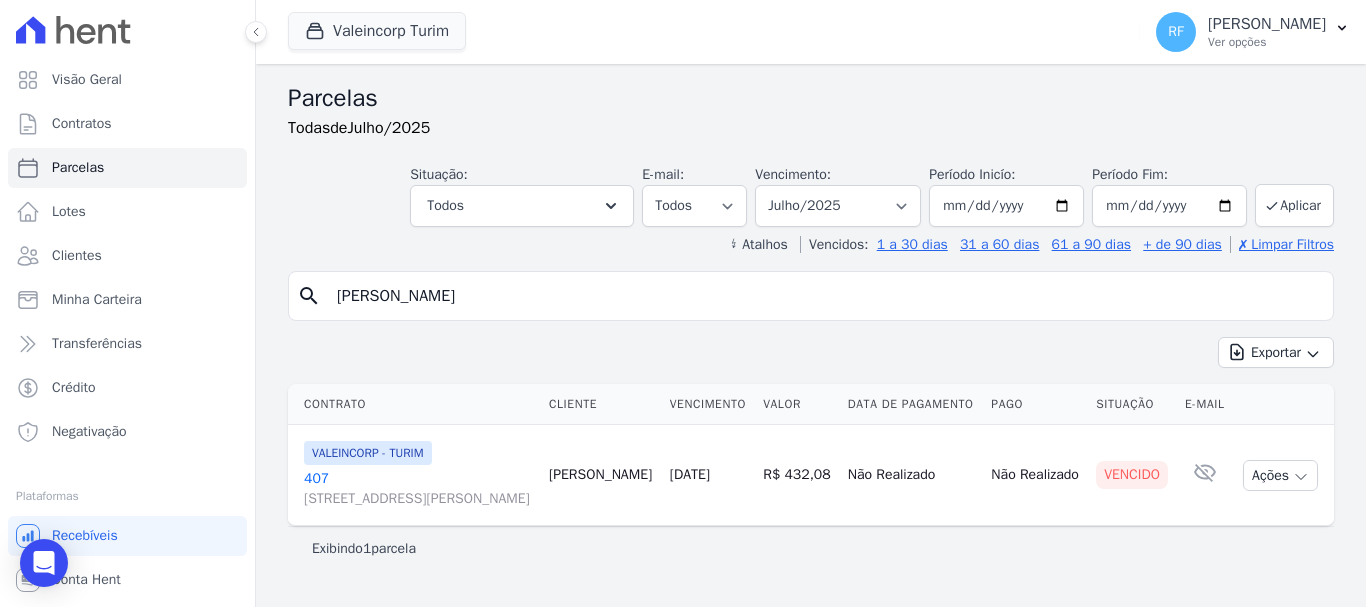 scroll, scrollTop: 16, scrollLeft: 0, axis: vertical 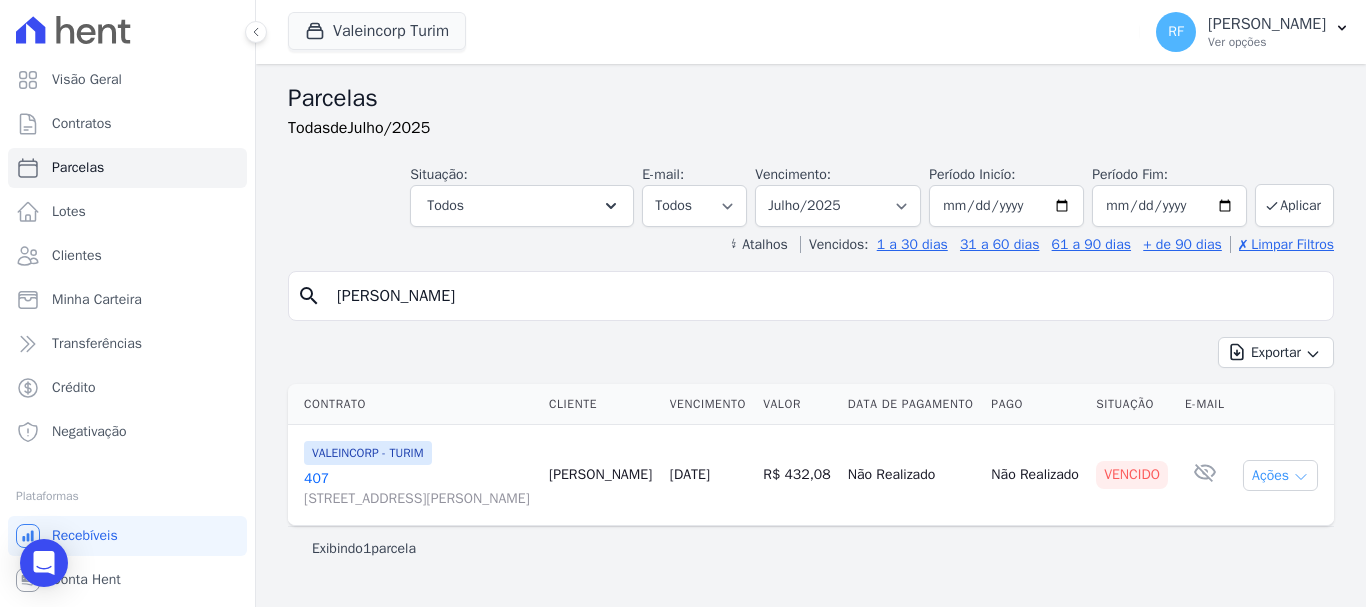 click on "Ações" at bounding box center (1280, 475) 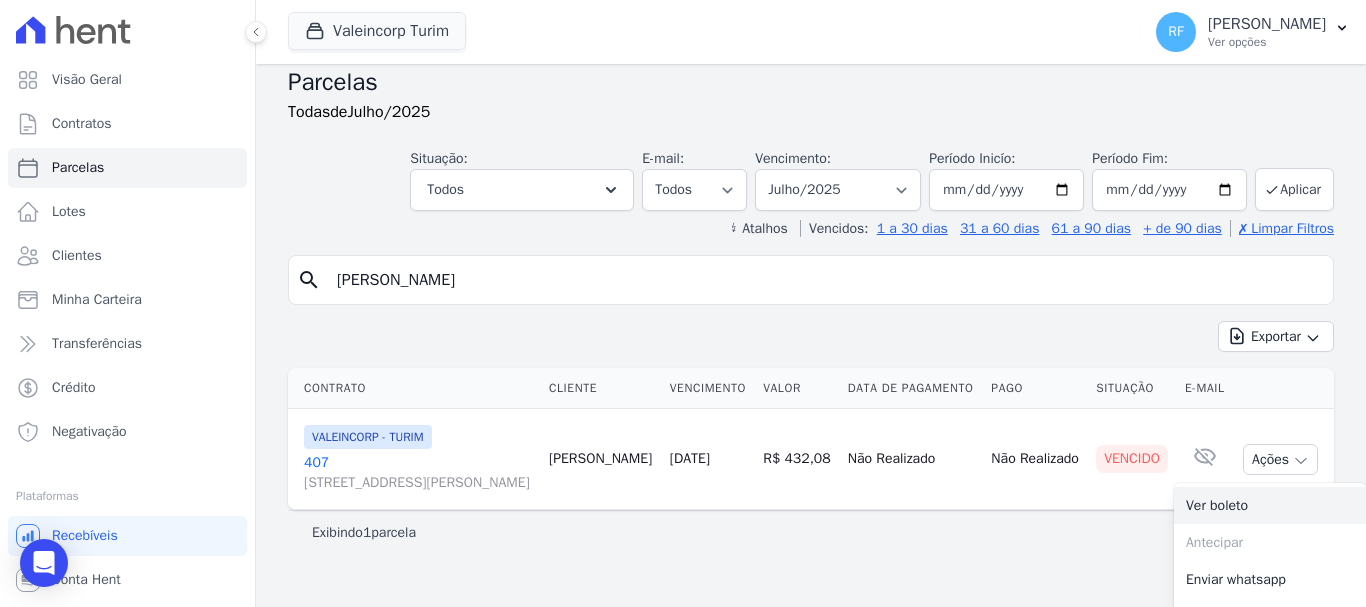 click on "Ver boleto" at bounding box center (1270, 505) 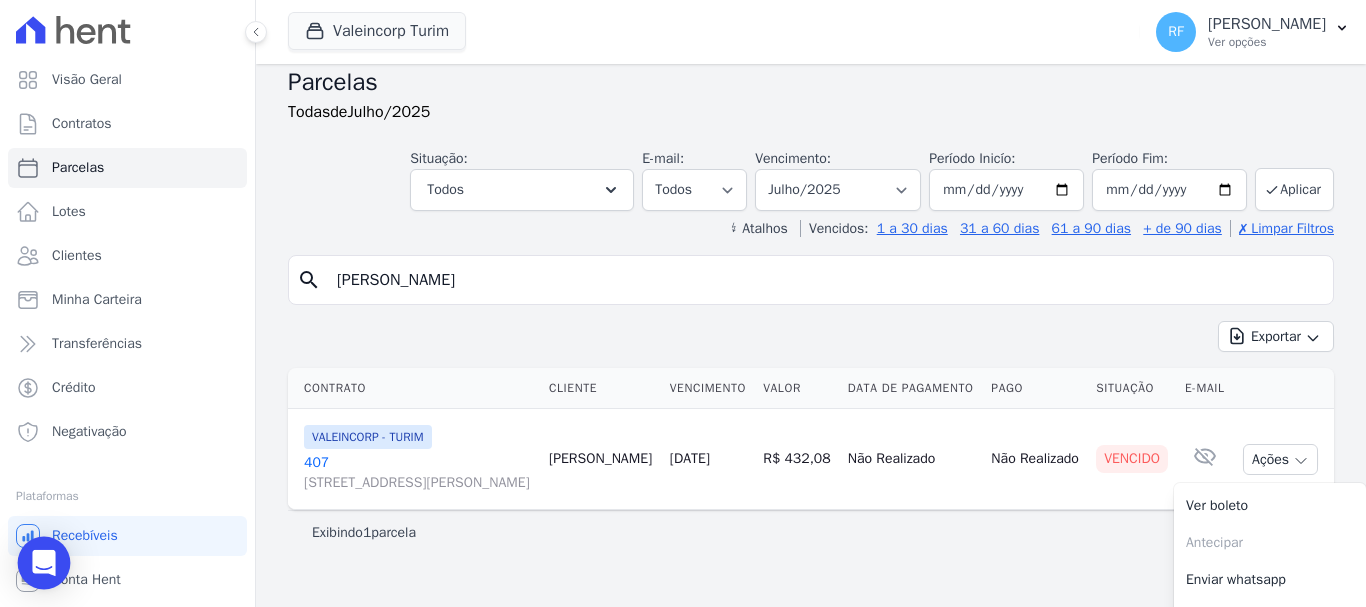 click 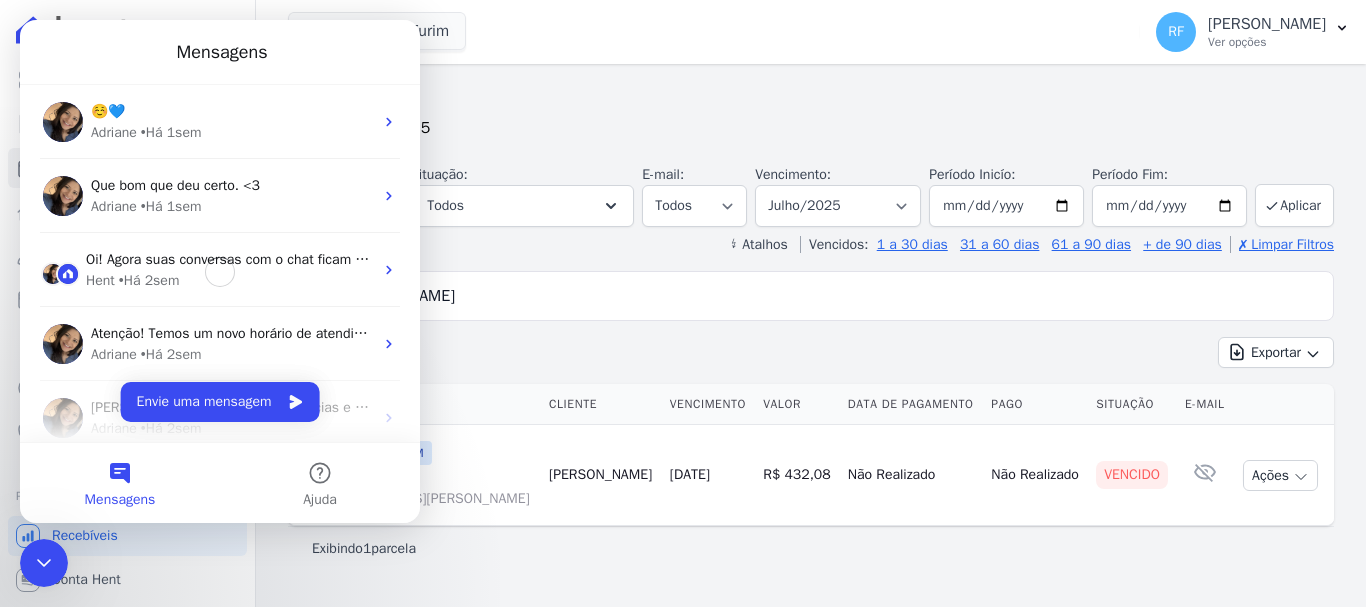 scroll, scrollTop: 0, scrollLeft: 0, axis: both 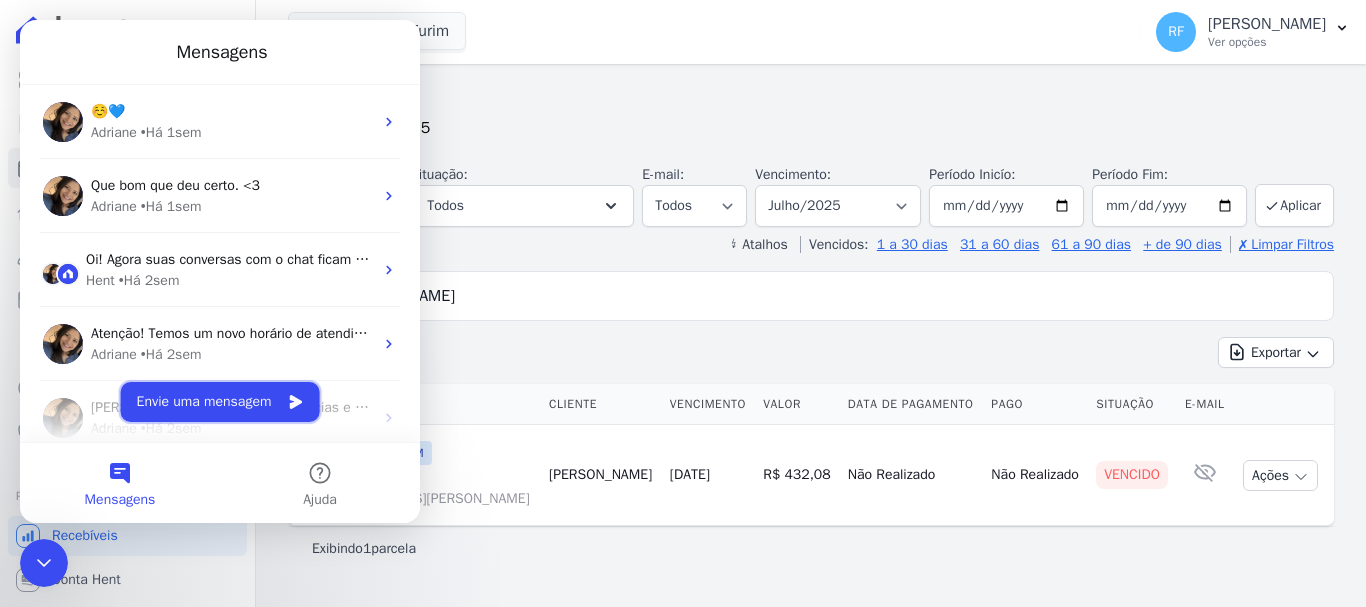 click on "Envie uma mensagem" at bounding box center (220, 402) 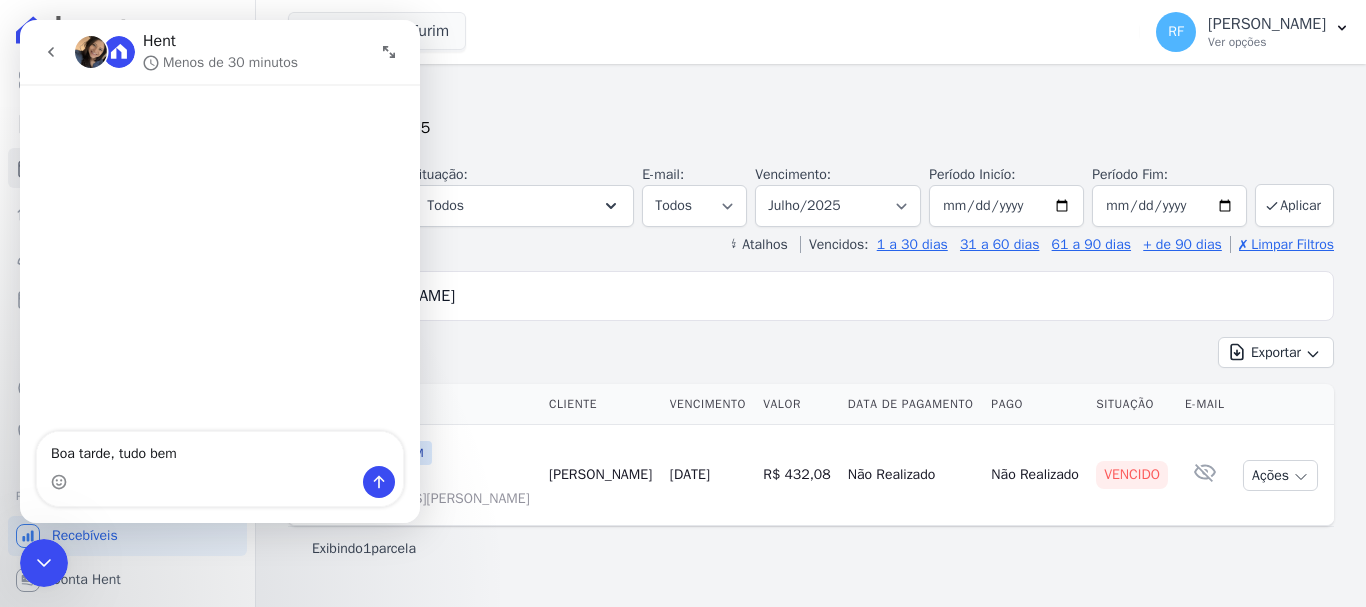 type on "Boa tarde, tudo bem?" 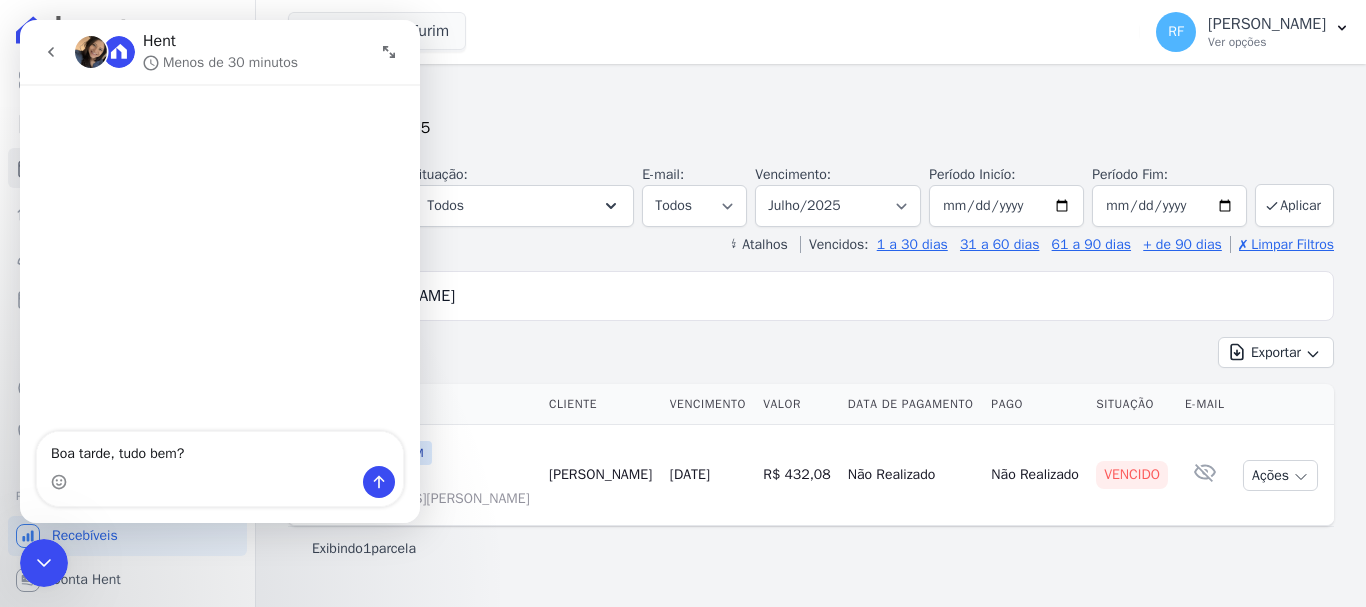 type 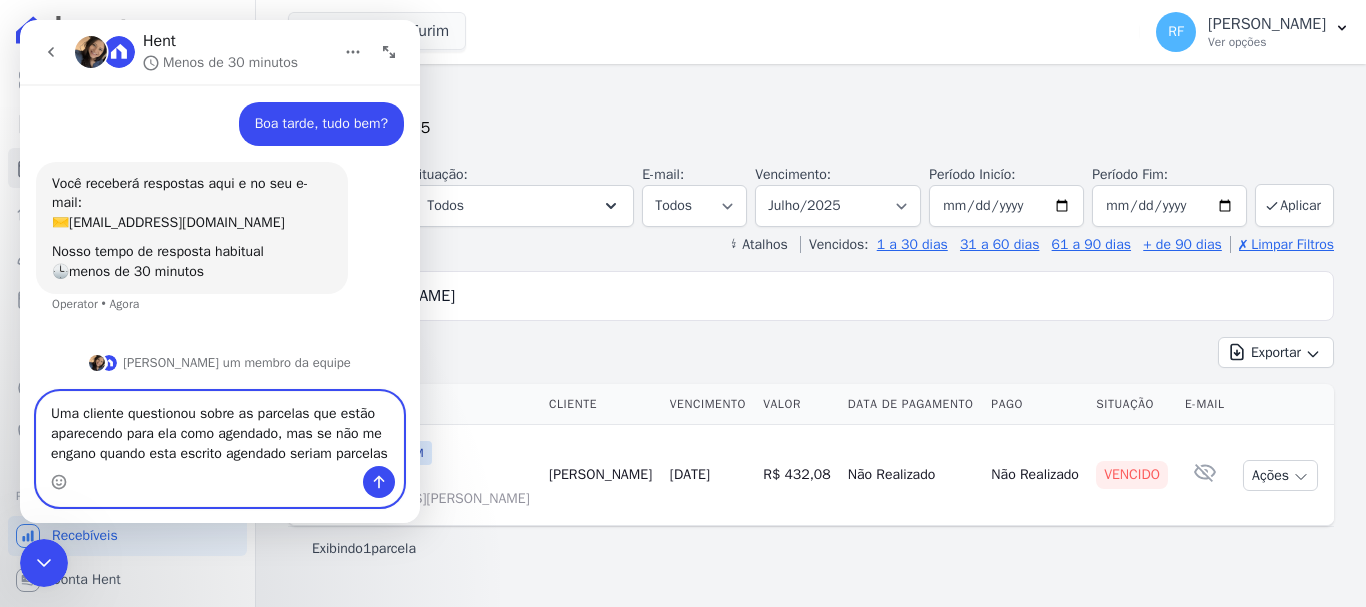 scroll, scrollTop: 27, scrollLeft: 0, axis: vertical 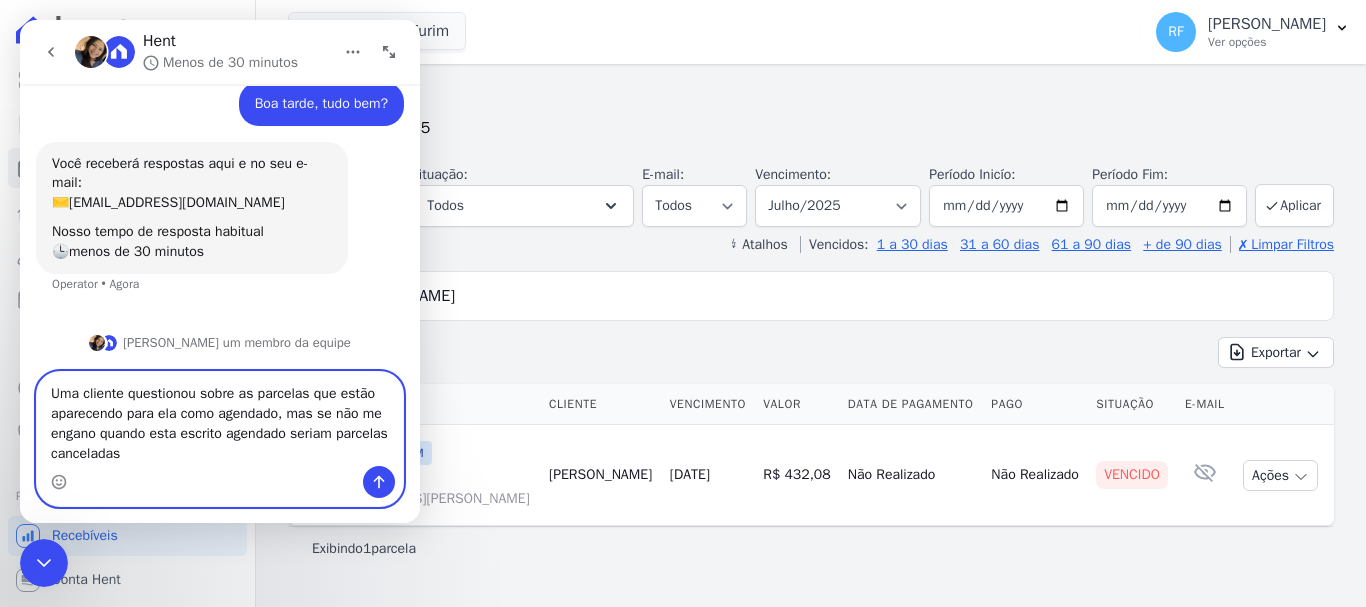 type on "Uma cliente questionou sobre as parcelas que estão aparecendo para ela como agendado, mas se não me engano quando esta escrito agendado seriam parcelas canceladas" 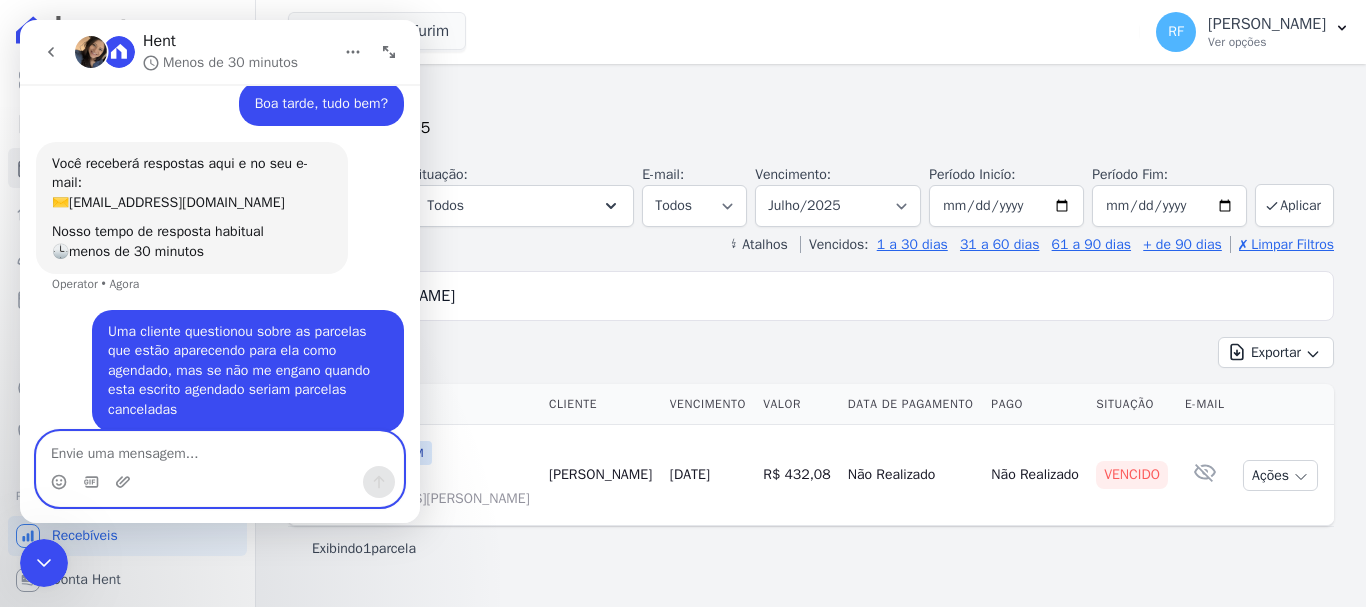 scroll, scrollTop: 105, scrollLeft: 0, axis: vertical 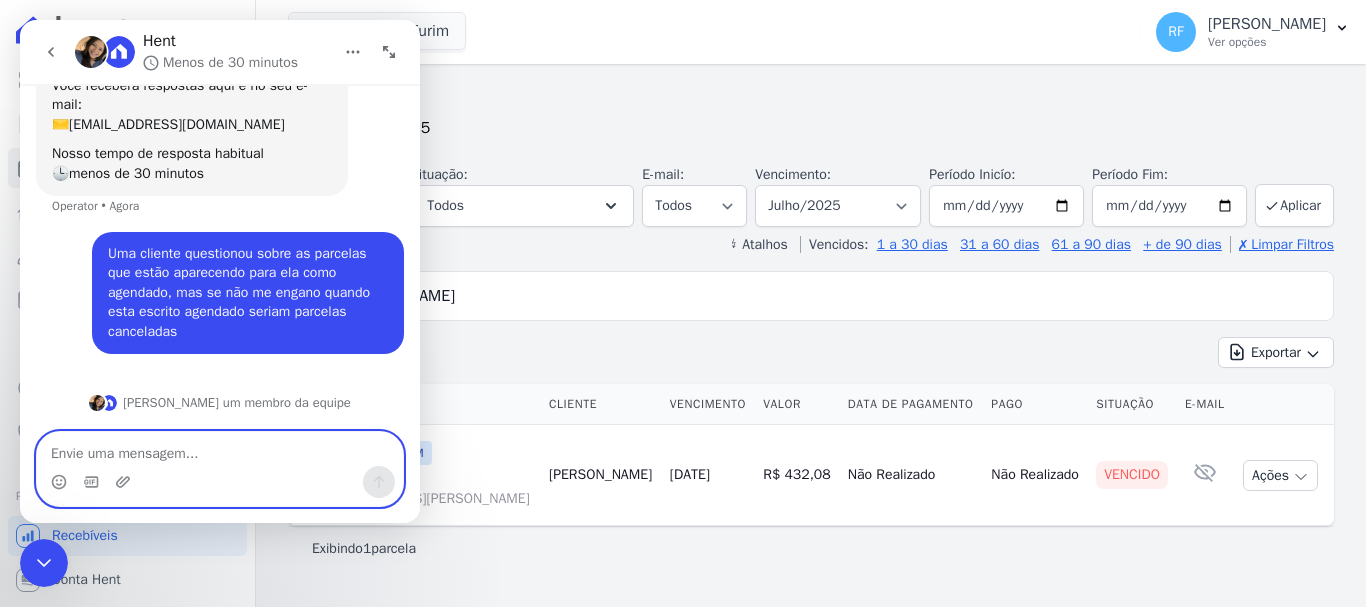 paste 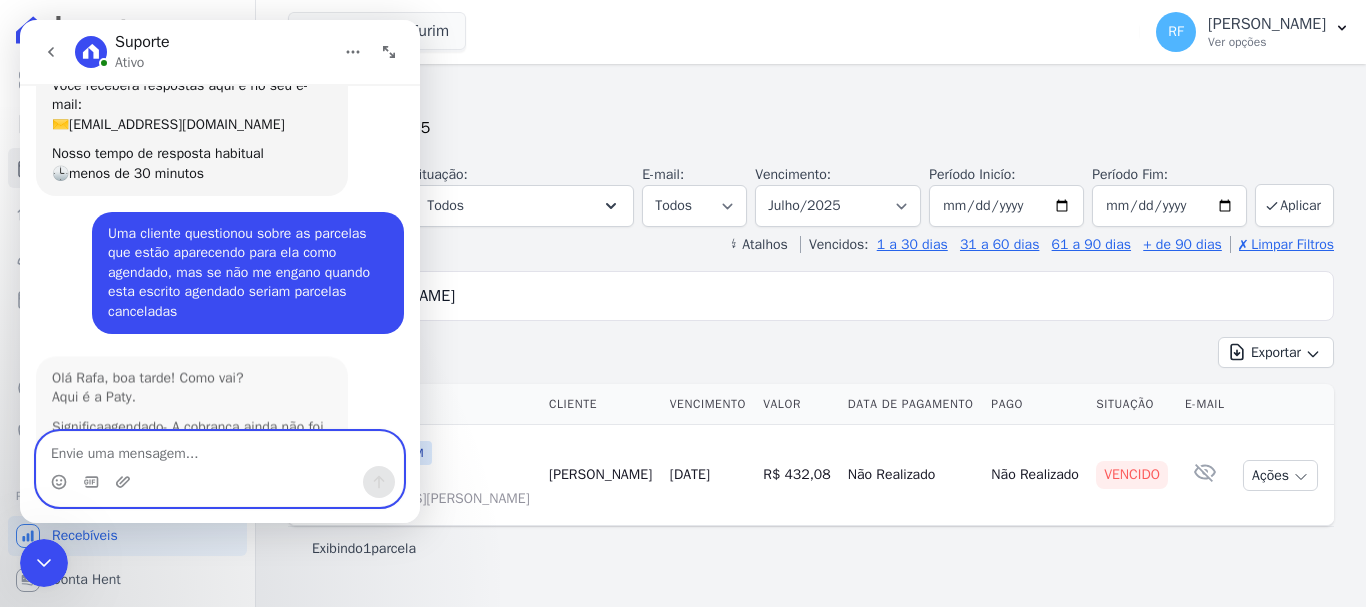 scroll, scrollTop: 177, scrollLeft: 0, axis: vertical 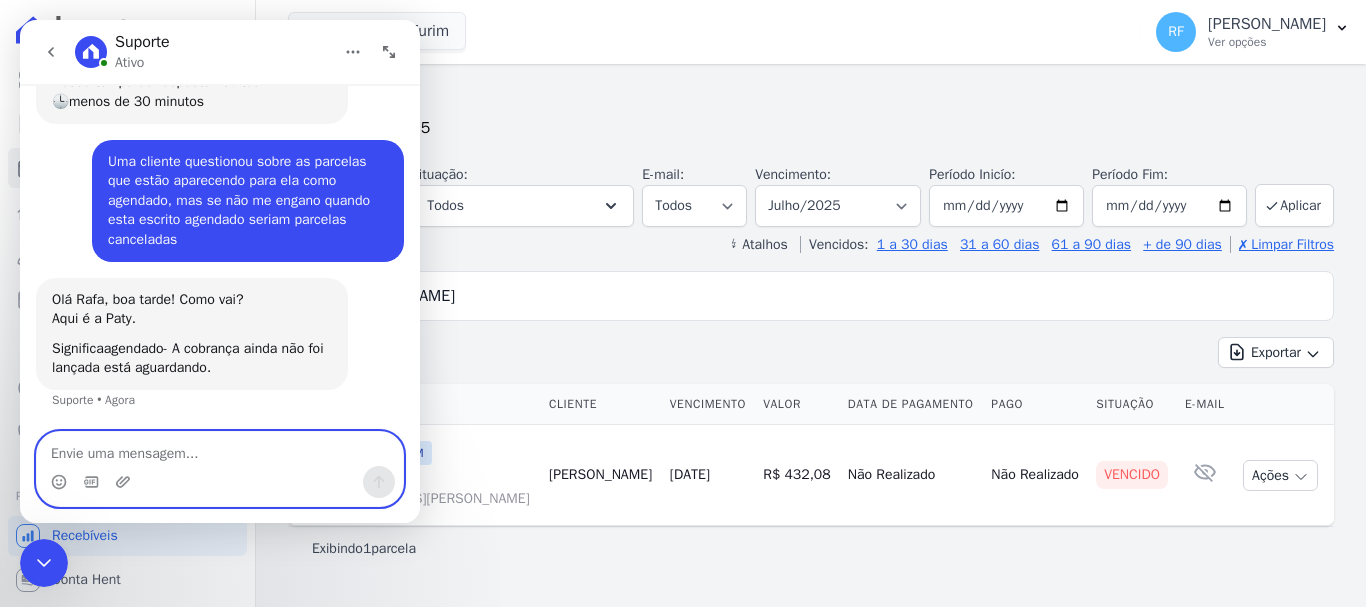 click at bounding box center [220, 449] 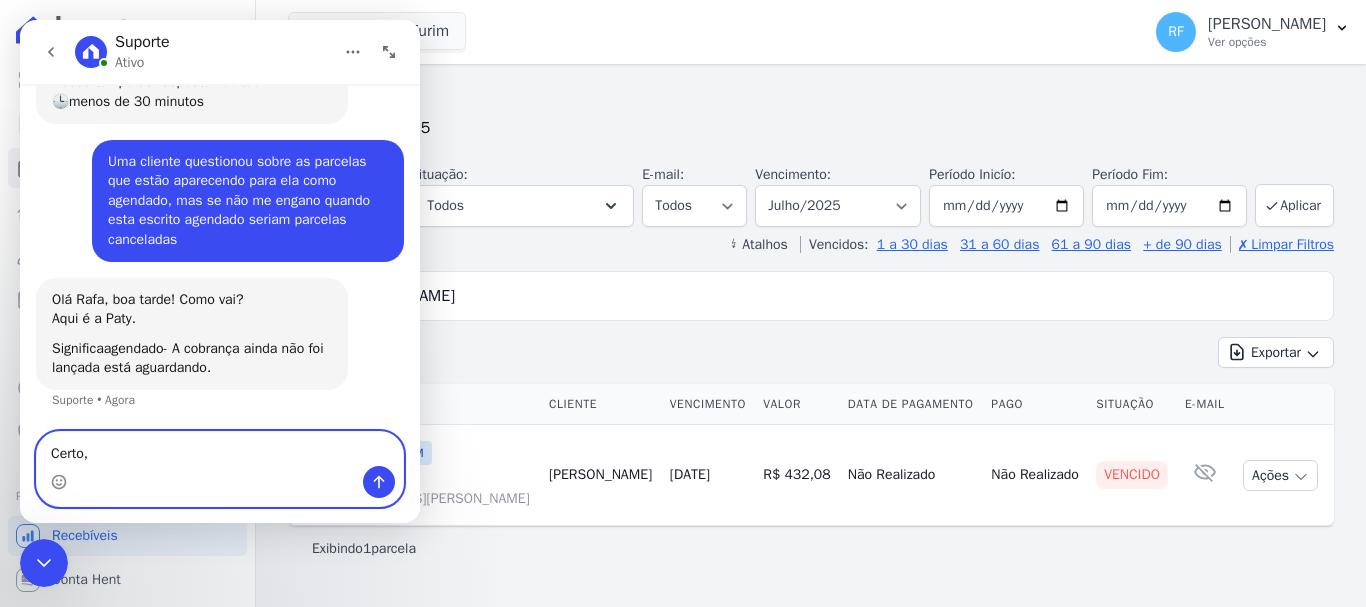 click on "Certo," at bounding box center [220, 449] 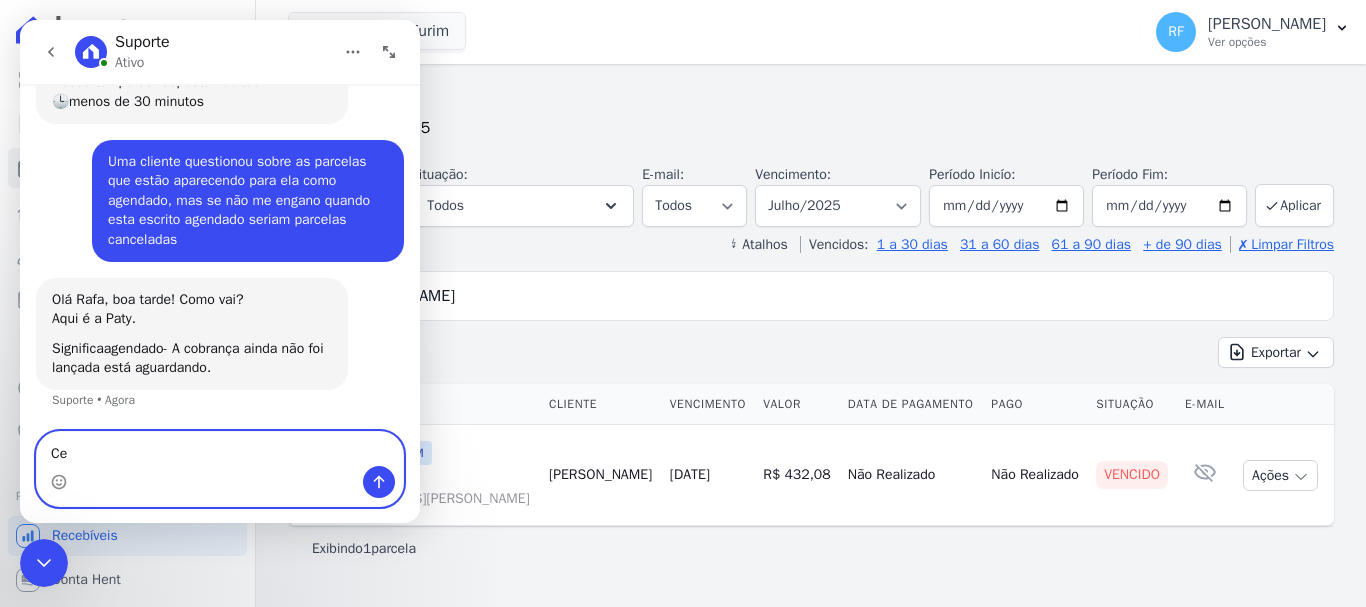 type on "C" 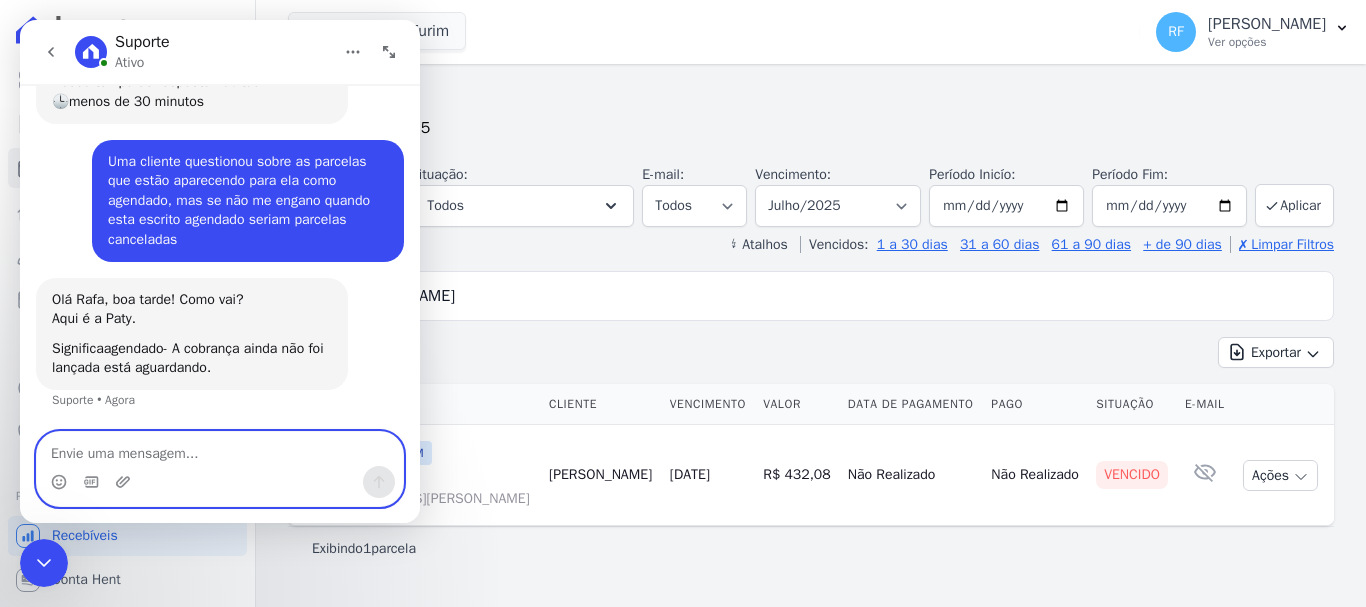 paste on "n" 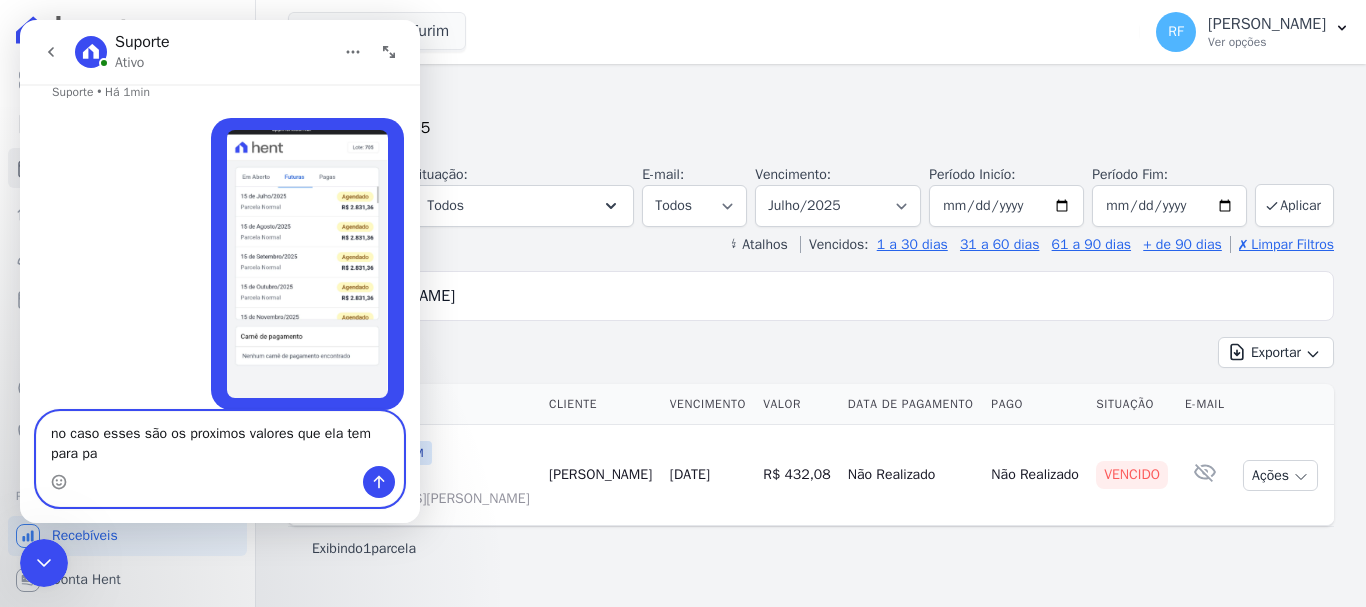 scroll, scrollTop: 505, scrollLeft: 0, axis: vertical 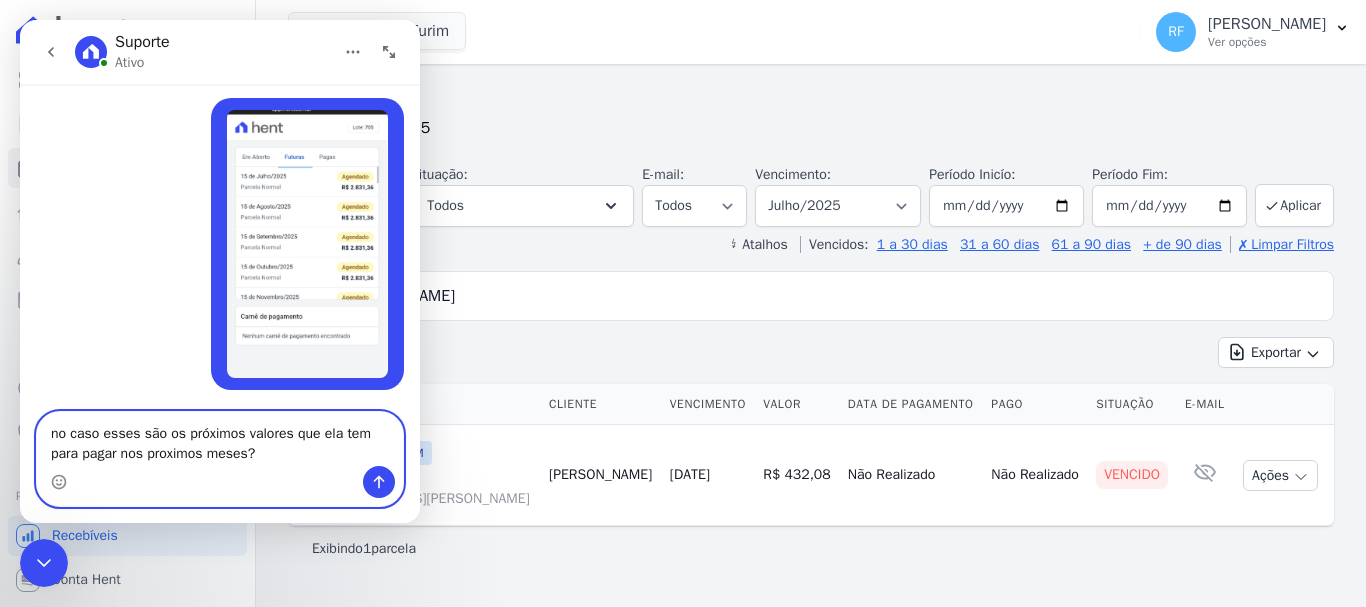 drag, startPoint x: 147, startPoint y: 470, endPoint x: 140, endPoint y: 460, distance: 12.206555 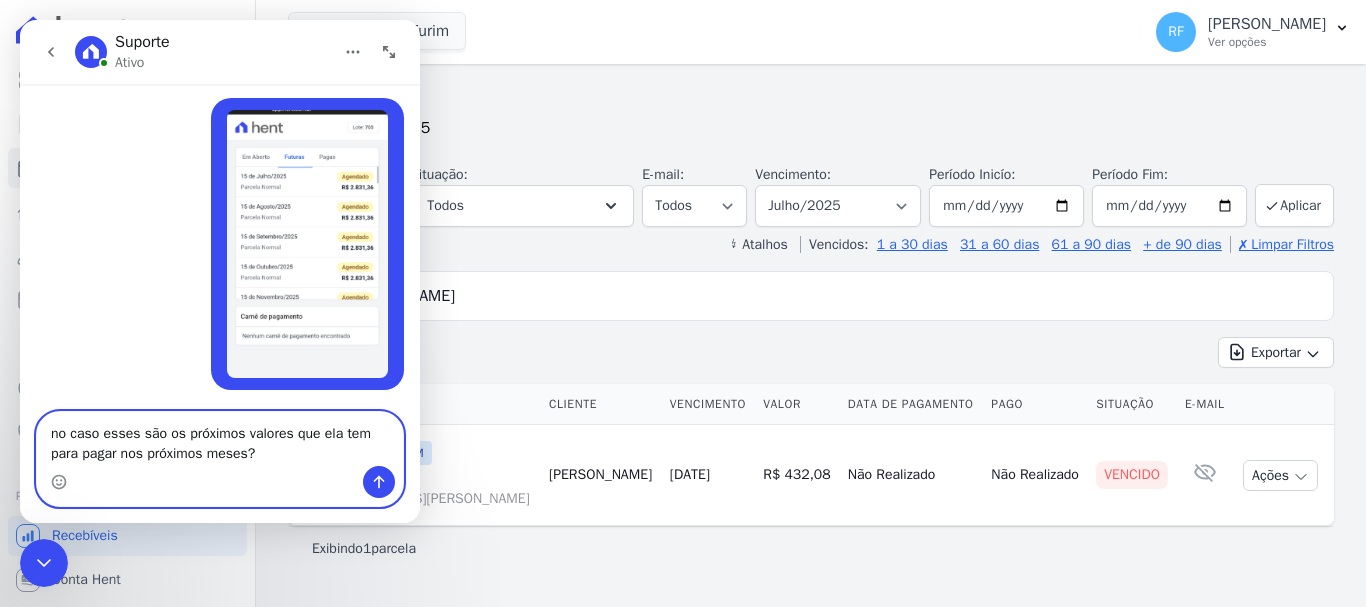 type on "no caso esses são os próximos valores que ela tem para pagar nos próximos meses?" 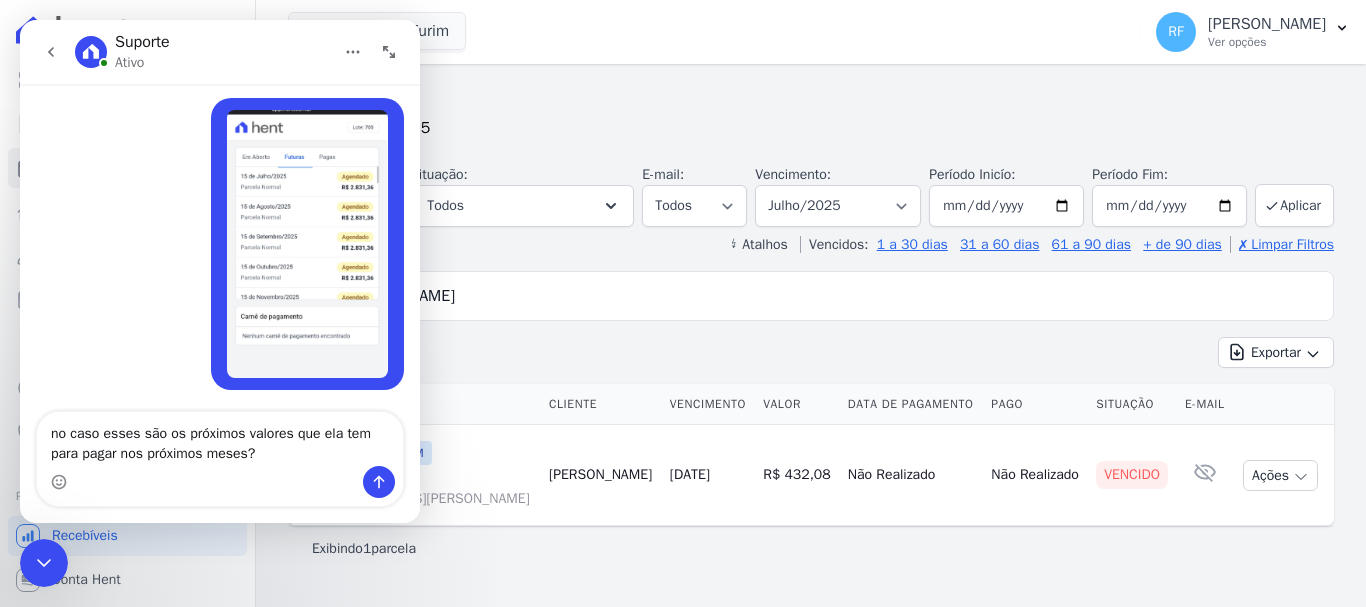 click at bounding box center (220, 482) 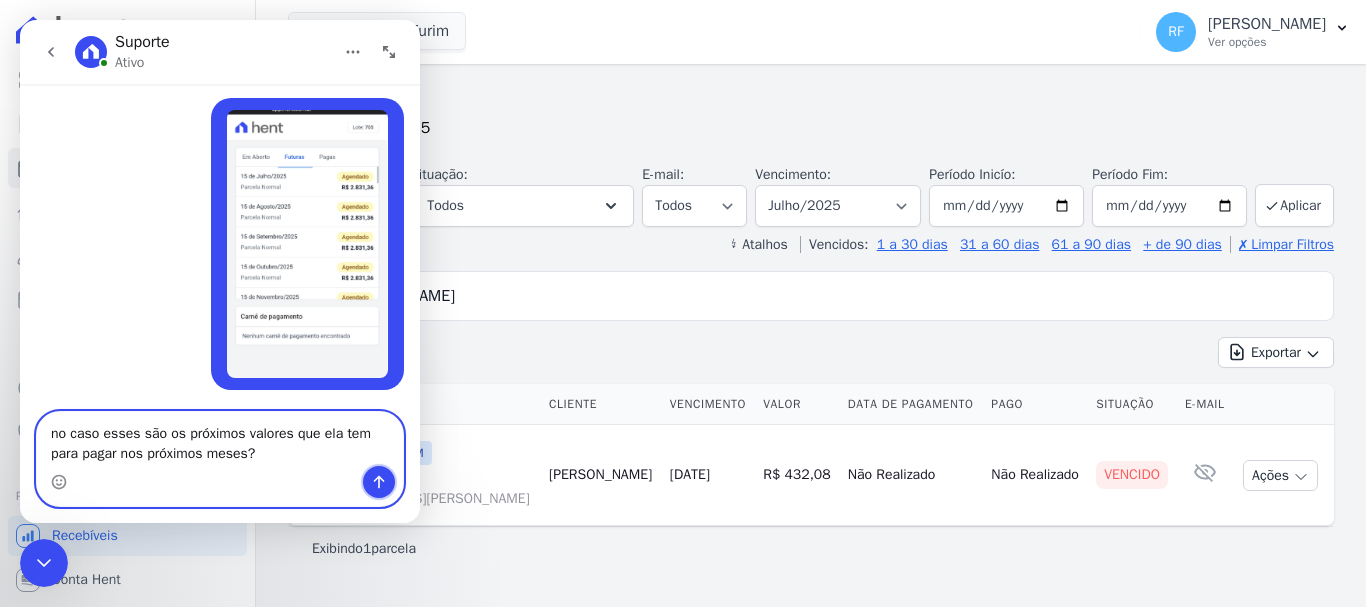 click at bounding box center [379, 482] 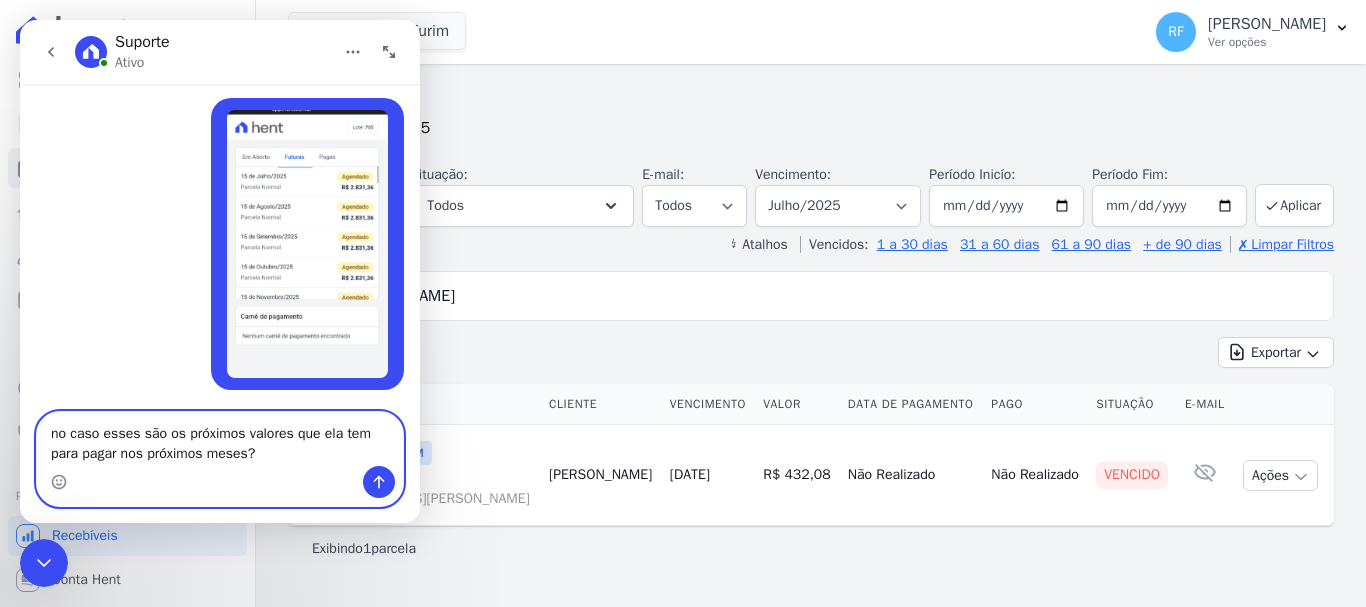 type 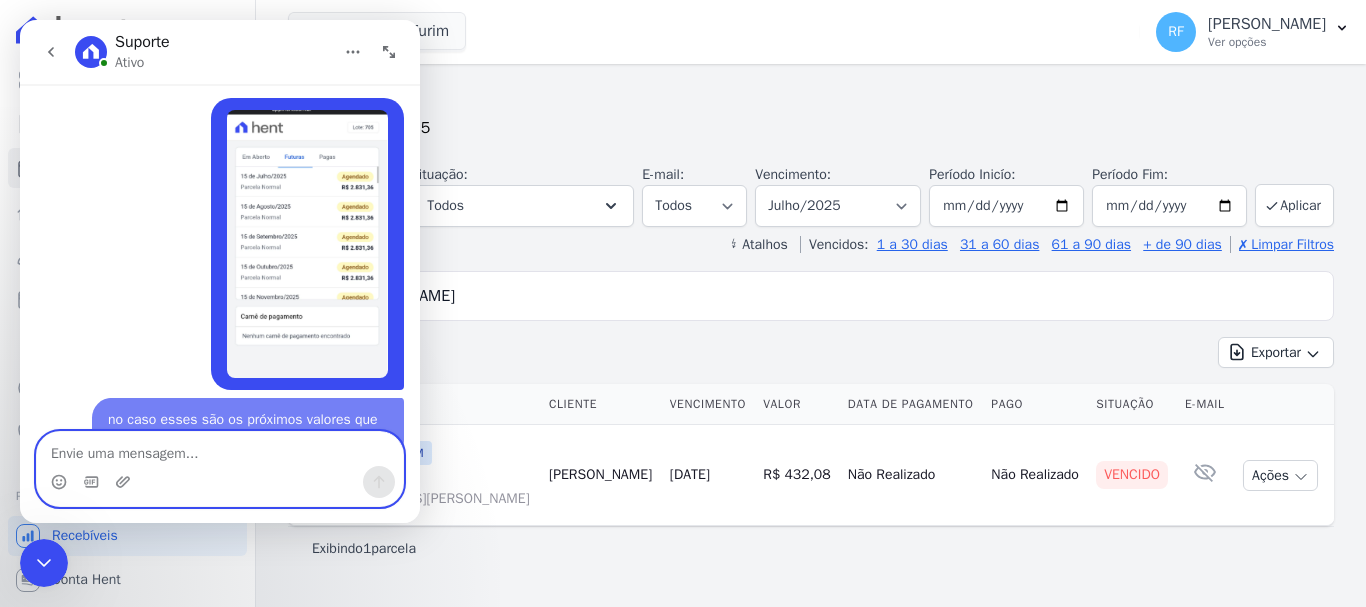 scroll, scrollTop: 550, scrollLeft: 0, axis: vertical 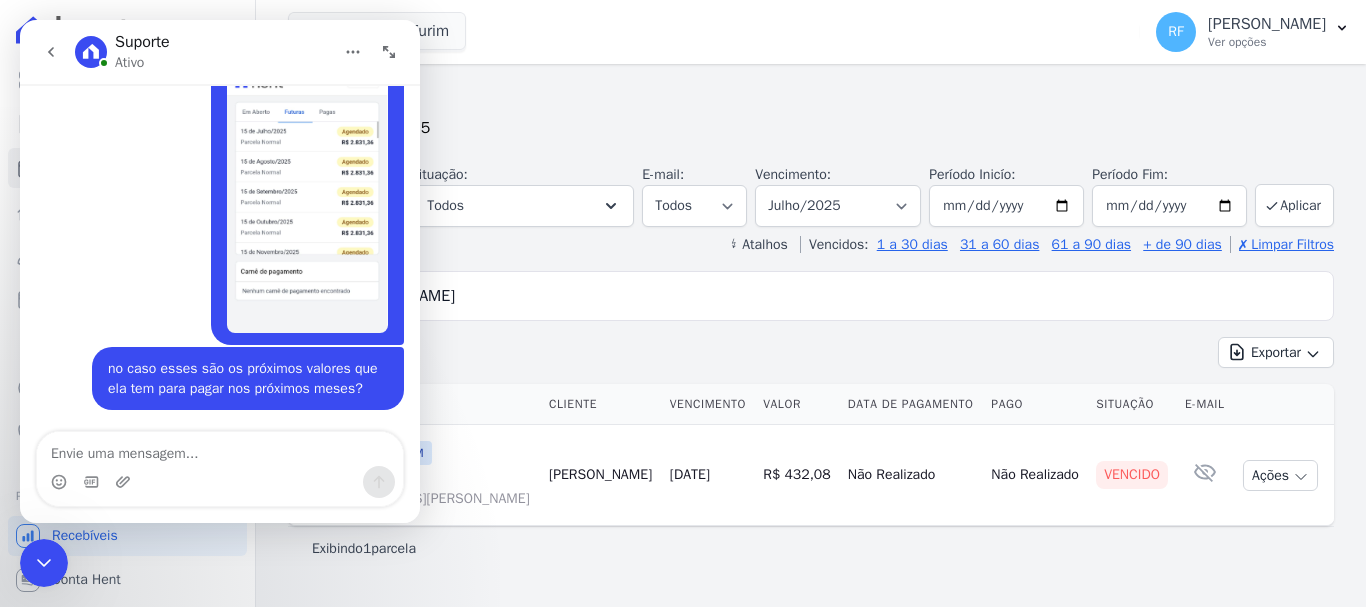click 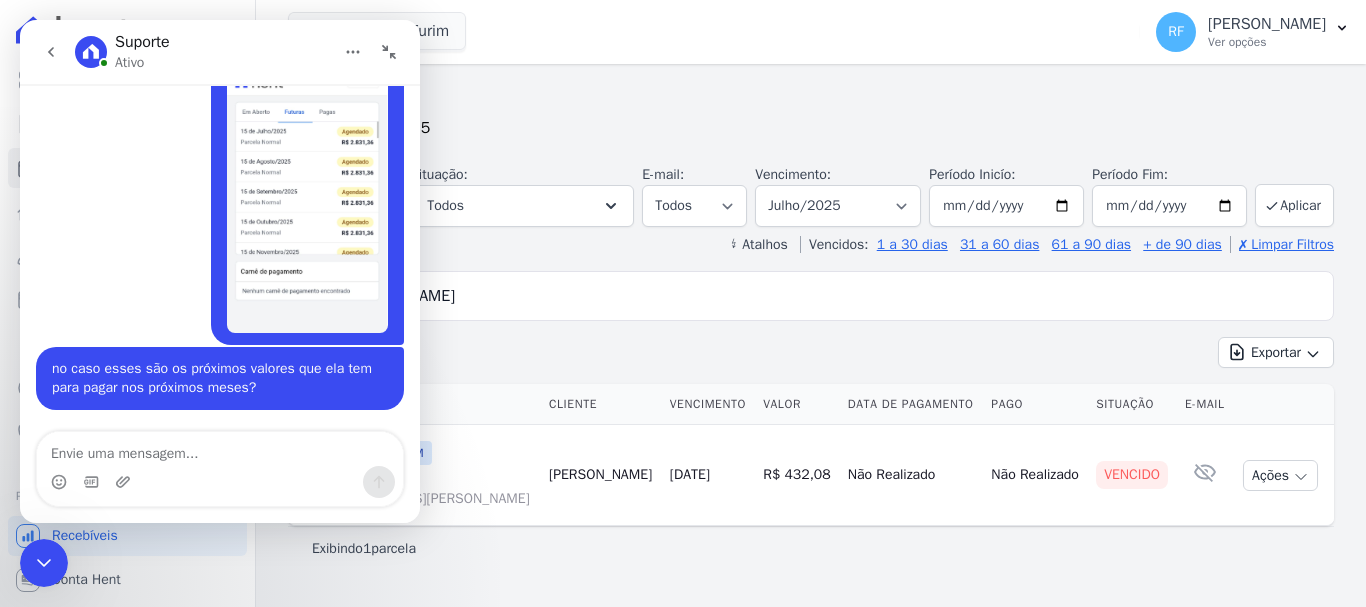 scroll, scrollTop: 452, scrollLeft: 0, axis: vertical 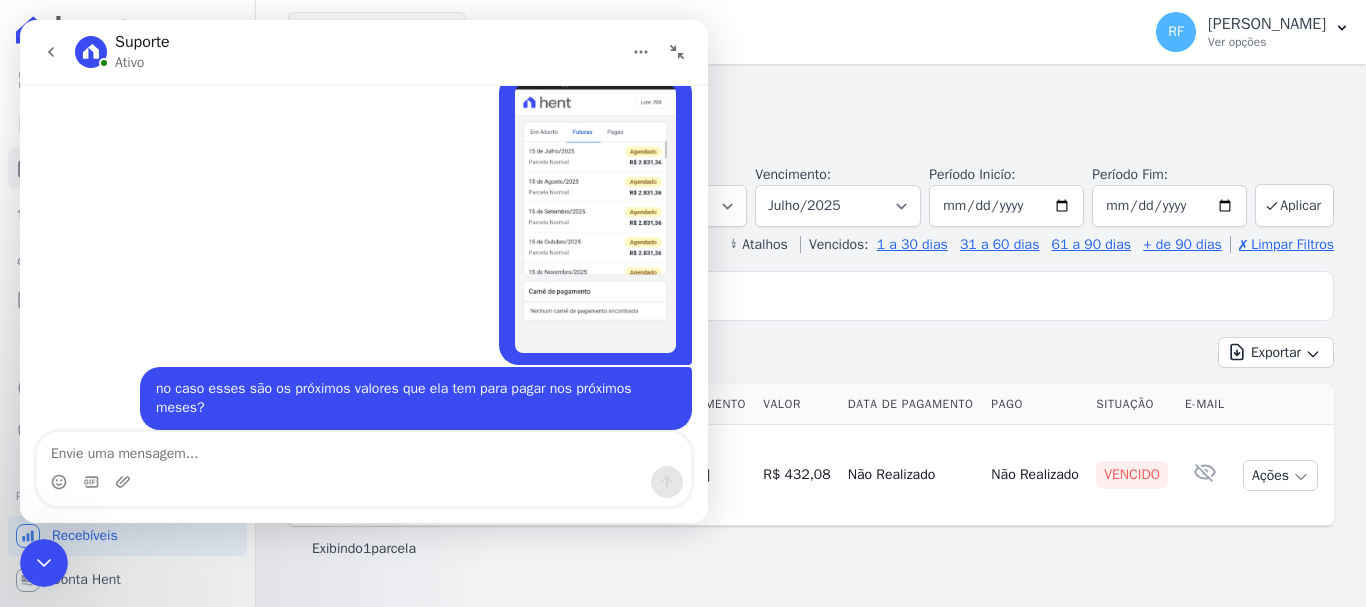 click at bounding box center (677, 52) 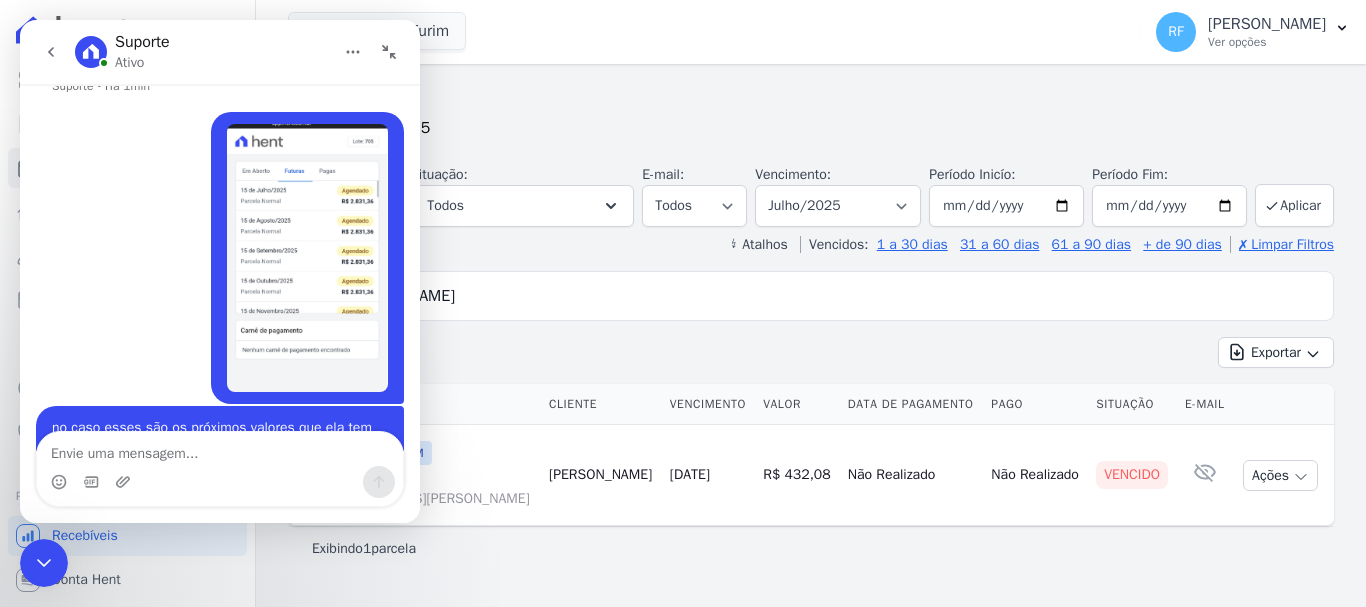 scroll, scrollTop: 550, scrollLeft: 0, axis: vertical 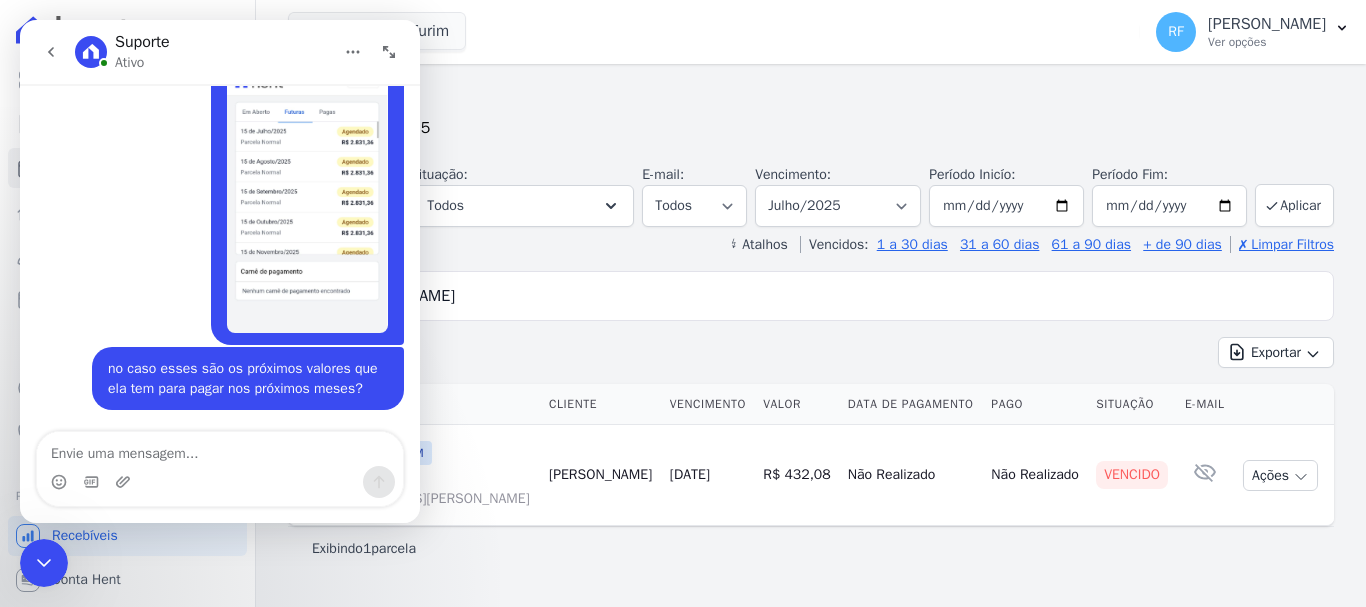 click 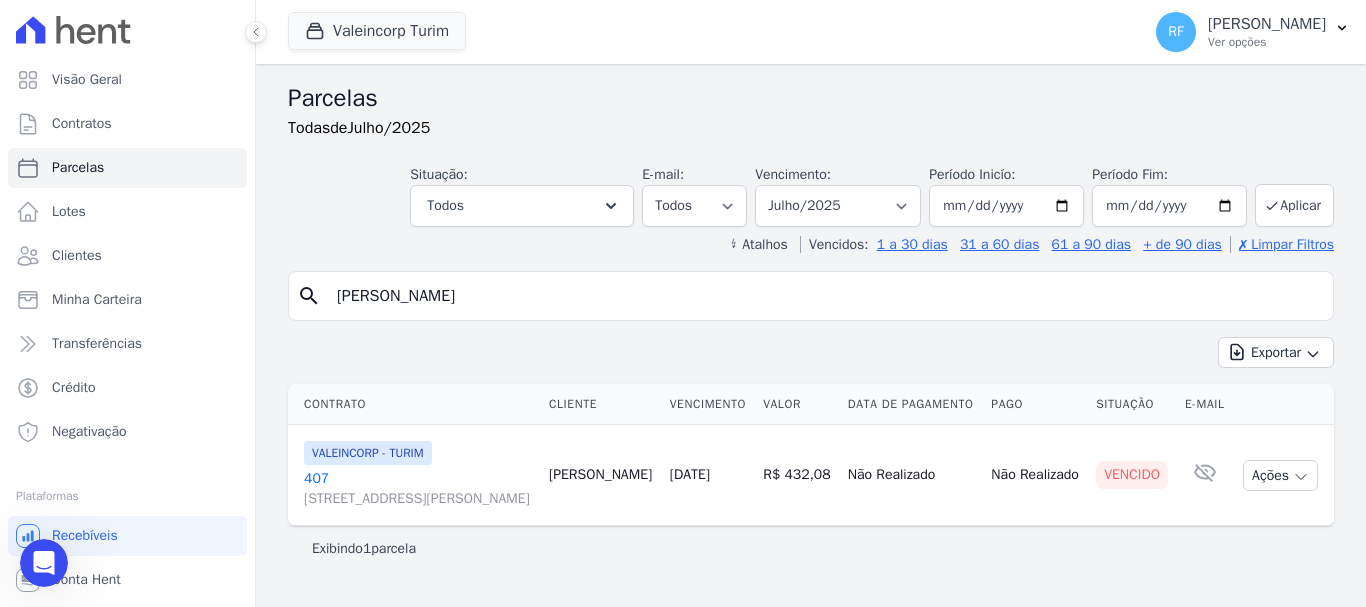 scroll, scrollTop: 0, scrollLeft: 0, axis: both 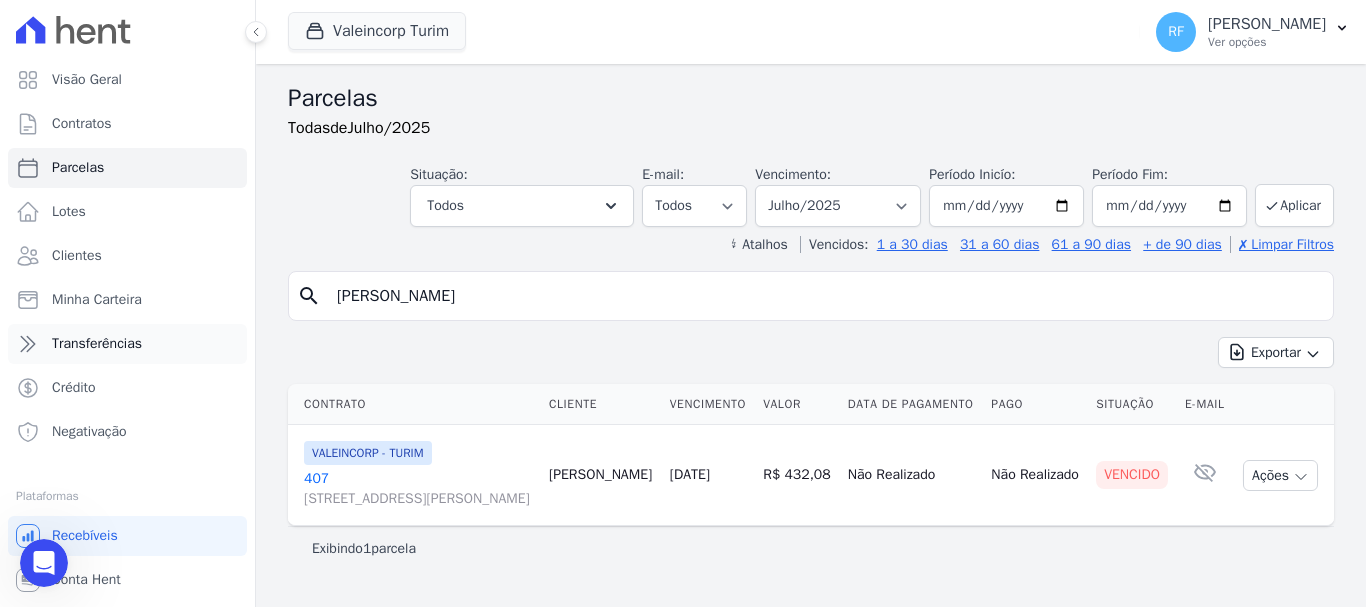 drag, startPoint x: 447, startPoint y: 278, endPoint x: 87, endPoint y: 327, distance: 363.31943 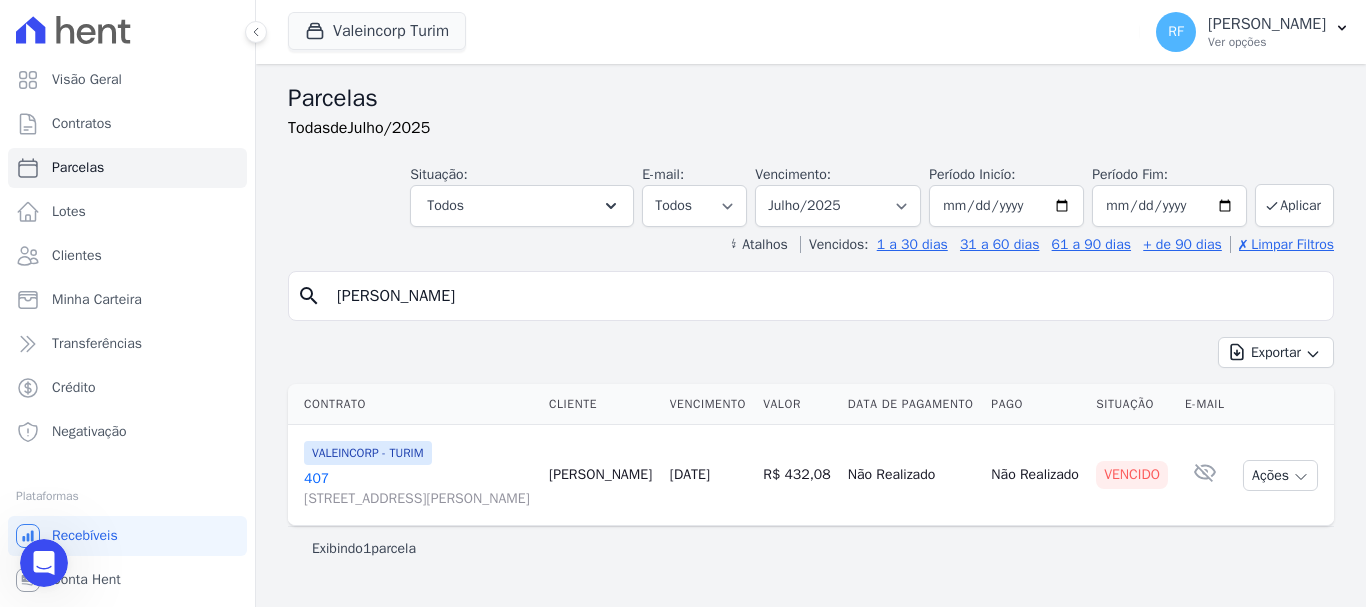 type on "daniela" 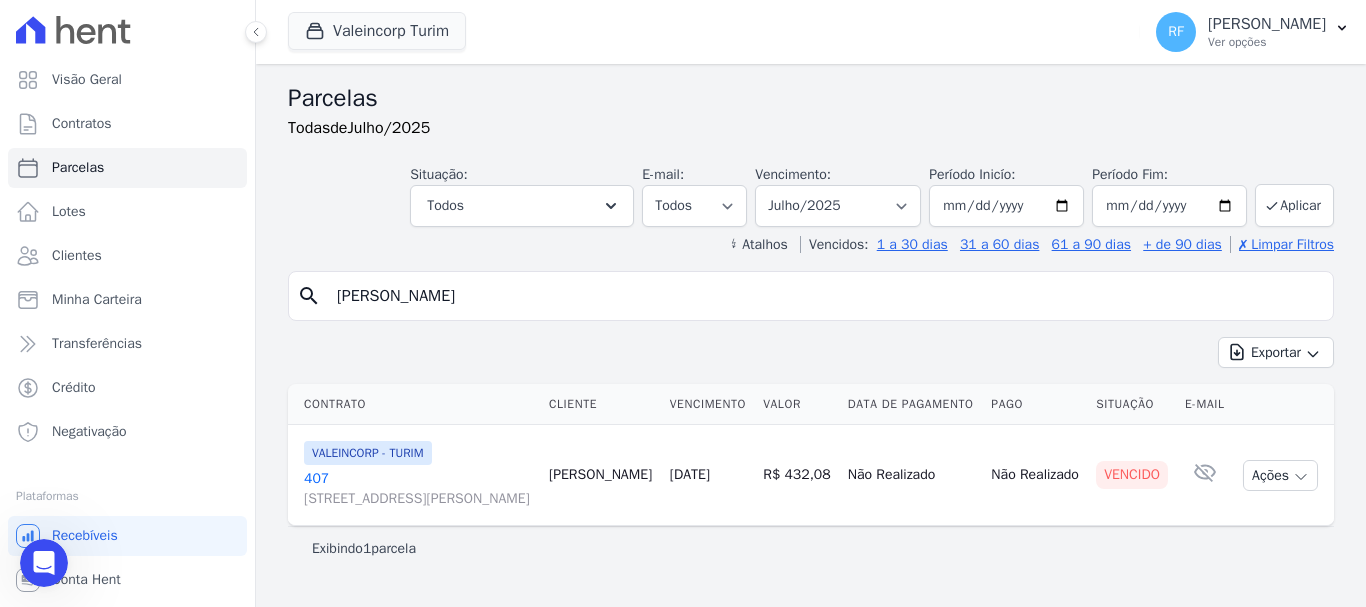 select 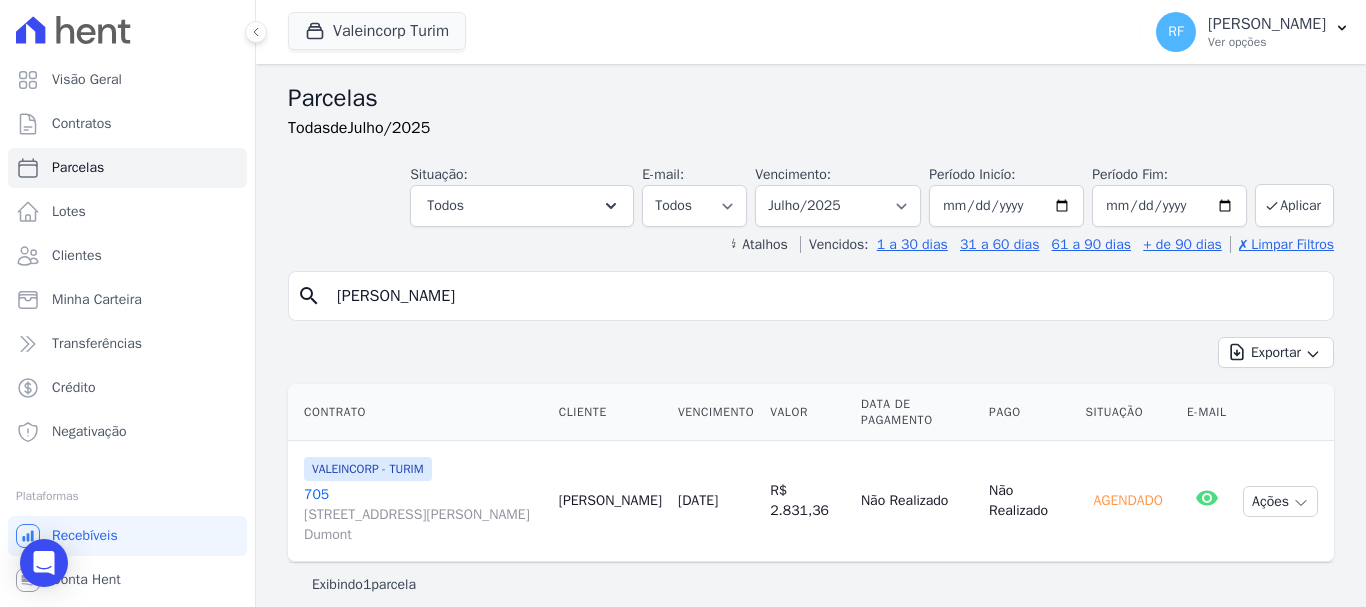 scroll, scrollTop: 16, scrollLeft: 0, axis: vertical 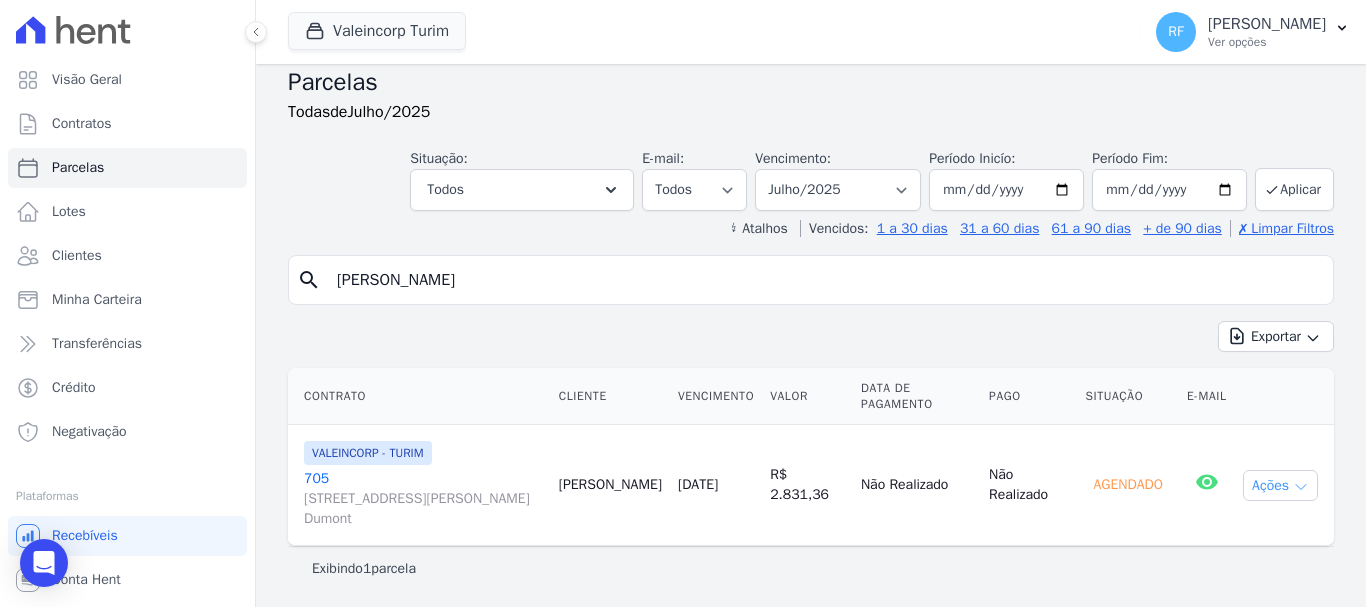 click on "Ações" at bounding box center (1280, 485) 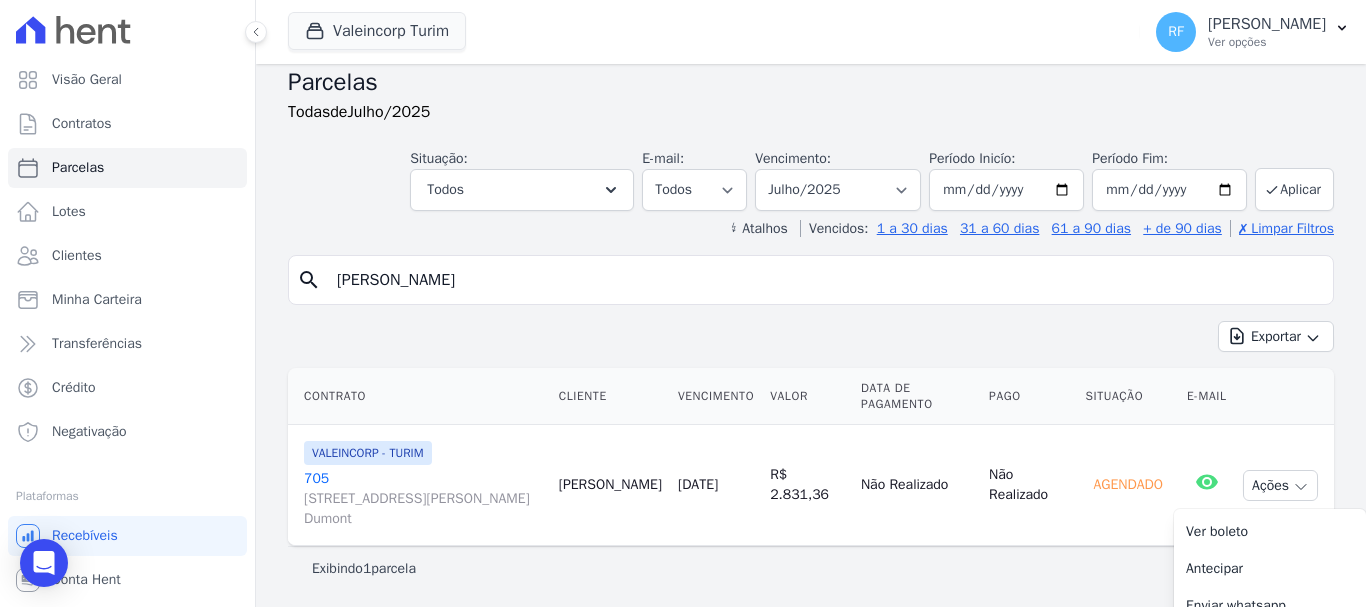 scroll, scrollTop: 111, scrollLeft: 0, axis: vertical 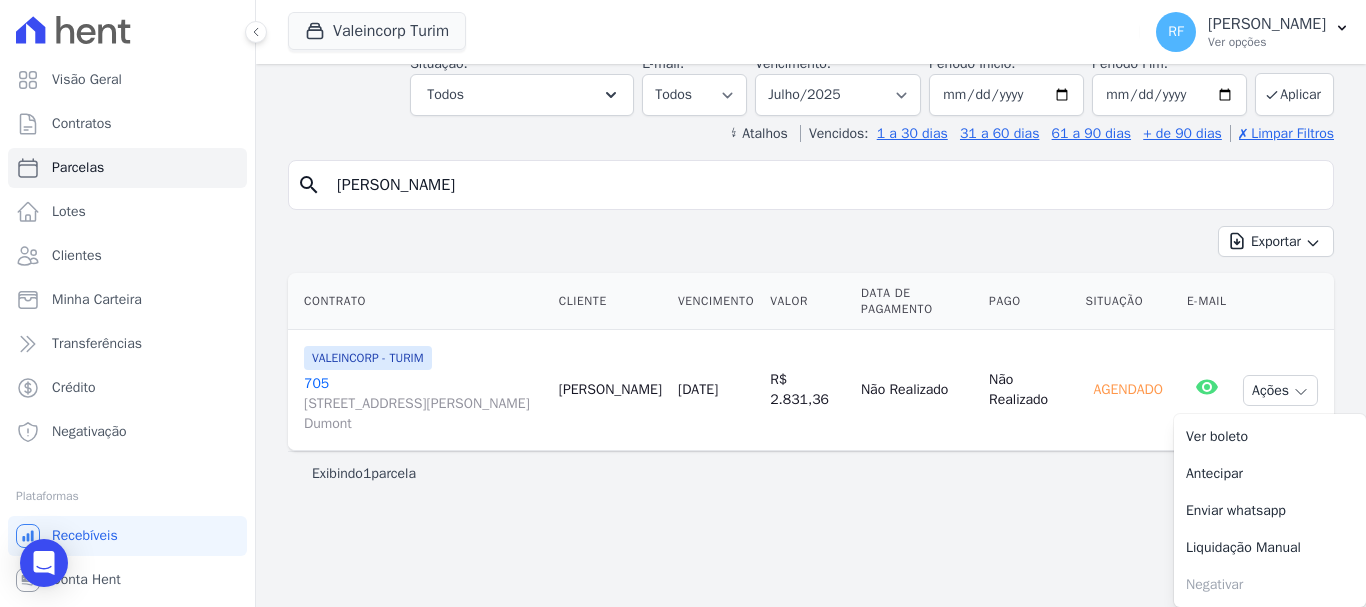 click on "705
Rua Tomé de Souza, 36, bloco 18, apto 22, Santos Dumont" at bounding box center [423, 404] 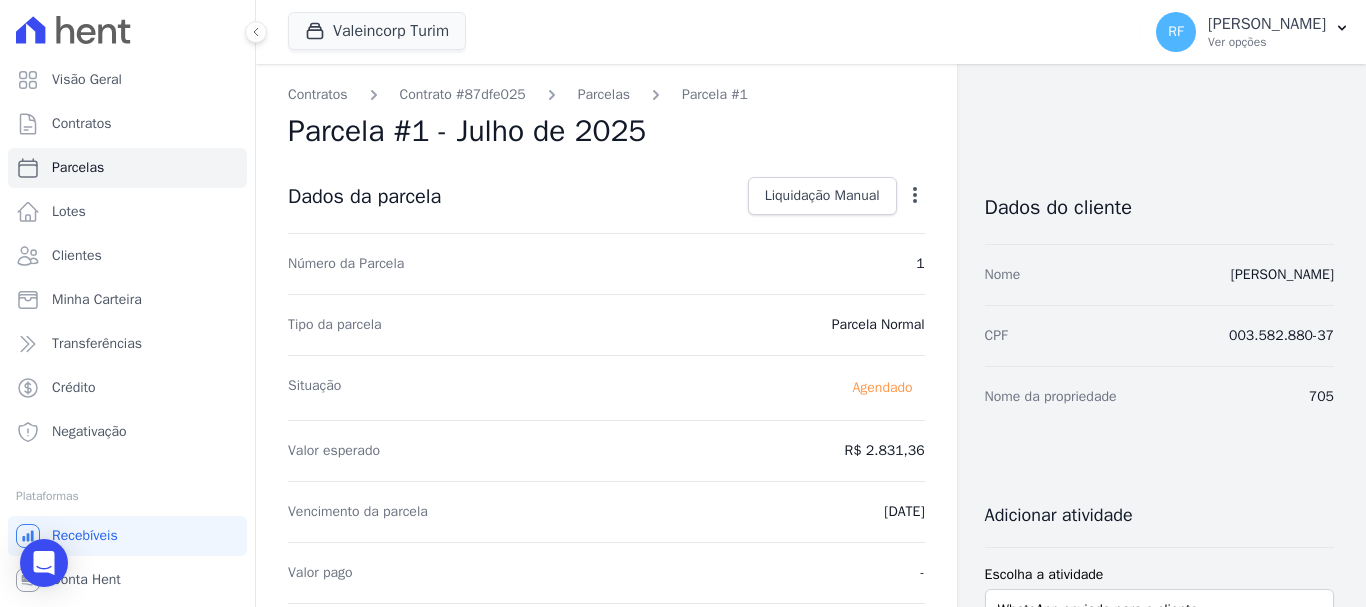click 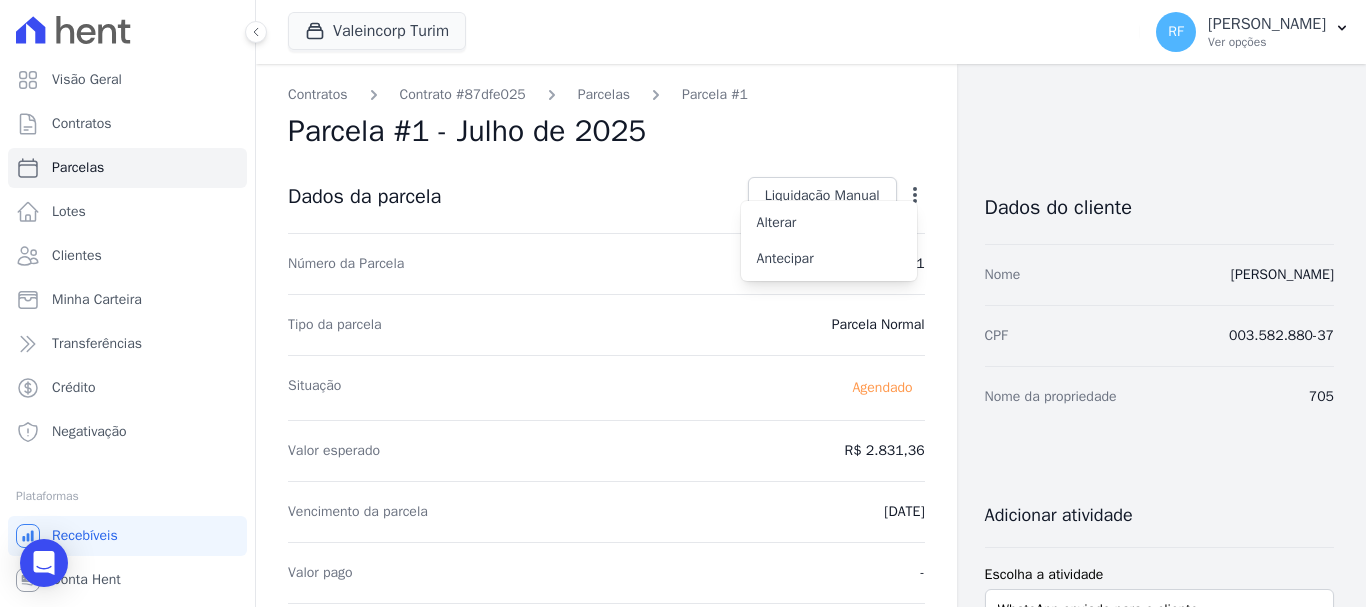 click on "Parcela #1 - Julho de 2025" at bounding box center (606, 131) 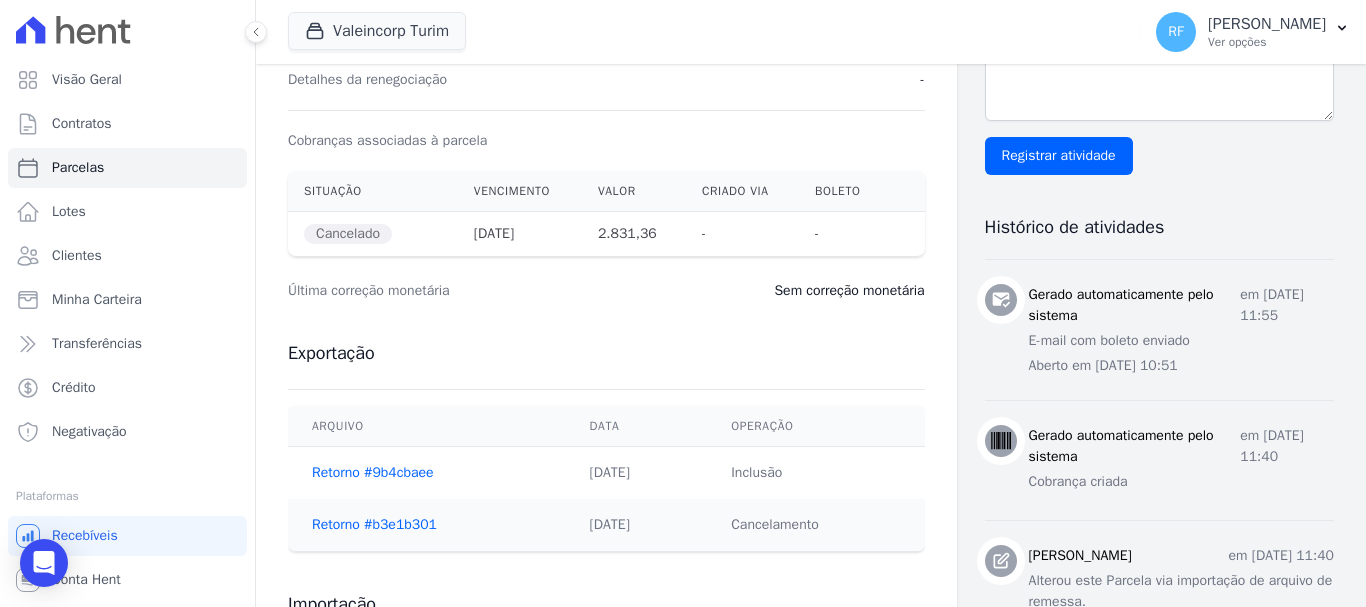 scroll, scrollTop: 815, scrollLeft: 0, axis: vertical 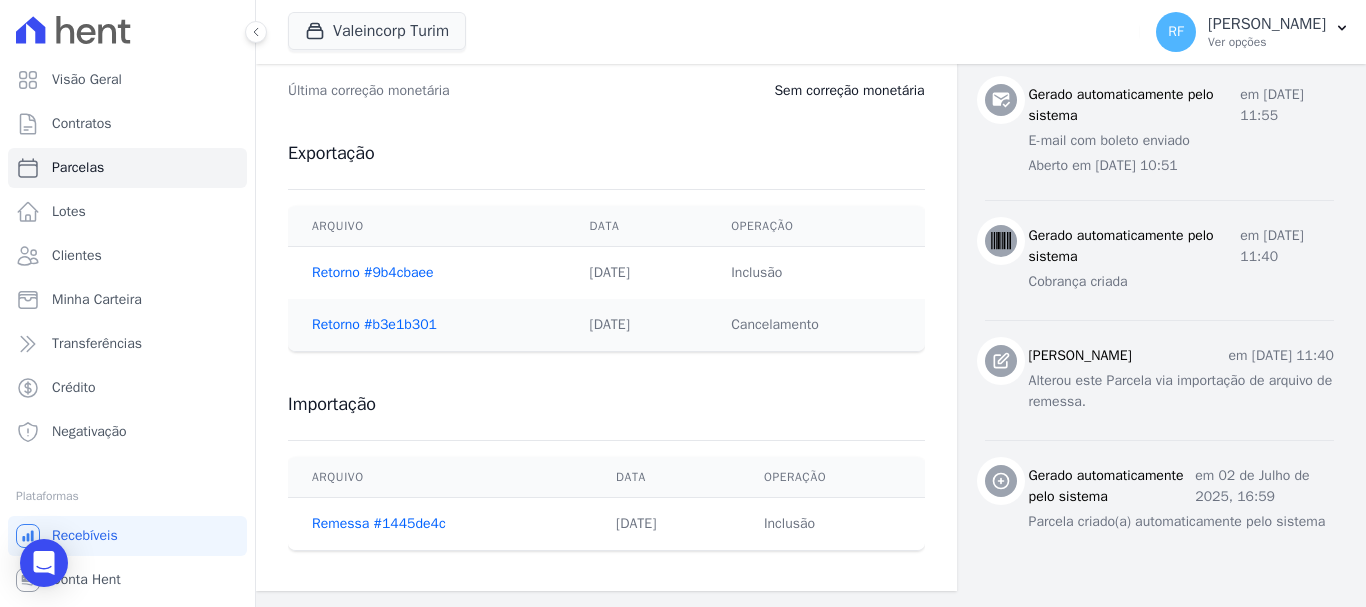 select 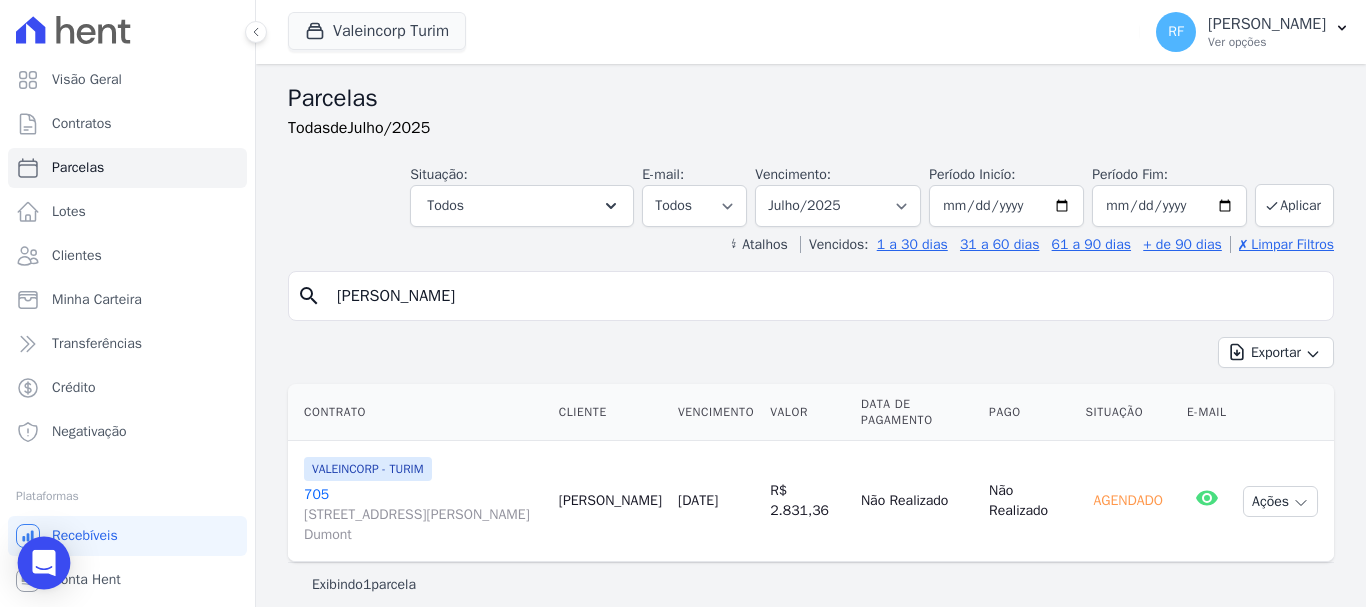 click at bounding box center [44, 563] 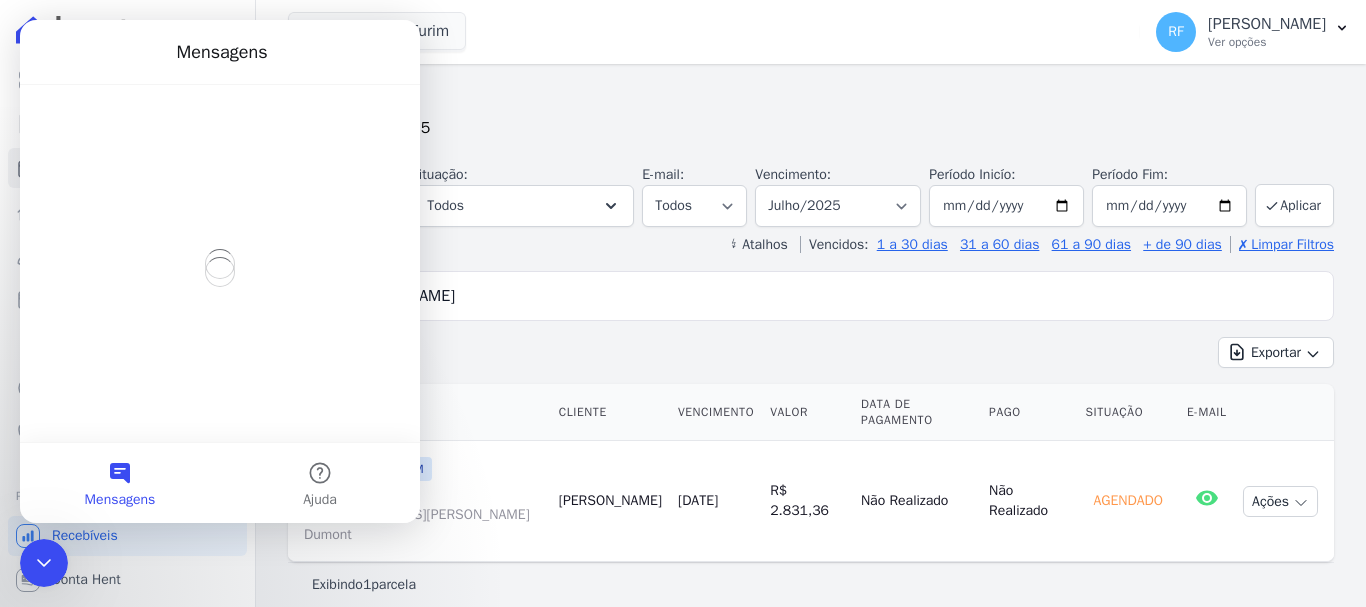 scroll, scrollTop: 0, scrollLeft: 0, axis: both 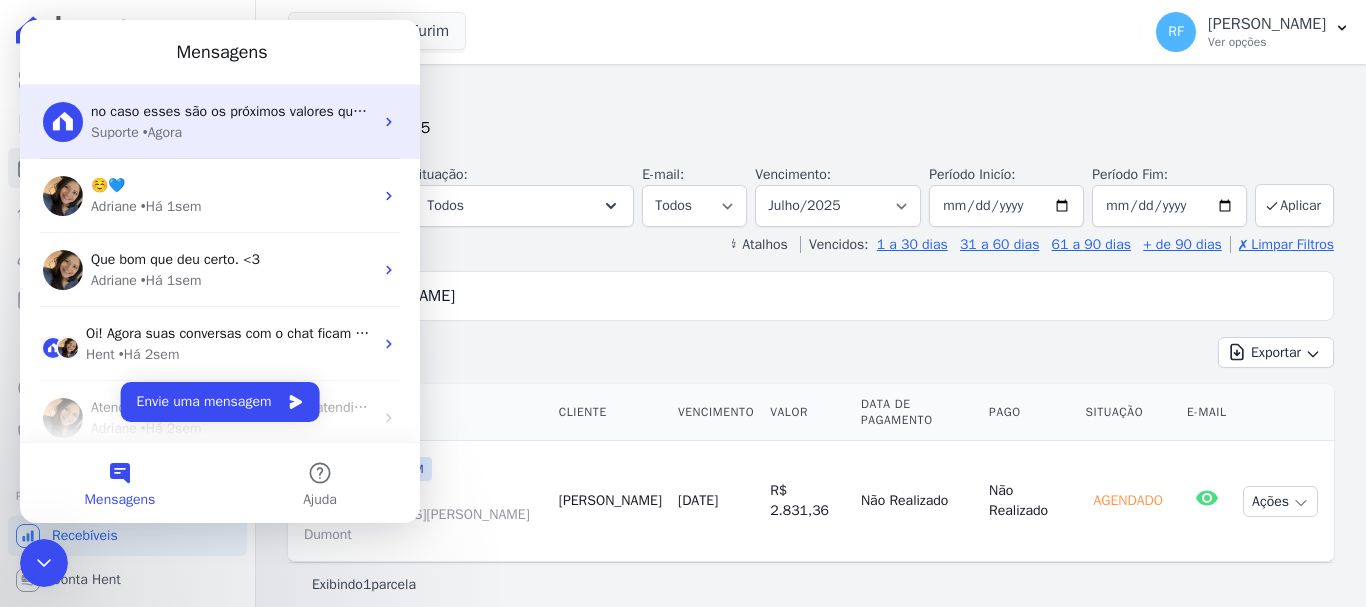 click on "no caso esses são os próximos valores que ela tem para pagar nos próximos meses? Suporte •  Agora" at bounding box center (220, 122) 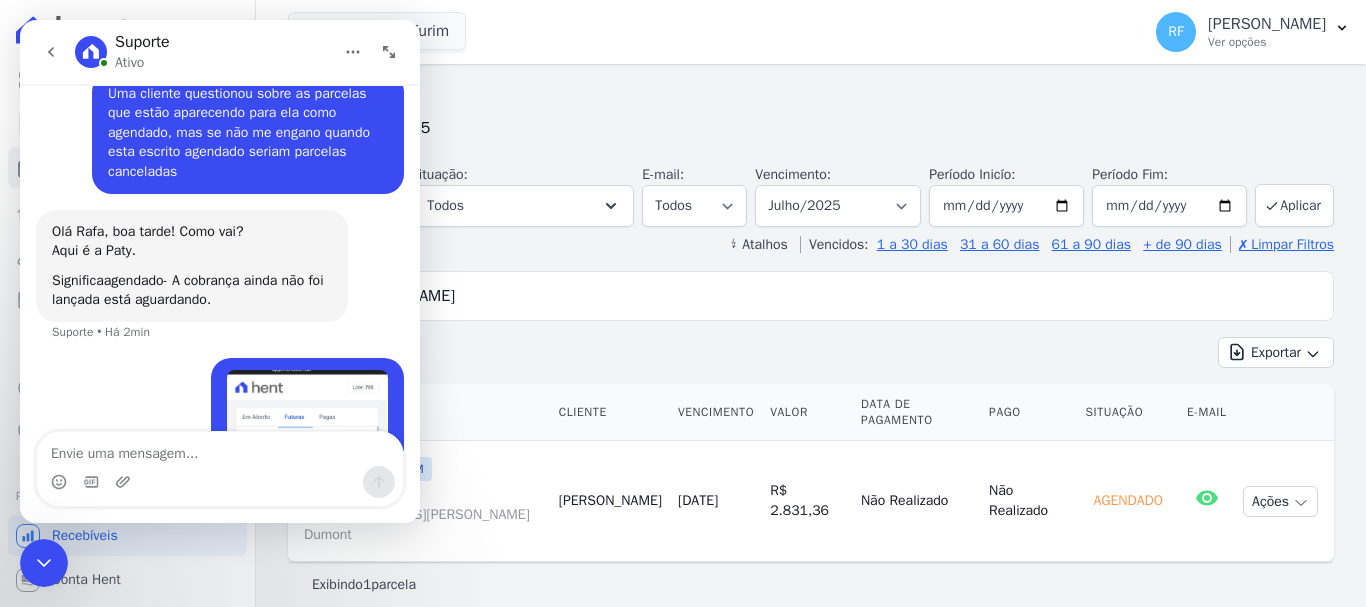 scroll, scrollTop: 627, scrollLeft: 0, axis: vertical 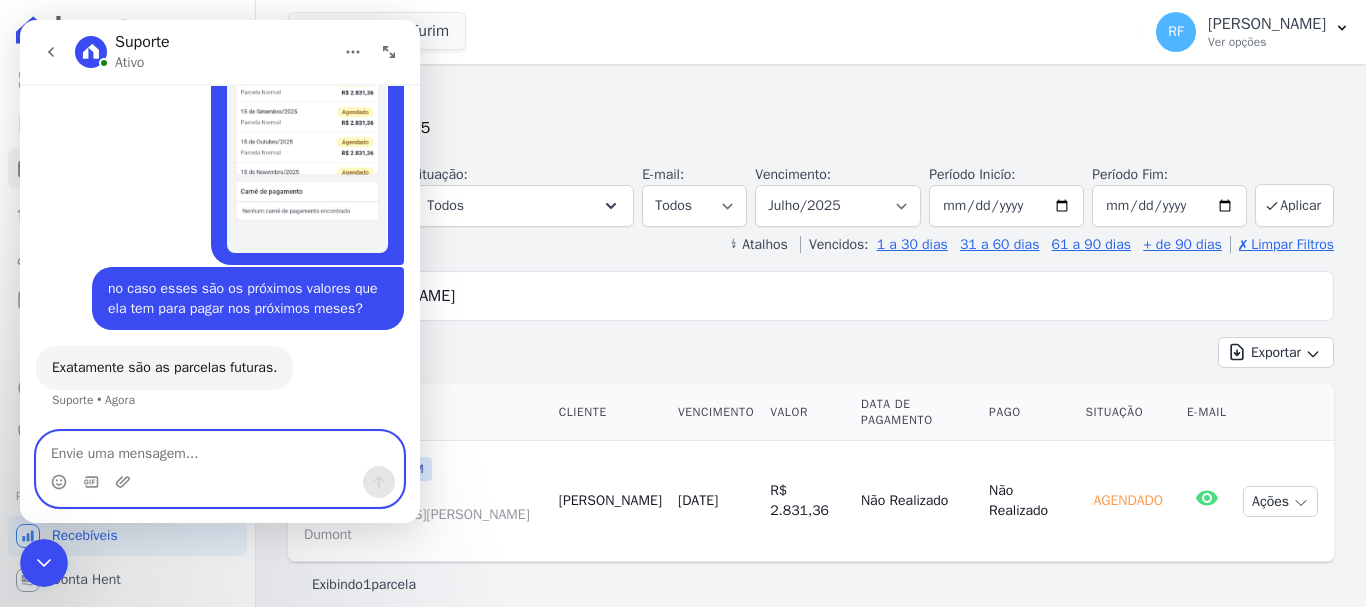 click at bounding box center [220, 449] 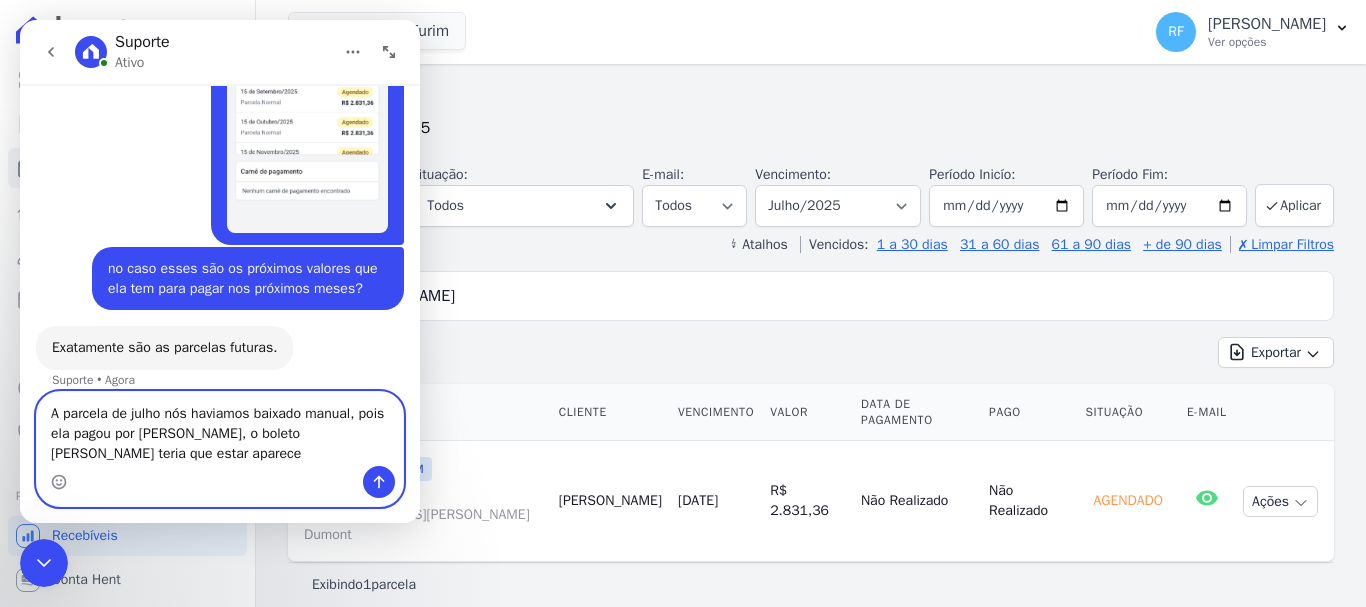scroll, scrollTop: 650, scrollLeft: 0, axis: vertical 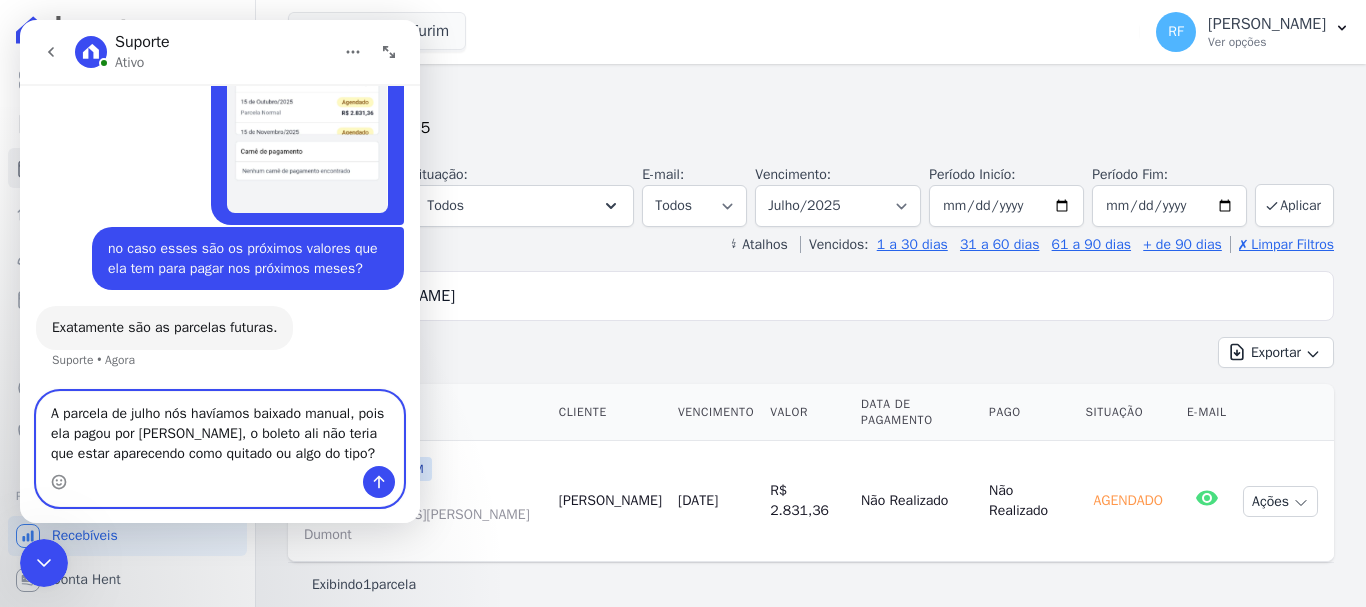 type on "A parcela de julho nós havíamos baixado manual, pois ela pagou por [PERSON_NAME], o boleto ali não teria que estar aparecendo como quitado ou algo do tipo?" 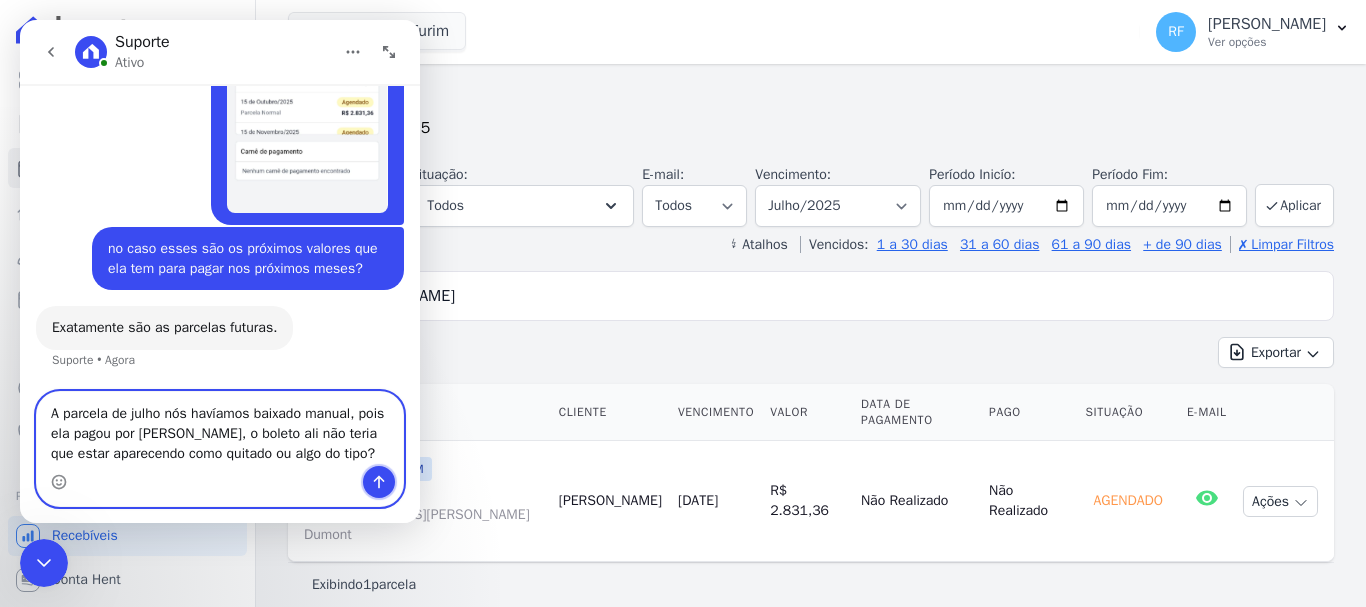 click at bounding box center (379, 482) 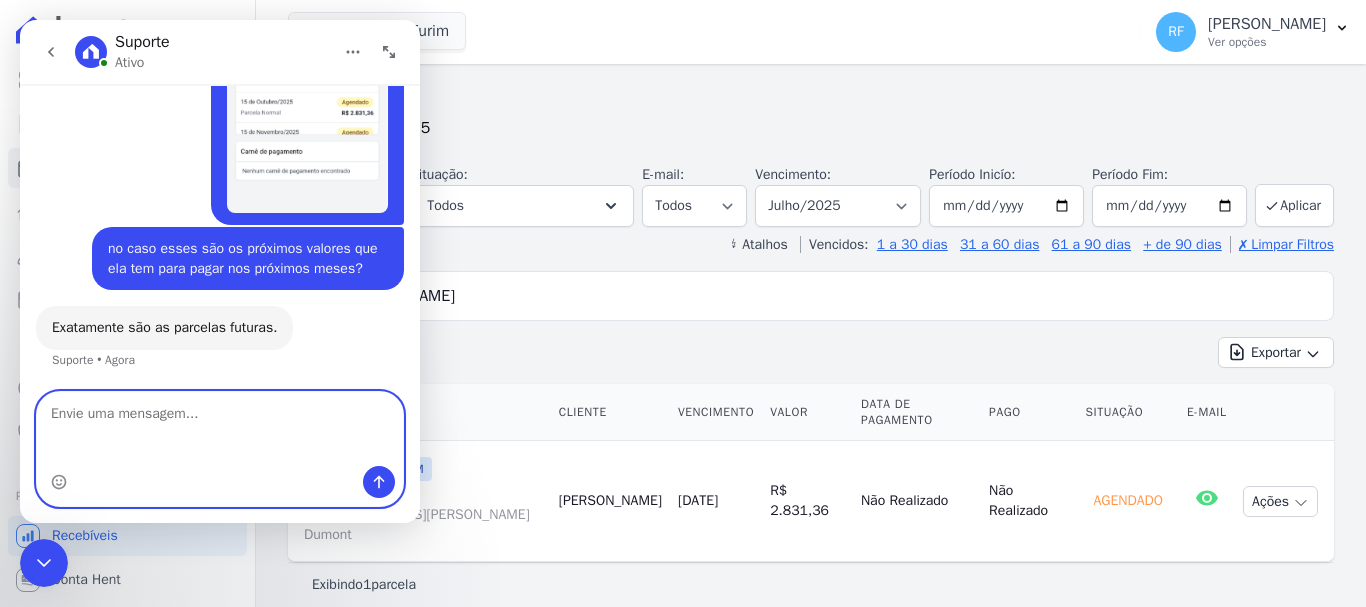scroll, scrollTop: 728, scrollLeft: 0, axis: vertical 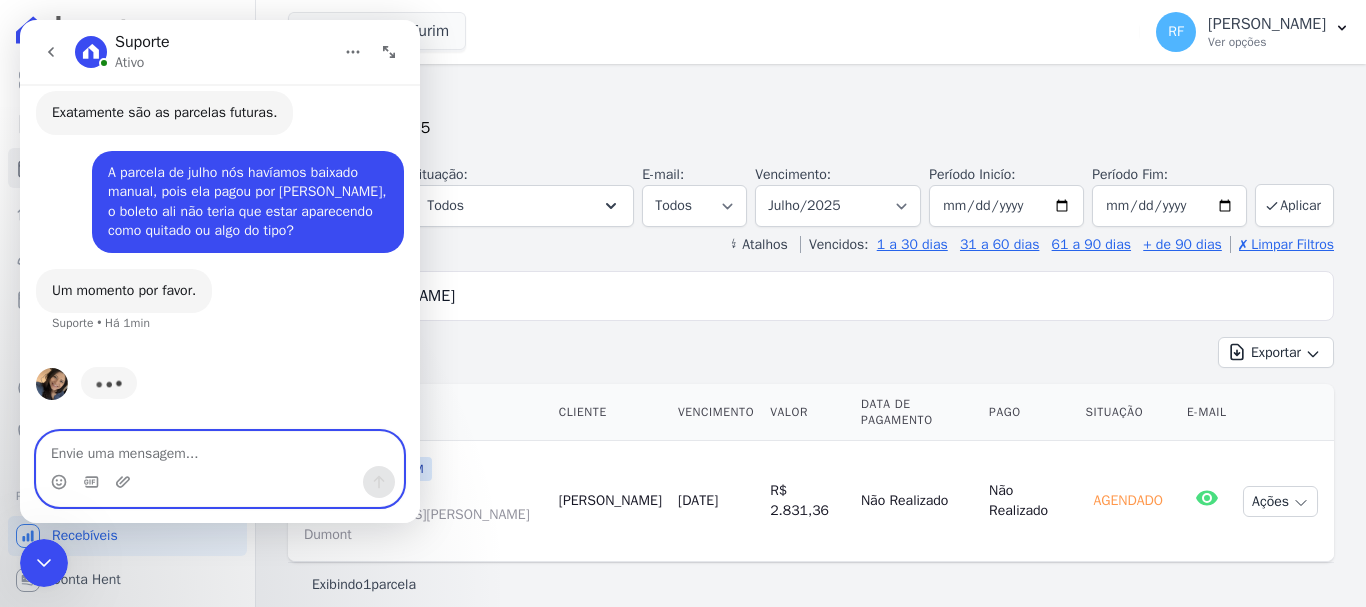 click at bounding box center [220, 449] 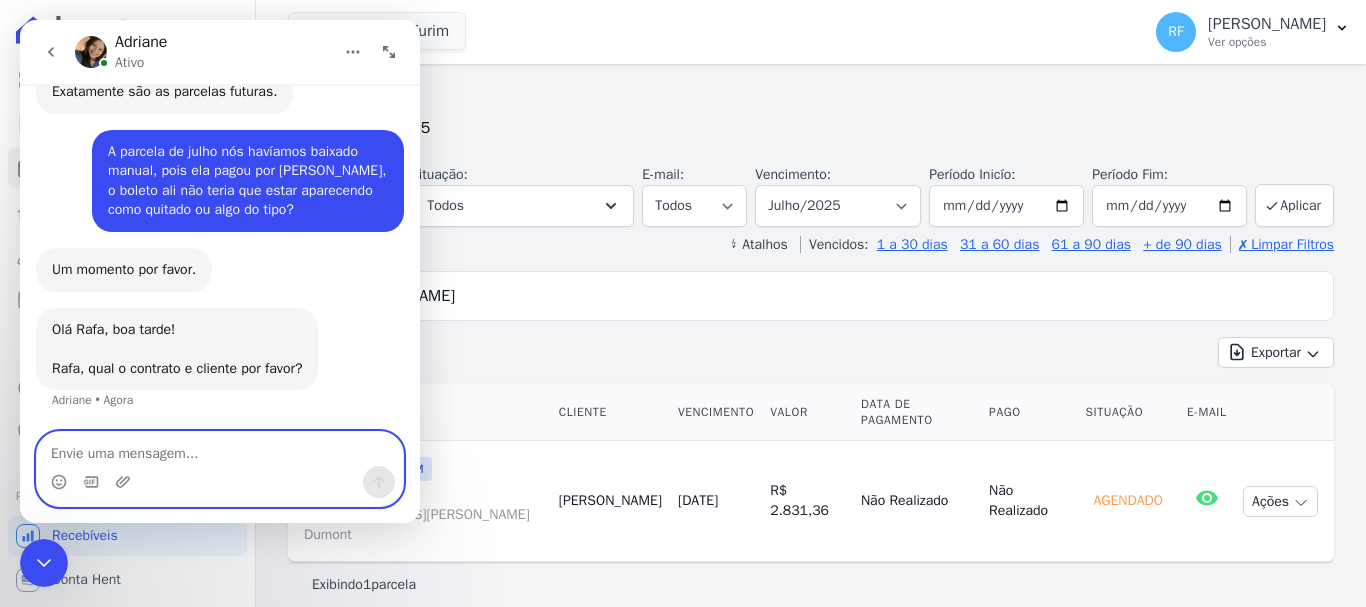 scroll, scrollTop: 963, scrollLeft: 0, axis: vertical 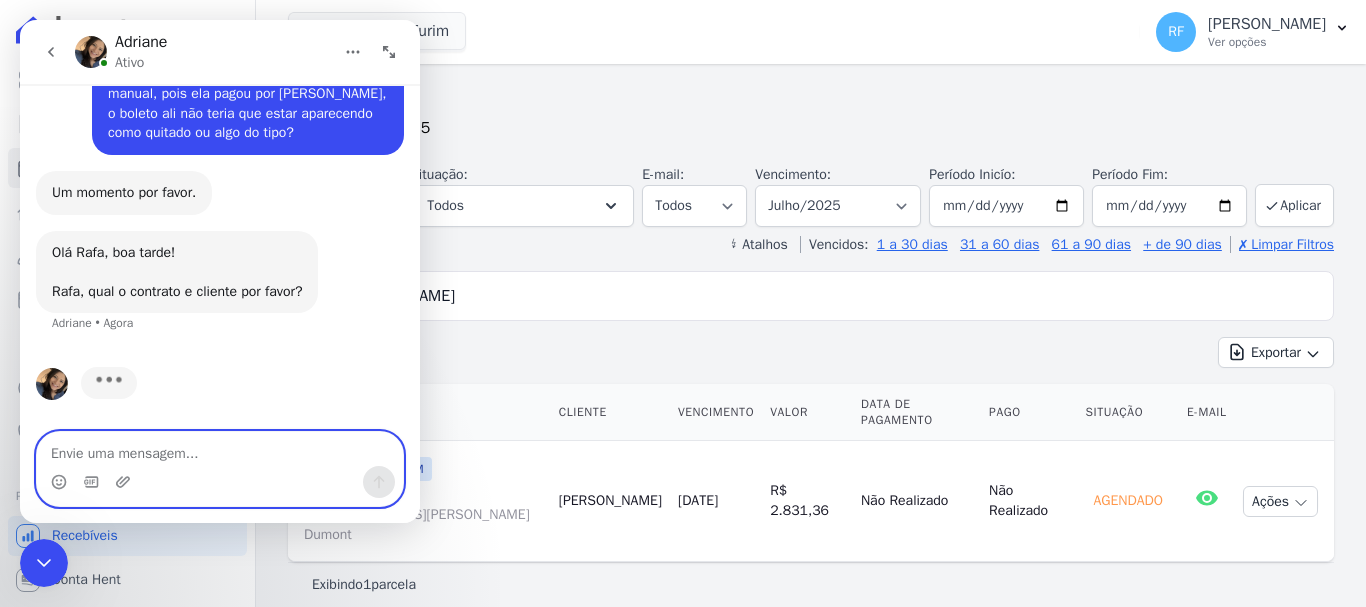 click at bounding box center (220, 449) 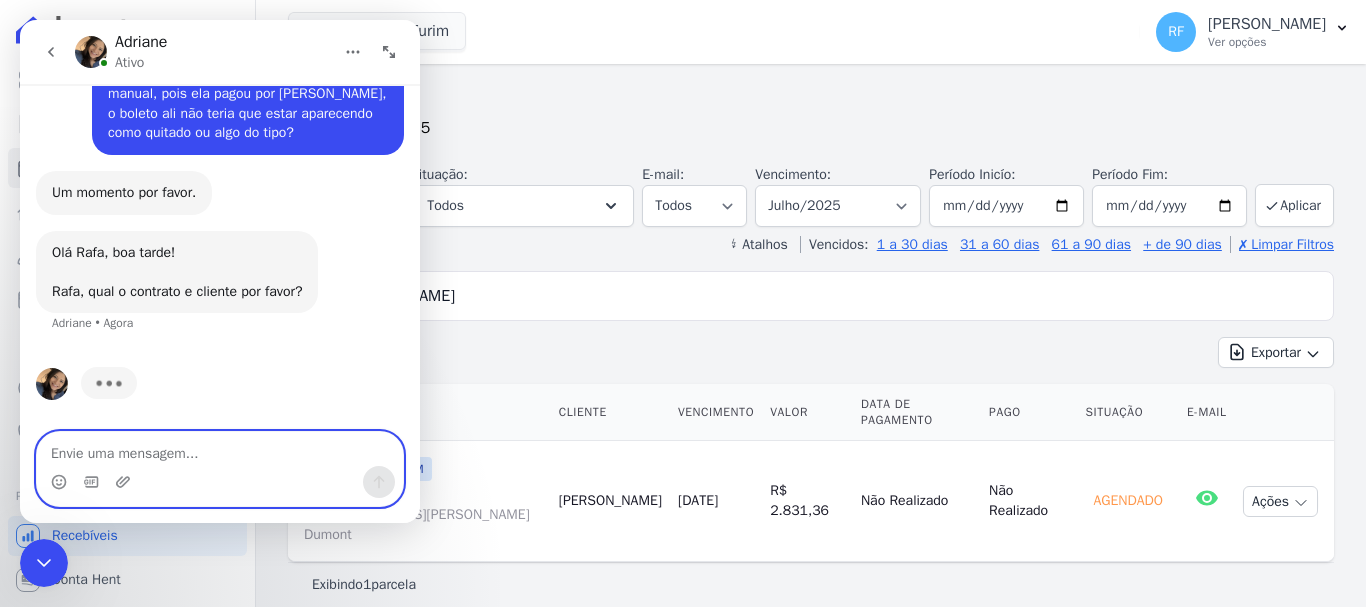 click at bounding box center (220, 449) 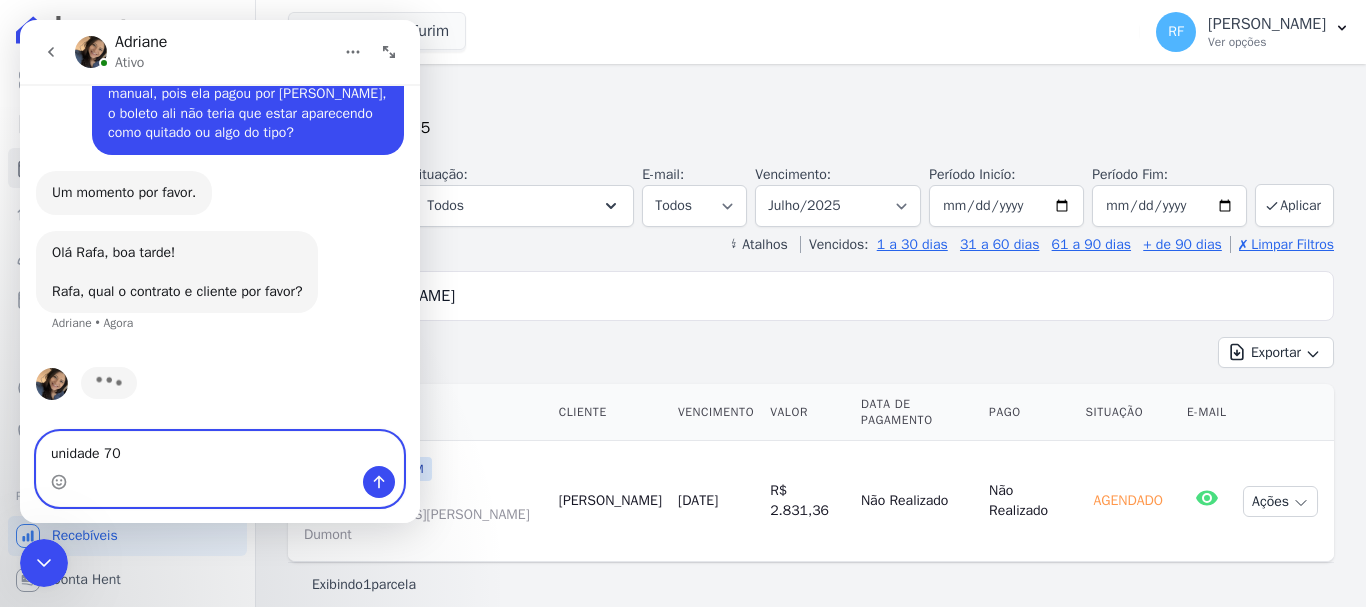 type on "unidade 705" 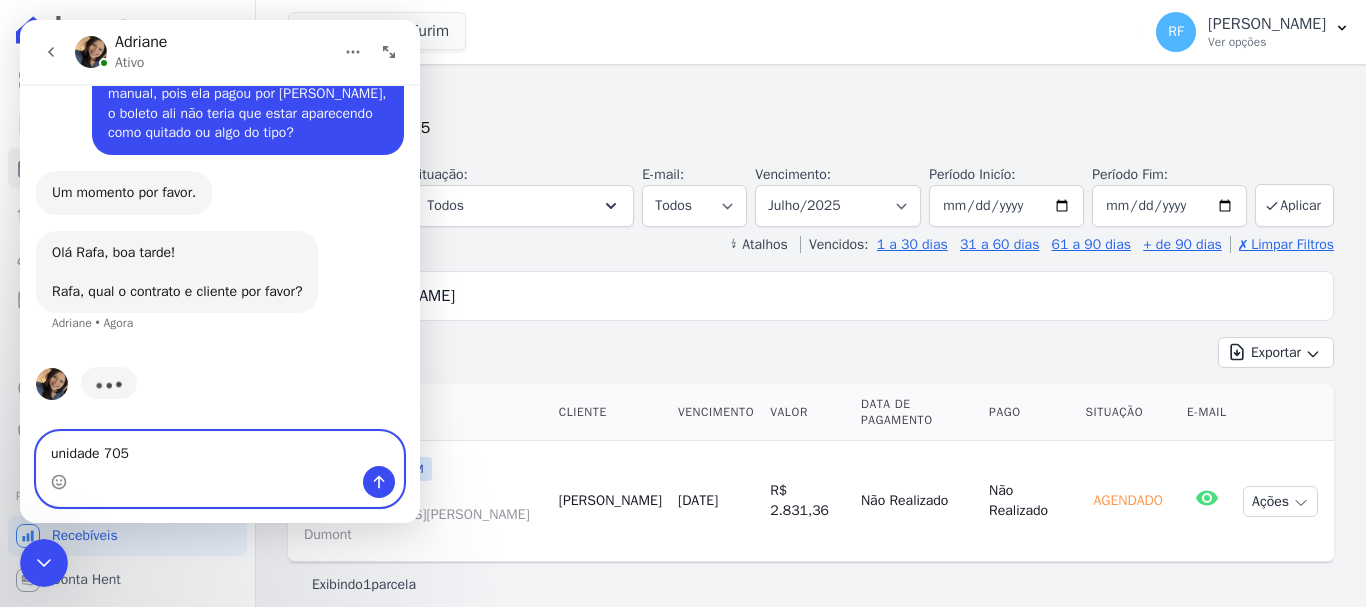 type 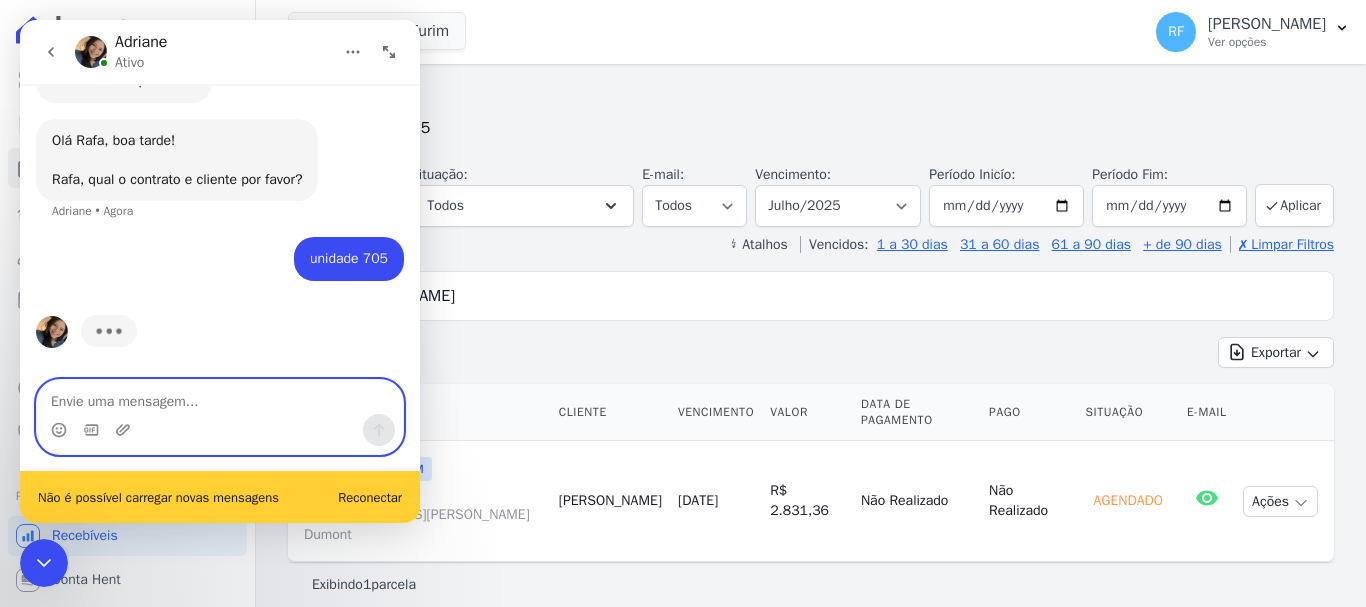 scroll, scrollTop: 998, scrollLeft: 0, axis: vertical 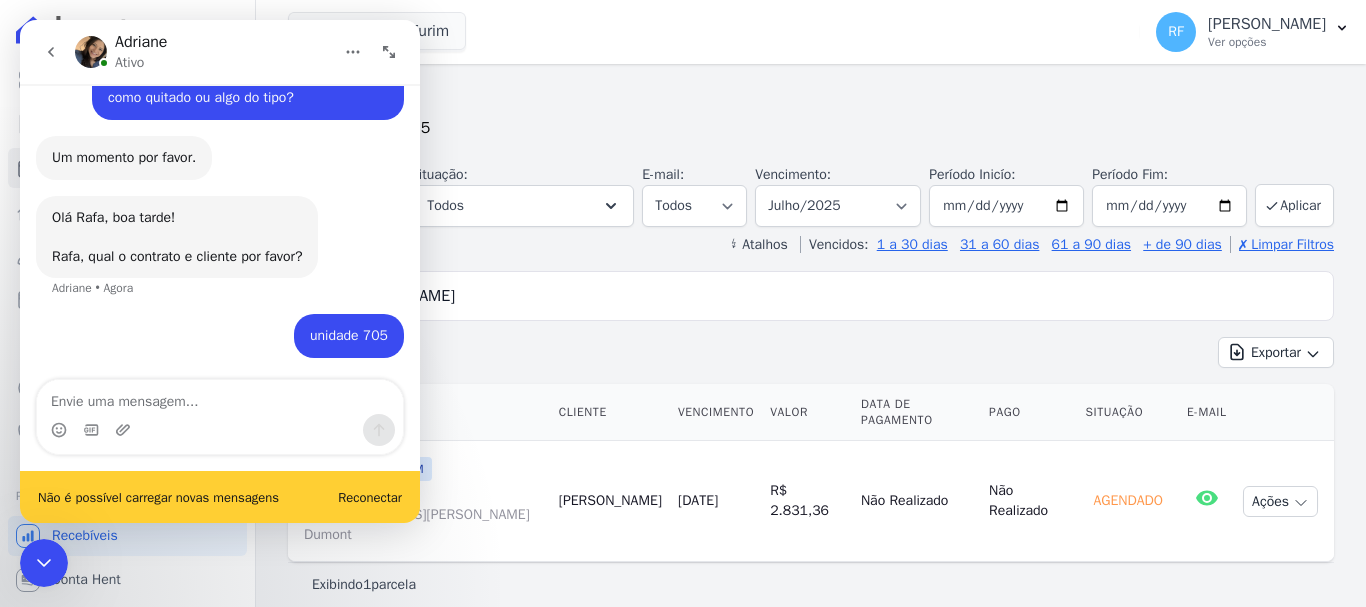 click on "Reconectar" at bounding box center (370, 497) 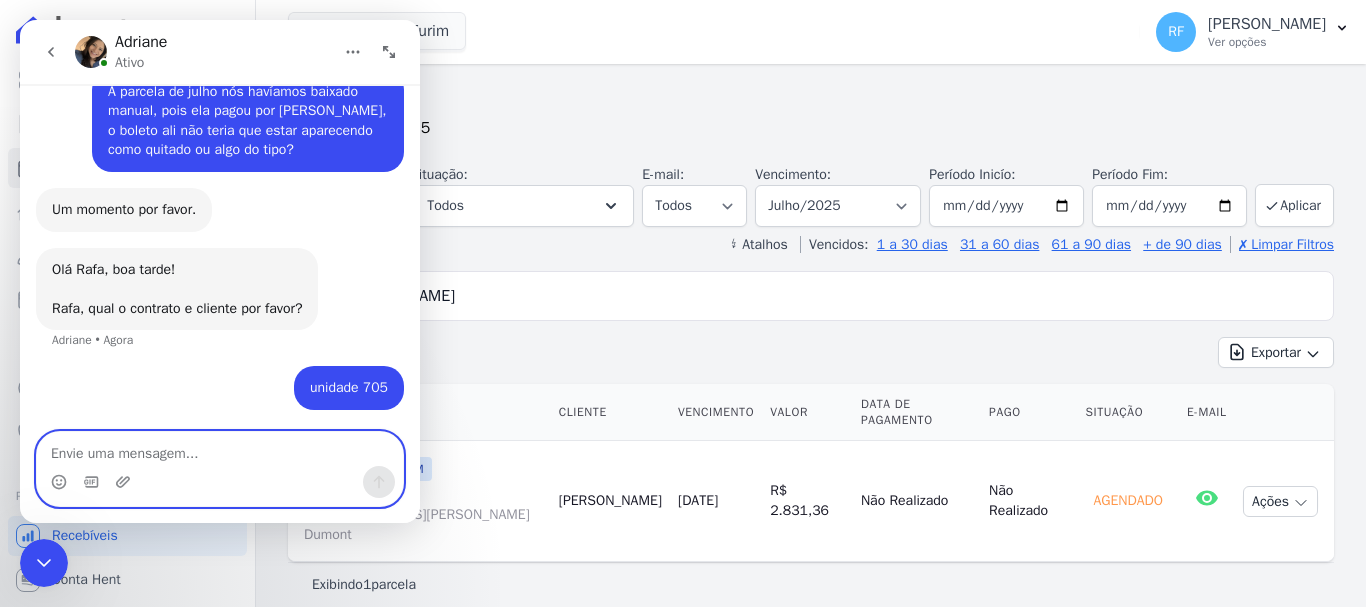 click at bounding box center (220, 449) 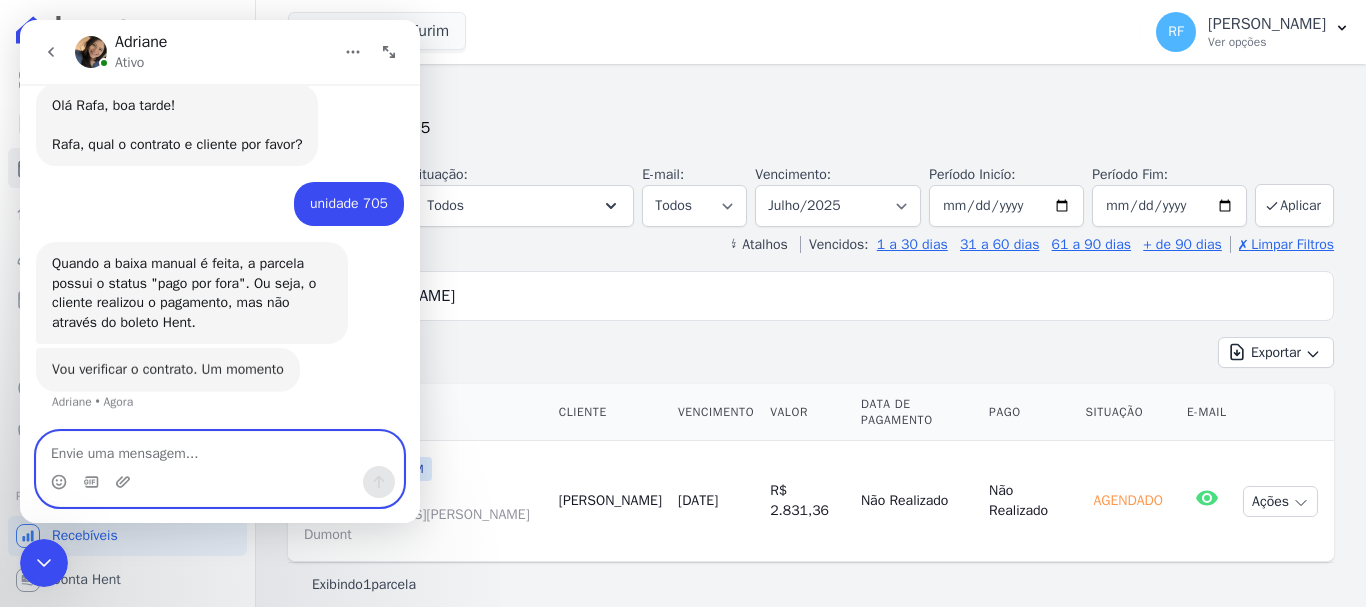 scroll, scrollTop: 1110, scrollLeft: 0, axis: vertical 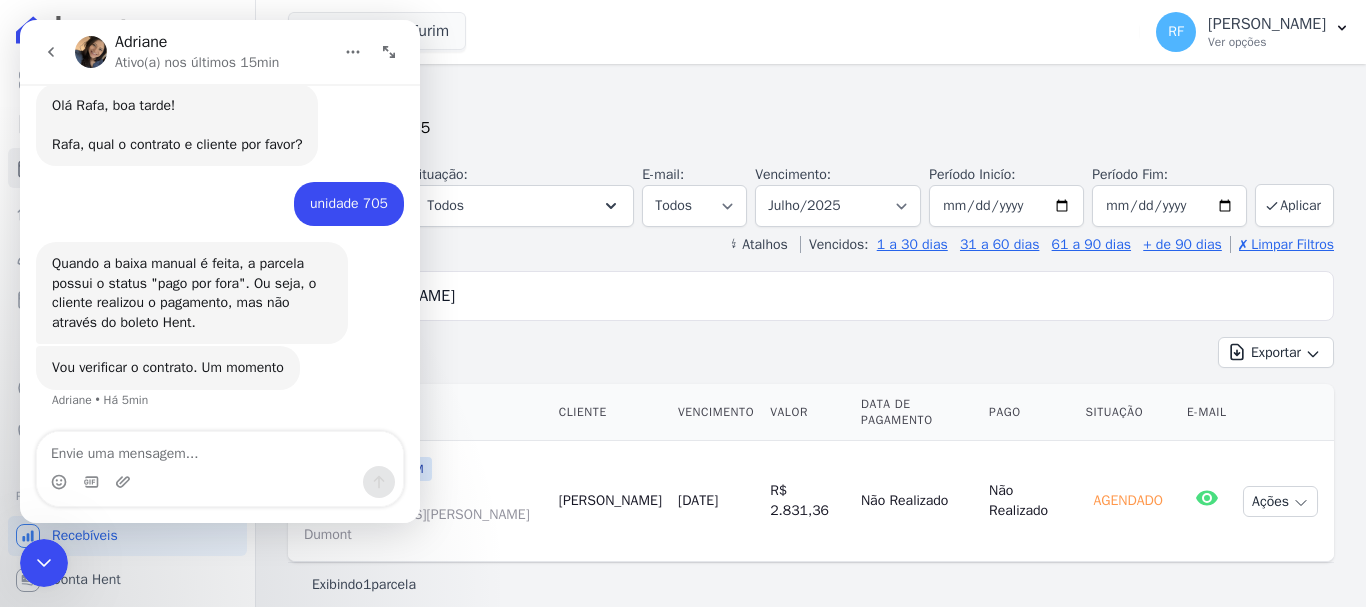 click on "daniela" at bounding box center [825, 296] 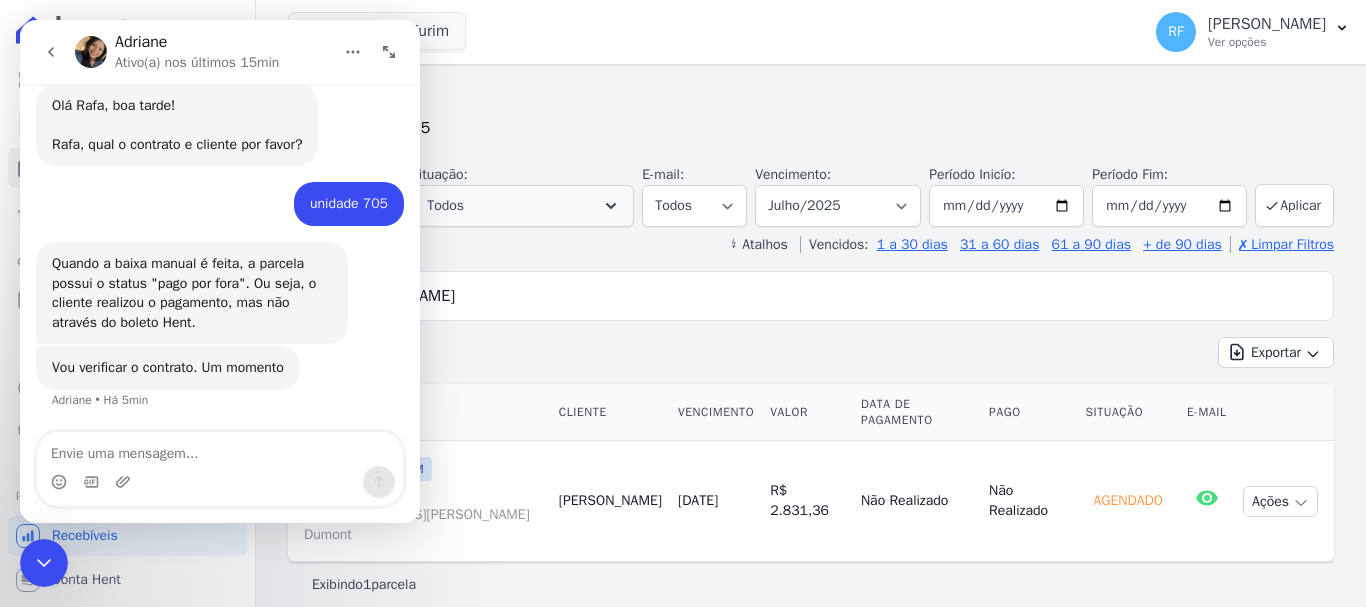type on "carlos henrique" 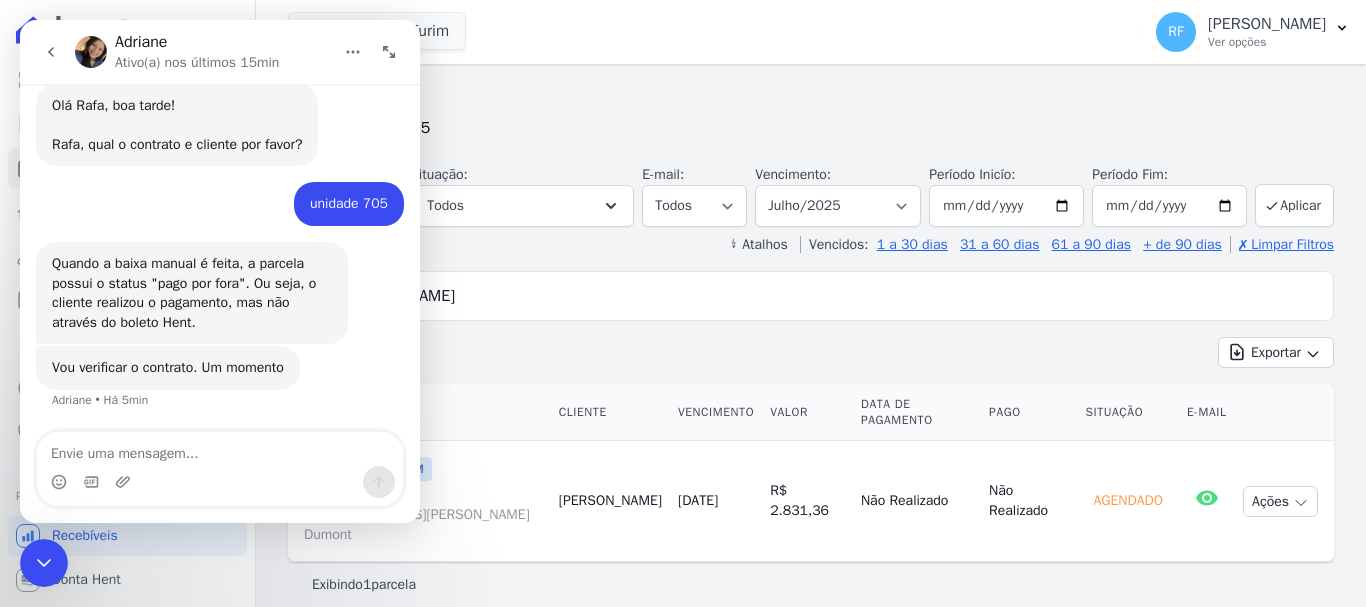 select 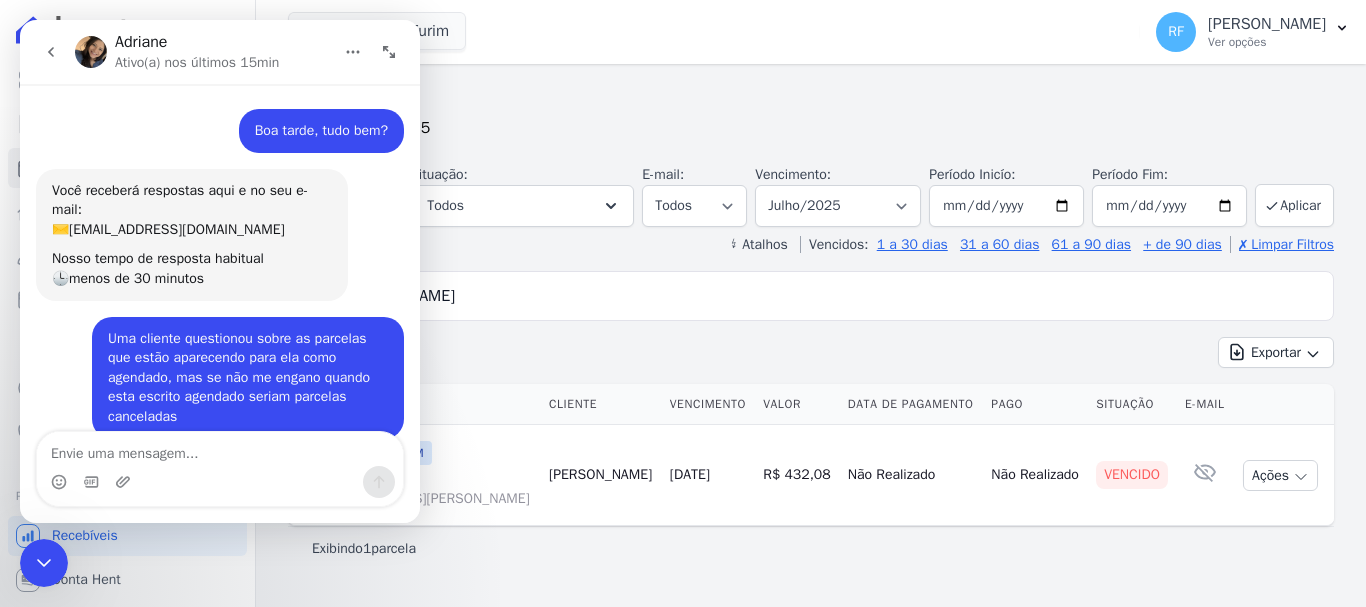 scroll, scrollTop: 0, scrollLeft: 0, axis: both 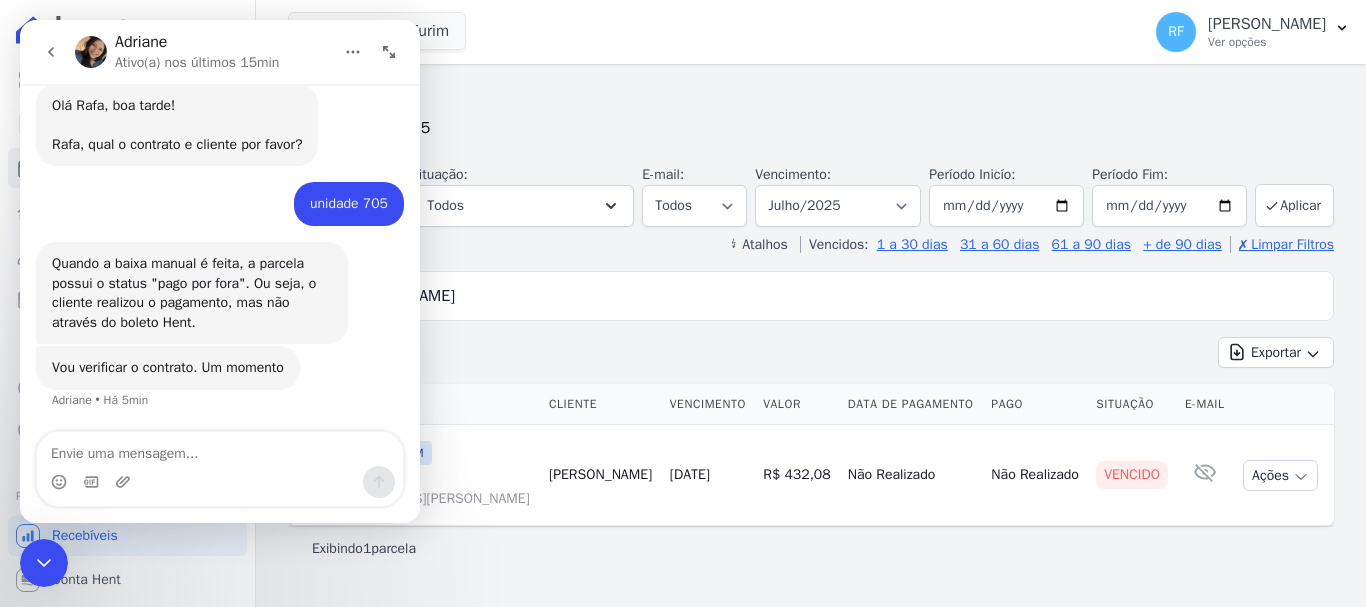 click at bounding box center [44, 563] 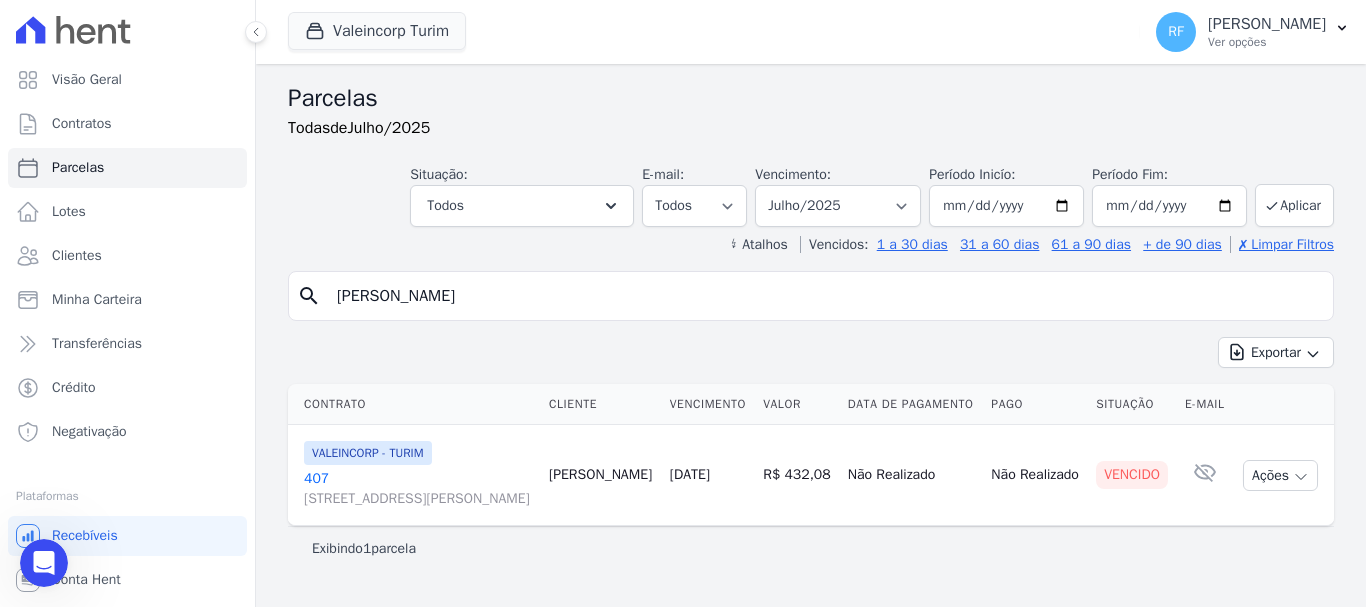 scroll, scrollTop: 0, scrollLeft: 0, axis: both 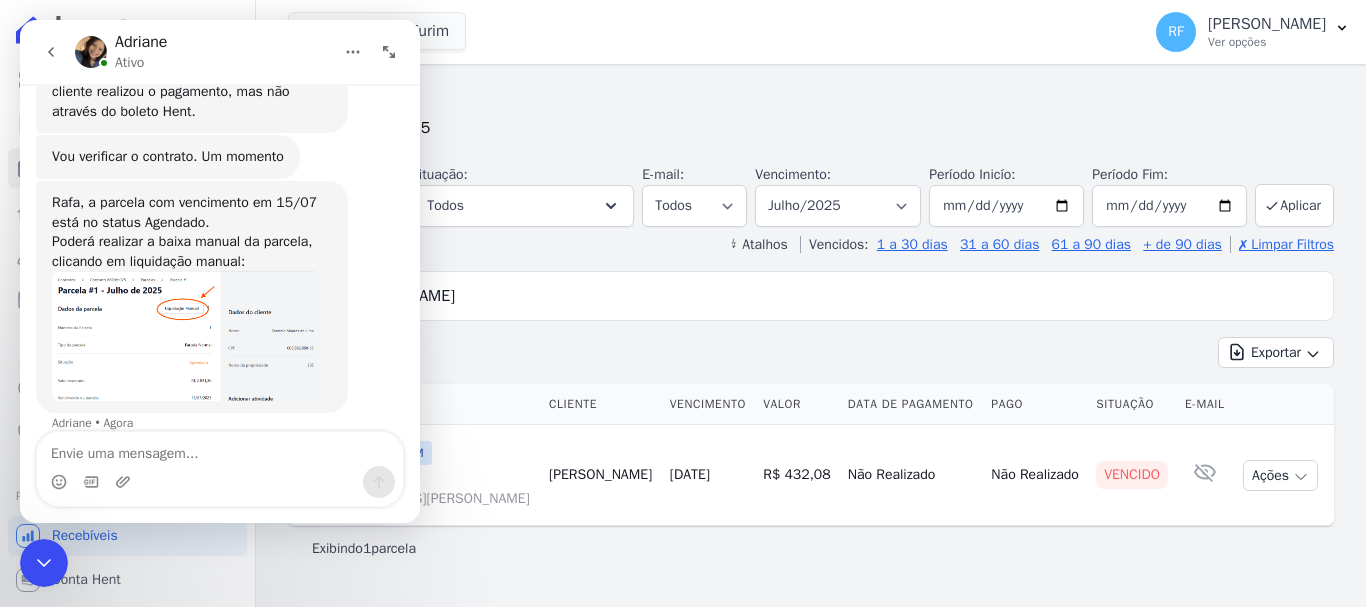 click at bounding box center [186, 336] 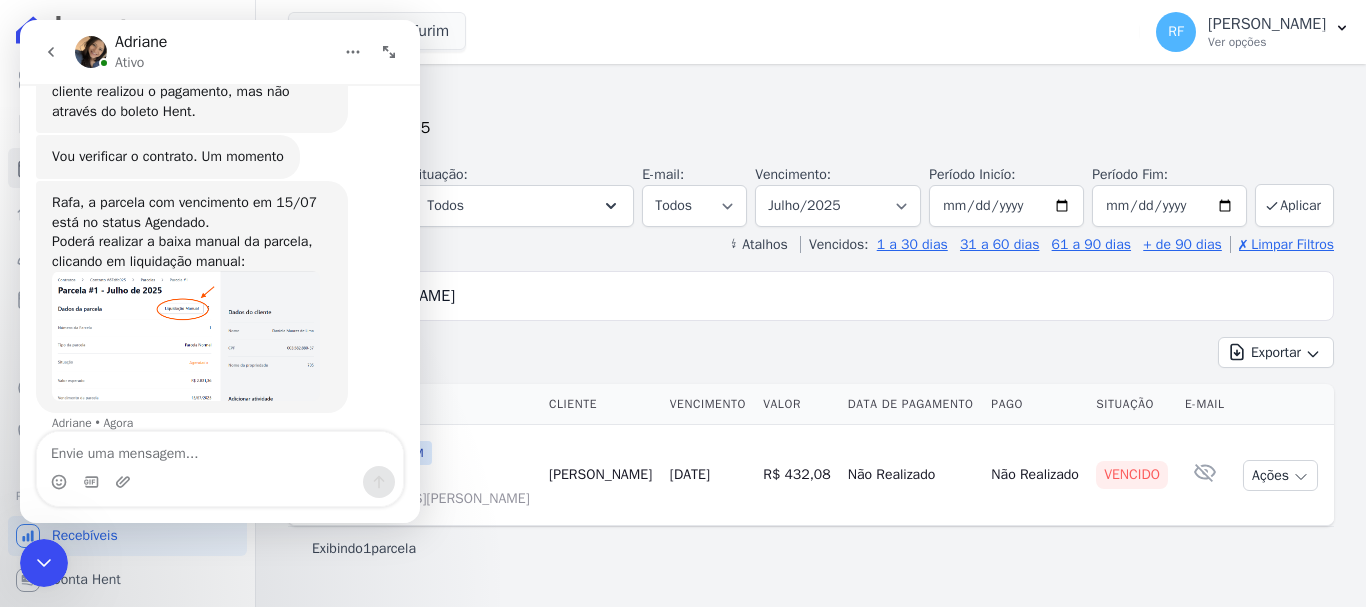 scroll, scrollTop: 0, scrollLeft: 0, axis: both 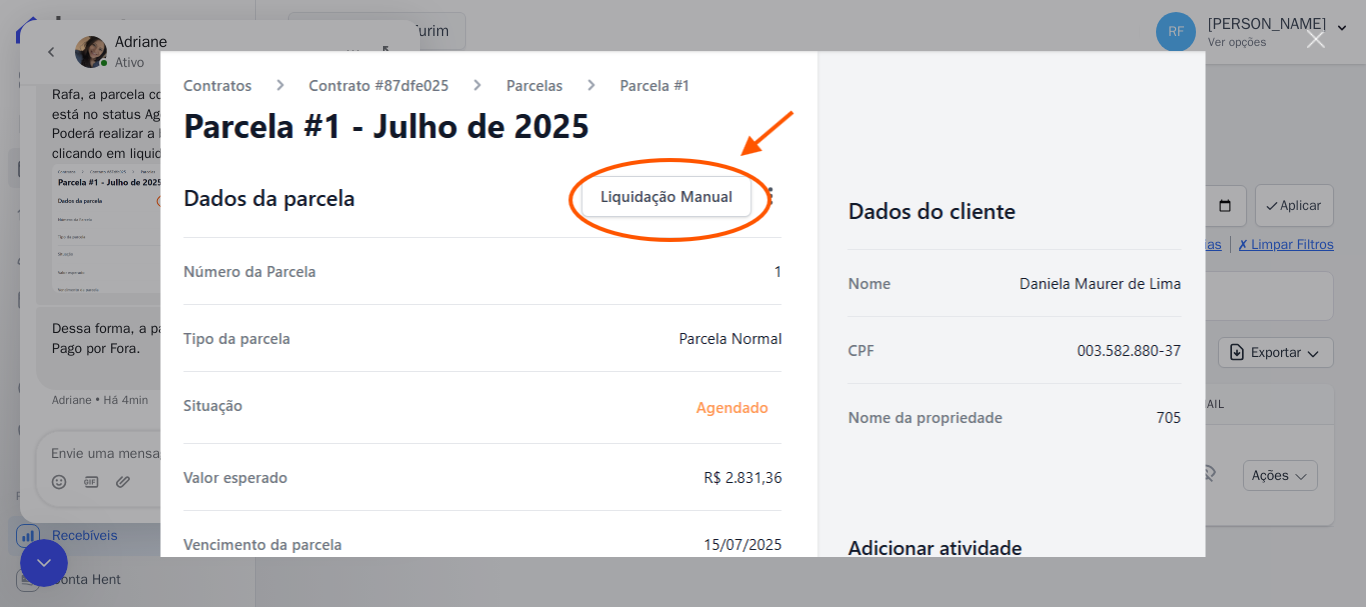 click at bounding box center [683, 303] 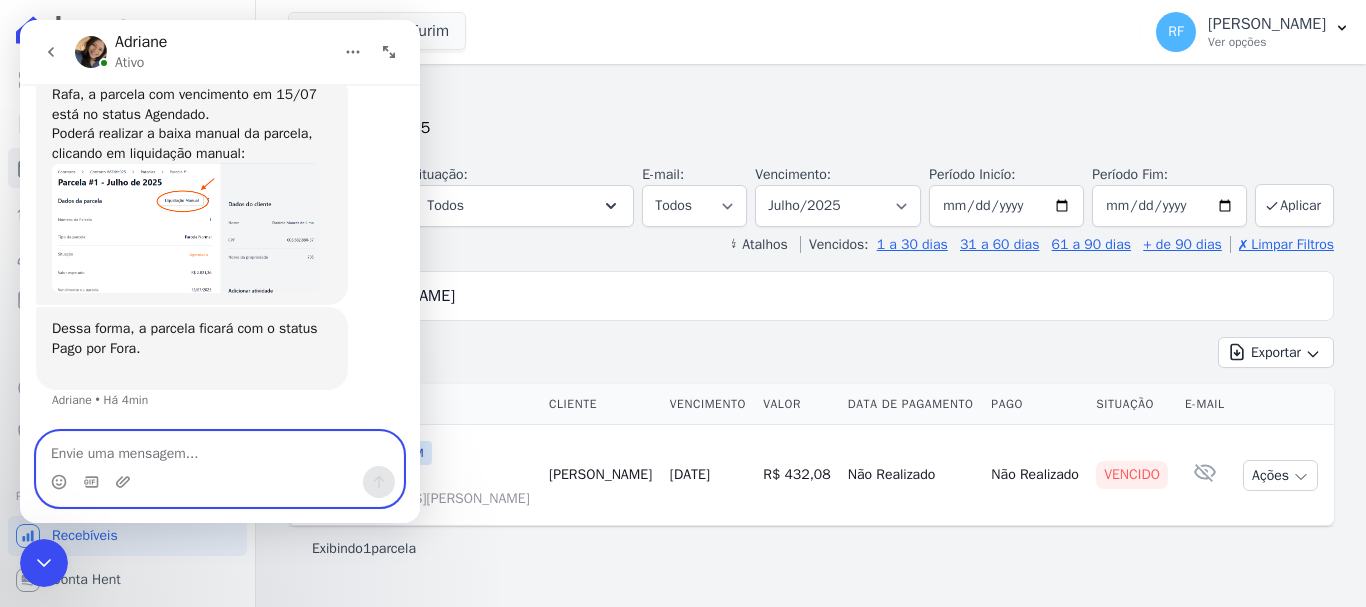 click at bounding box center (220, 449) 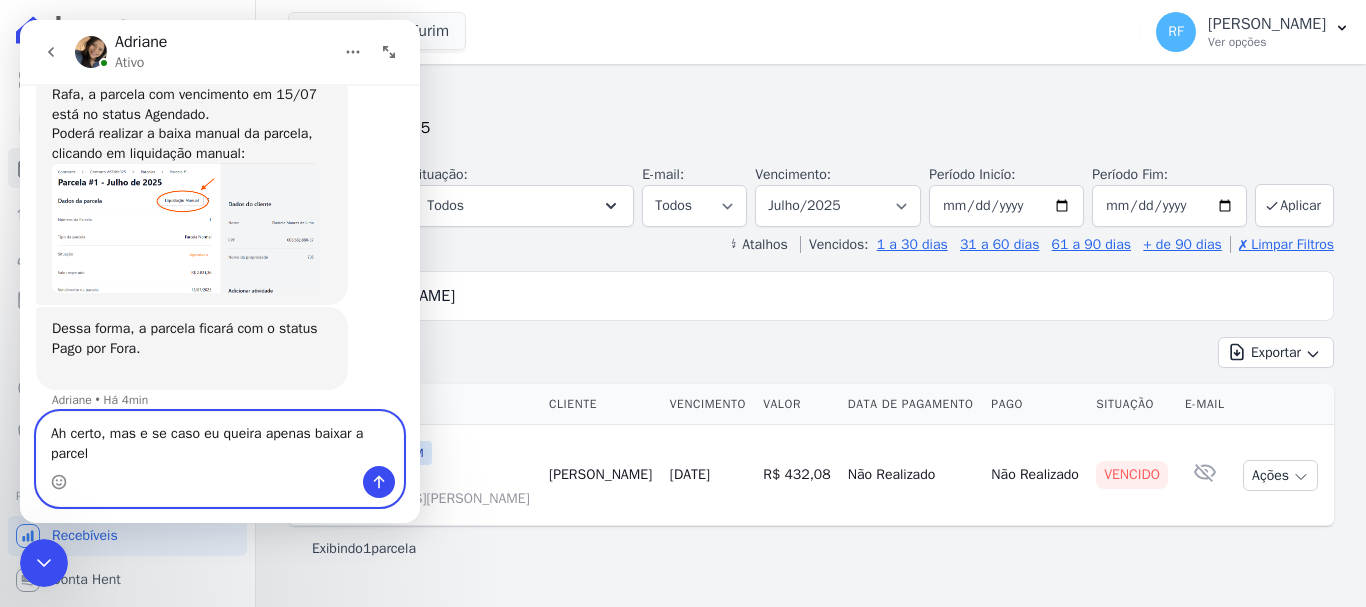 scroll, scrollTop: 1482, scrollLeft: 0, axis: vertical 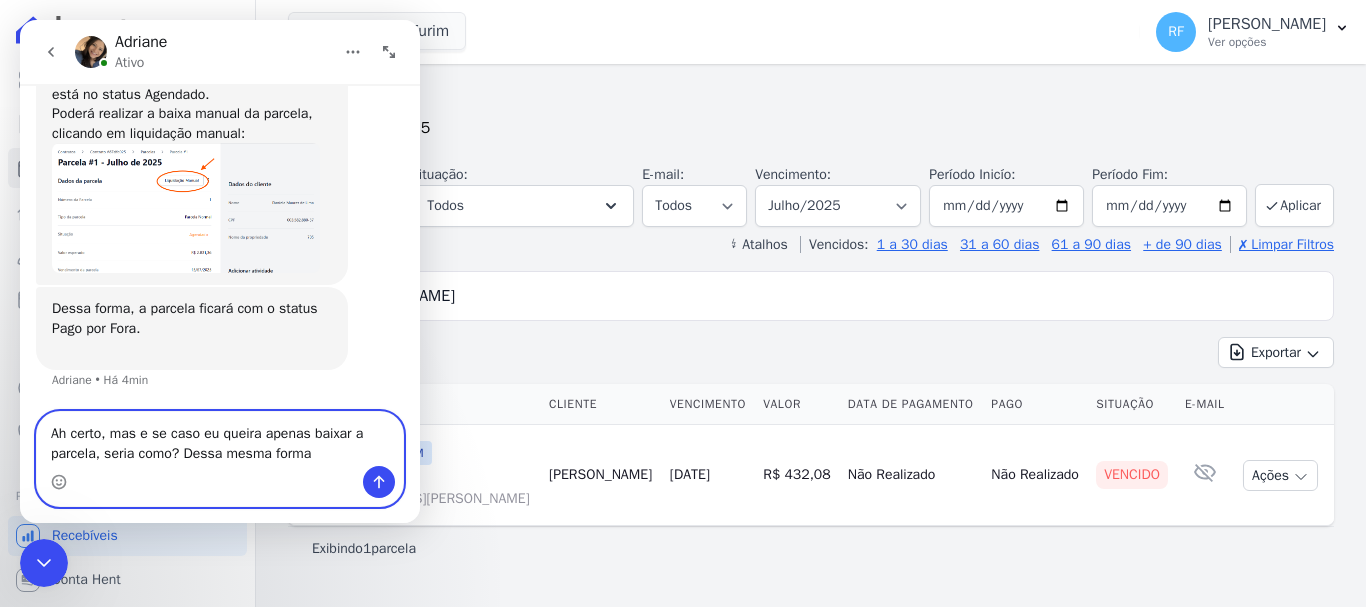 type on "Ah certo, mas e se caso eu queira apenas baixar a parcela, seria como? Dessa mesma forma?" 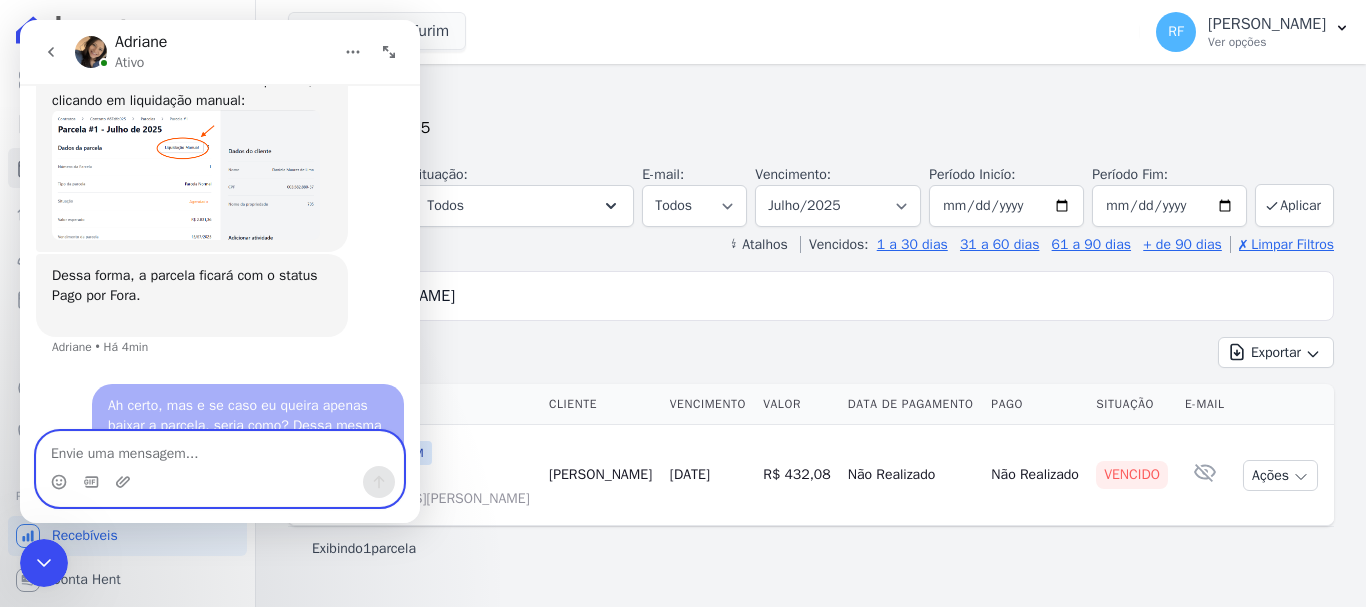 scroll, scrollTop: 1528, scrollLeft: 0, axis: vertical 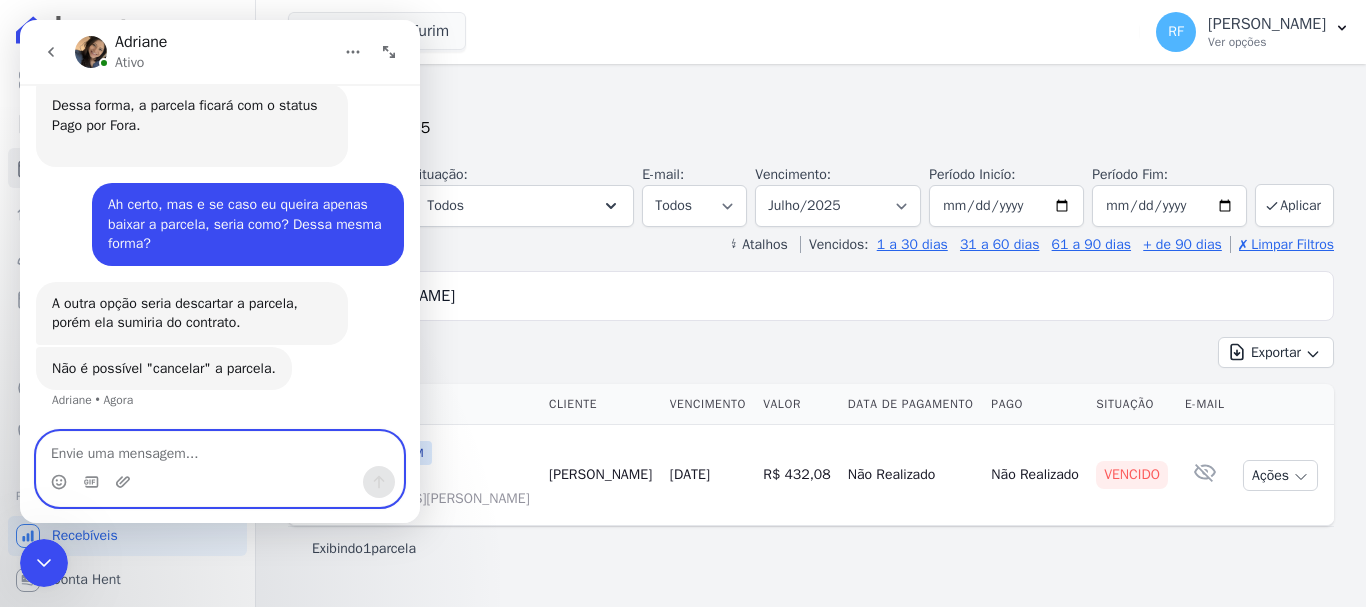 click at bounding box center [220, 449] 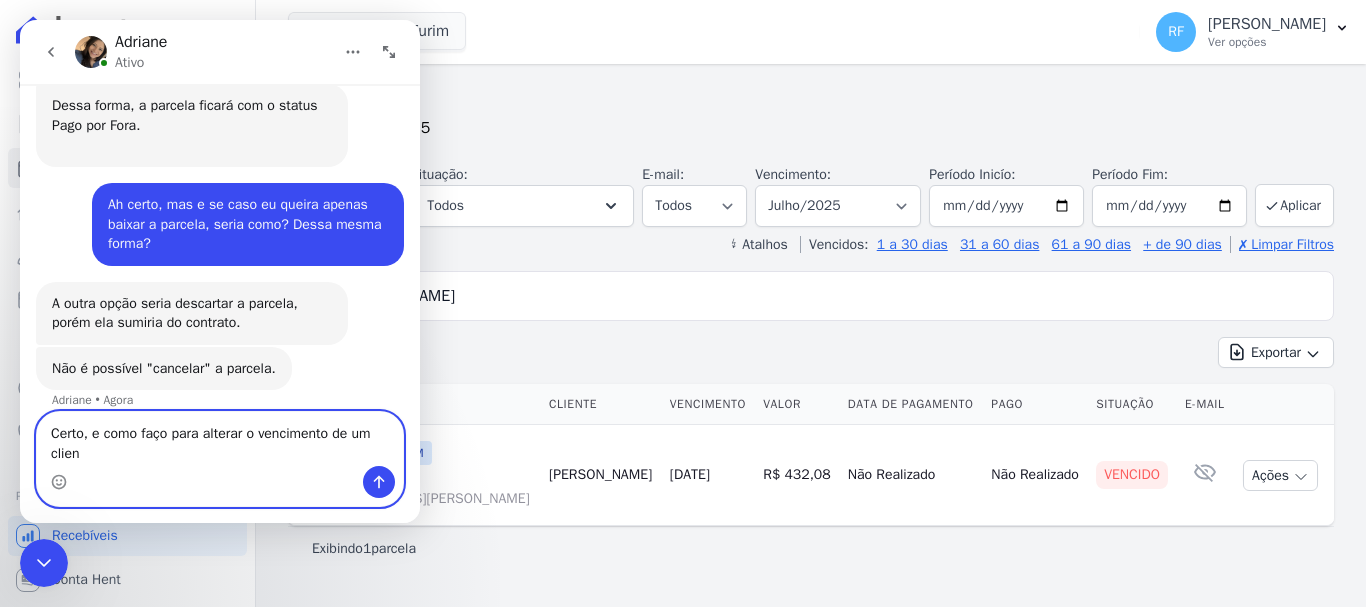 scroll, scrollTop: 1672, scrollLeft: 0, axis: vertical 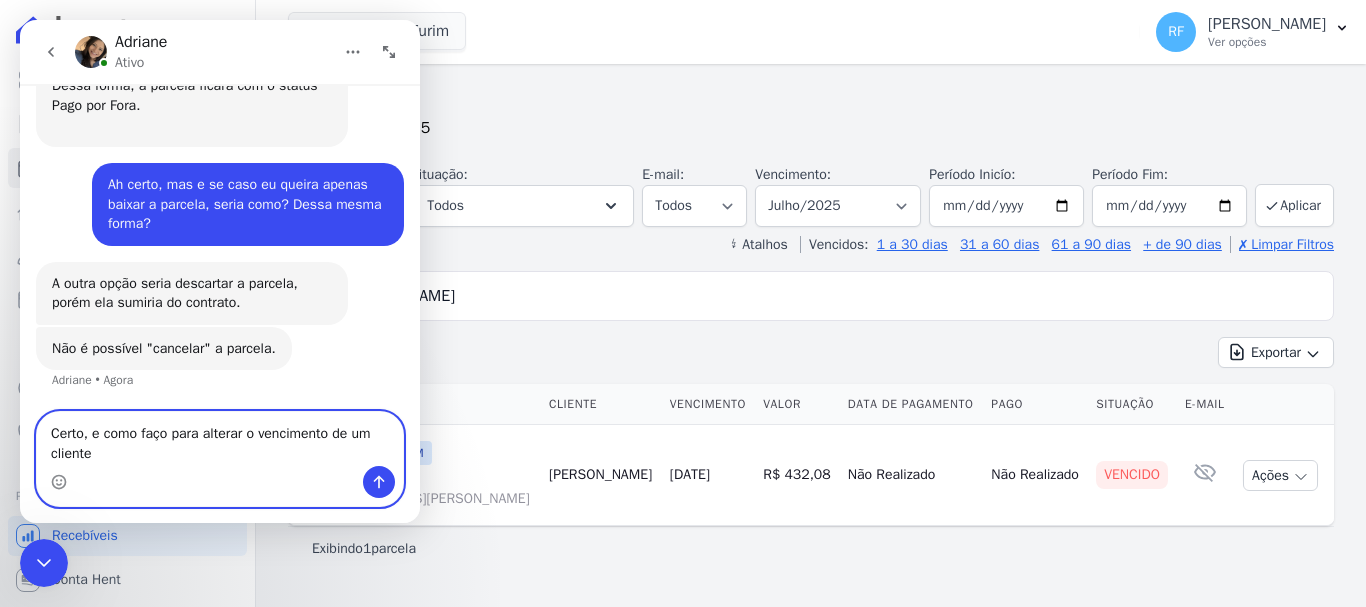 type on "Certo, e como faço para alterar o vencimento de um cliente?" 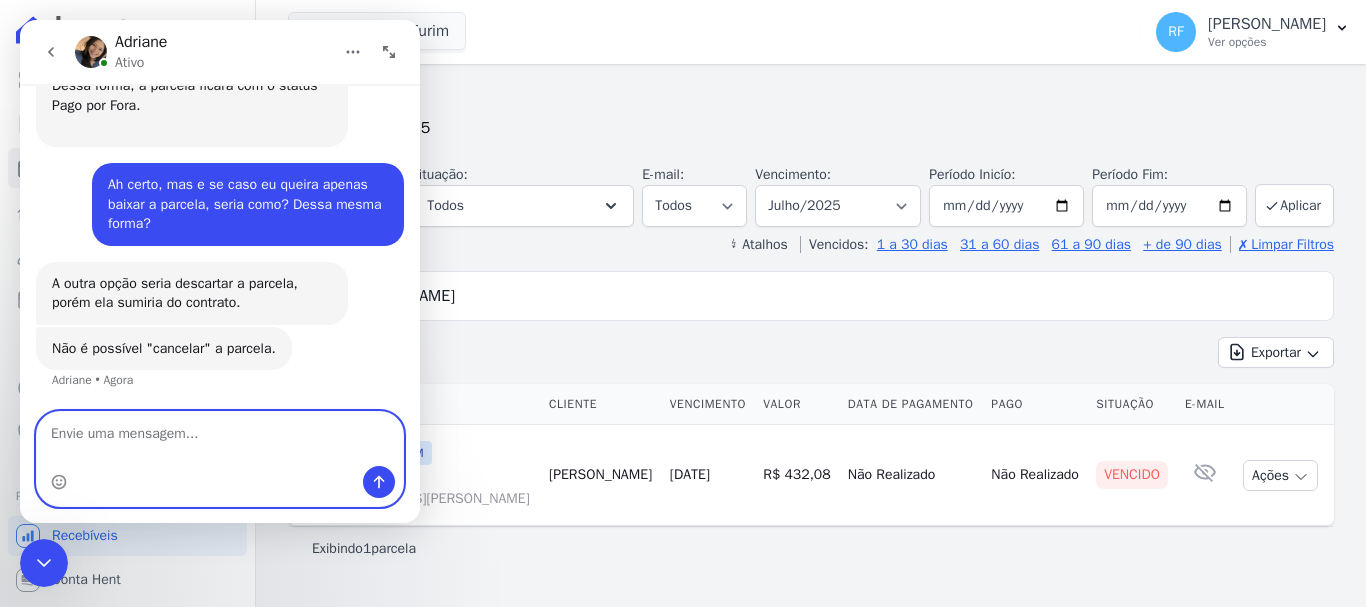 scroll, scrollTop: 1732, scrollLeft: 0, axis: vertical 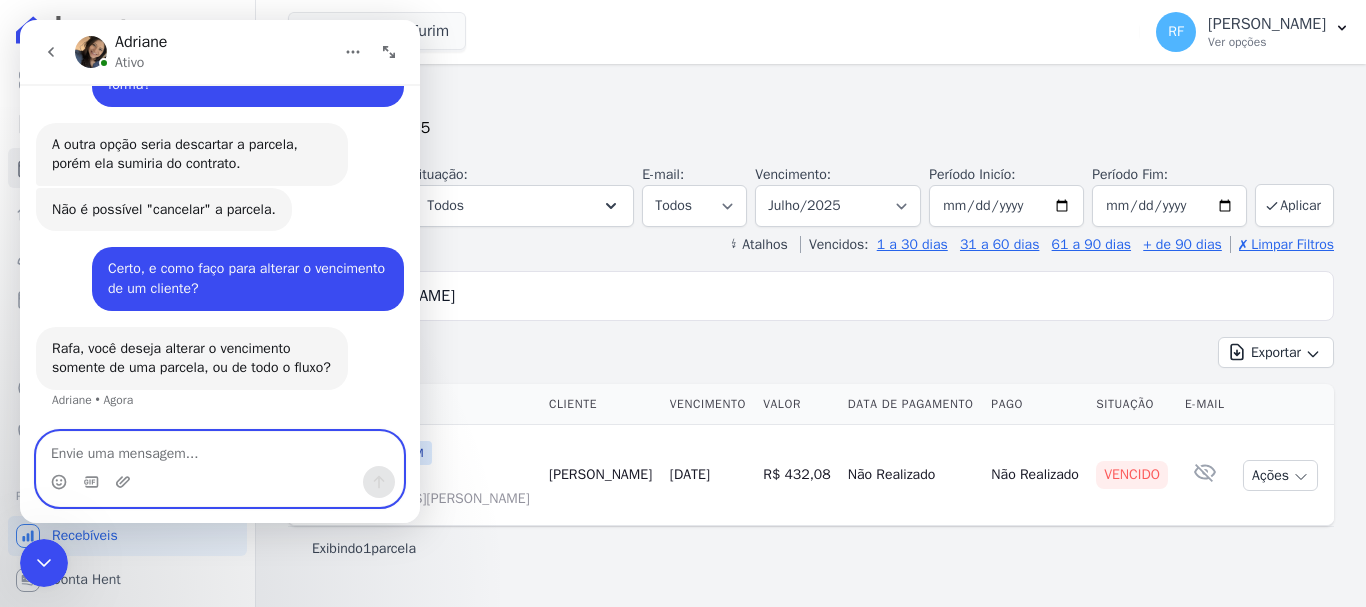 click at bounding box center (220, 449) 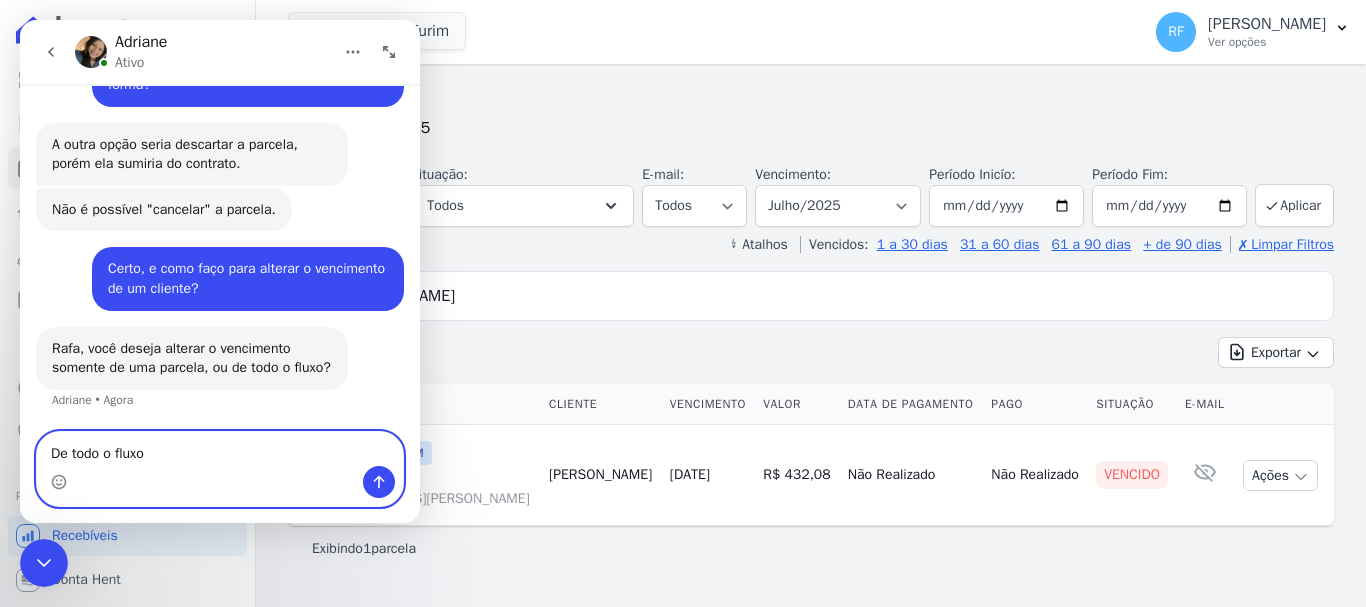 type on "De todo o fluxo" 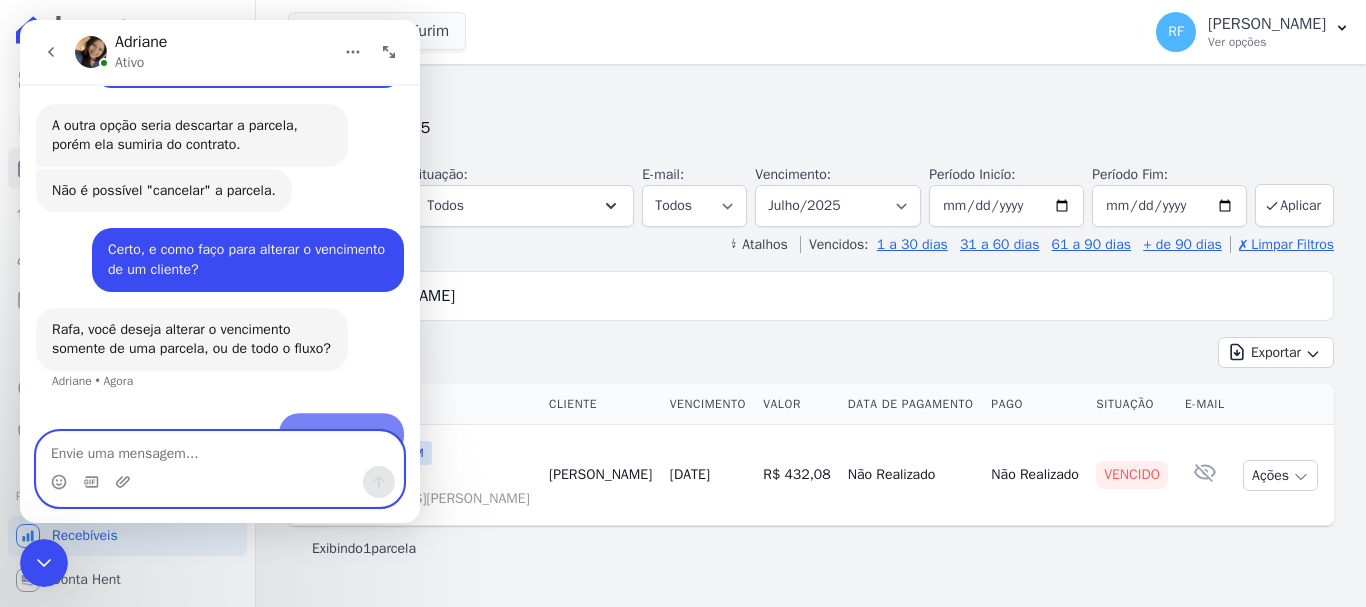 scroll, scrollTop: 1890, scrollLeft: 0, axis: vertical 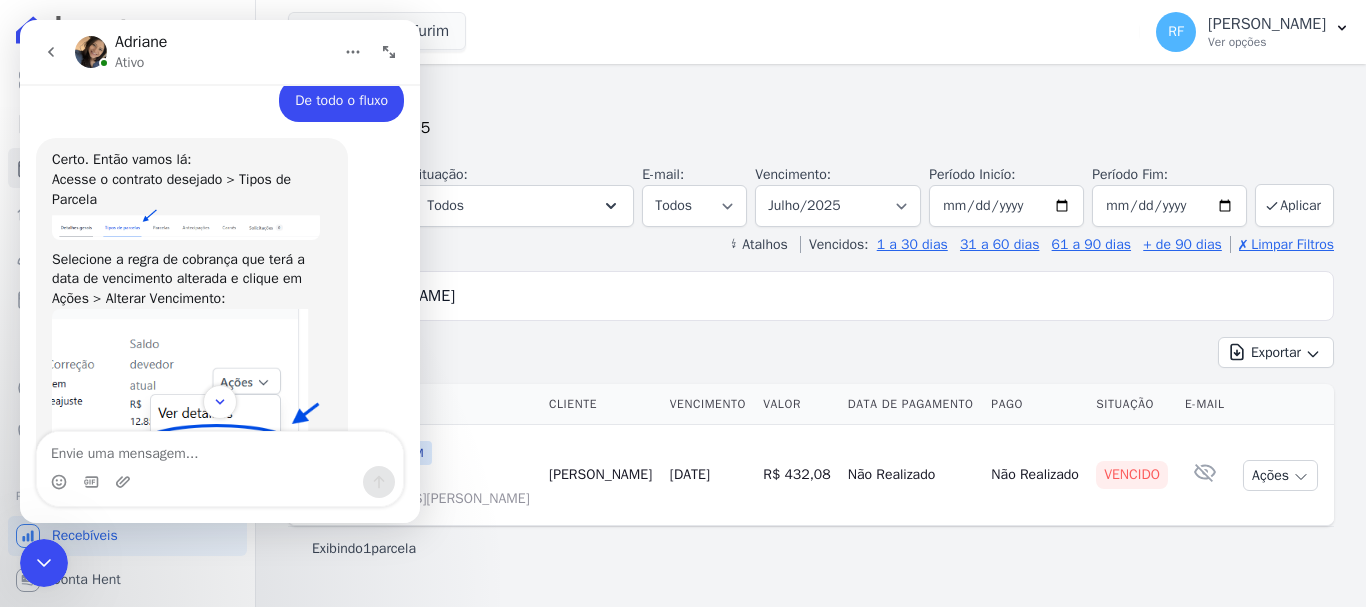 click 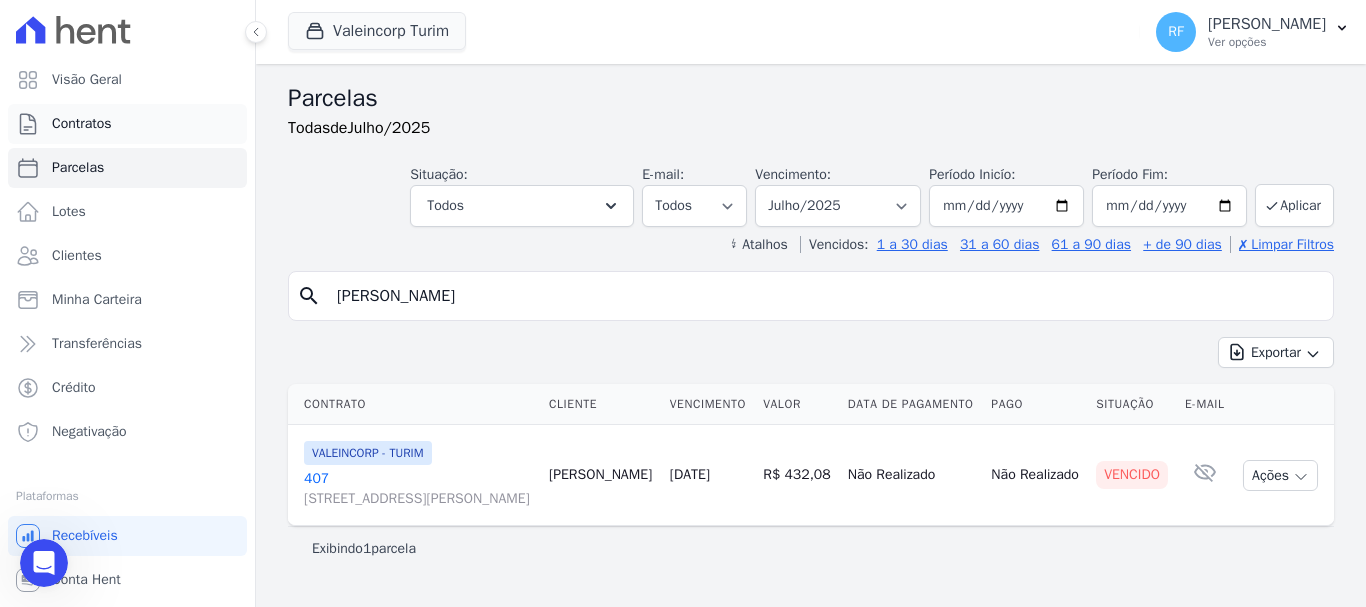 click on "Contratos" at bounding box center (127, 124) 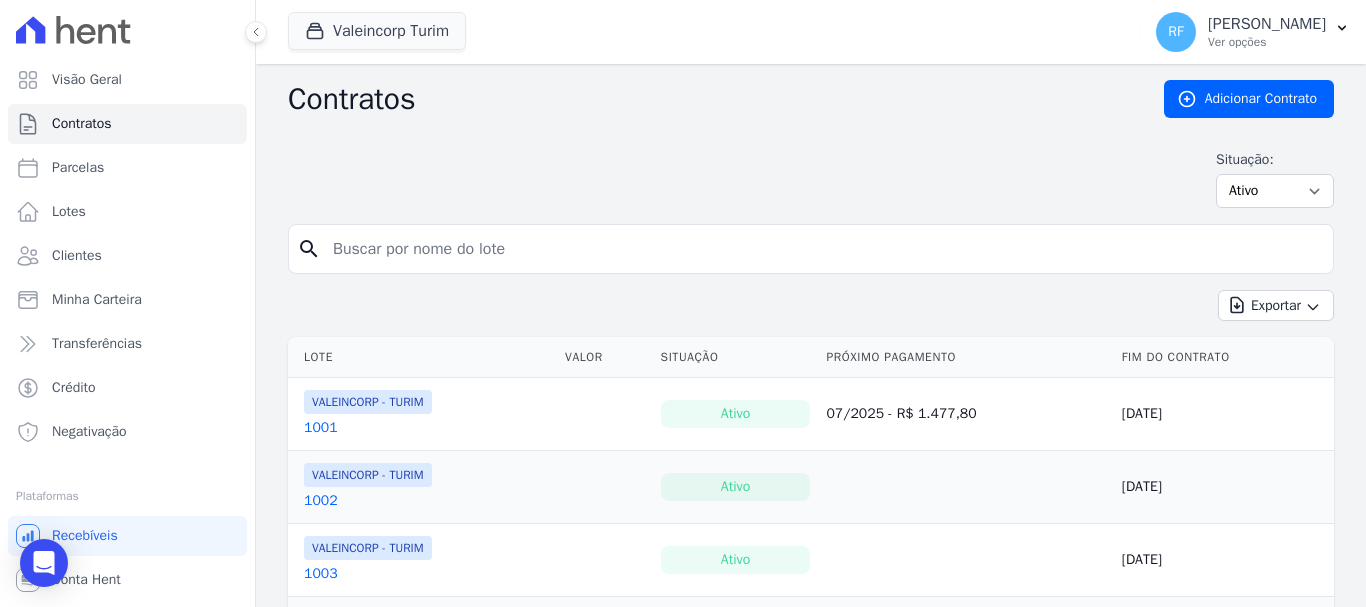 click at bounding box center [823, 249] 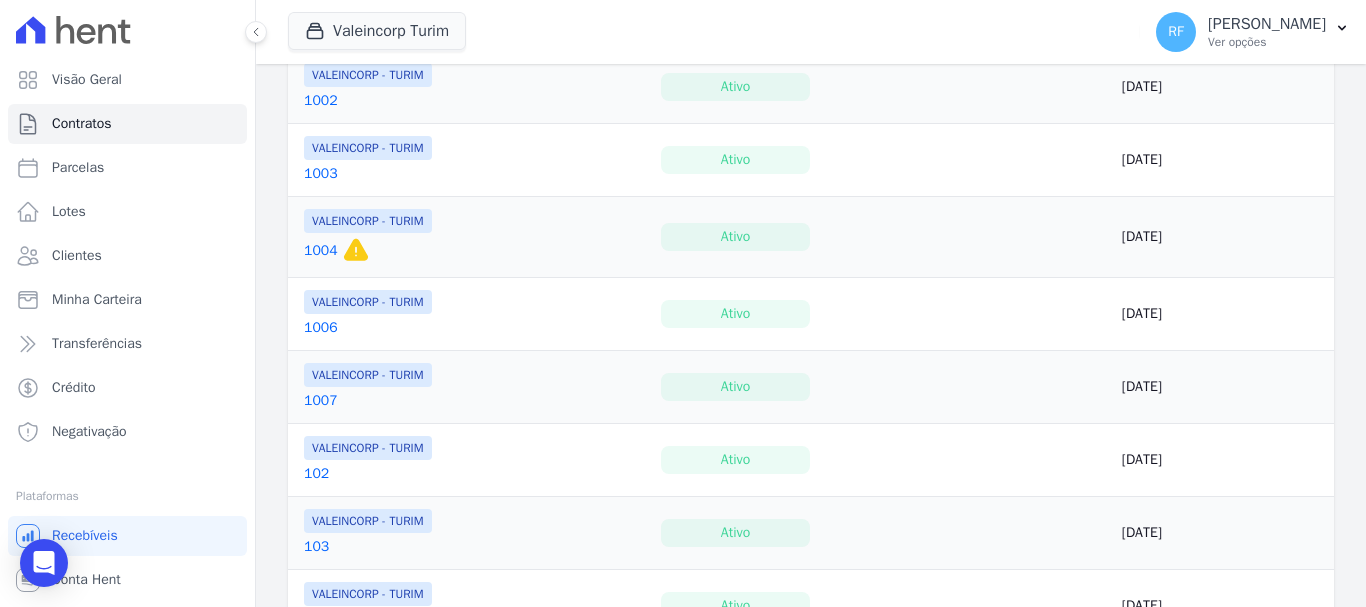scroll, scrollTop: 0, scrollLeft: 0, axis: both 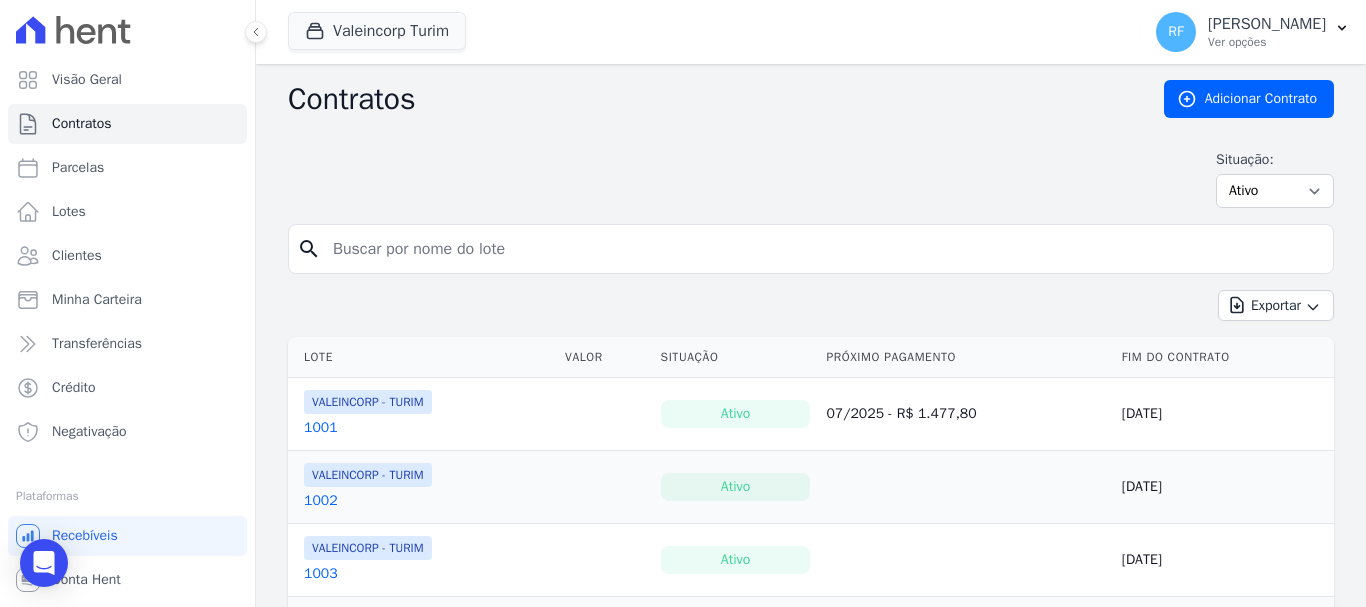 click at bounding box center (823, 249) 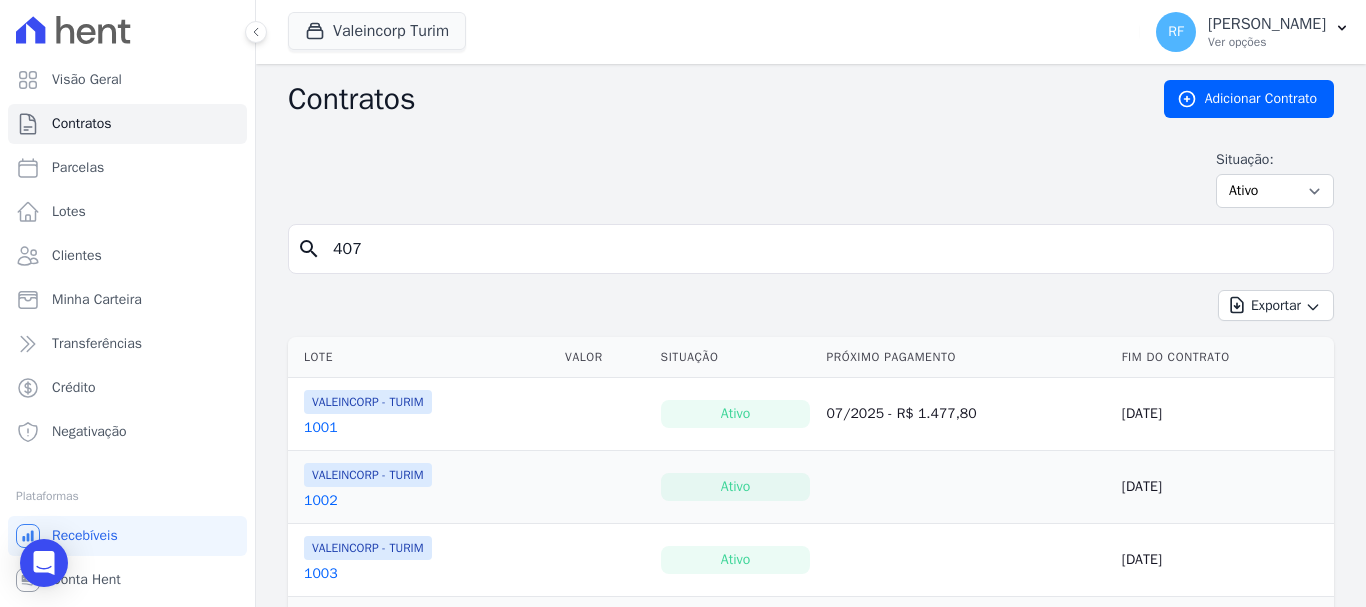 type on "407" 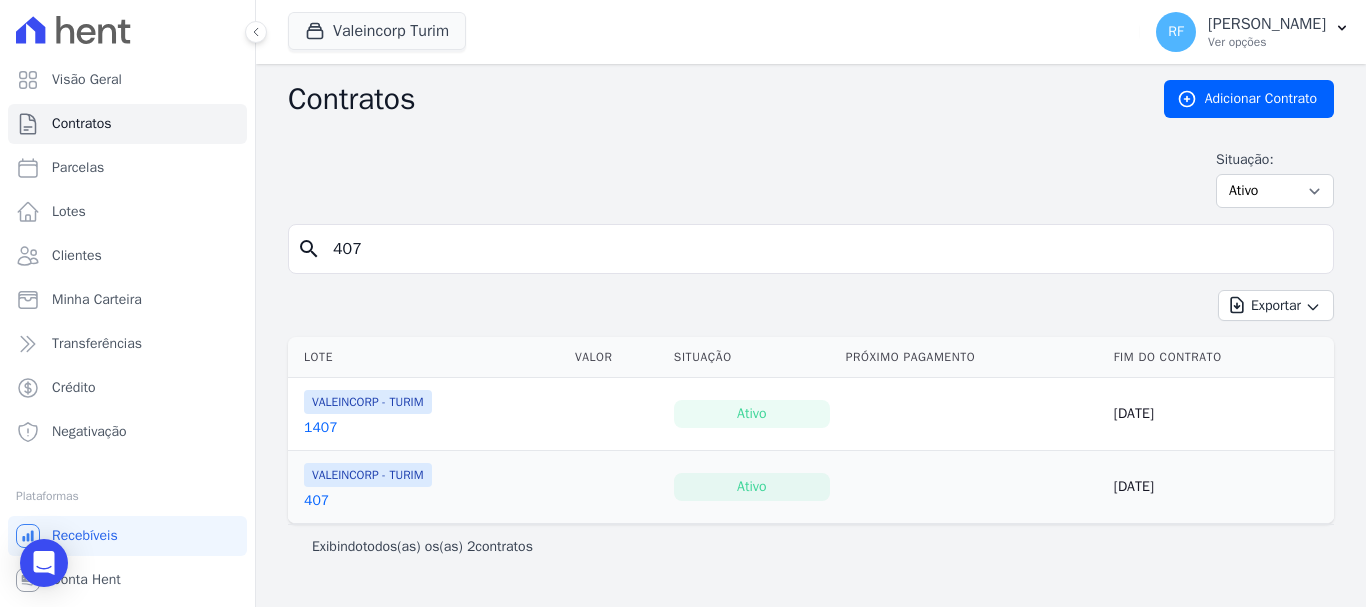 click on "407" at bounding box center [316, 501] 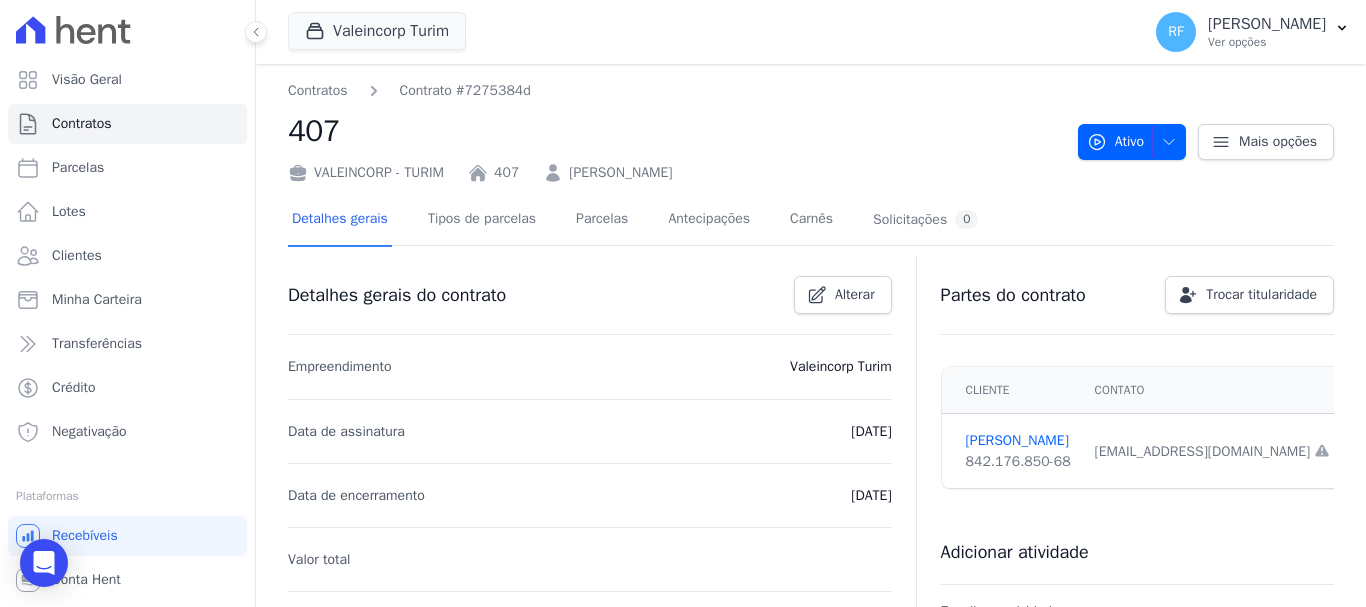 scroll, scrollTop: 200, scrollLeft: 0, axis: vertical 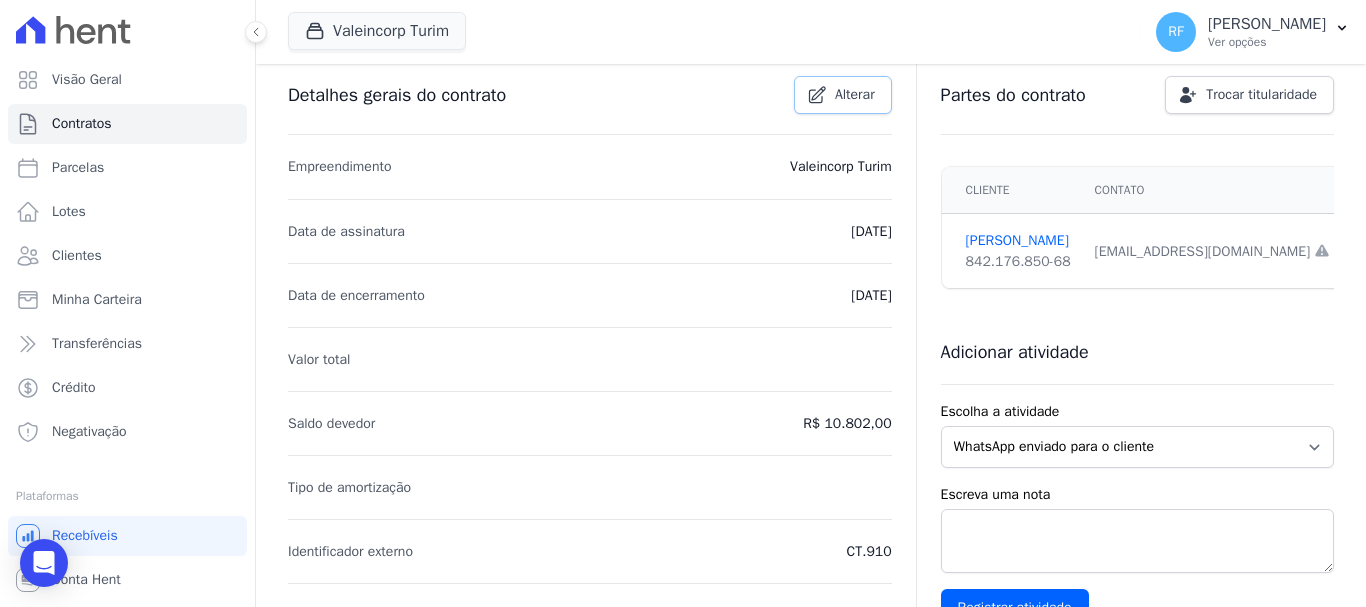 click on "Alterar" at bounding box center (855, 95) 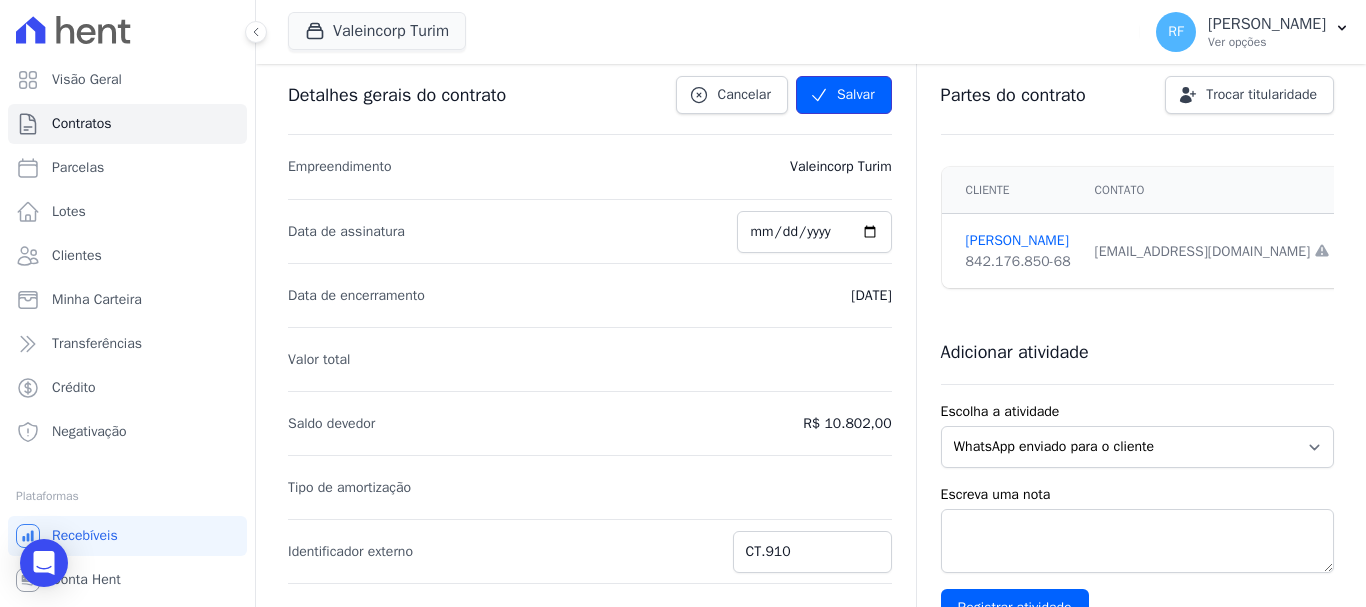 click on "Salvar" at bounding box center (844, 95) 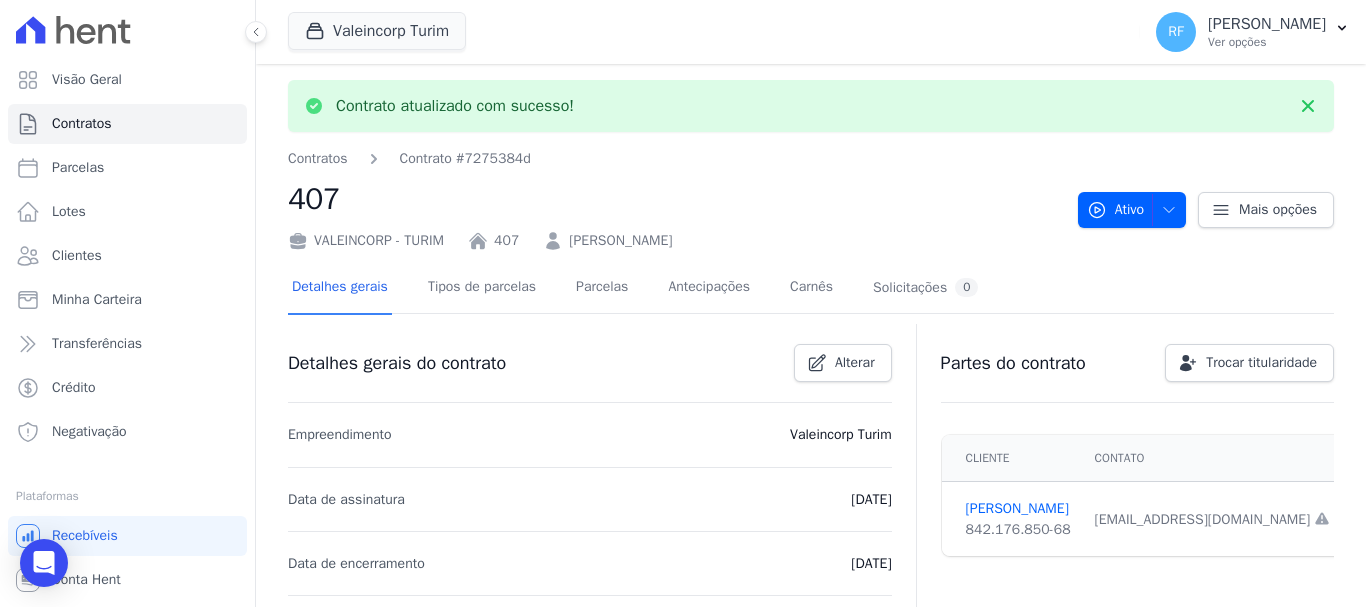 scroll, scrollTop: 100, scrollLeft: 0, axis: vertical 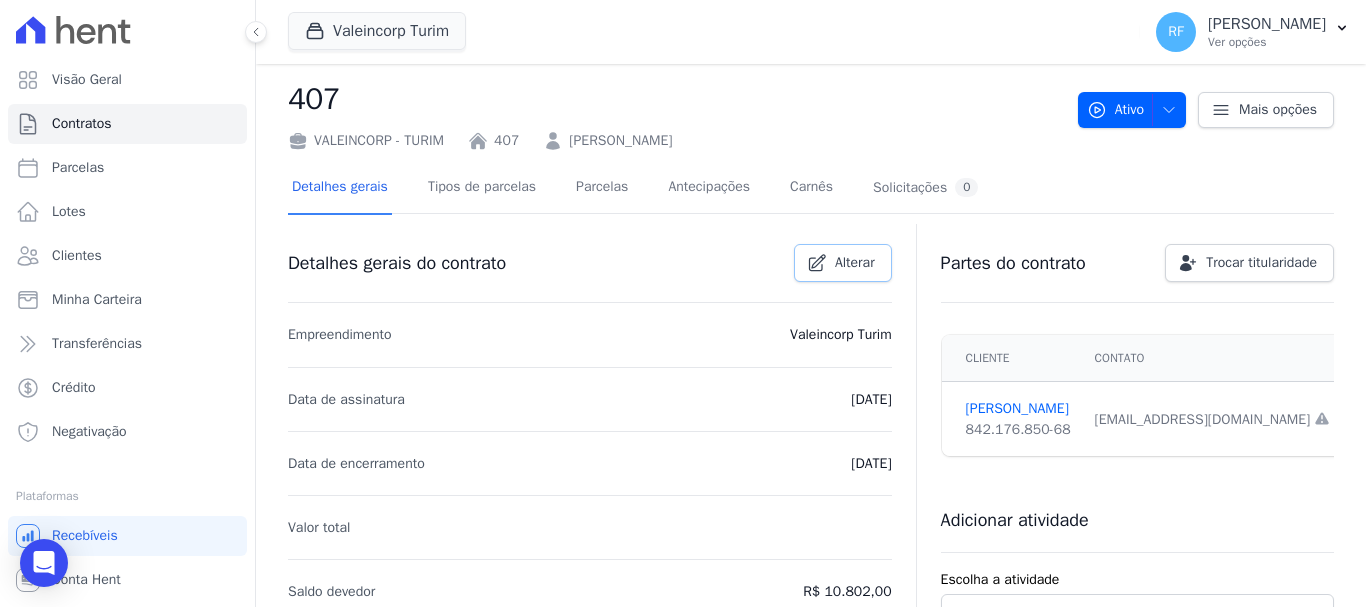 click on "Alterar" at bounding box center (855, 263) 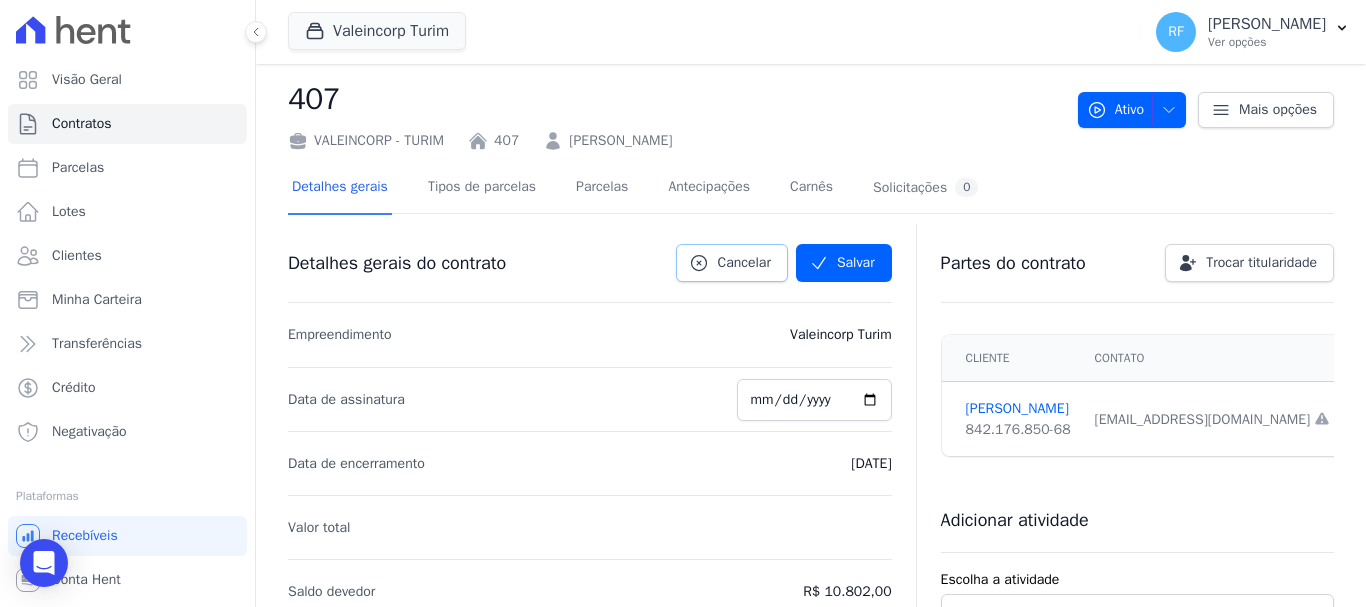 scroll, scrollTop: 32, scrollLeft: 0, axis: vertical 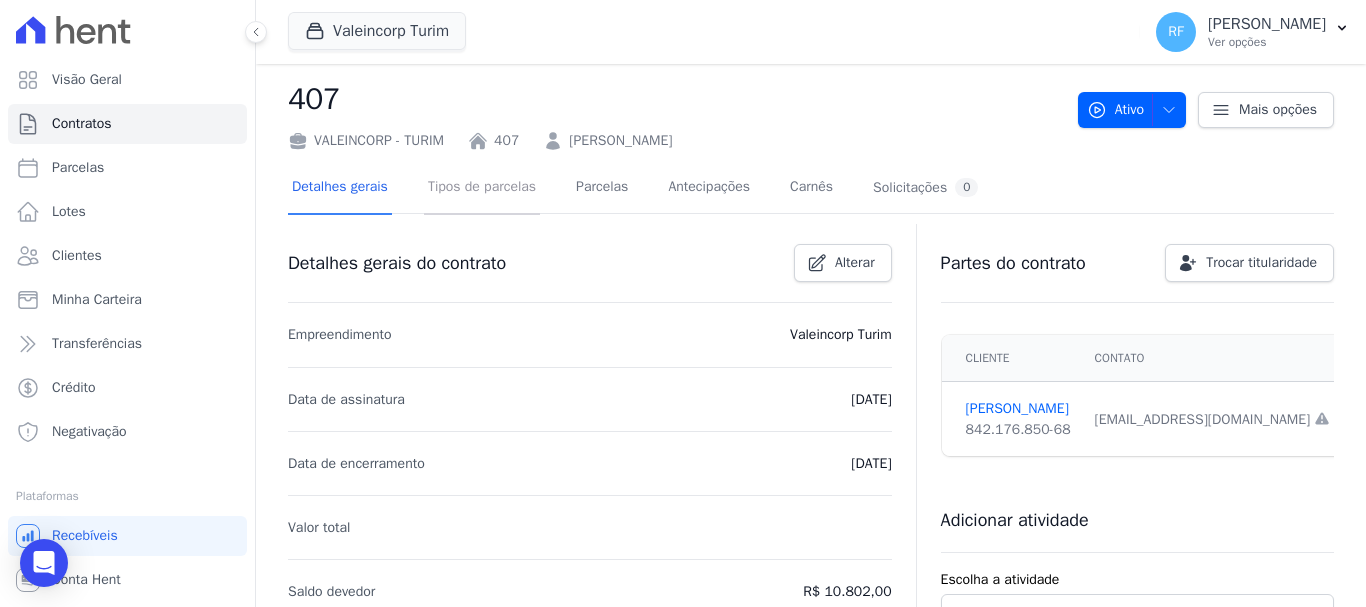 click on "Tipos de parcelas" at bounding box center (482, 188) 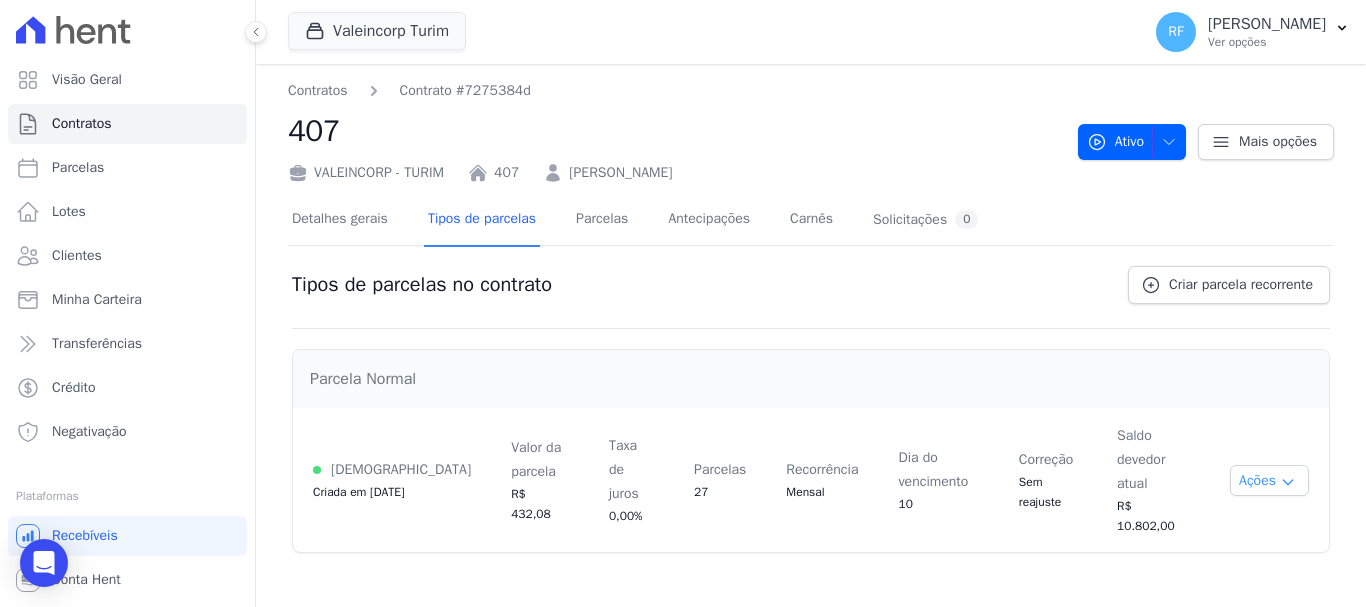 click on "Ações" at bounding box center (1269, 480) 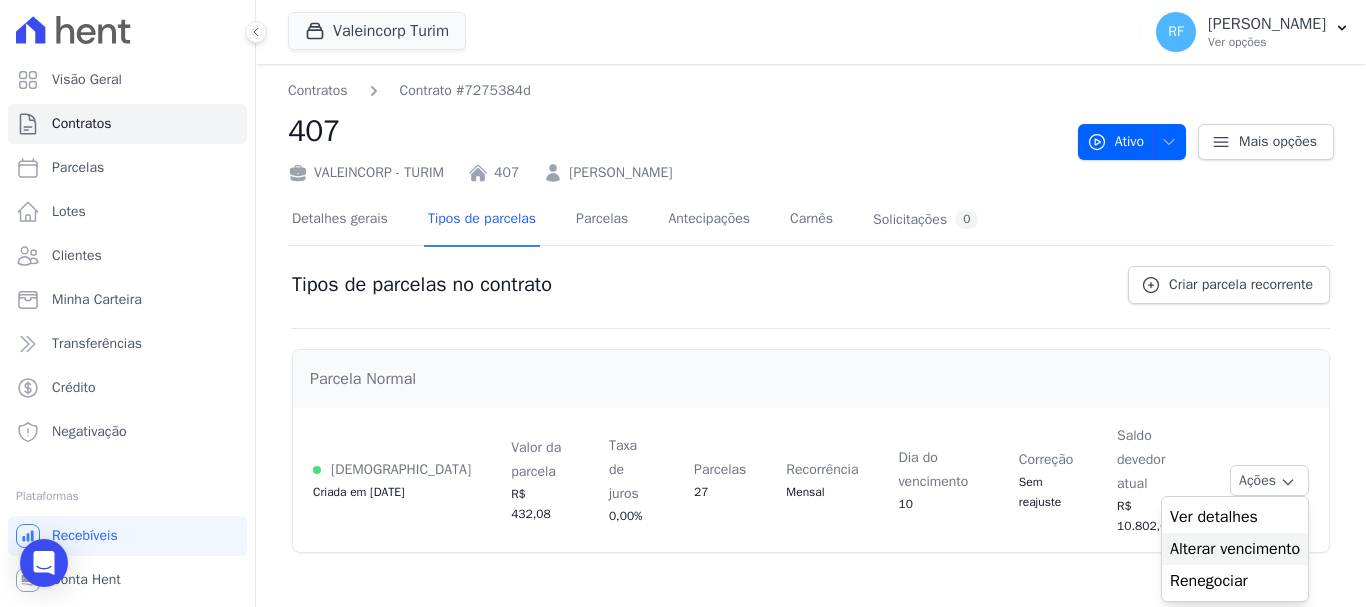 click on "Alterar vencimento" at bounding box center [1235, 549] 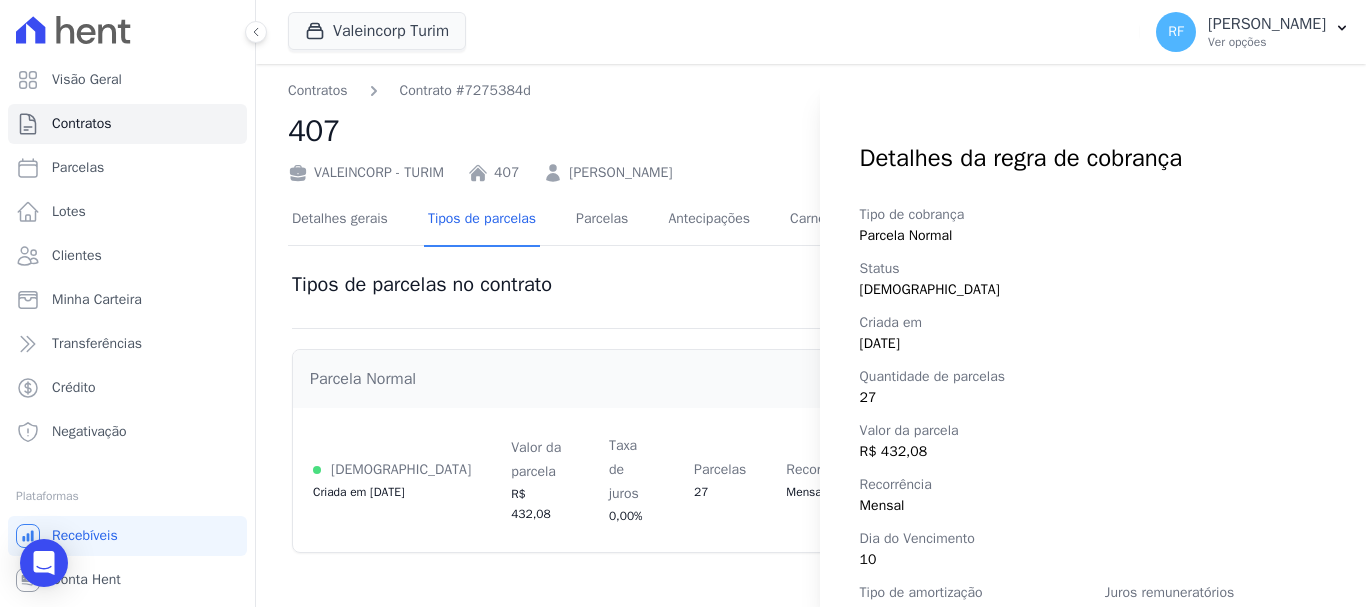 click on "Tipo de cobrança
Parcela Normal
Status
Ativa
Criada em
30/06/2025
Quantidade de parcelas
27
Valor da parcela
R$ 432,08
Recorrência
Mensal
Dia do Vencimento
10
Tipo de amortização
-
Juros remuneratórios
0,00%
Índice de correção monetária
Sem reajuste
Frequência de reajuste da correção
Corrigido anualmente
Taxa de desconto
0,00%
Dias antes do vencimento no qual o desconto é aplicável
0
Saldo restante
R$ R$ 10.802,00" at bounding box center (1093, 522) 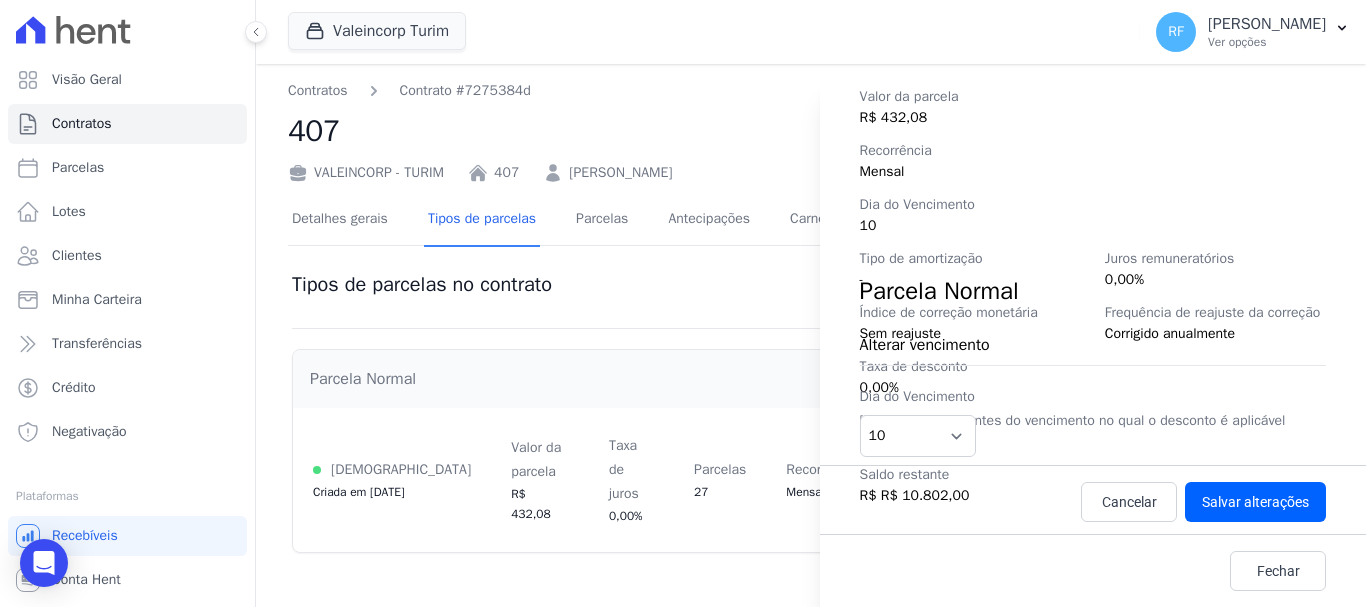 scroll, scrollTop: 155, scrollLeft: 0, axis: vertical 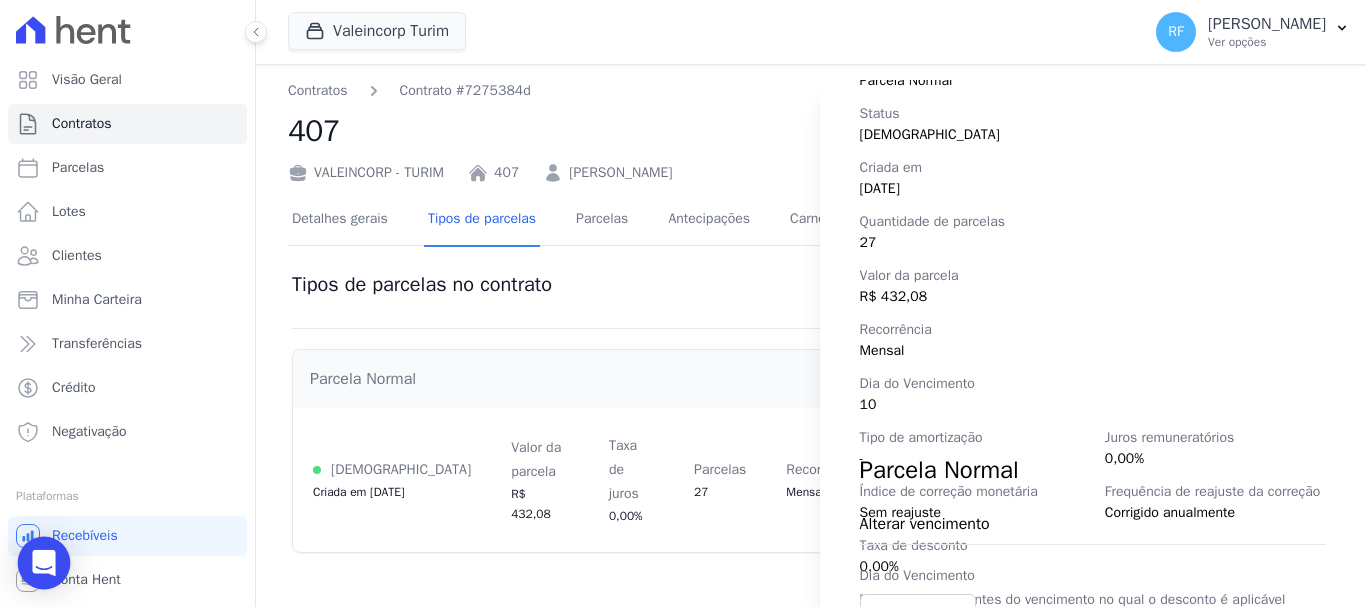 click 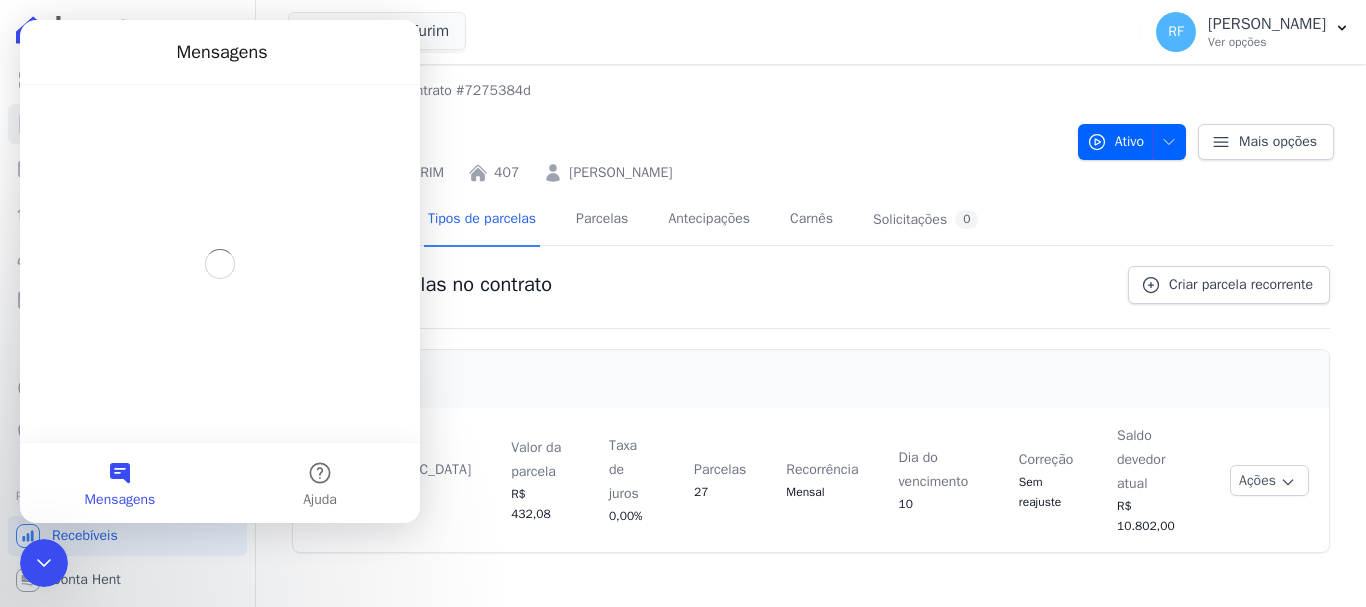 scroll, scrollTop: 0, scrollLeft: 0, axis: both 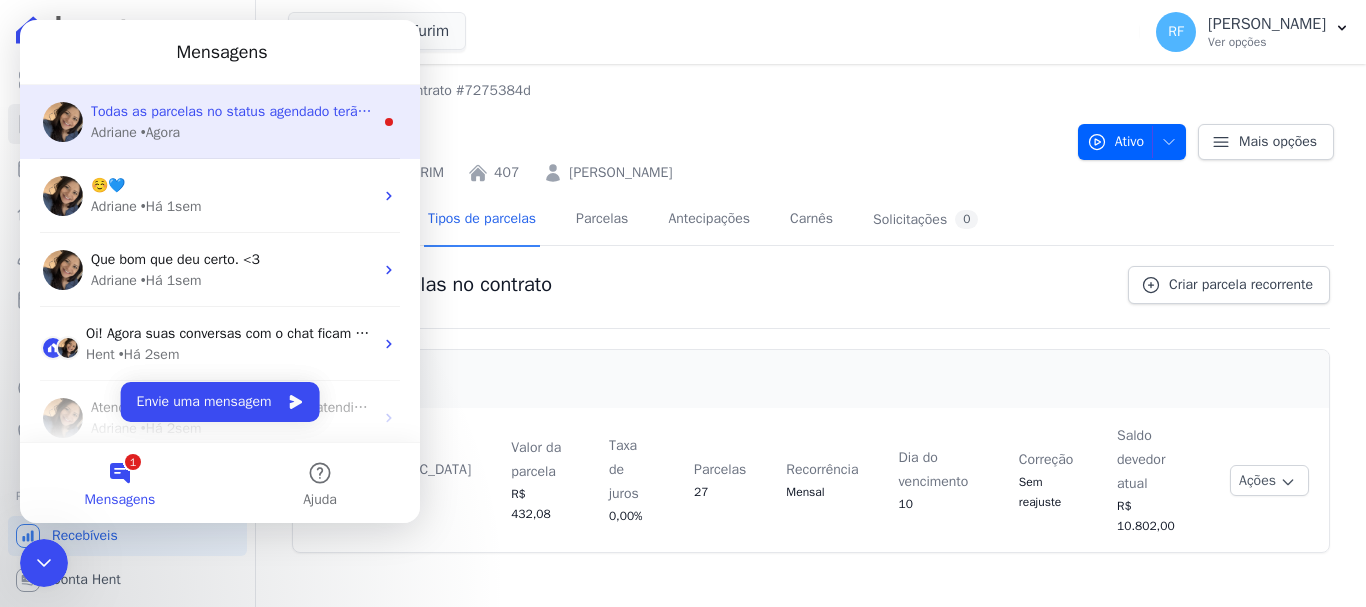 click on "Todas as parcelas no status agendado terão a data de vencimento alterada. ; )" at bounding box center (334, 111) 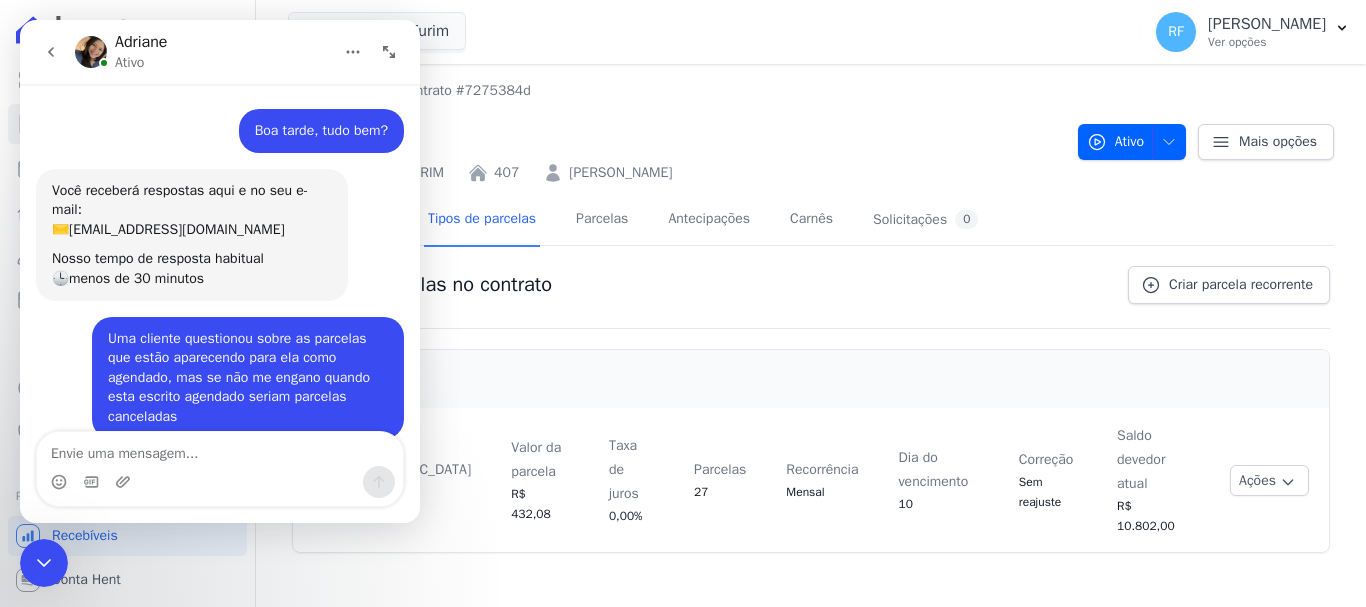 scroll, scrollTop: 3, scrollLeft: 0, axis: vertical 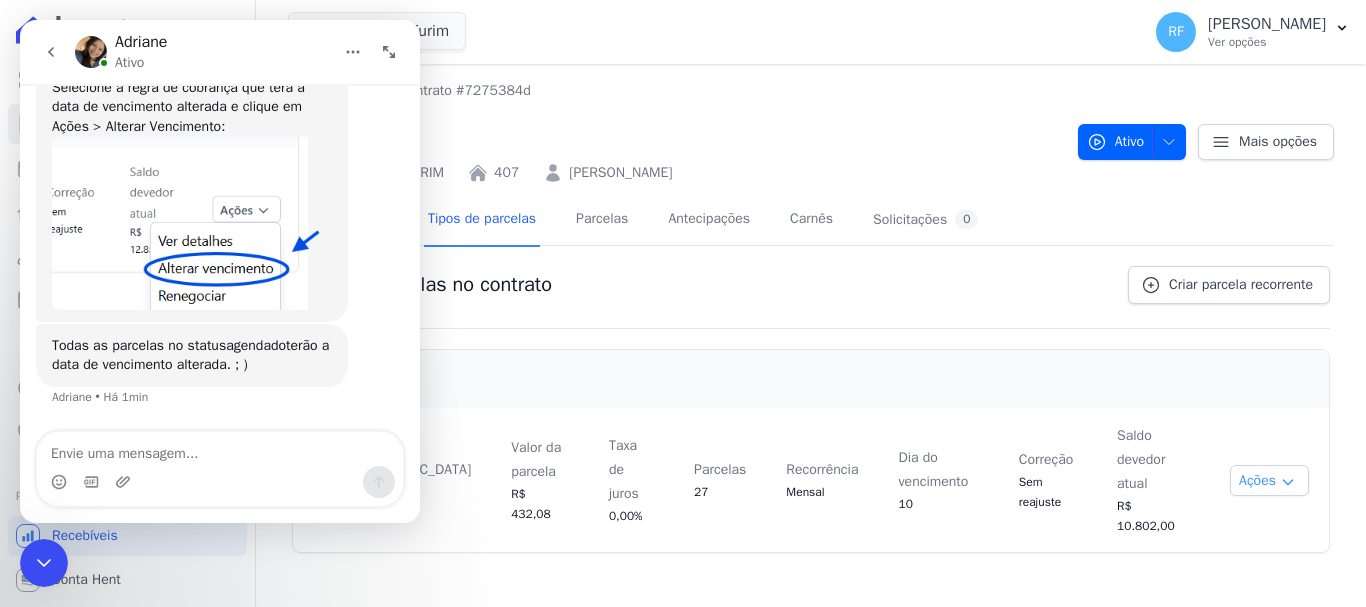 click on "Ações" at bounding box center (1269, 480) 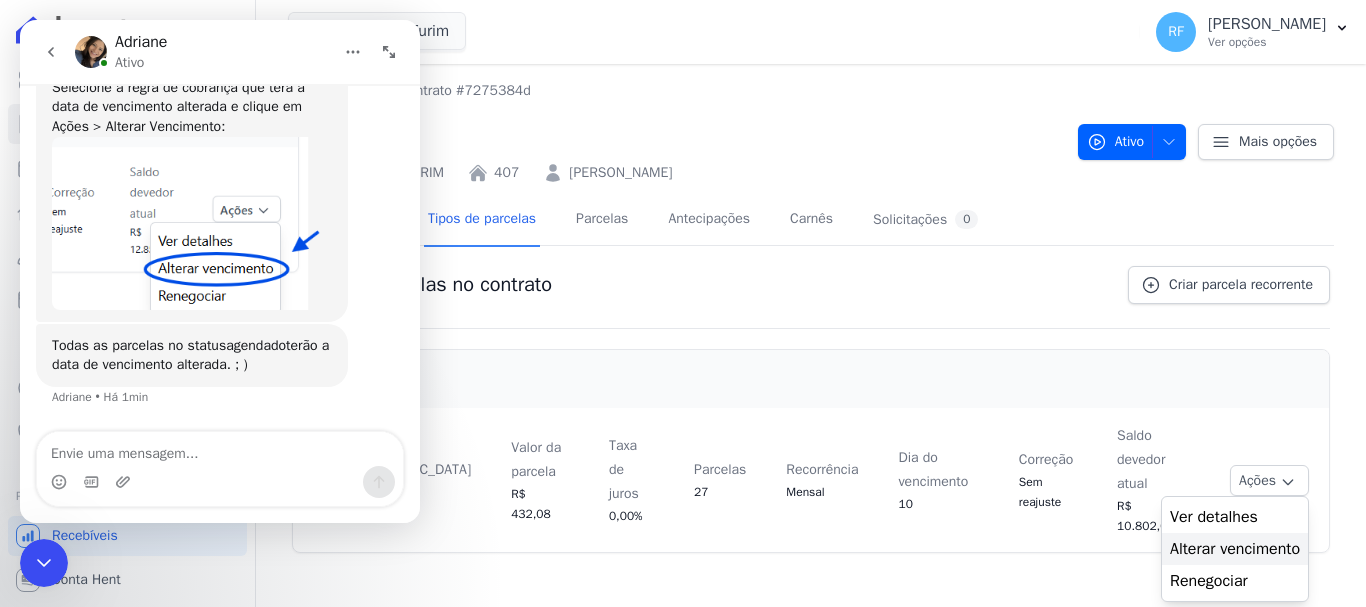 click on "Alterar vencimento" at bounding box center (1235, 549) 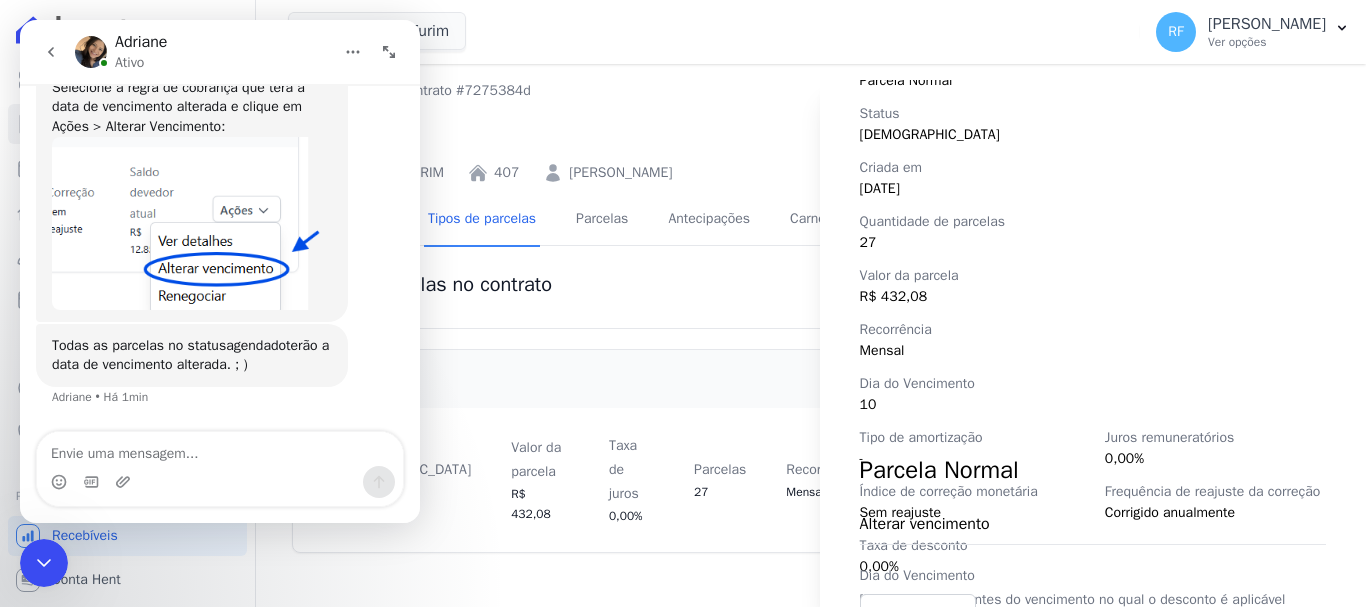 click on "[DATE]" at bounding box center [1093, 188] 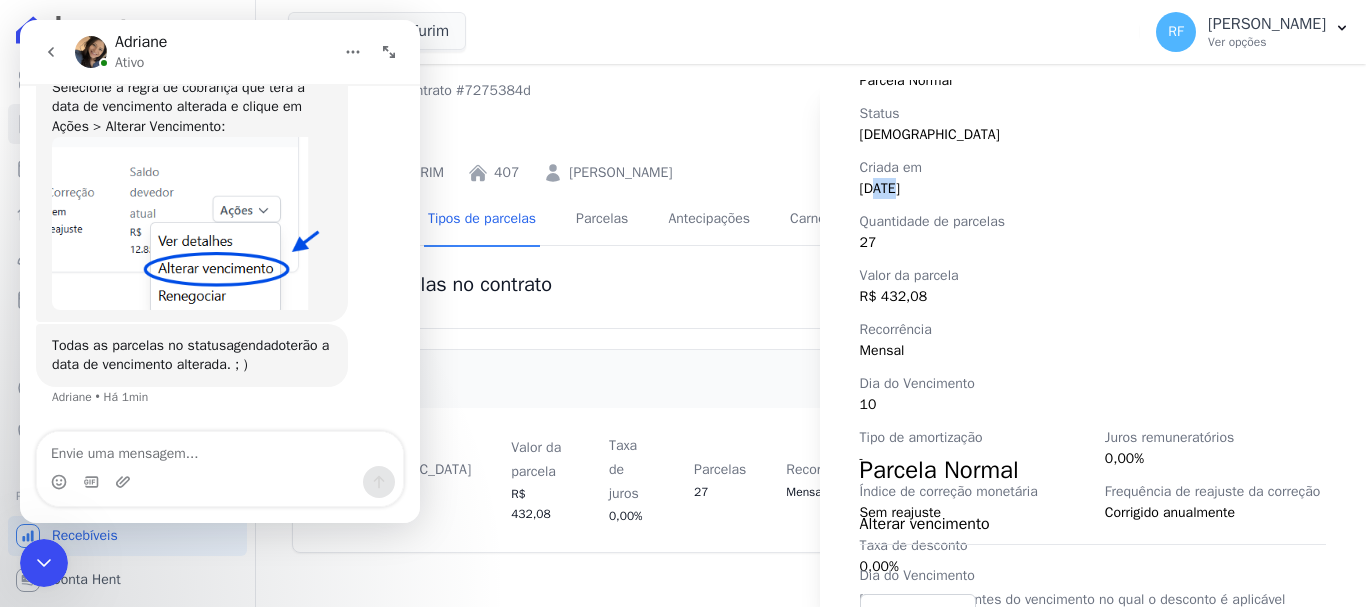 drag, startPoint x: 896, startPoint y: 189, endPoint x: 877, endPoint y: 188, distance: 19.026299 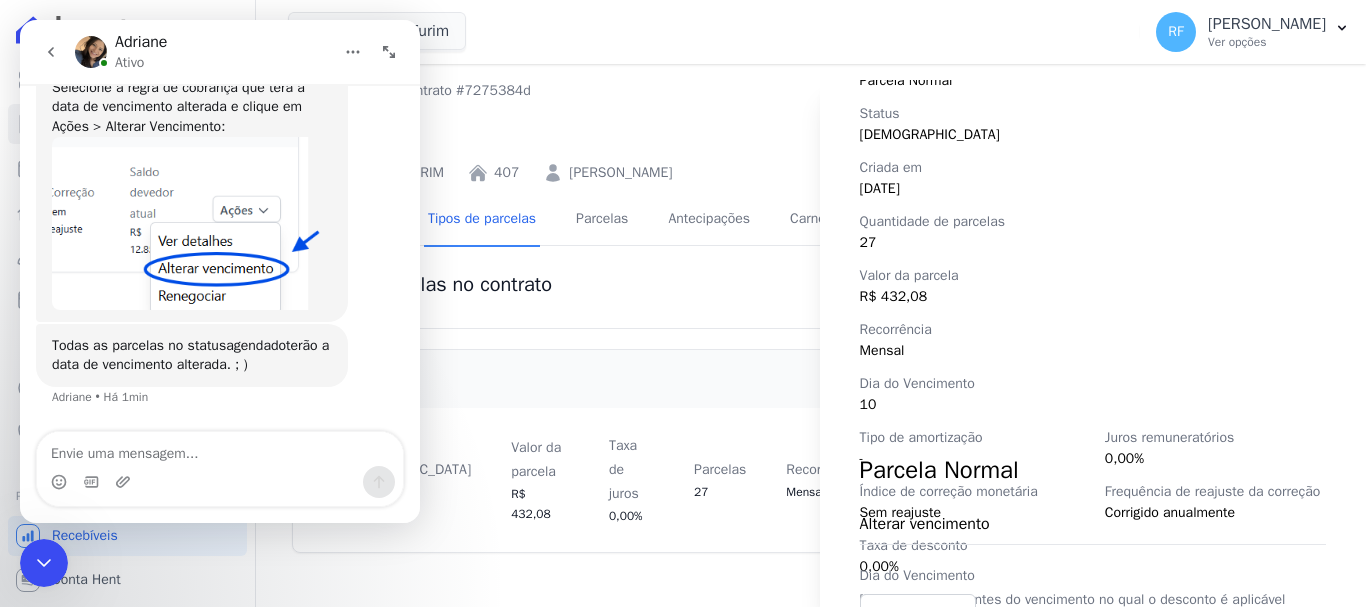 click on "[DATE]" at bounding box center (1093, 188) 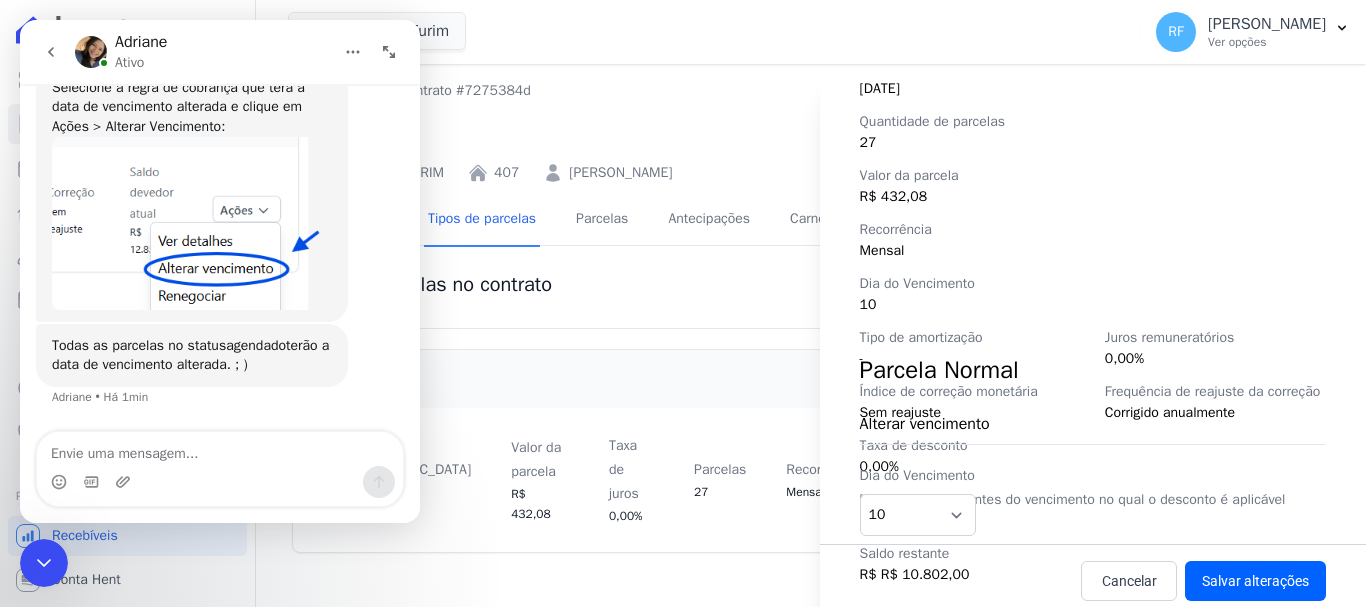 scroll, scrollTop: 355, scrollLeft: 0, axis: vertical 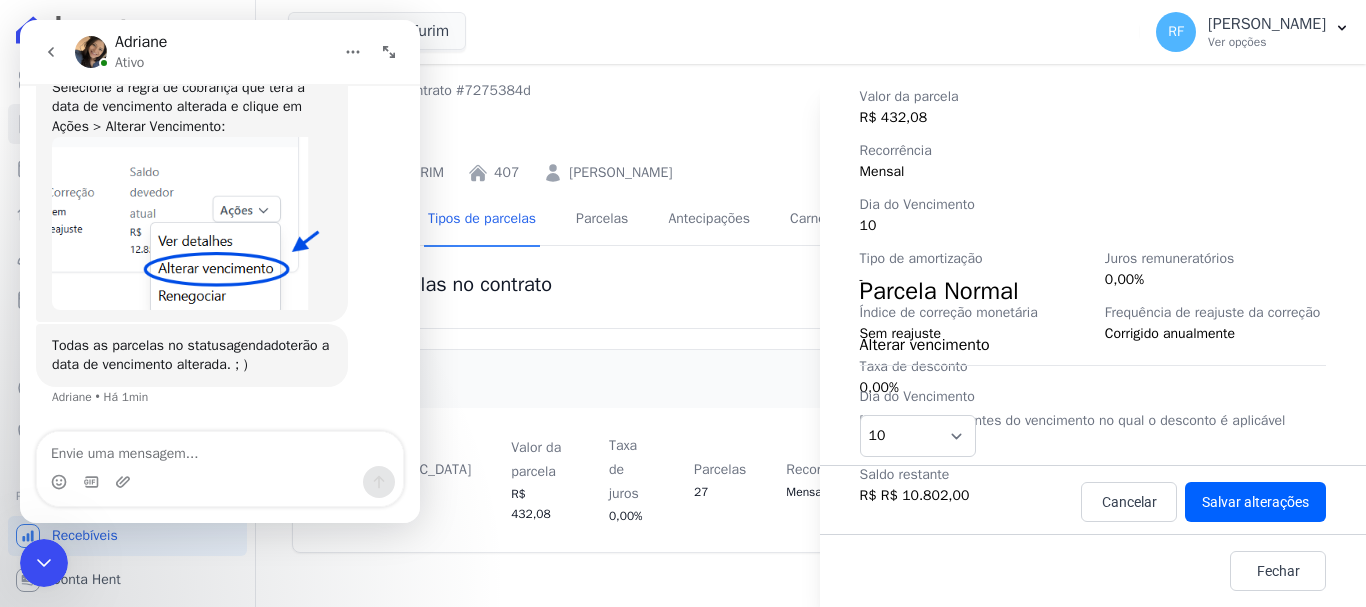 click on "Tipo de amortização" at bounding box center [970, 258] 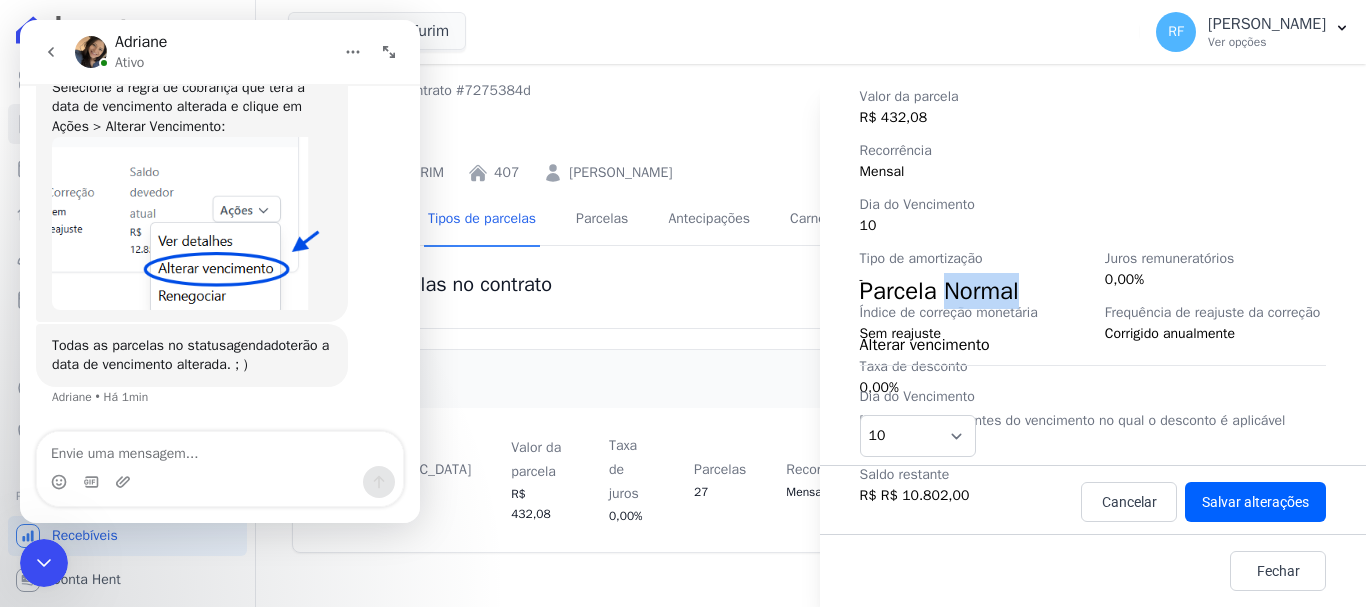 click on "Parcela Normal" at bounding box center [939, 291] 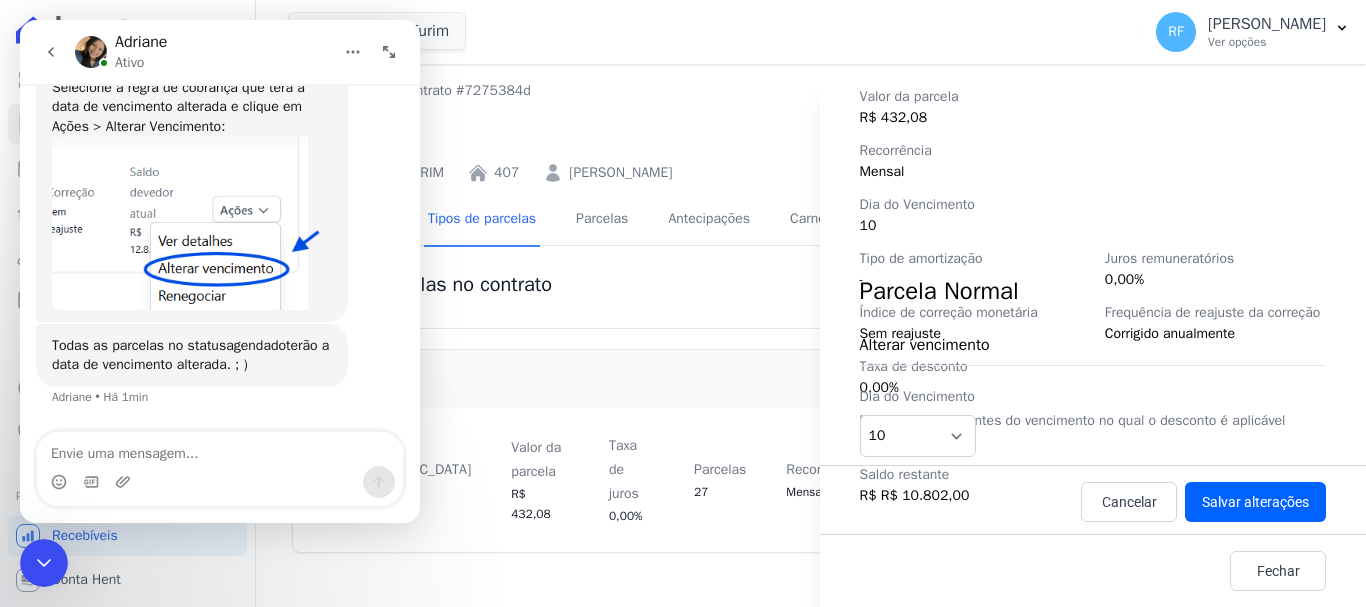 click on "Alterar vencimento" at bounding box center (1093, 345) 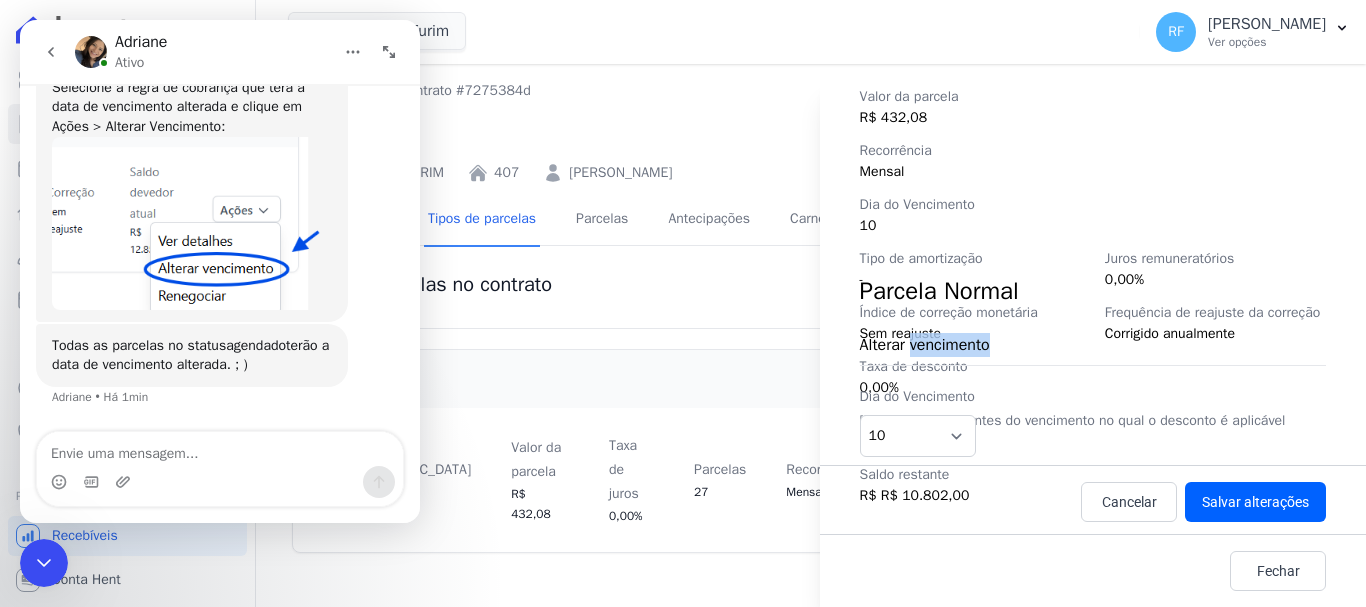 click on "Alterar vencimento" at bounding box center (1093, 345) 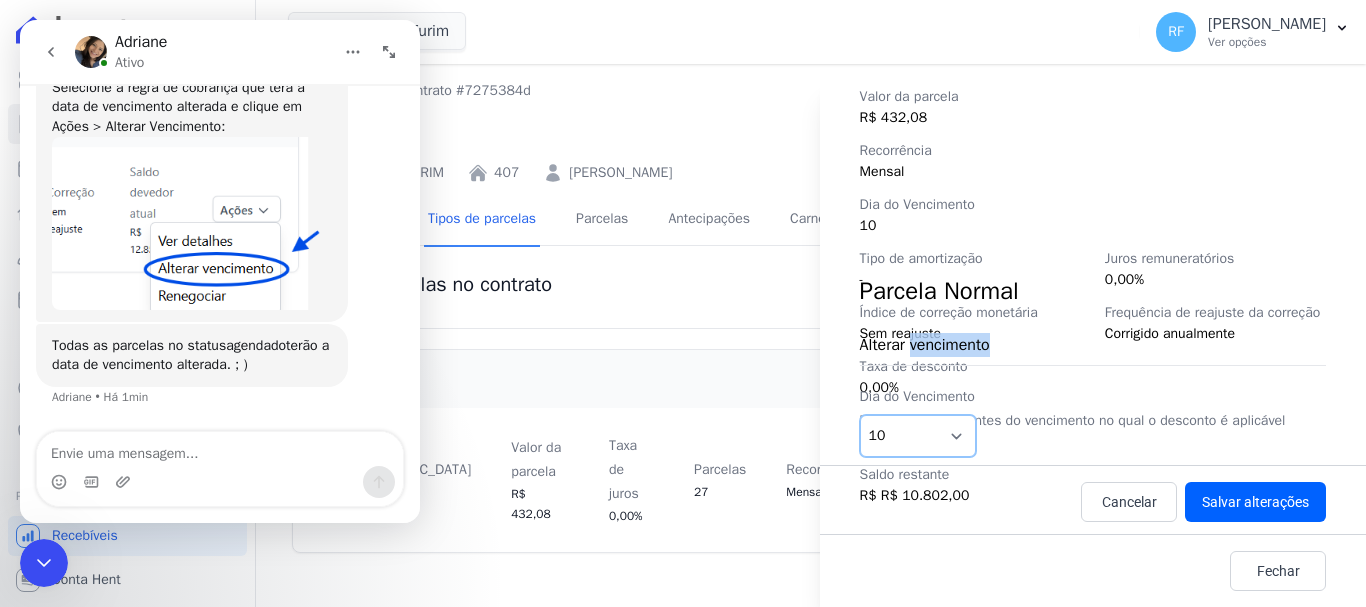 click on "1
2
3
4
5
6
7
8
9
10
11
12
13
14
15
16
17
18
19
20
21
22
23
24
25
26
27
28
29
30
31" at bounding box center (918, 436) 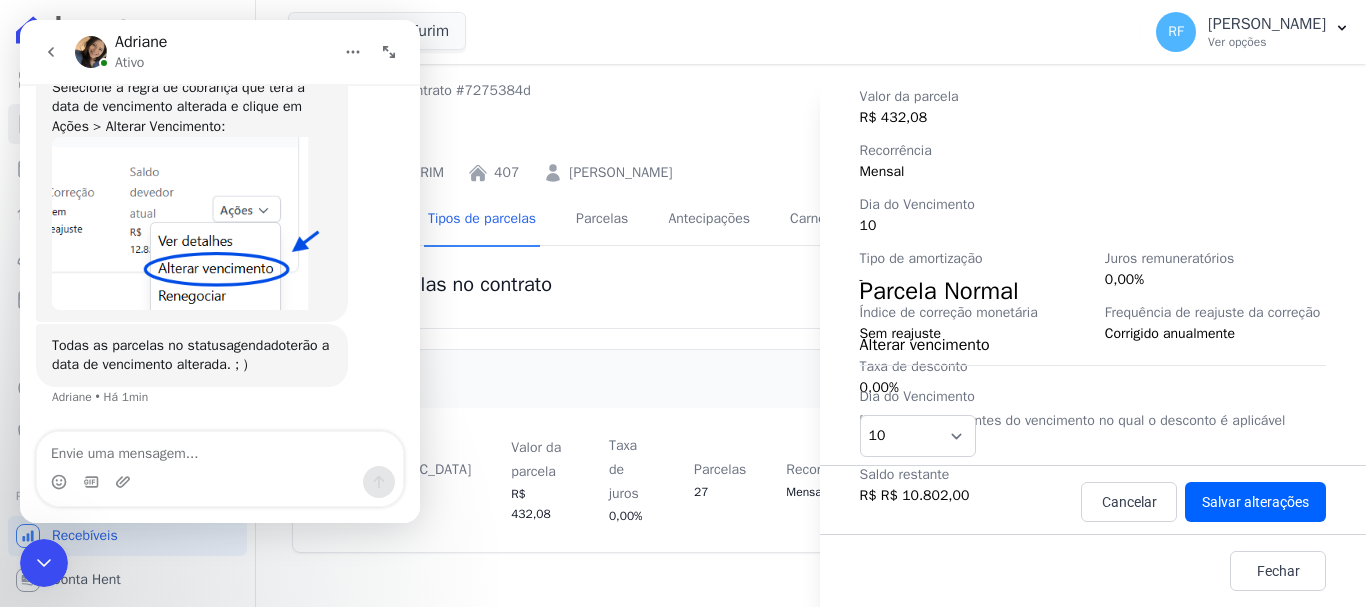 click on "Alterar vencimento" at bounding box center [1093, 345] 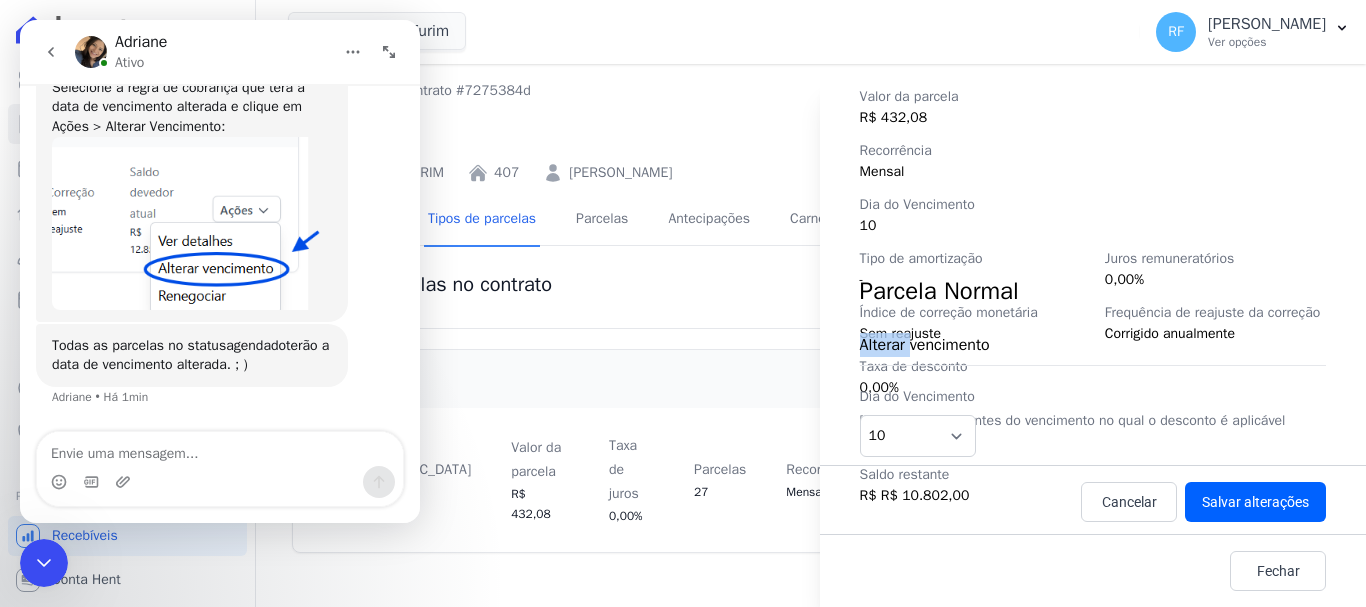 click on "Alterar vencimento" at bounding box center (1093, 345) 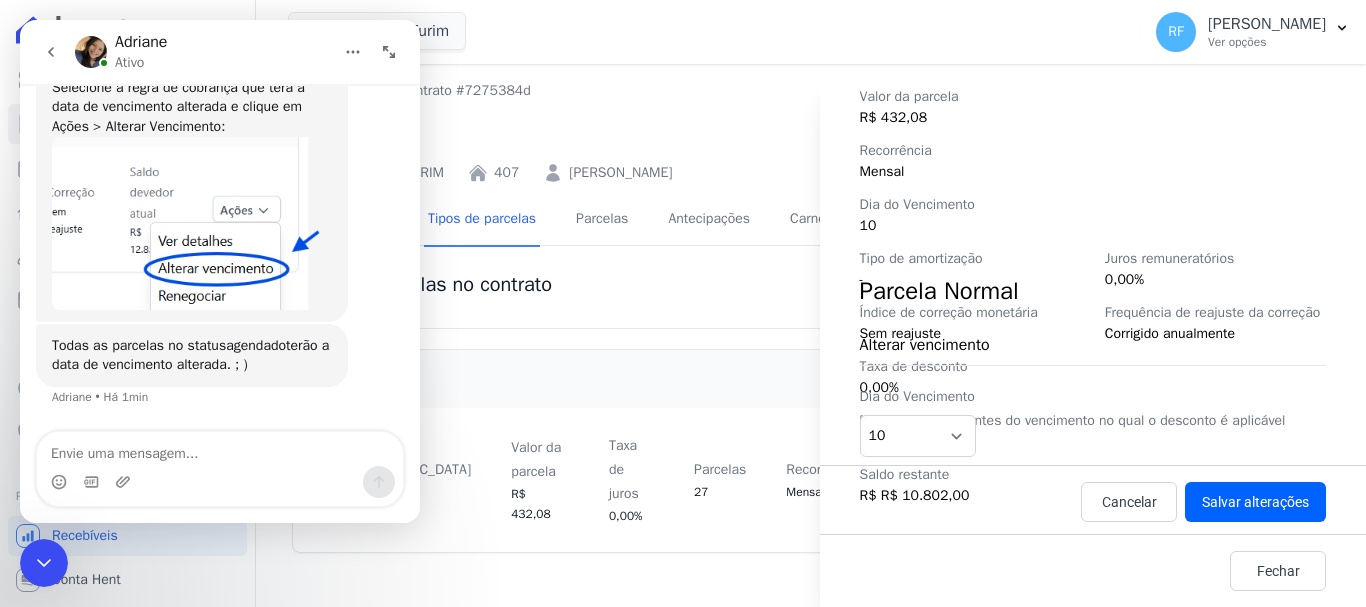 click on "Alterar vencimento
Dia do Vencimento
1
2
3
4
5
6
7
8
9
10
11
12
13
14
15
16
17
18
19
20
21
22
23
24
25
26
27
28
29
30
31" at bounding box center [1093, 387] 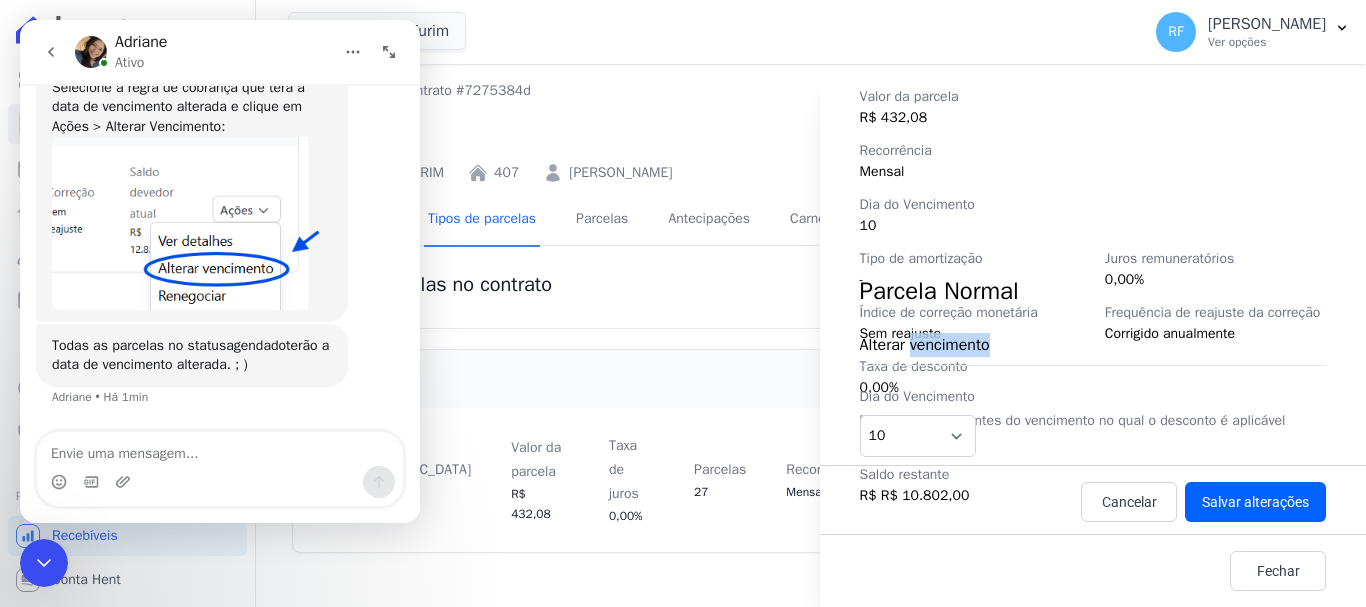 click on "Alterar vencimento" at bounding box center (1093, 345) 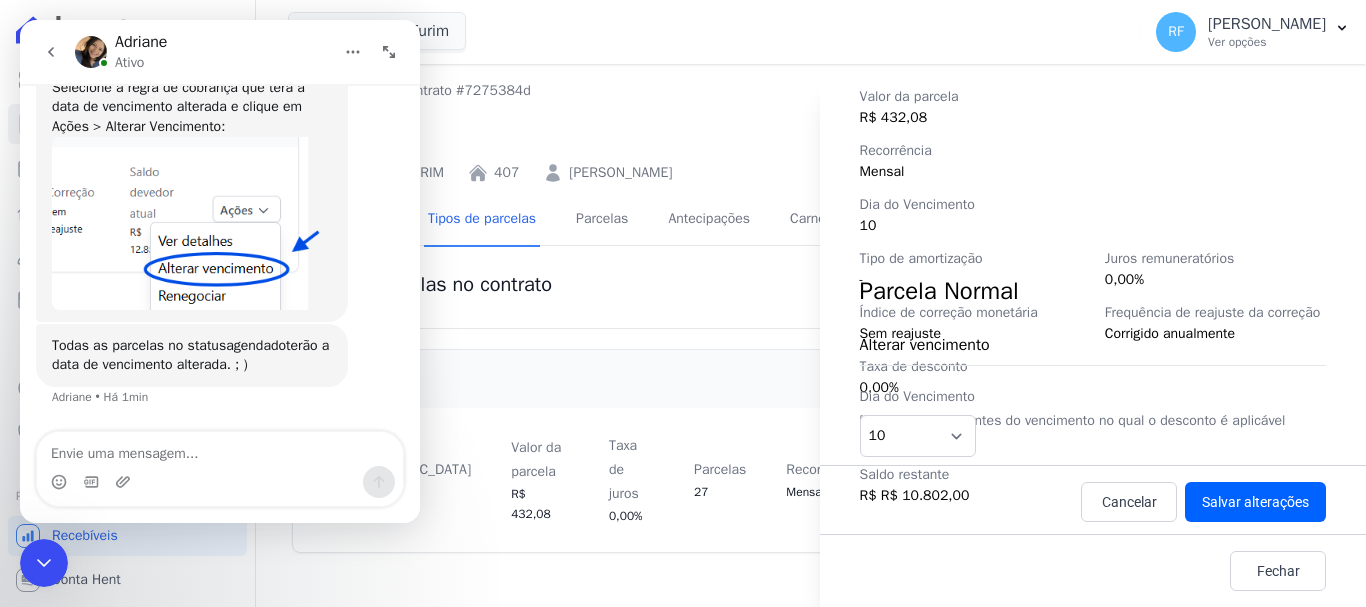 click on "Alterar vencimento" at bounding box center (1093, 349) 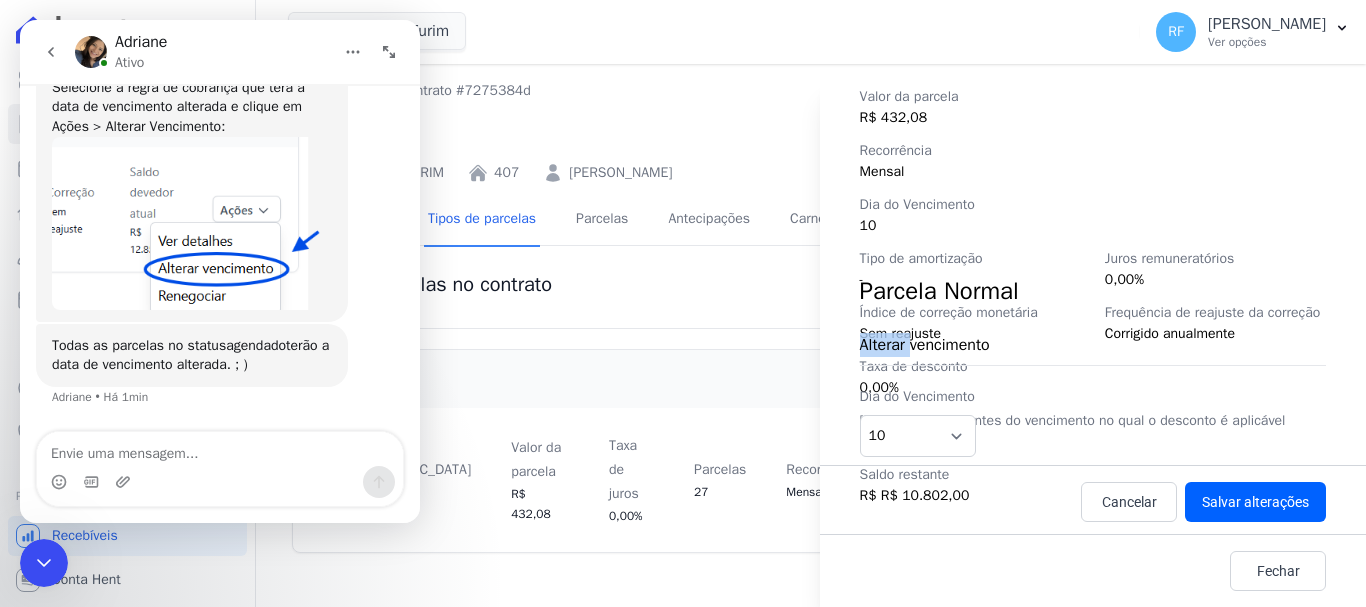 click on "Alterar vencimento" at bounding box center (1093, 345) 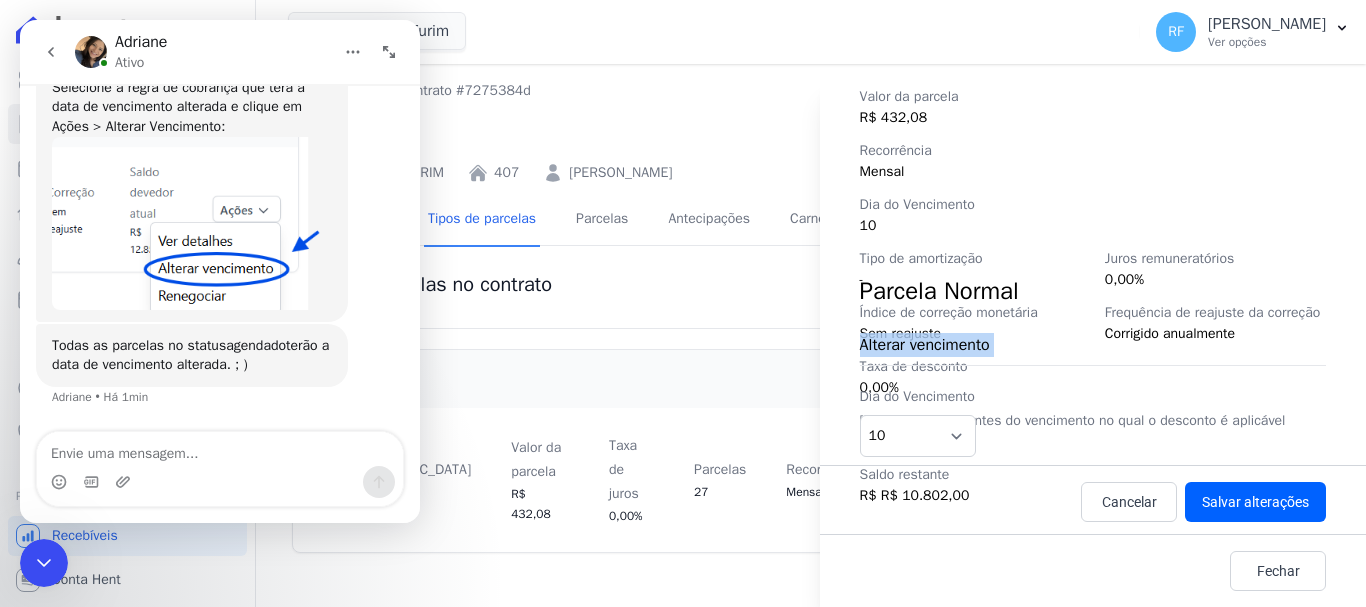click on "Alterar vencimento" at bounding box center (1093, 345) 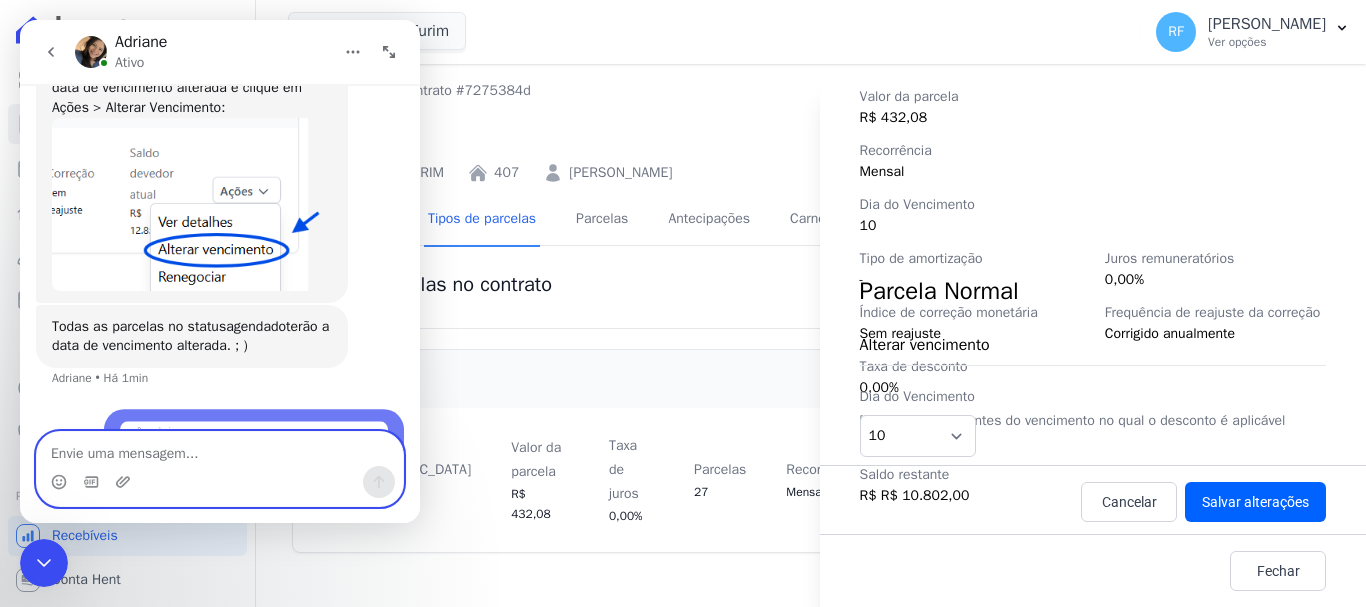 scroll, scrollTop: 2611, scrollLeft: 0, axis: vertical 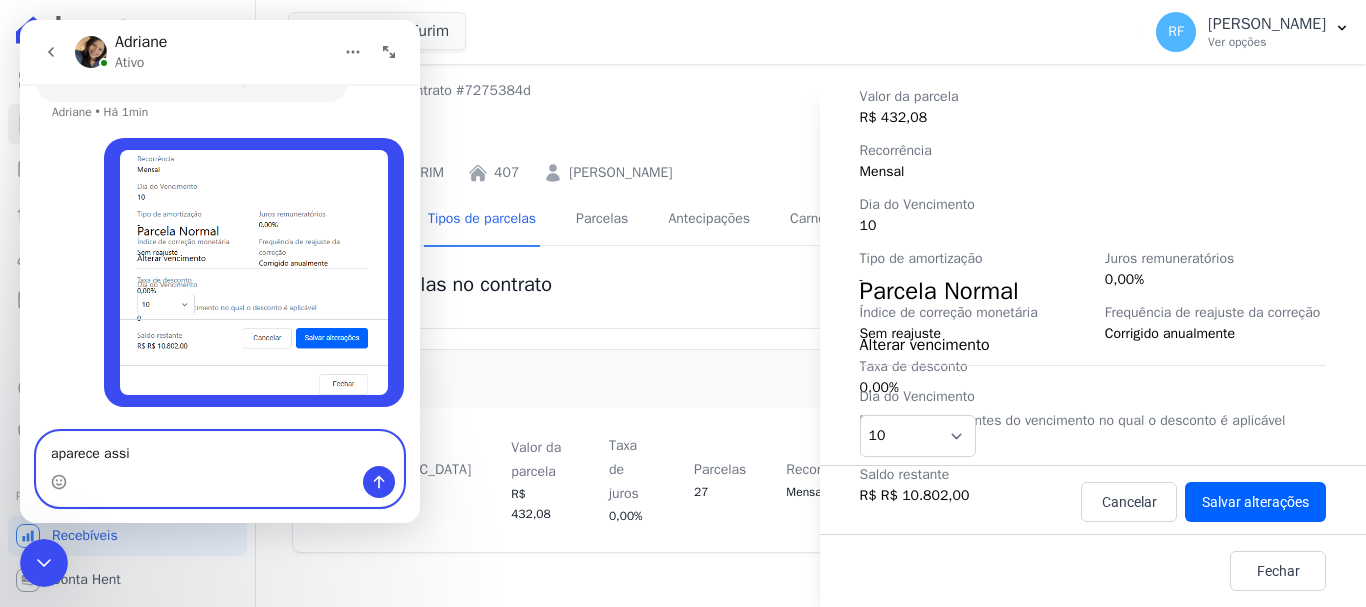 type on "aparece assim" 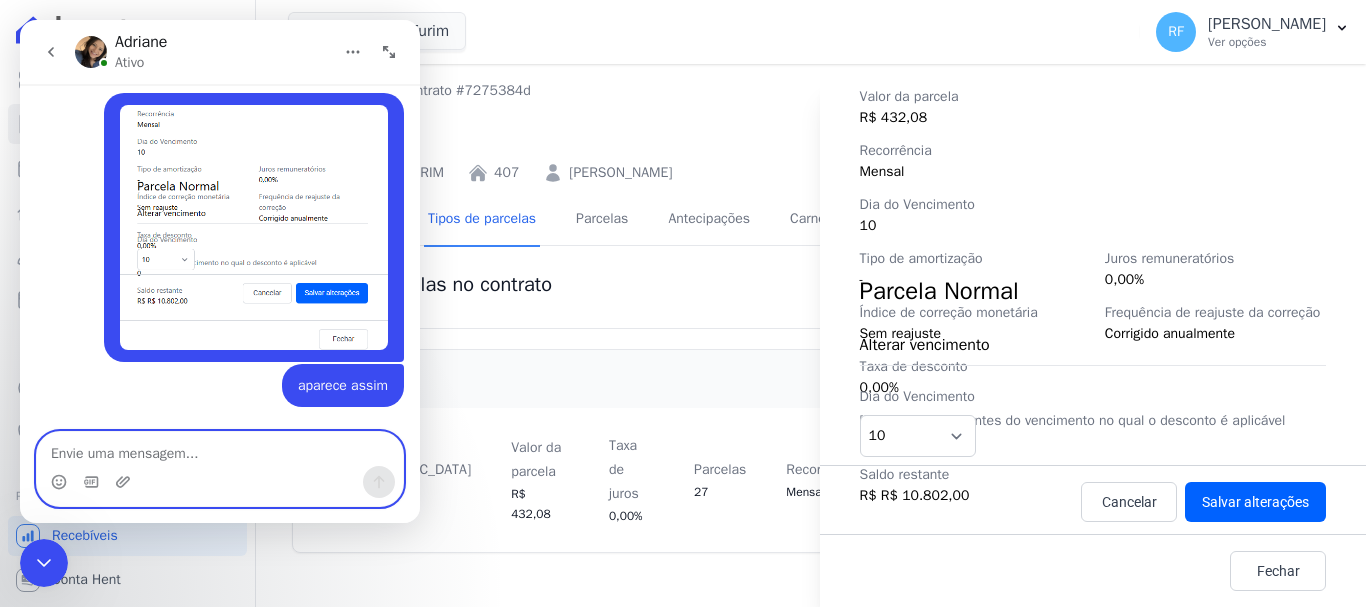 scroll, scrollTop: 2557, scrollLeft: 0, axis: vertical 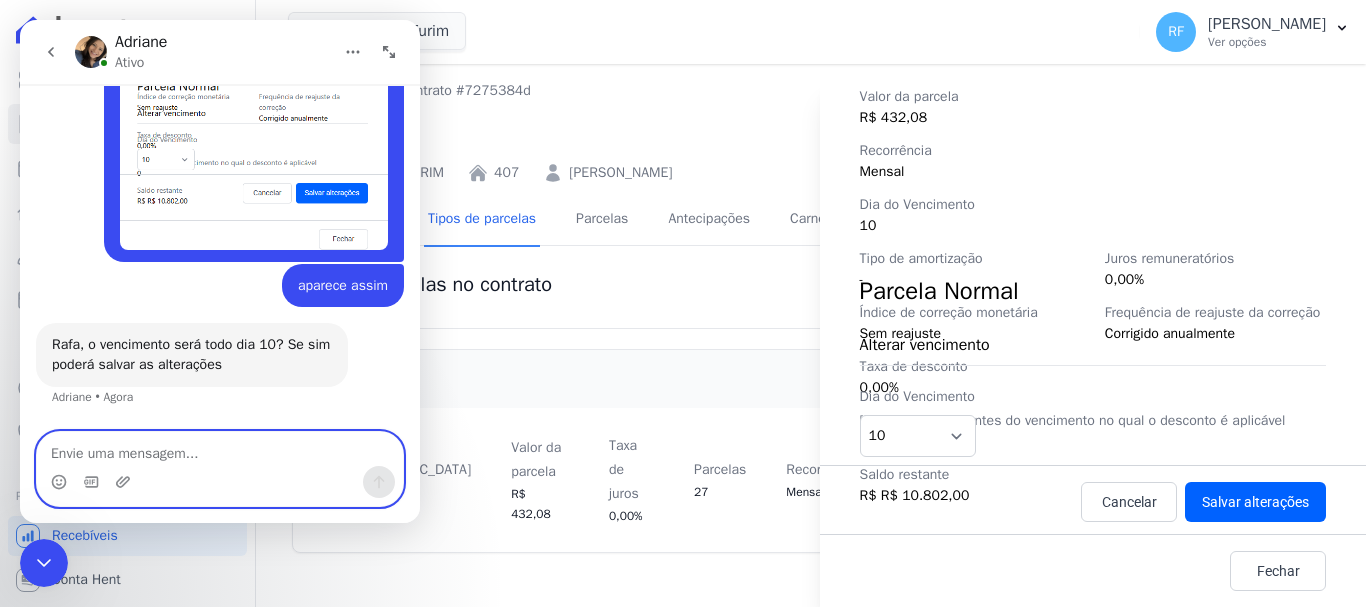 click at bounding box center [220, 449] 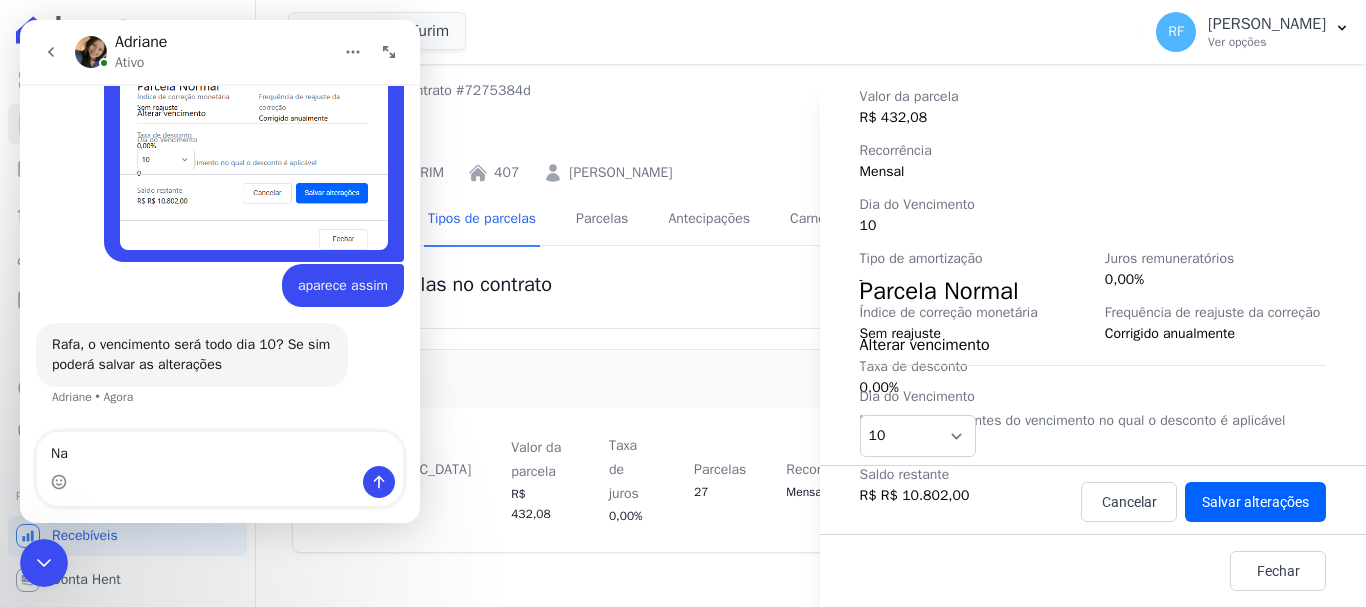 click on "Tipo de cobrança
Parcela Normal
Status
Ativa
Criada em
30/06/2025
Quantidade de parcelas
27
Valor da parcela
R$ 432,08
Recorrência
Mensal
Dia do Vencimento
10
Tipo de amortização
-
Juros remuneratórios
0,00%
Índice de correção monetária
Sem reajuste
Frequência de reajuste da correção
Corrigido anualmente
Taxa de desconto
0,00%
Dias antes do vencimento no qual o desconto é aplicável
0
Saldo restante
R$ R$ 10.802,00" at bounding box center [1093, 188] 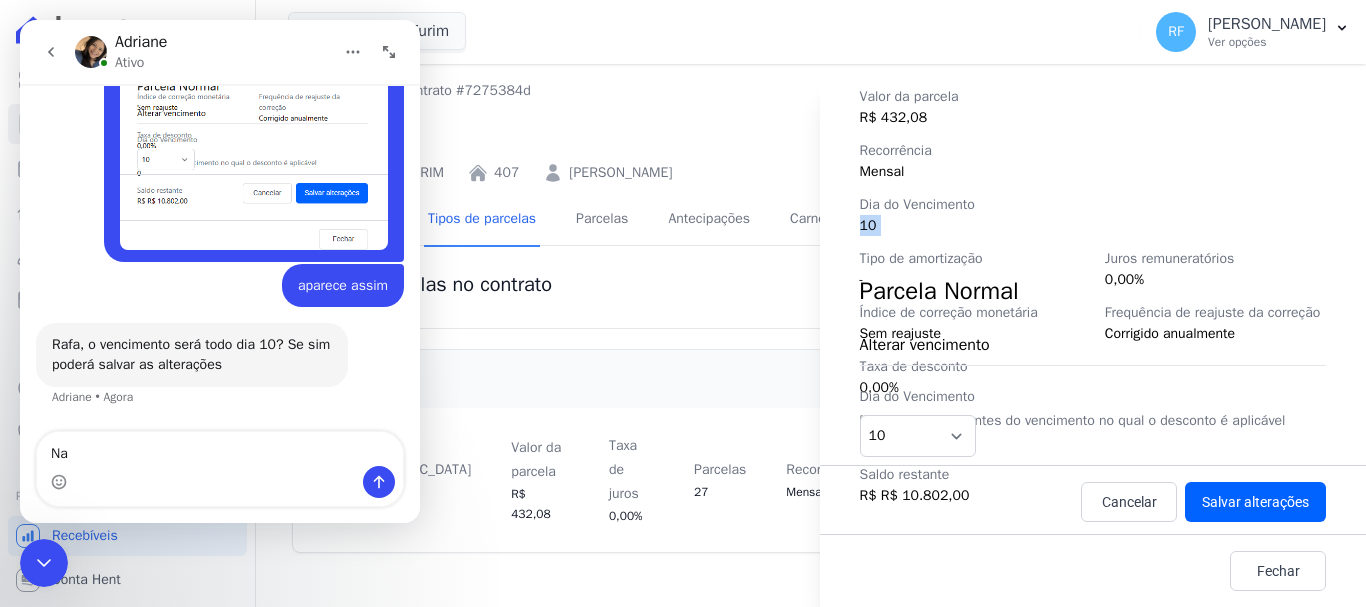 click on "10" at bounding box center [1093, 225] 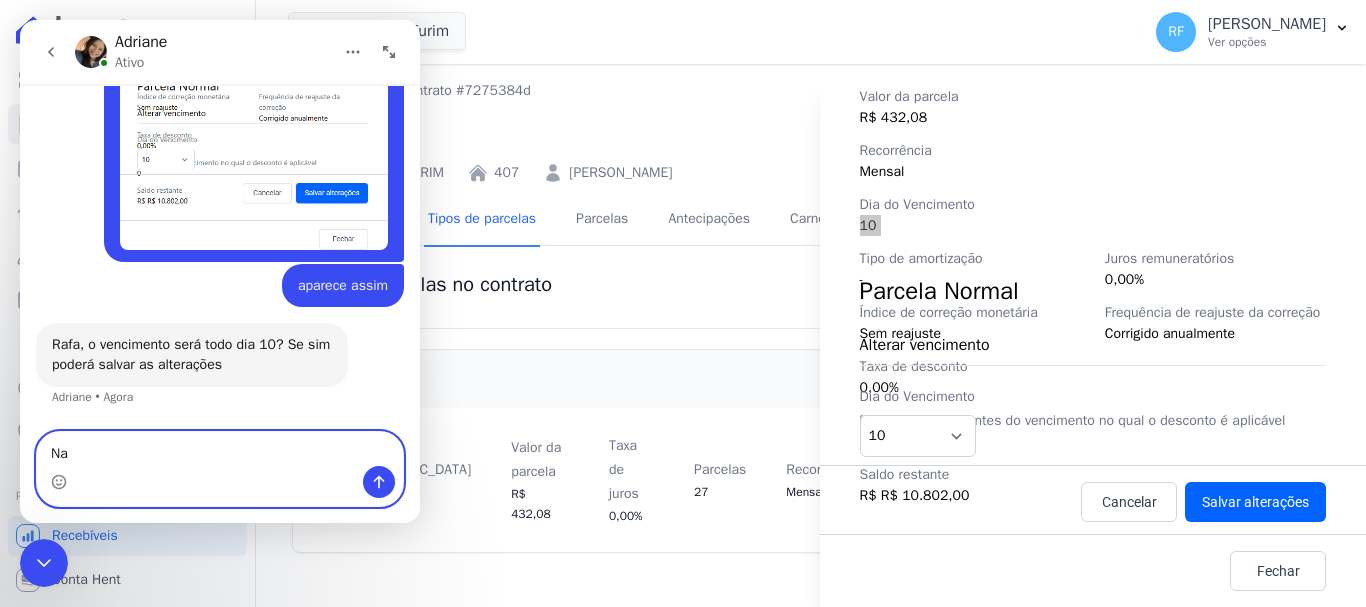 click on "Na" at bounding box center [220, 449] 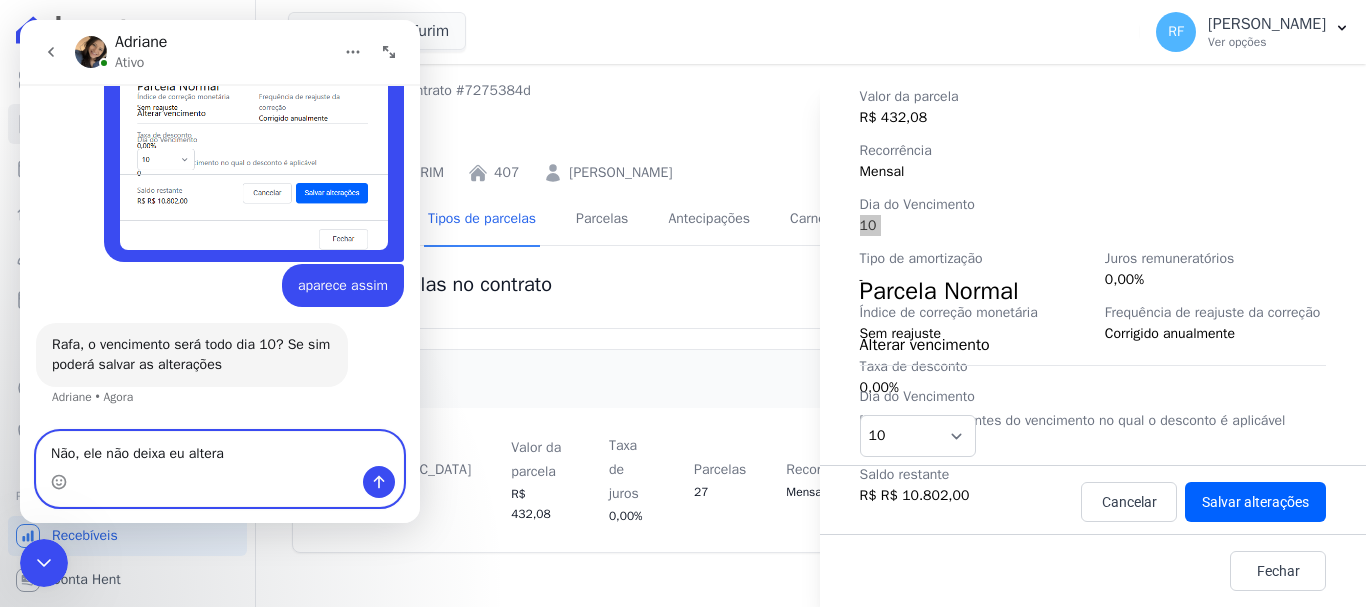 type on "Não, ele não deixa eu alterar" 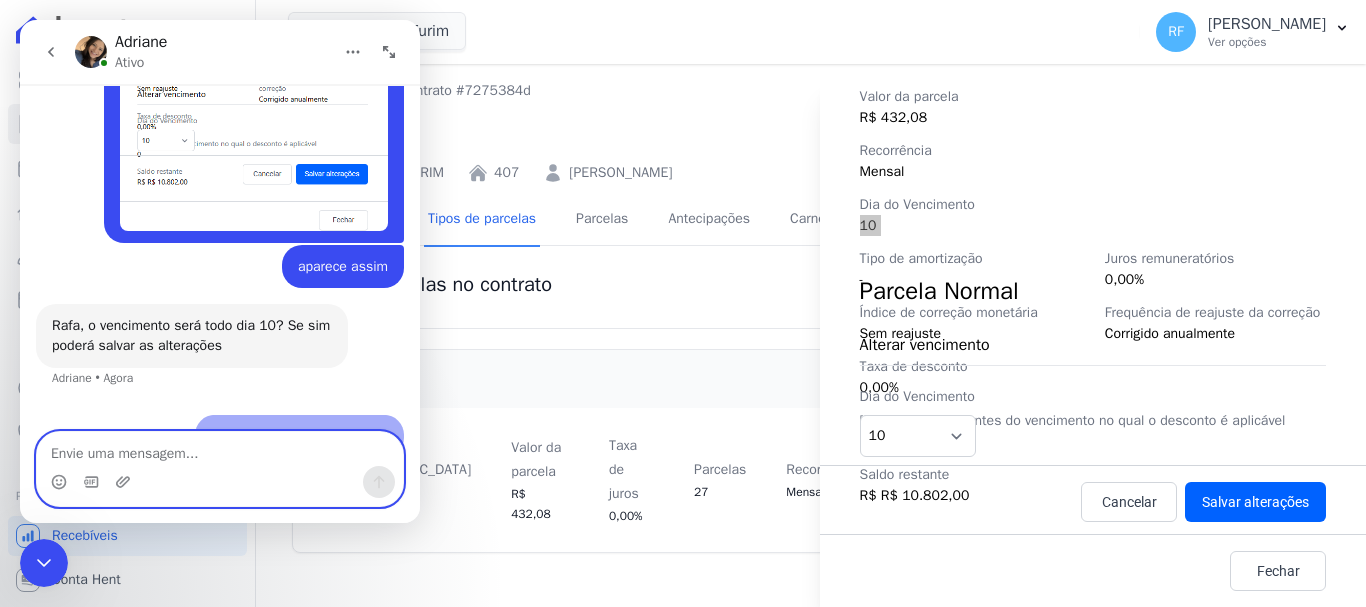 scroll, scrollTop: 2796, scrollLeft: 0, axis: vertical 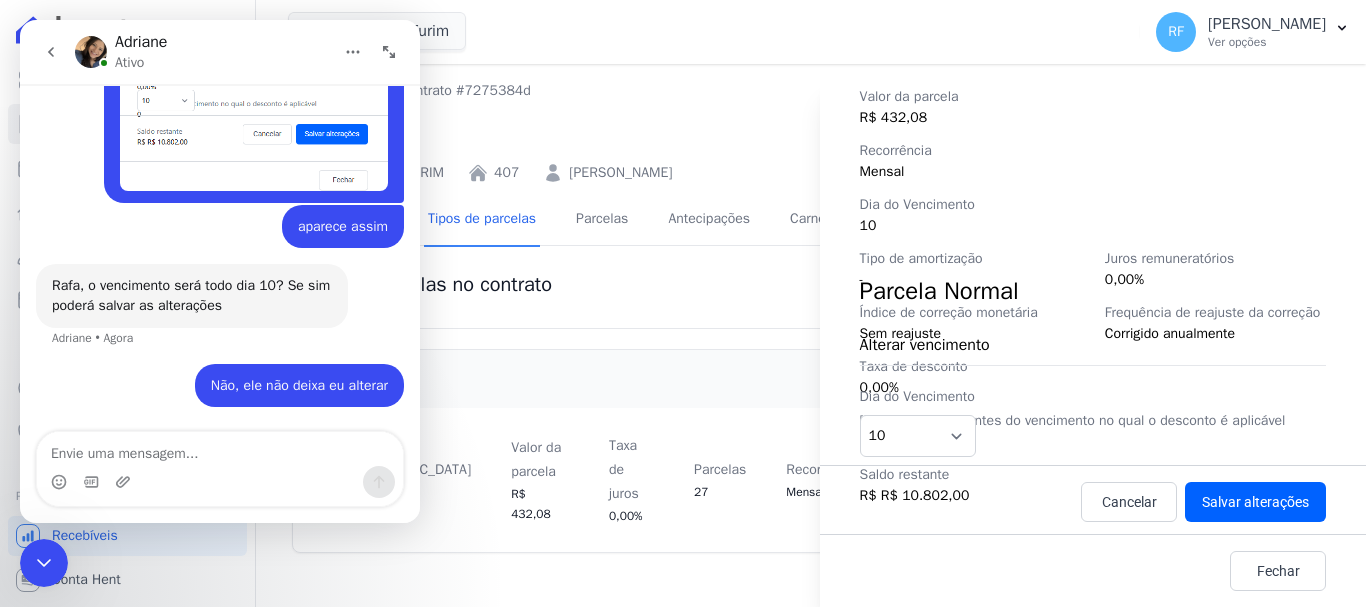 click on "Alterar vencimento
Dia do Vencimento
1
2
3
4
5
6
7
8
9
10
11
12
13
14
15
16
17
18
19
20
21
22
23
24
25
26
27
28
29
30
31" at bounding box center [1093, 387] 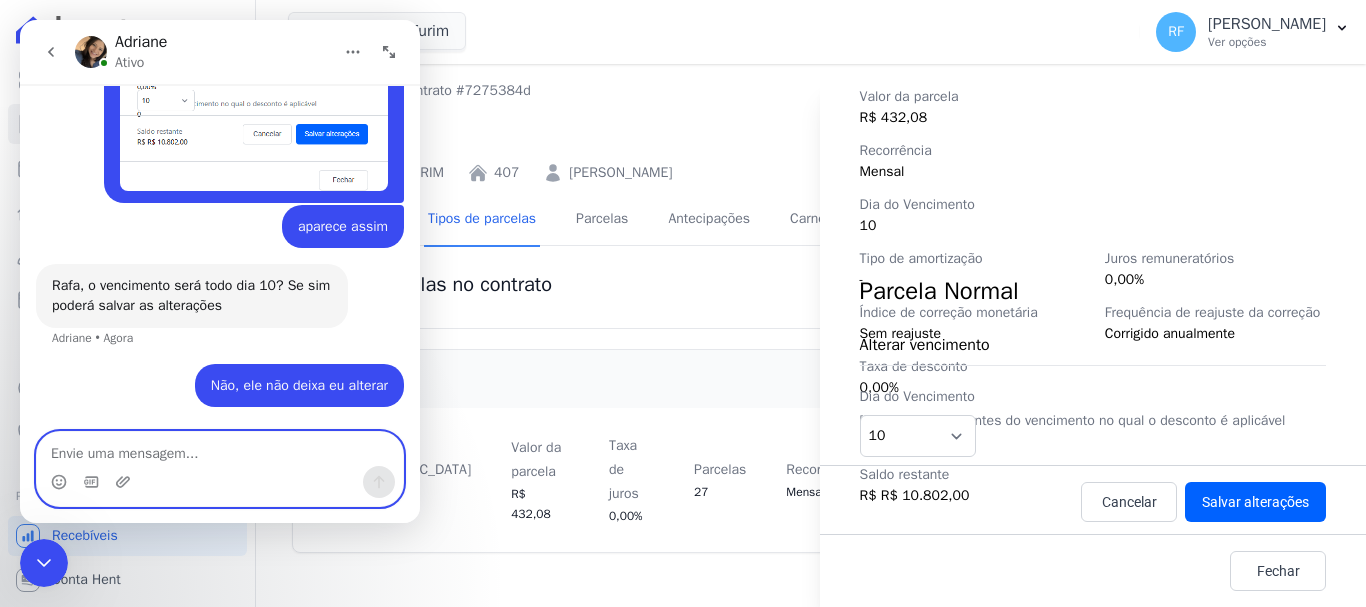 click at bounding box center (220, 449) 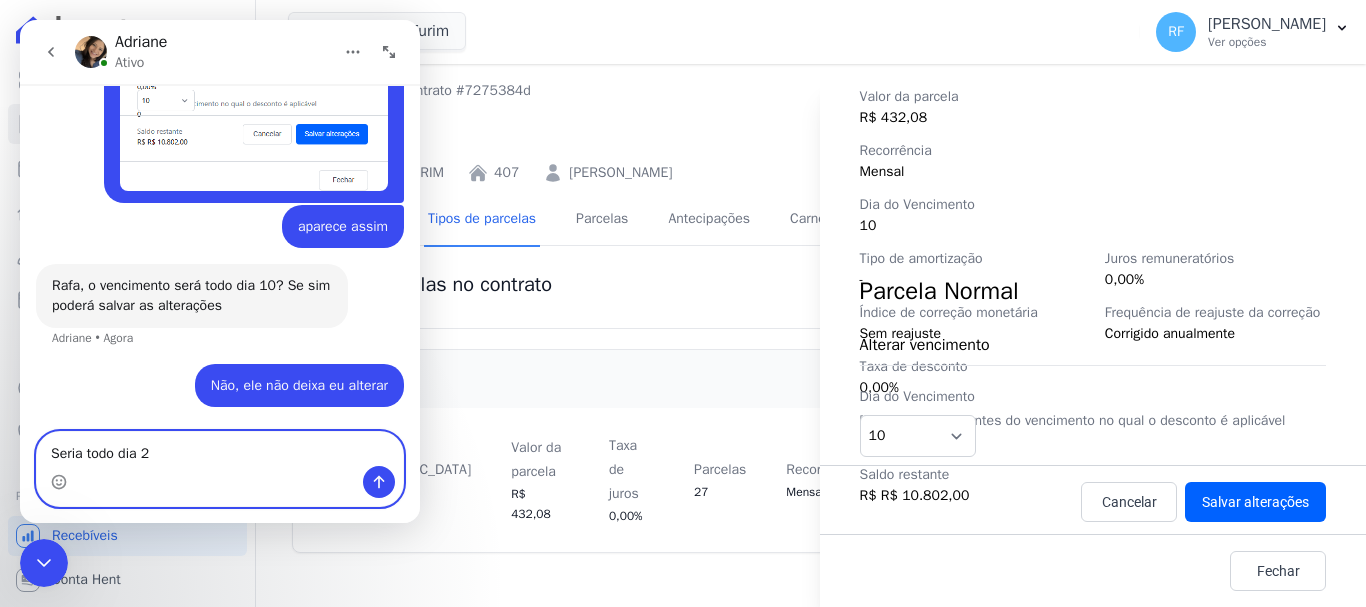 type on "Seria todo dia 25" 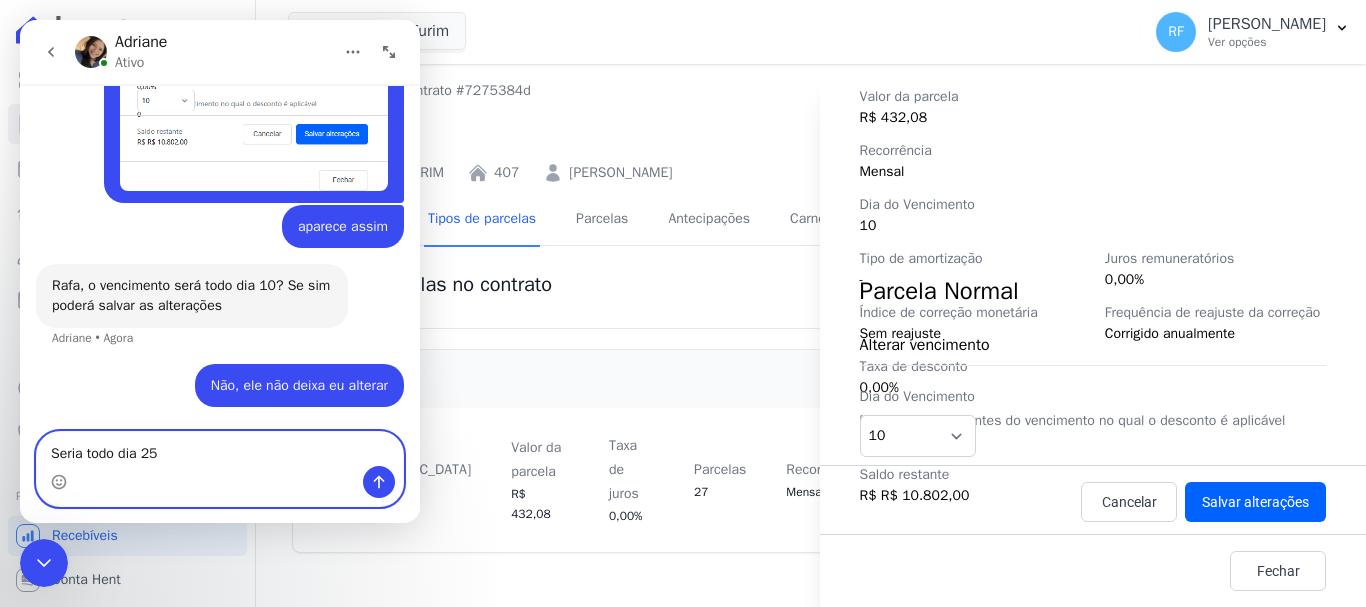 type 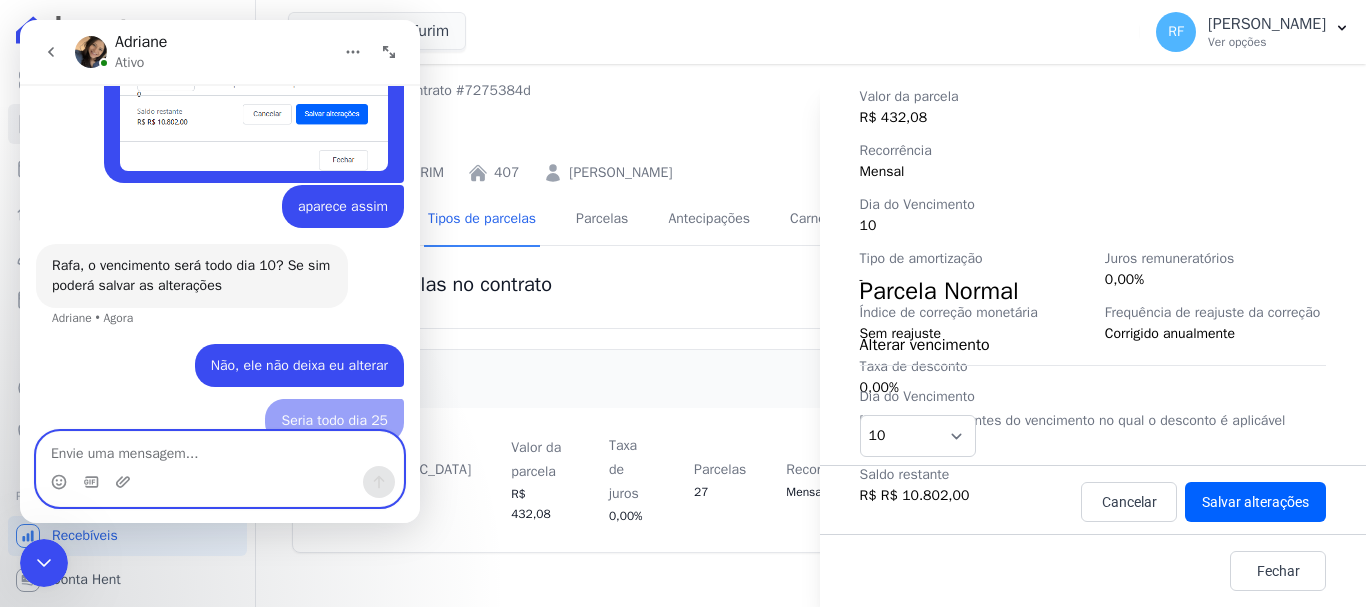 scroll, scrollTop: 2841, scrollLeft: 0, axis: vertical 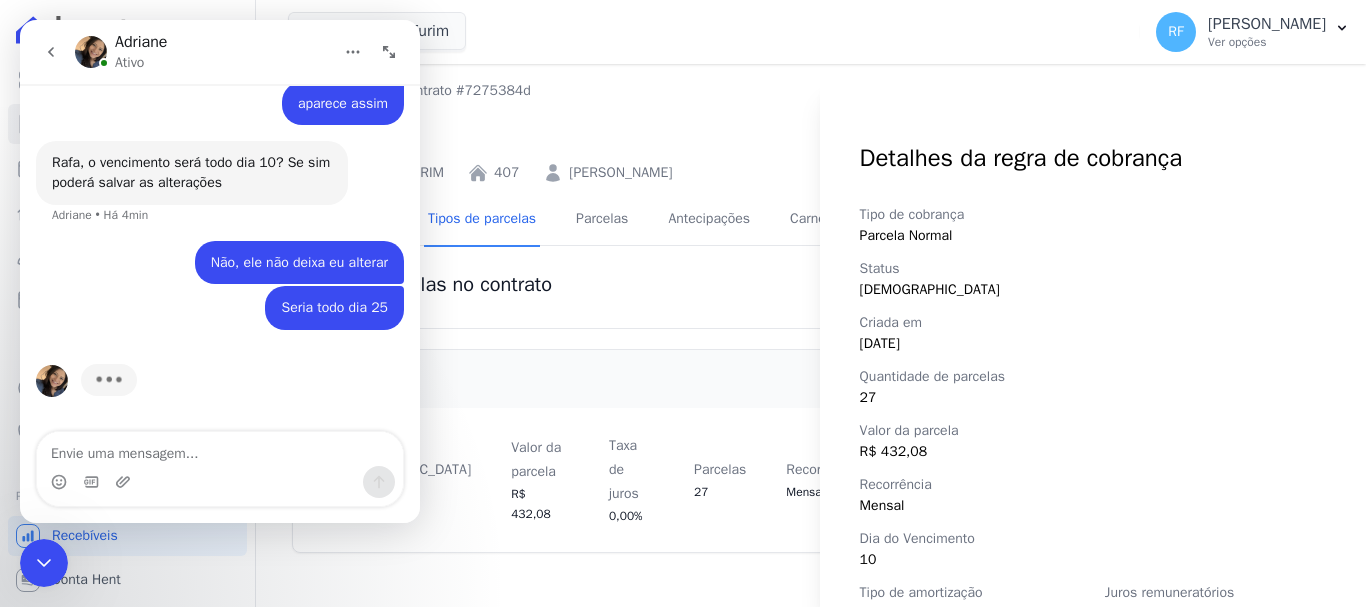 click on "[DATE]" at bounding box center (1093, 343) 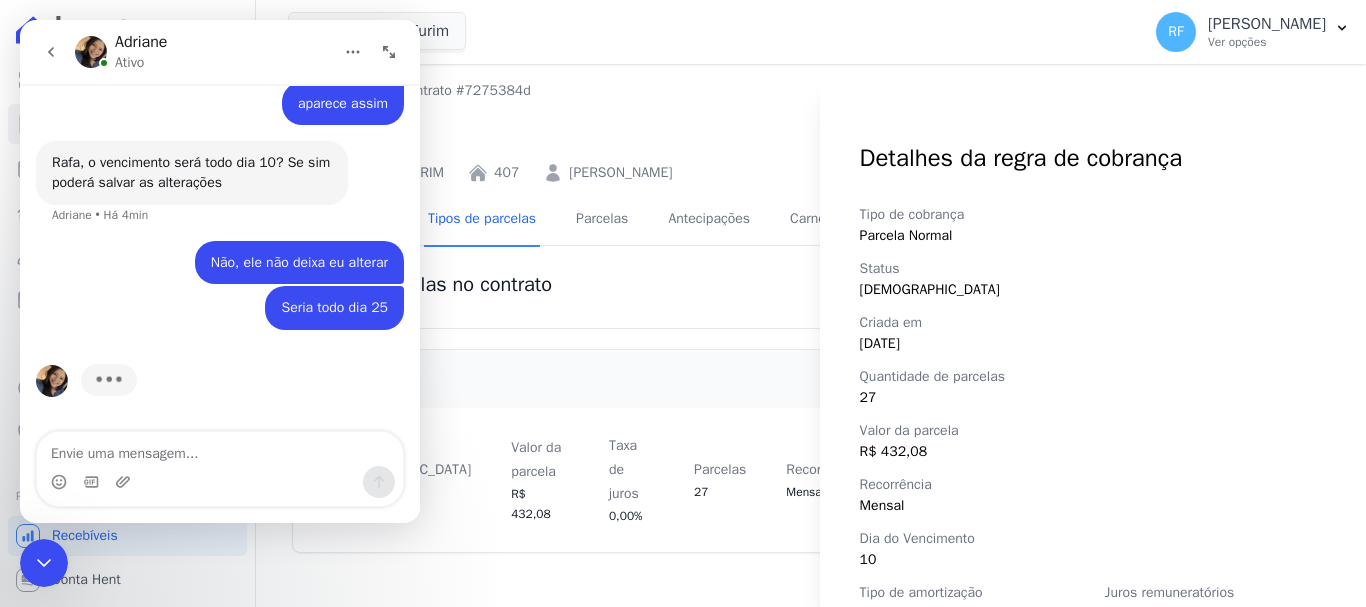 click on "27" at bounding box center (1093, 397) 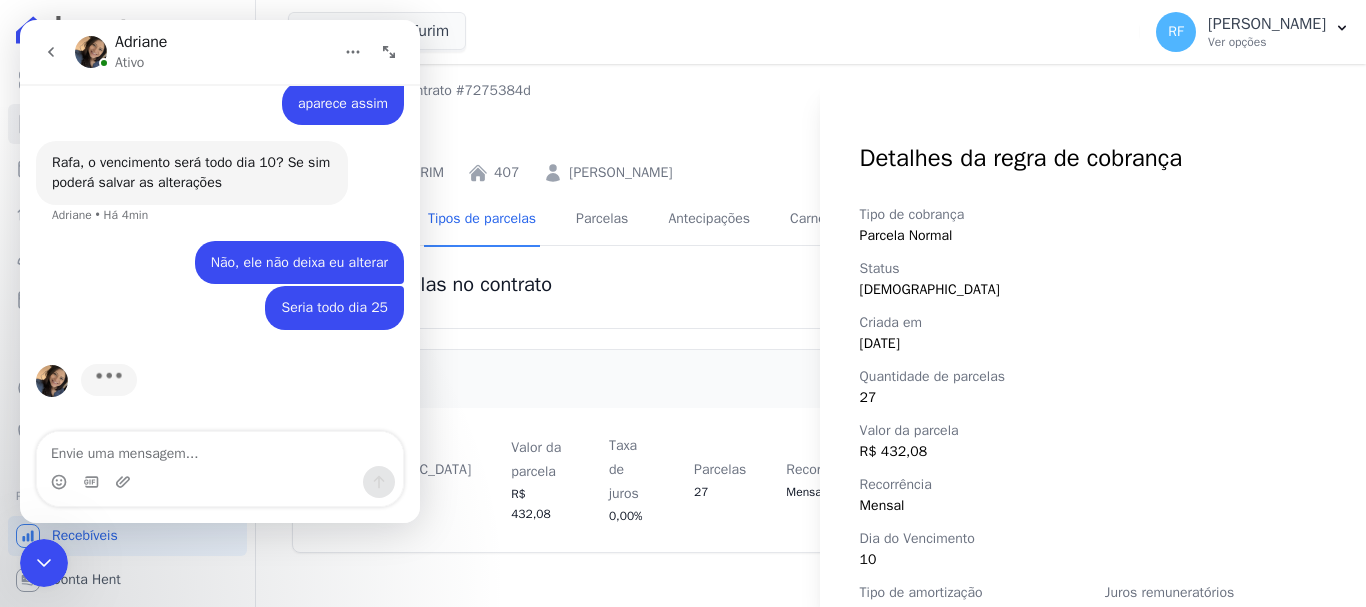 click on "R$ 432,08" at bounding box center [1093, 451] 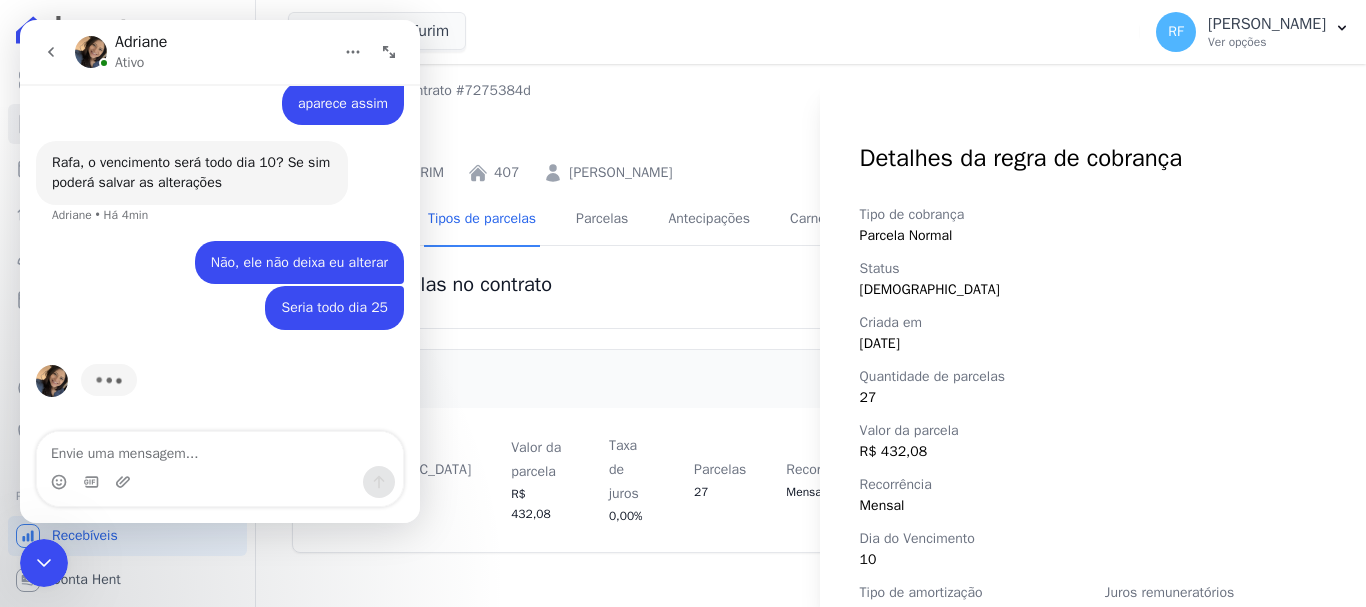 scroll, scrollTop: 200, scrollLeft: 0, axis: vertical 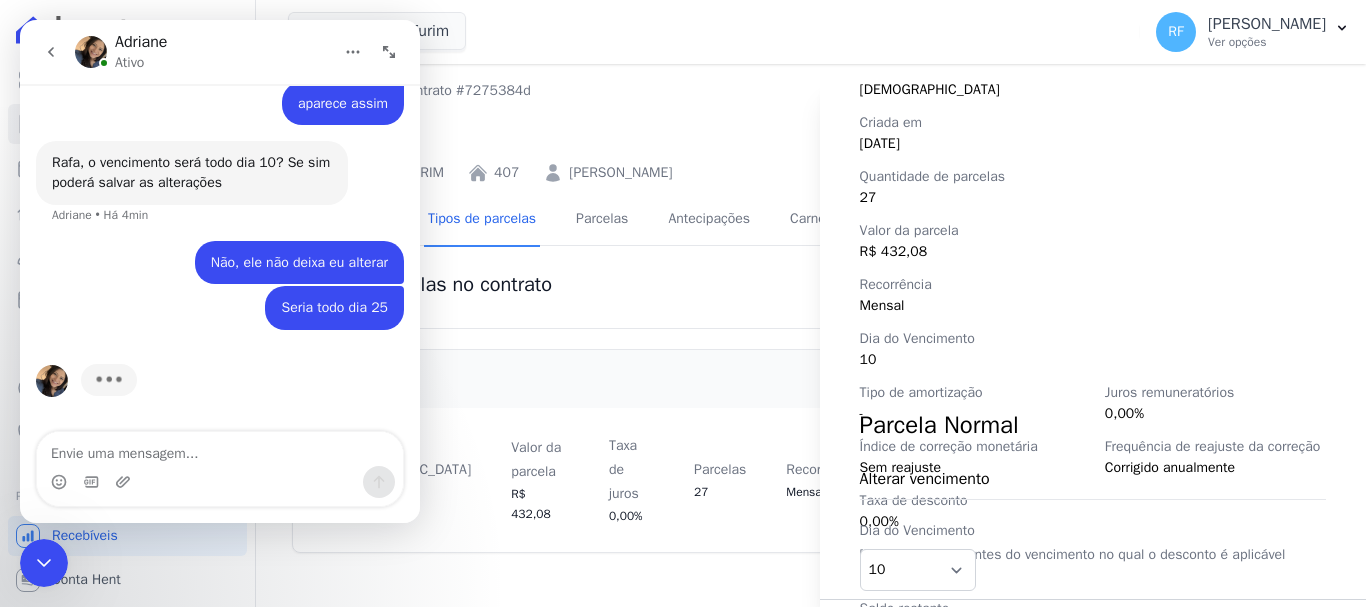 click on "Tipo de cobrança
Parcela Normal
Status
Ativa
Criada em
30/06/2025
Quantidade de parcelas
27
Valor da parcela
R$ 432,08
Recorrência
Mensal
Dia do Vencimento
10
Tipo de amortização
-
Juros remuneratórios
0,00%
Índice de correção monetária
Sem reajuste
Frequência de reajuste da correção
Corrigido anualmente
Taxa de desconto
0,00%
Dias antes do vencimento no qual o desconto é aplicável
0
Saldo restante
R$ R$ 10.802,00" at bounding box center [1093, 322] 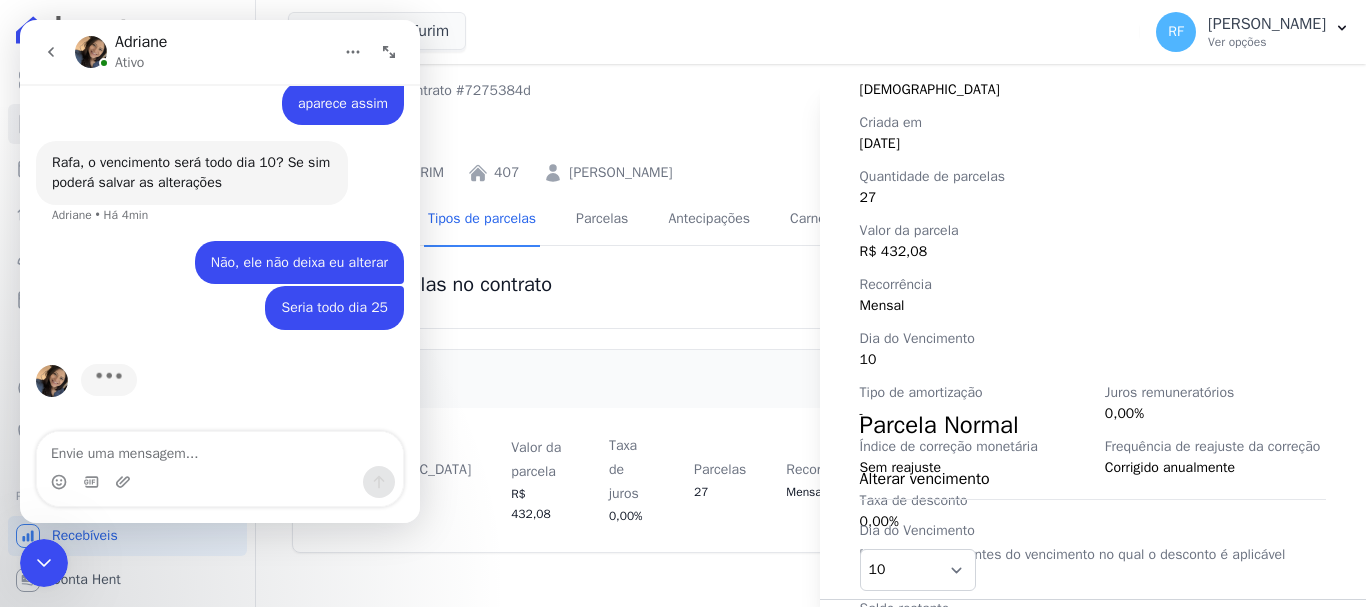 click on "10" at bounding box center (1093, 359) 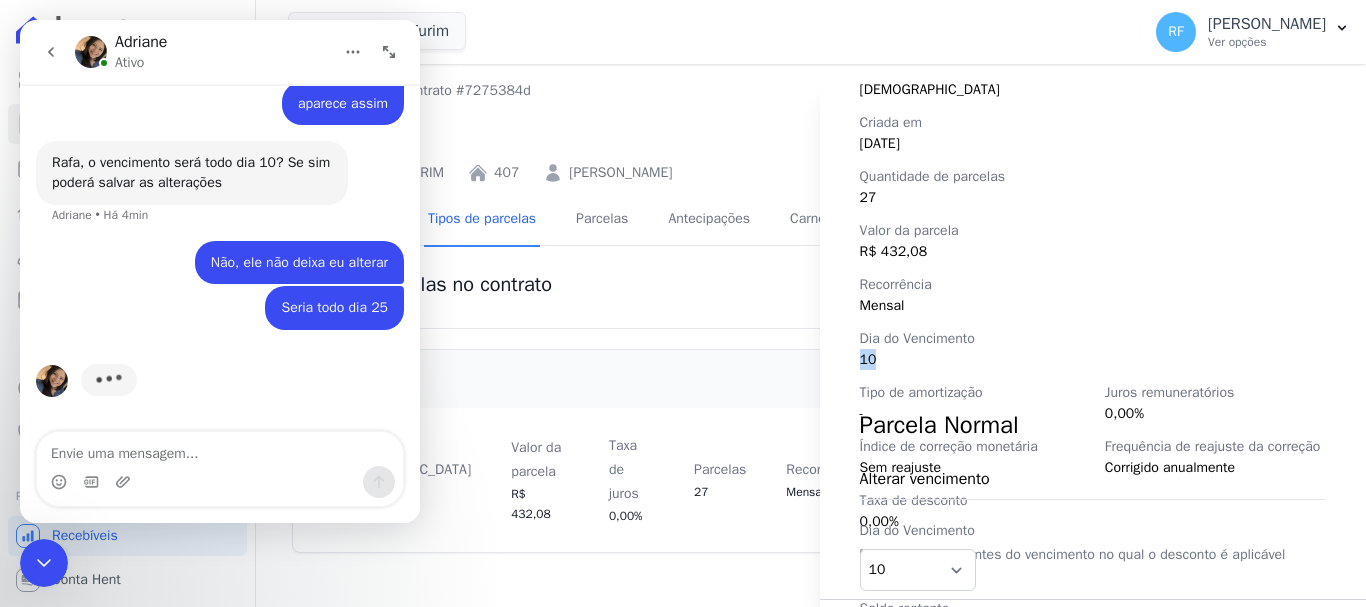 click on "10" at bounding box center (1093, 359) 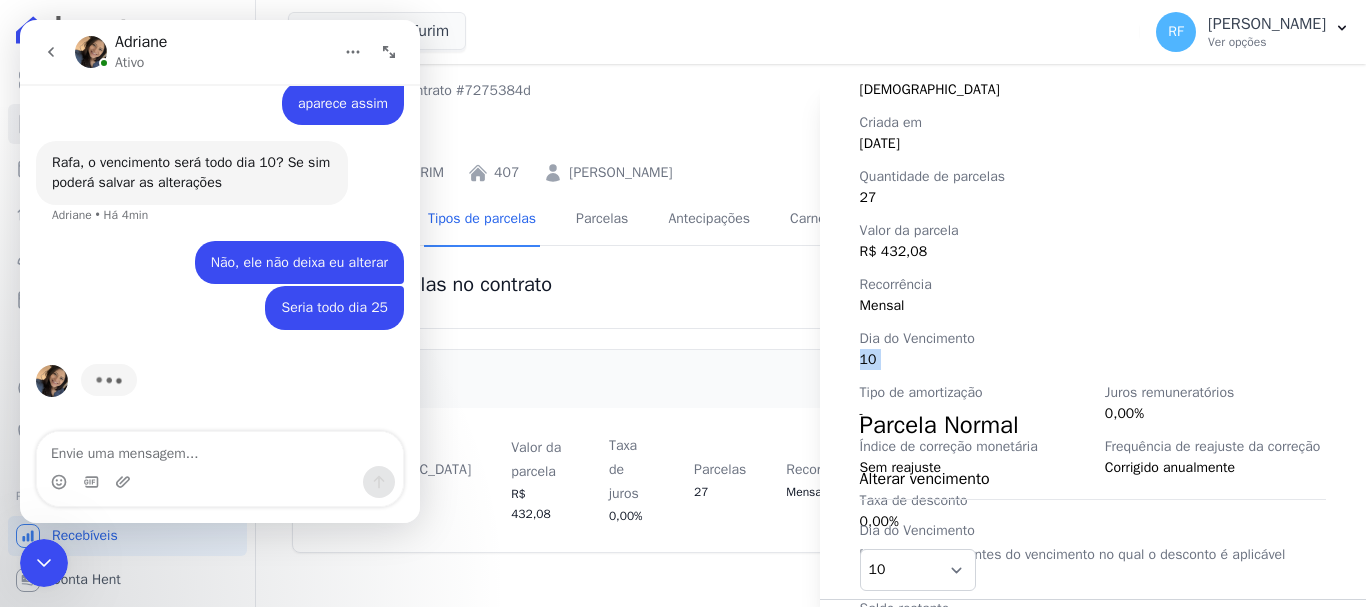 click on "10" at bounding box center (1093, 359) 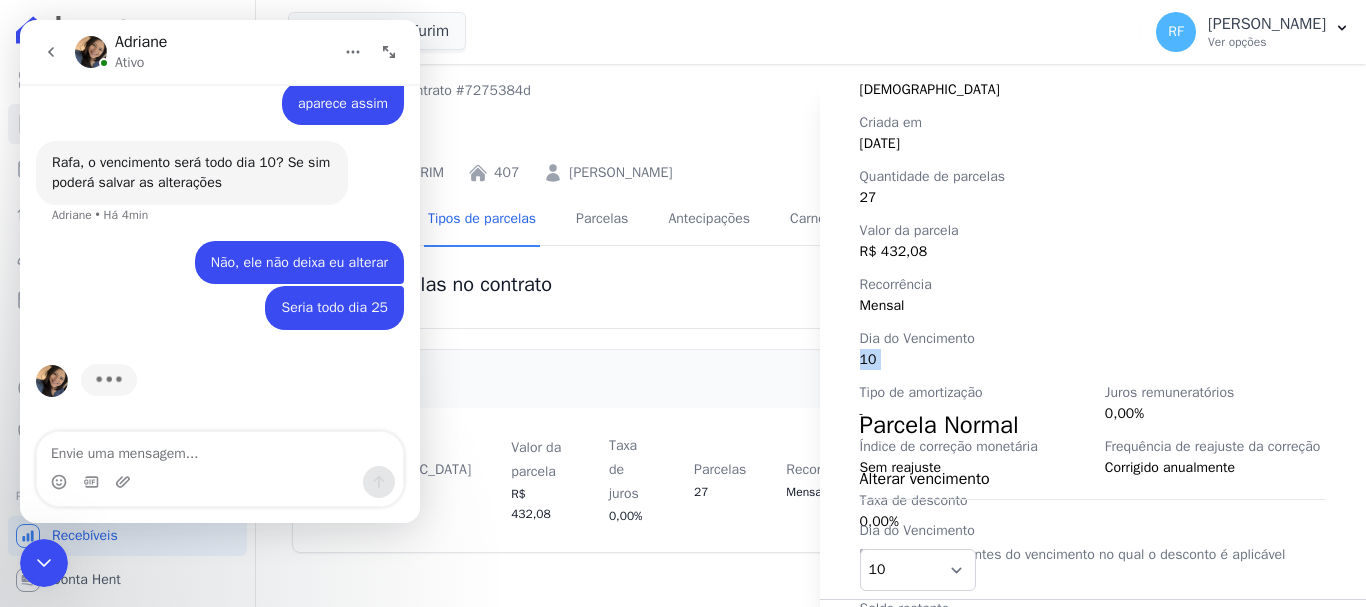 click on "10" at bounding box center (1093, 359) 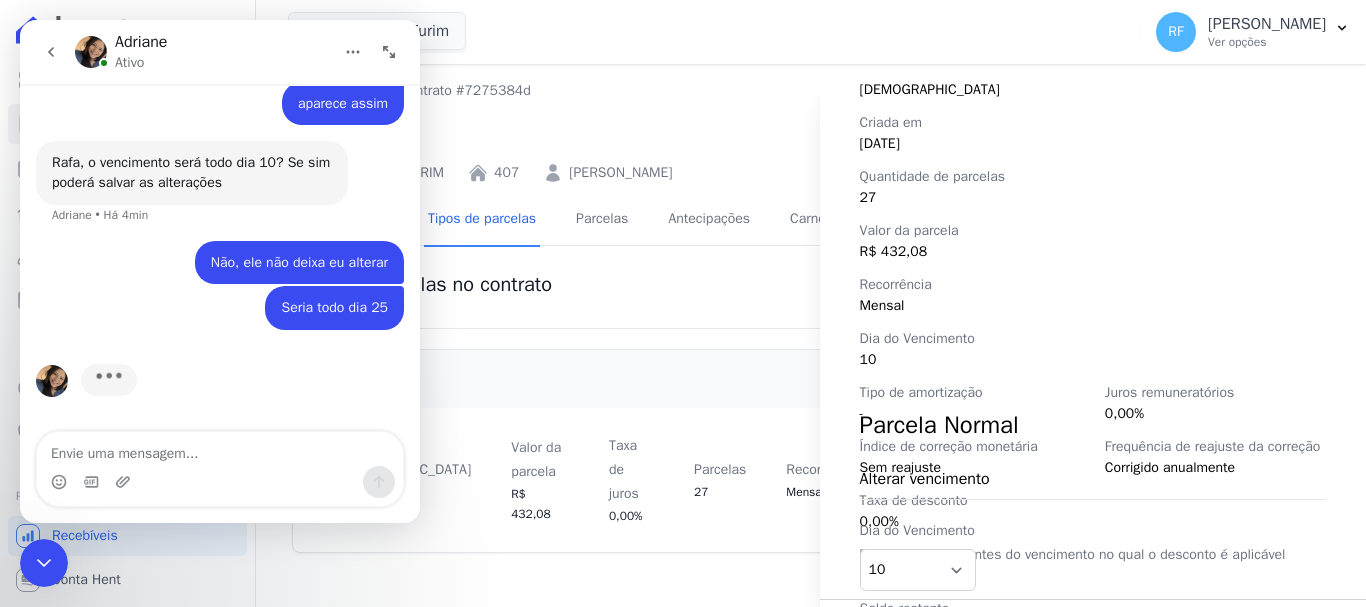 click on "Recorrência" at bounding box center (1093, 284) 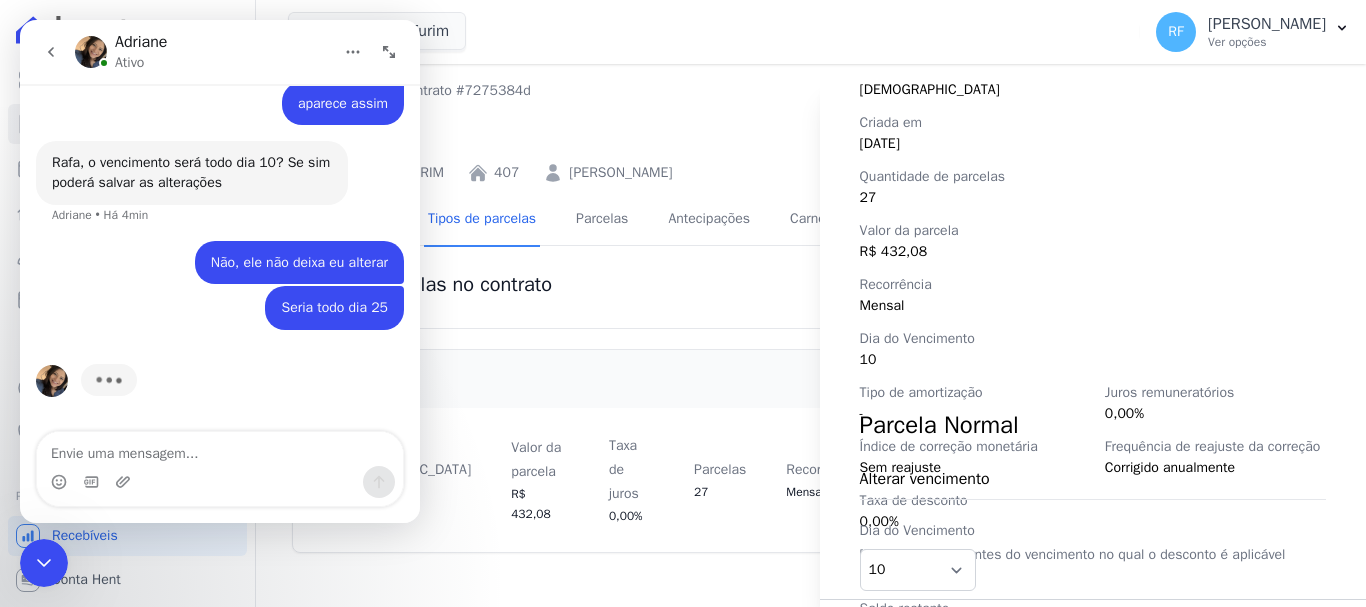 scroll, scrollTop: 355, scrollLeft: 0, axis: vertical 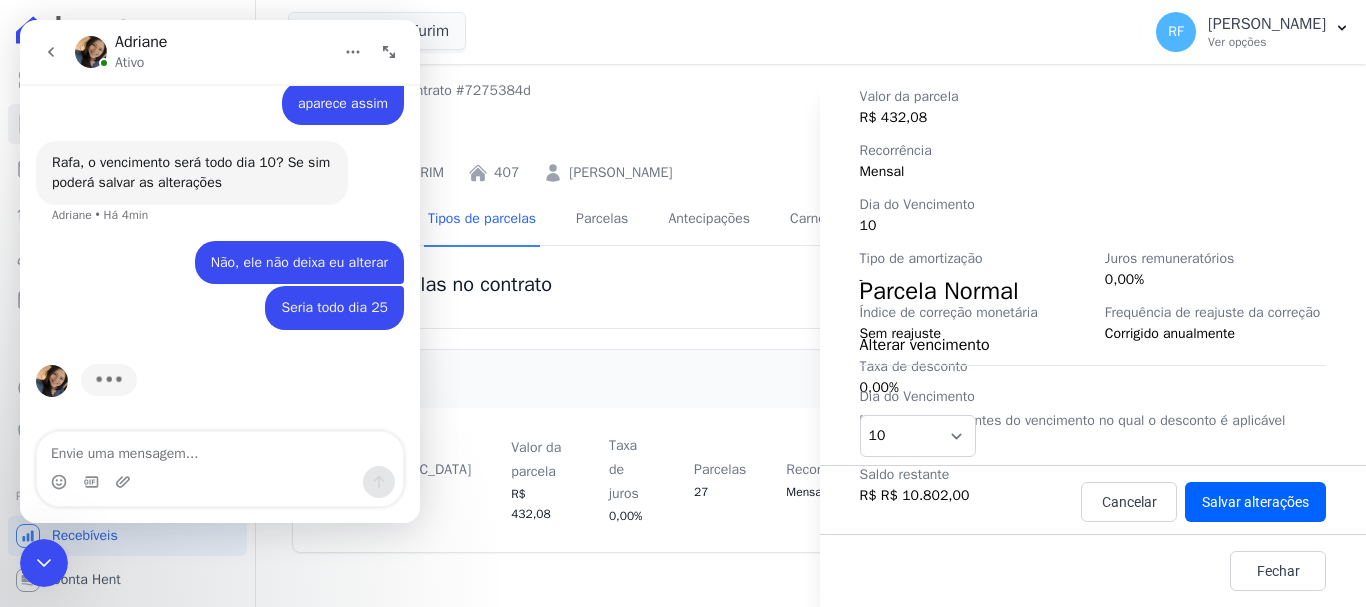 click on "Alterar vencimento" at bounding box center (1093, 349) 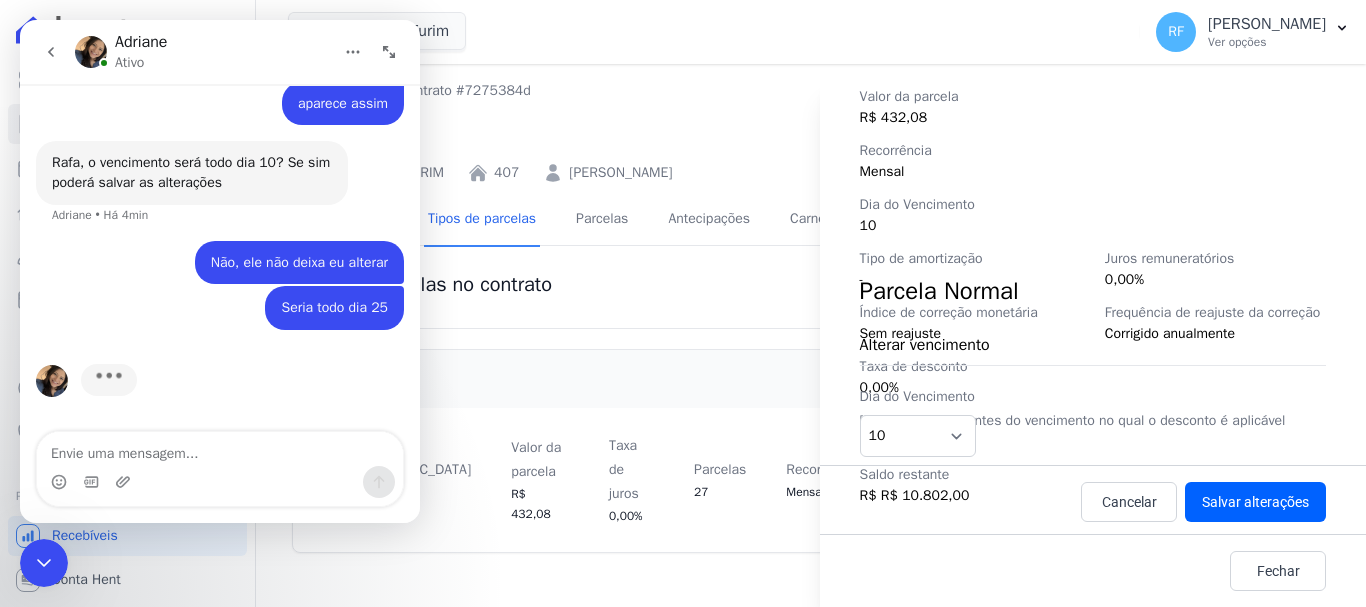 click on "Alterar vencimento" at bounding box center [1093, 345] 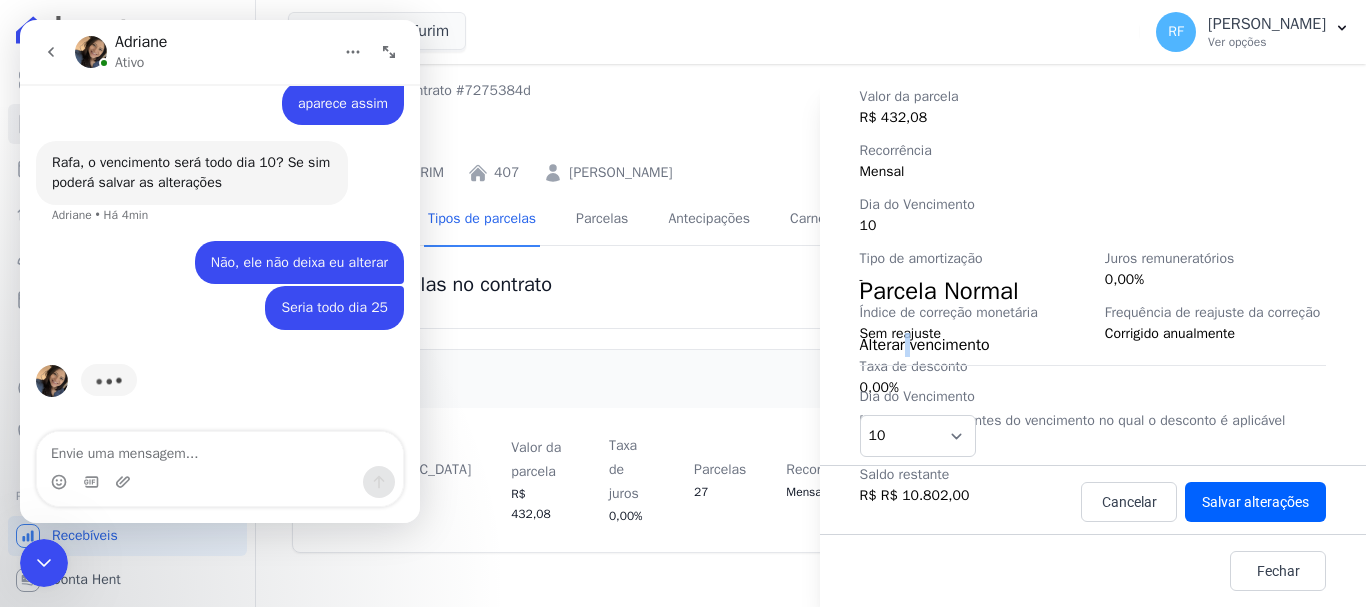 click on "Alterar vencimento" at bounding box center (1093, 345) 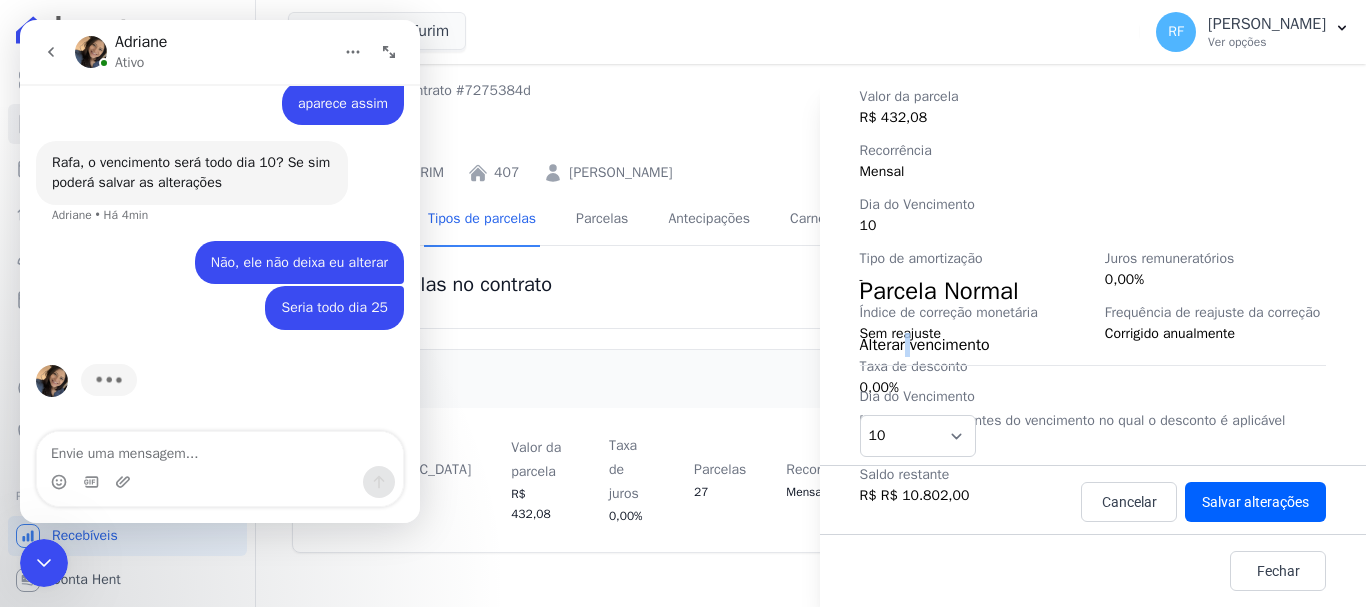 click on "Alterar vencimento
Dia do Vencimento
1
2
3
4
5
6
7
8
9
10
11
12
13
14
15
16
17
18
19
20
21
22
23
24
25
26
27
28
29
30
31" at bounding box center [1093, 387] 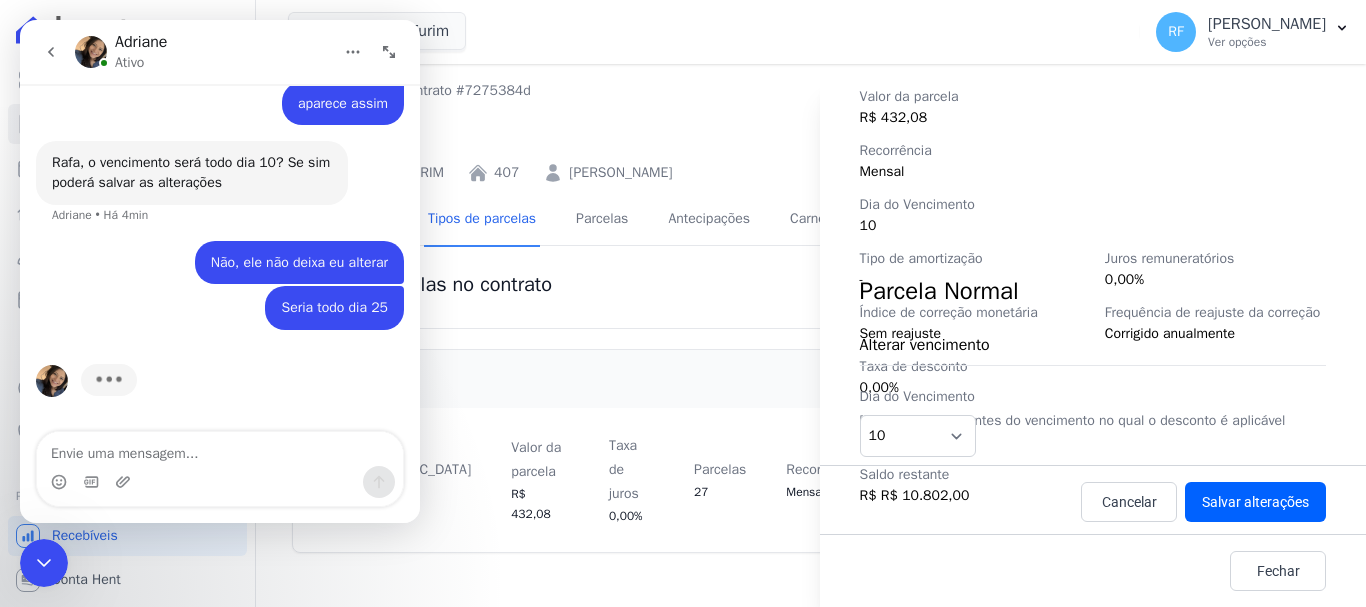 click on "Parcela Normal" at bounding box center (939, 291) 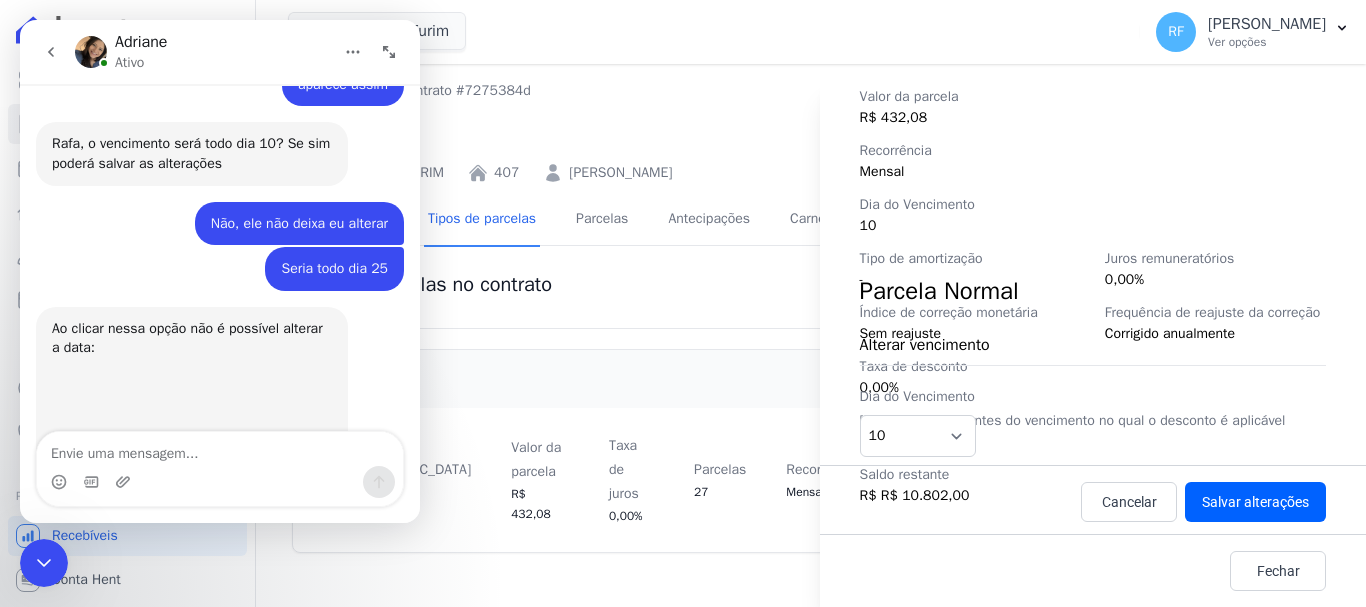 scroll, scrollTop: 3032, scrollLeft: 0, axis: vertical 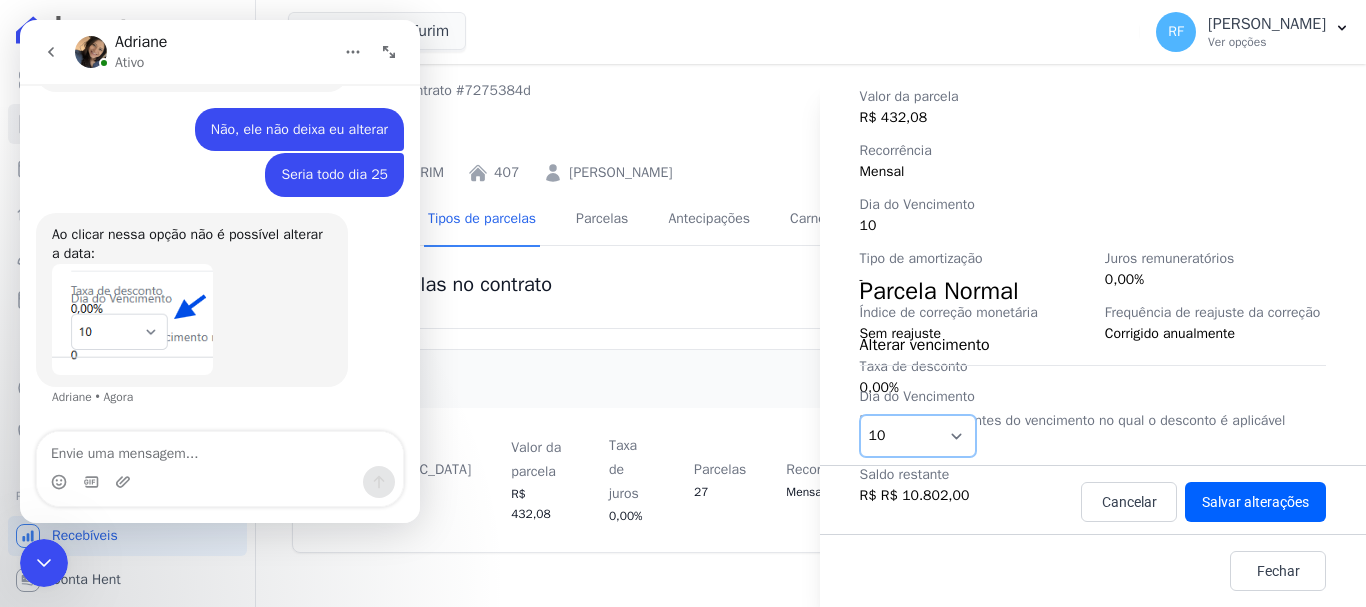 click on "1
2
3
4
5
6
7
8
9
10
11
12
13
14
15
16
17
18
19
20
21
22
23
24
25
26
27
28
29
30
31" at bounding box center (918, 436) 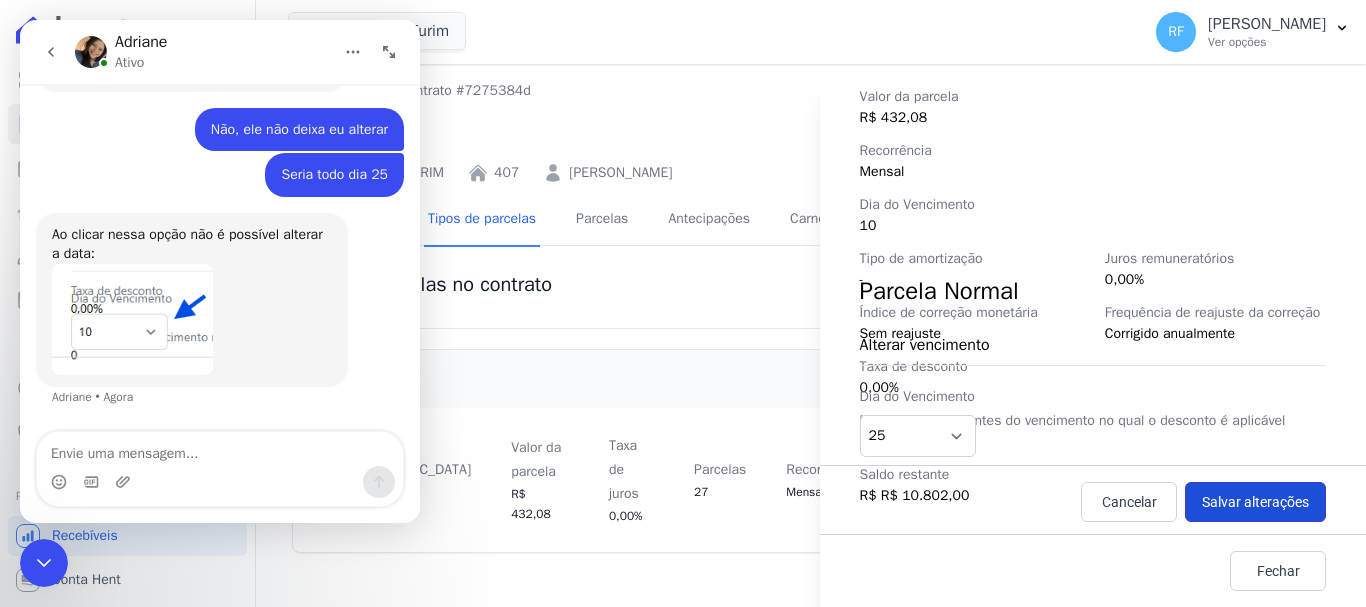 click on "Salvar alterações" at bounding box center (1255, 502) 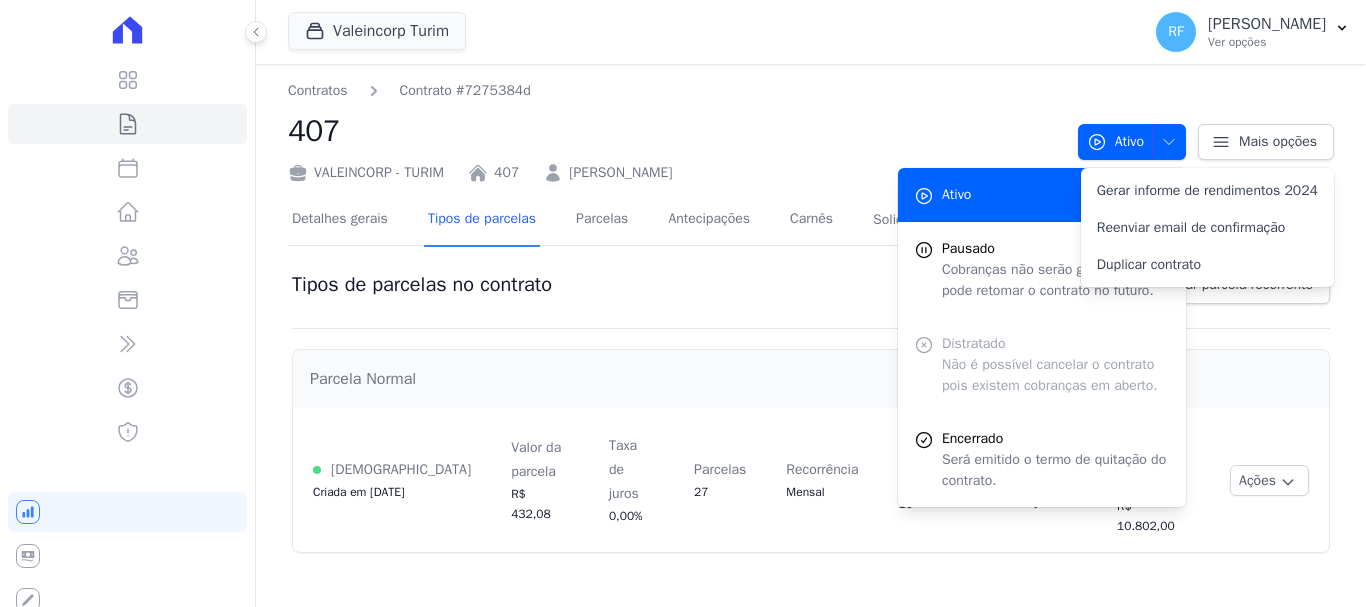 click on "407" at bounding box center (675, 131) 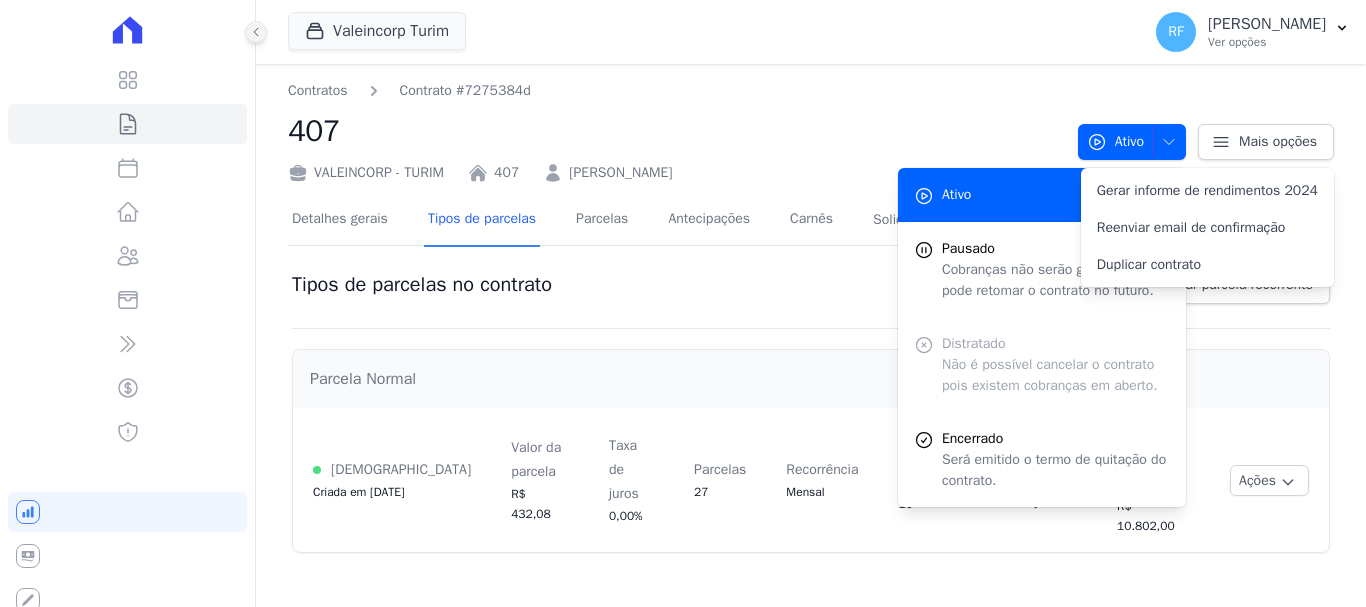 click 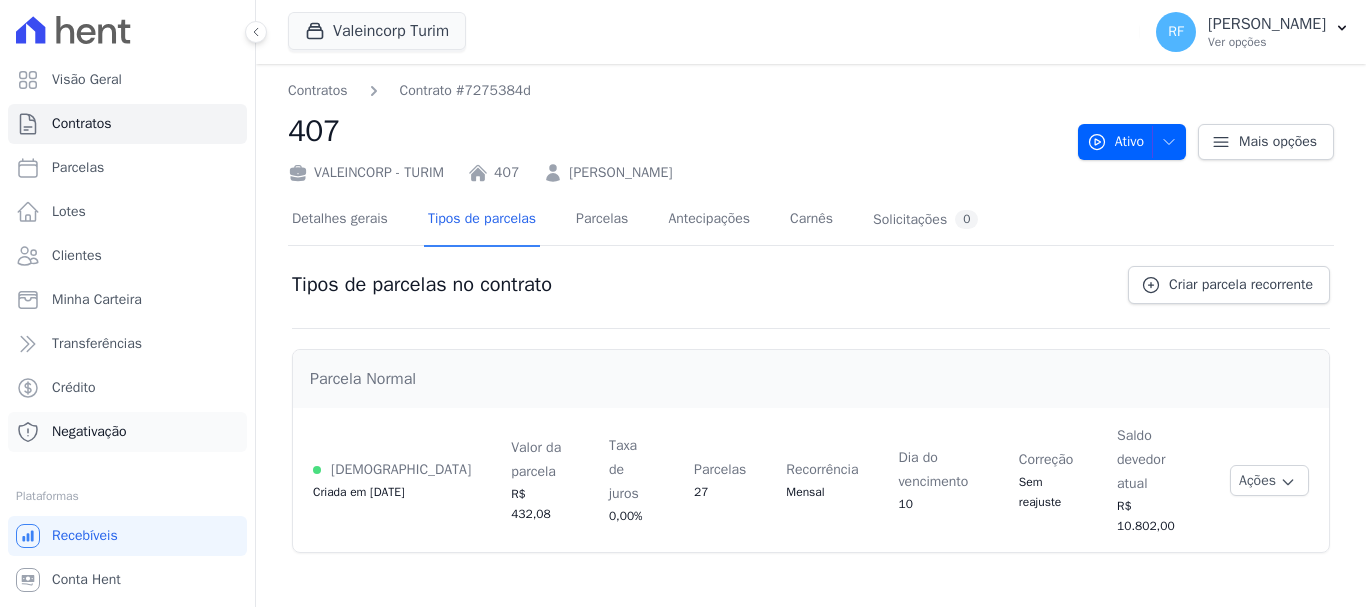 scroll, scrollTop: 0, scrollLeft: 0, axis: both 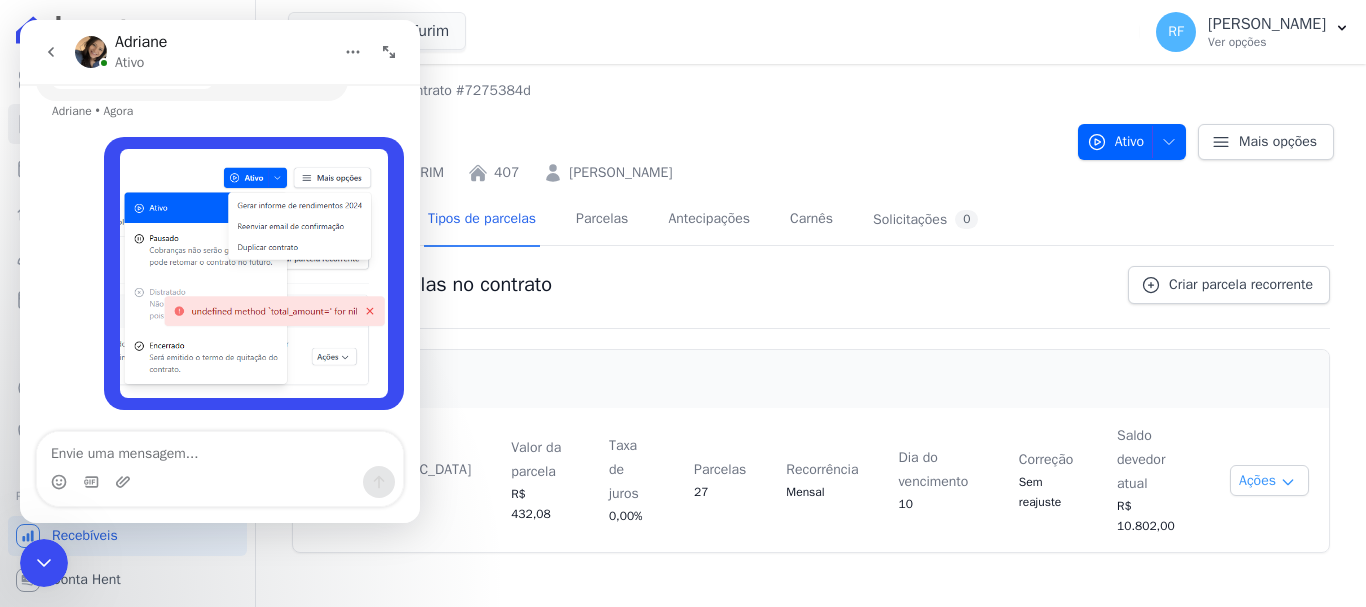 click 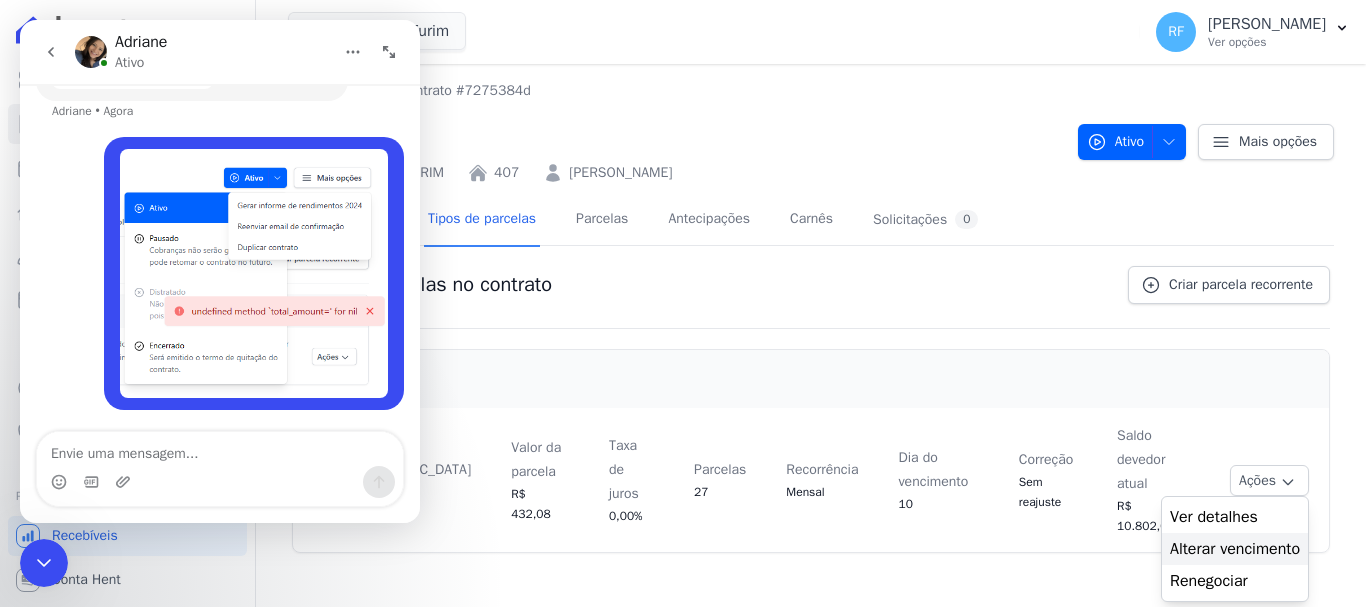 click on "Alterar vencimento" at bounding box center [1235, 549] 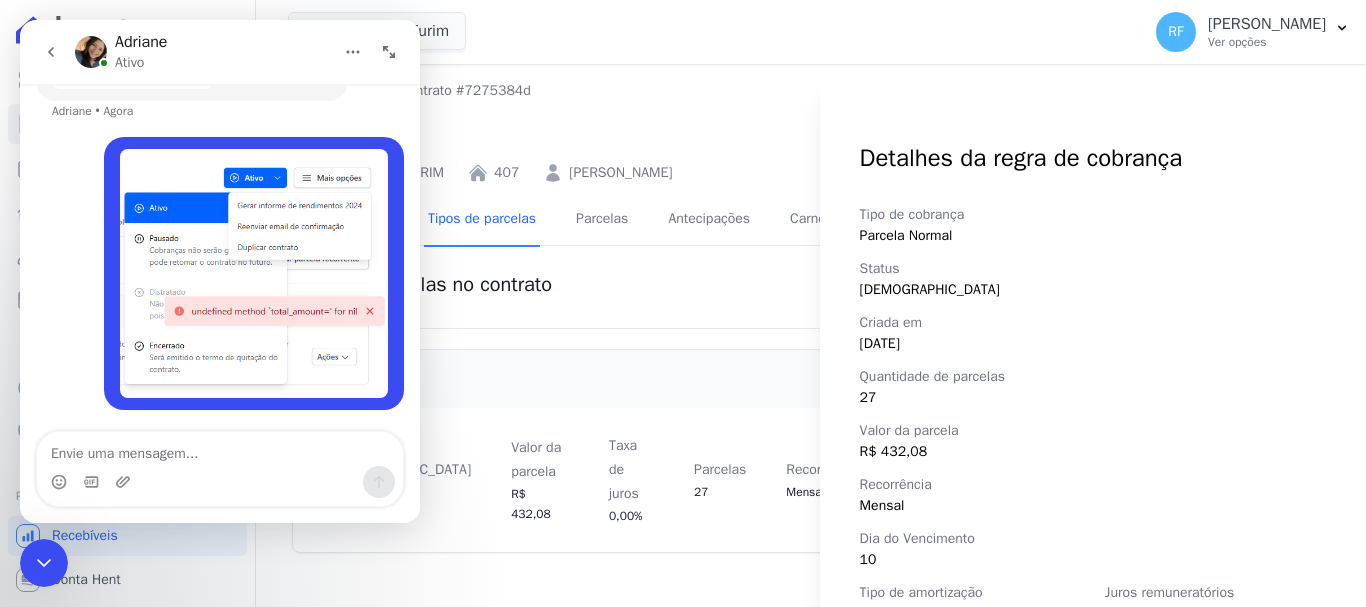 scroll, scrollTop: 355, scrollLeft: 0, axis: vertical 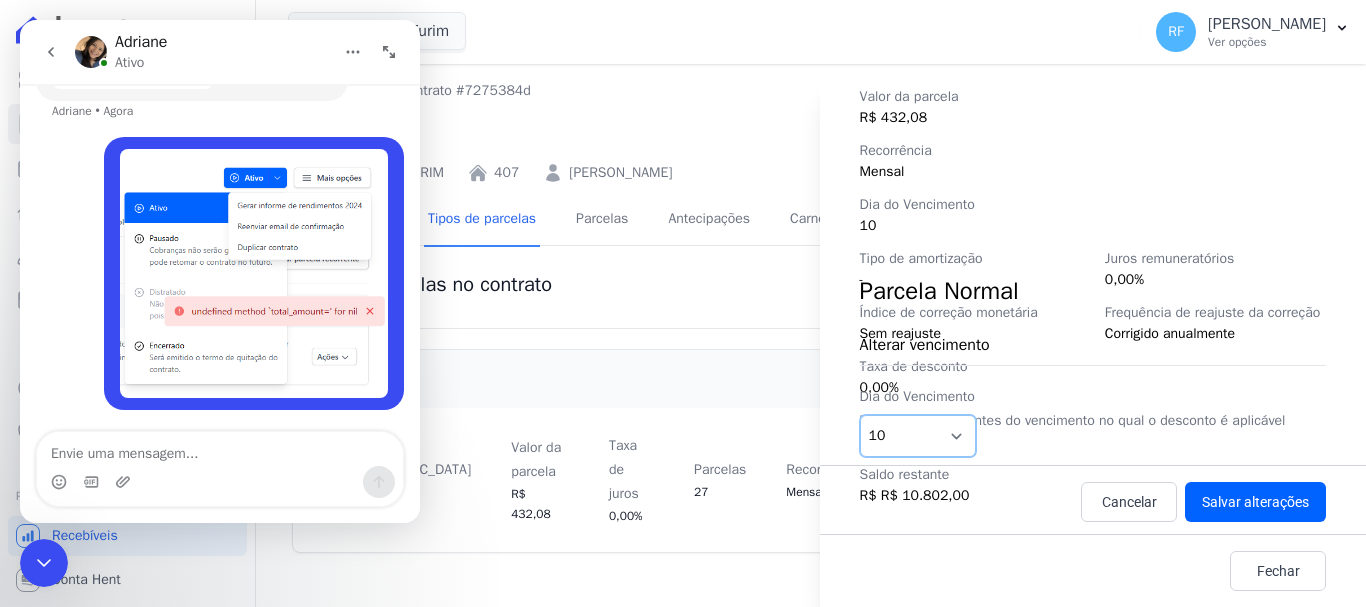 click on "1
2
3
4
5
6
7
8
9
10
11
12
13
14
15
16
17
18
19
20
21
22
23
24
25
26
27
28
29
30
31" at bounding box center (918, 436) 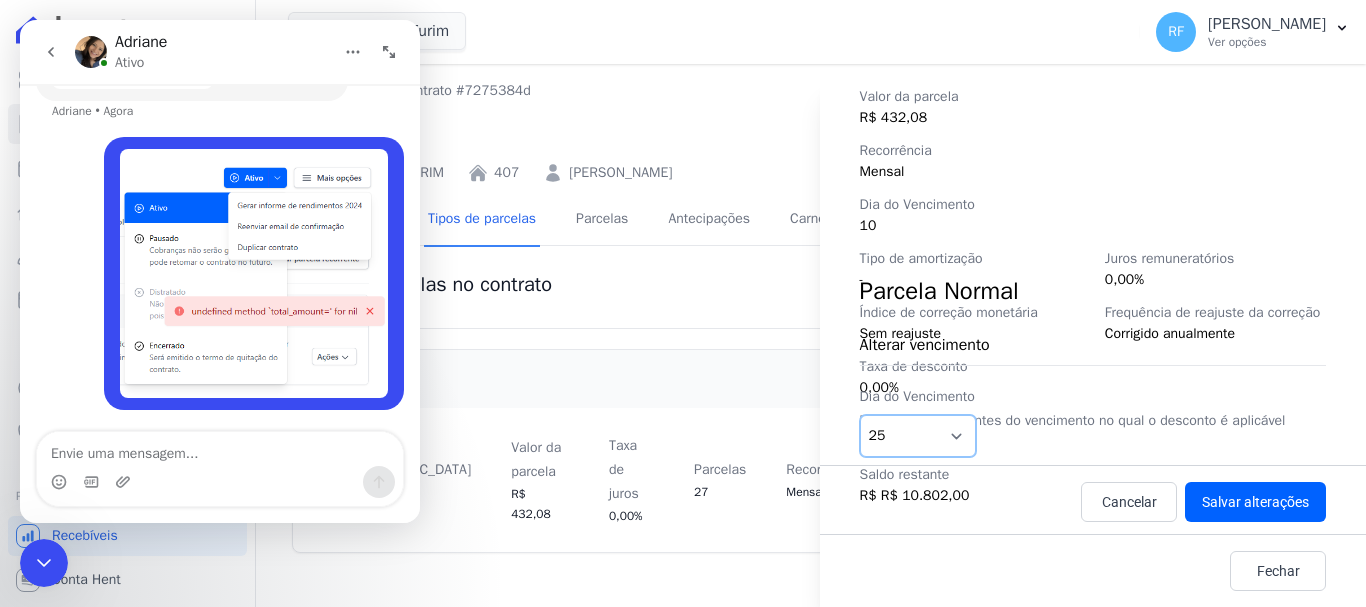 click on "1
2
3
4
5
6
7
8
9
10
11
12
13
14
15
16
17
18
19
20
21
22
23
24
25
26
27
28
29
30
31" at bounding box center (918, 436) 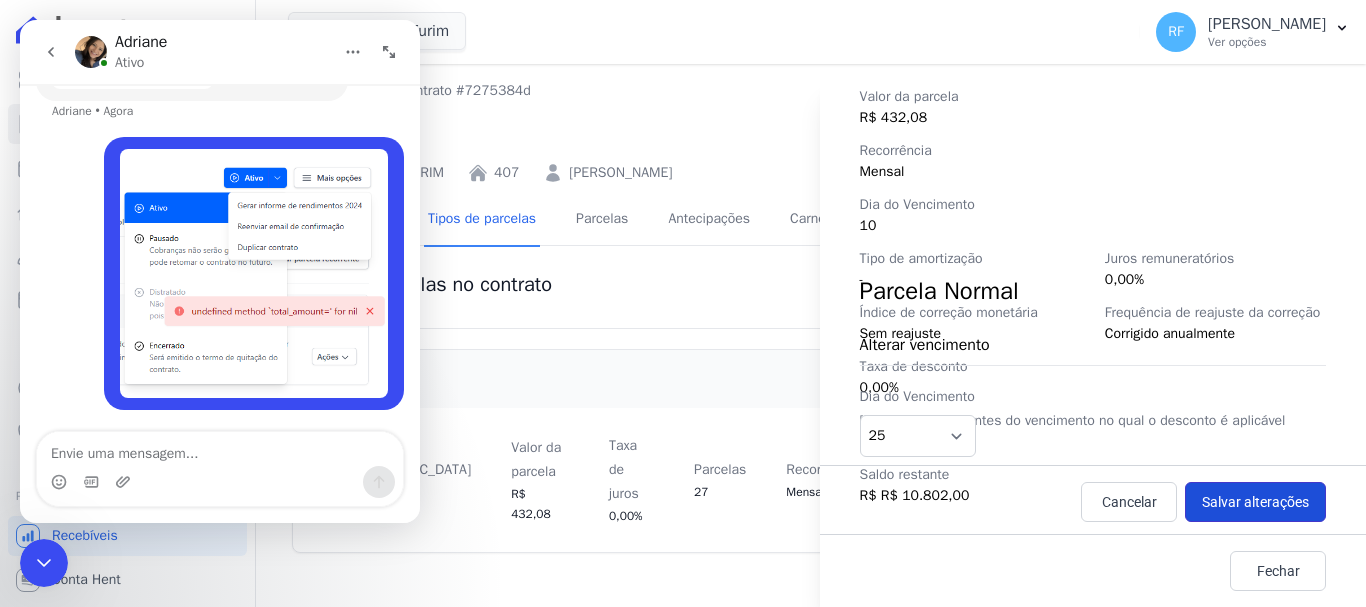 click on "Salvar alterações" at bounding box center (1255, 502) 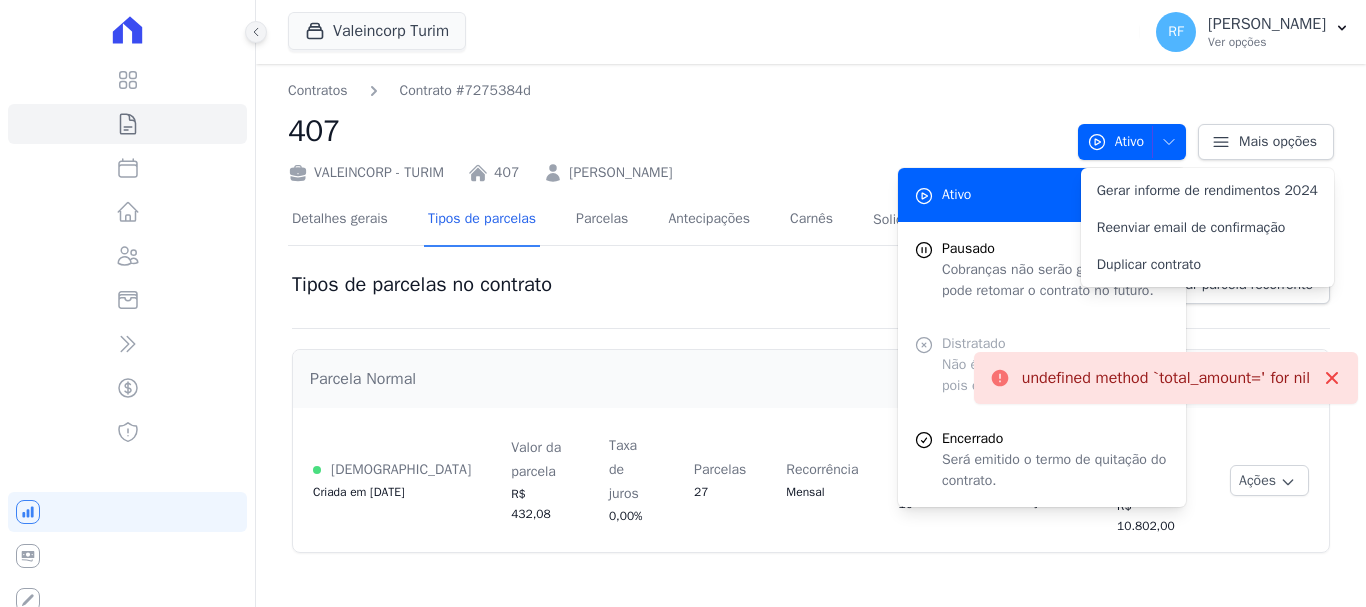 click 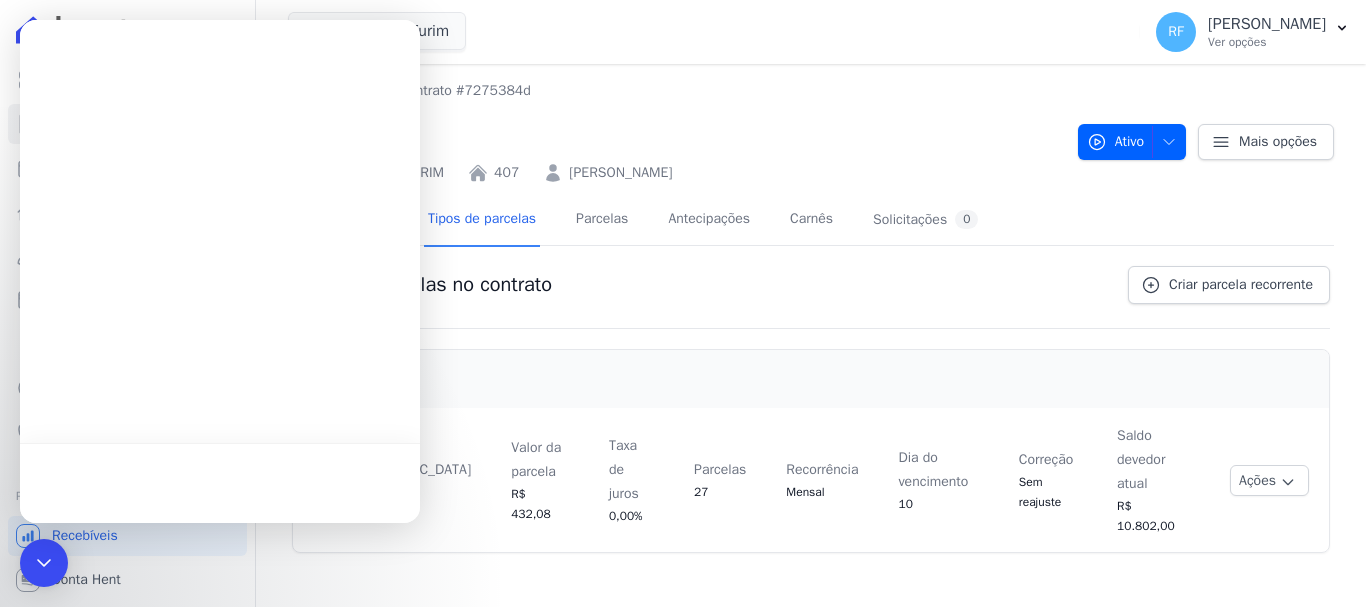 scroll, scrollTop: 0, scrollLeft: 0, axis: both 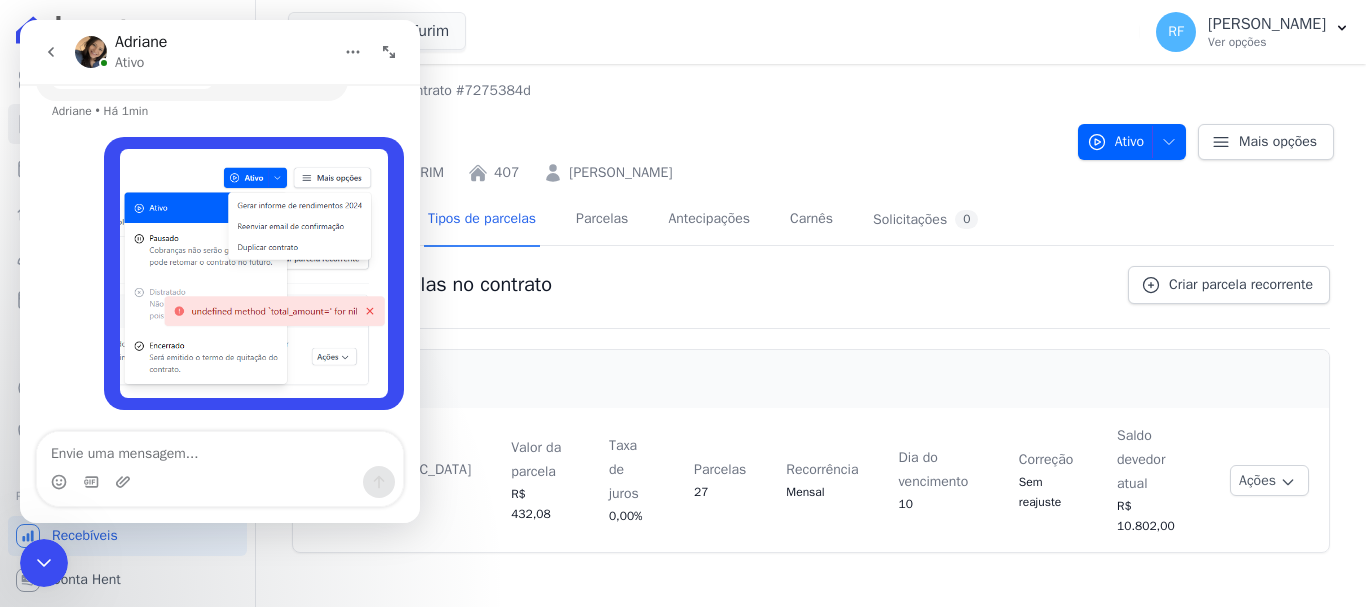 click at bounding box center (220, 449) 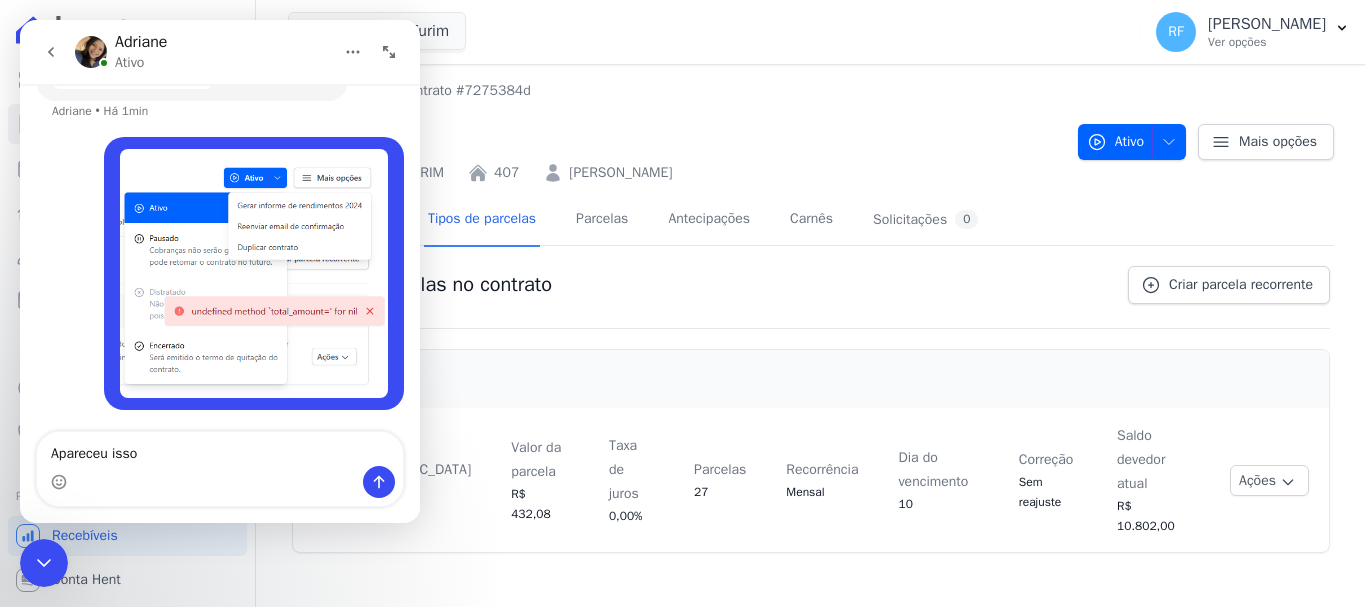 type on "Apareceu isso" 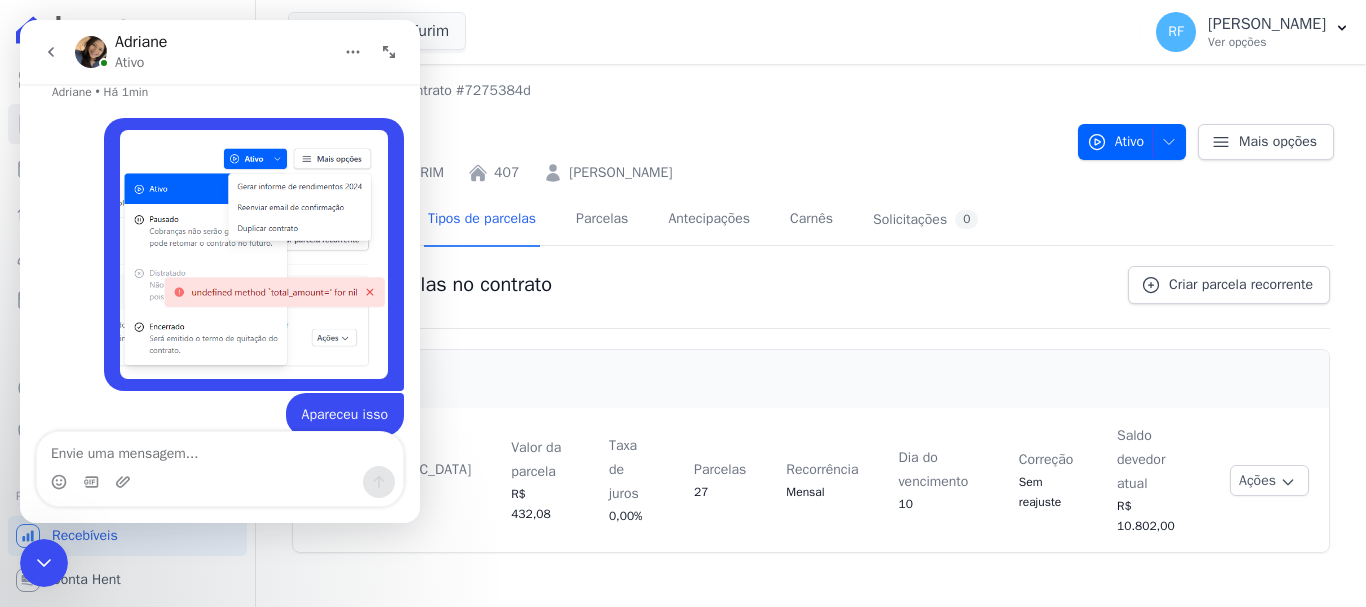 scroll, scrollTop: 3366, scrollLeft: 0, axis: vertical 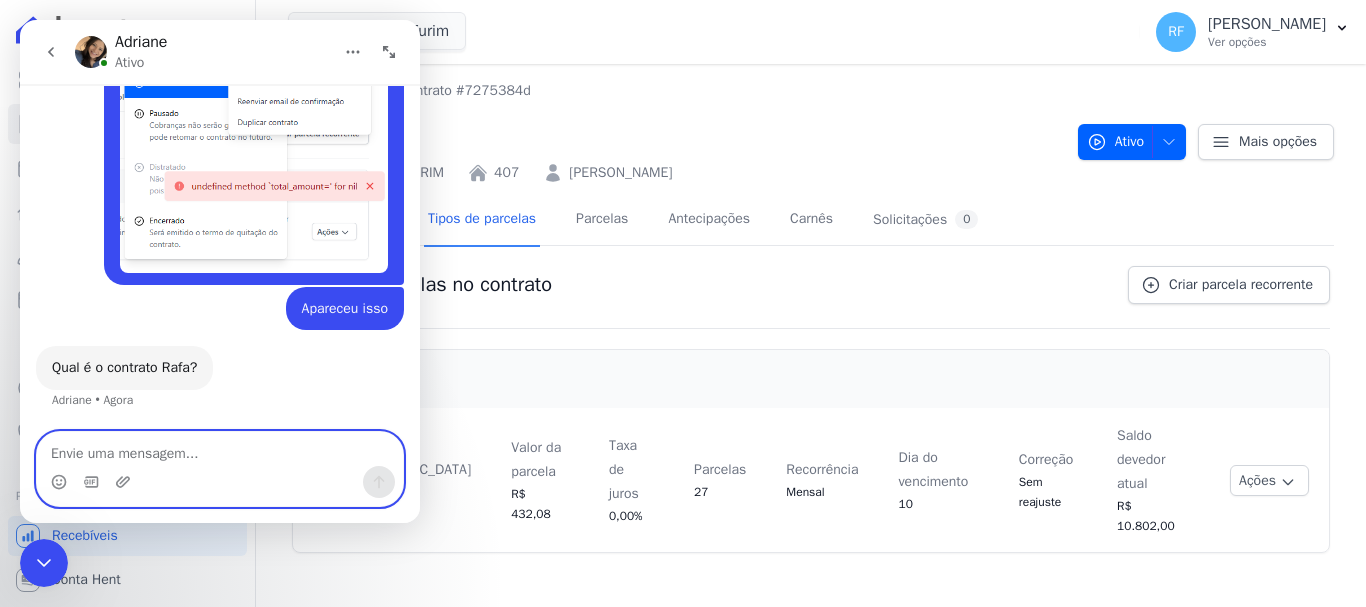 click at bounding box center [220, 449] 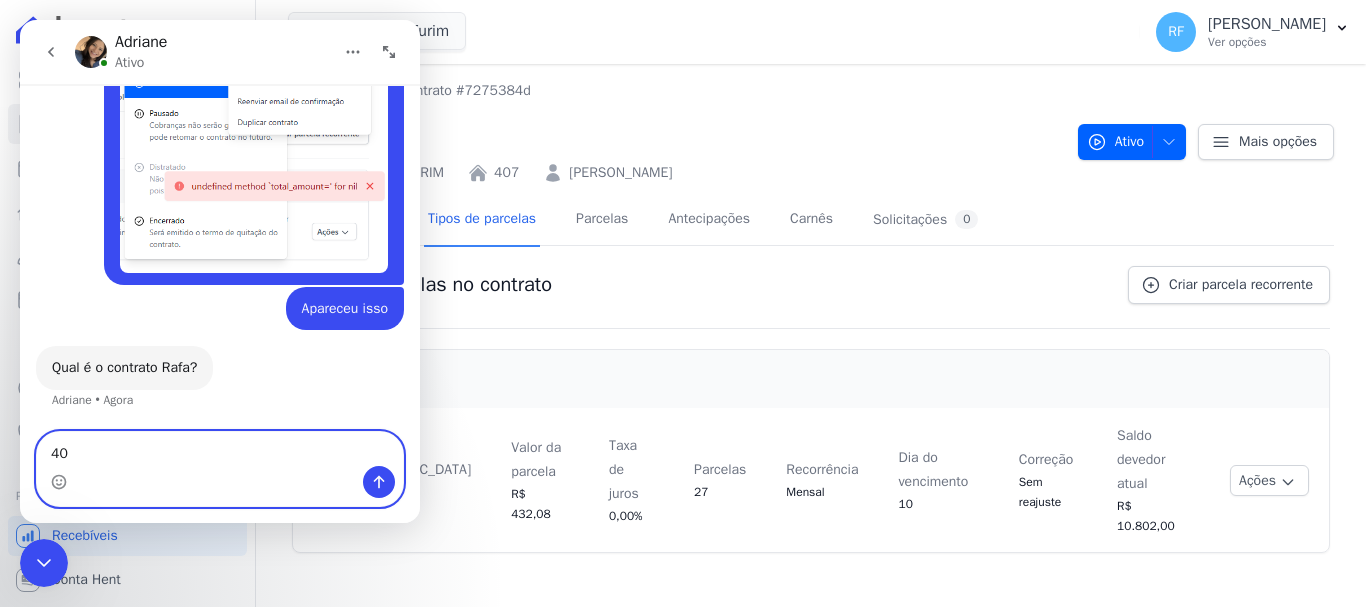 type on "407" 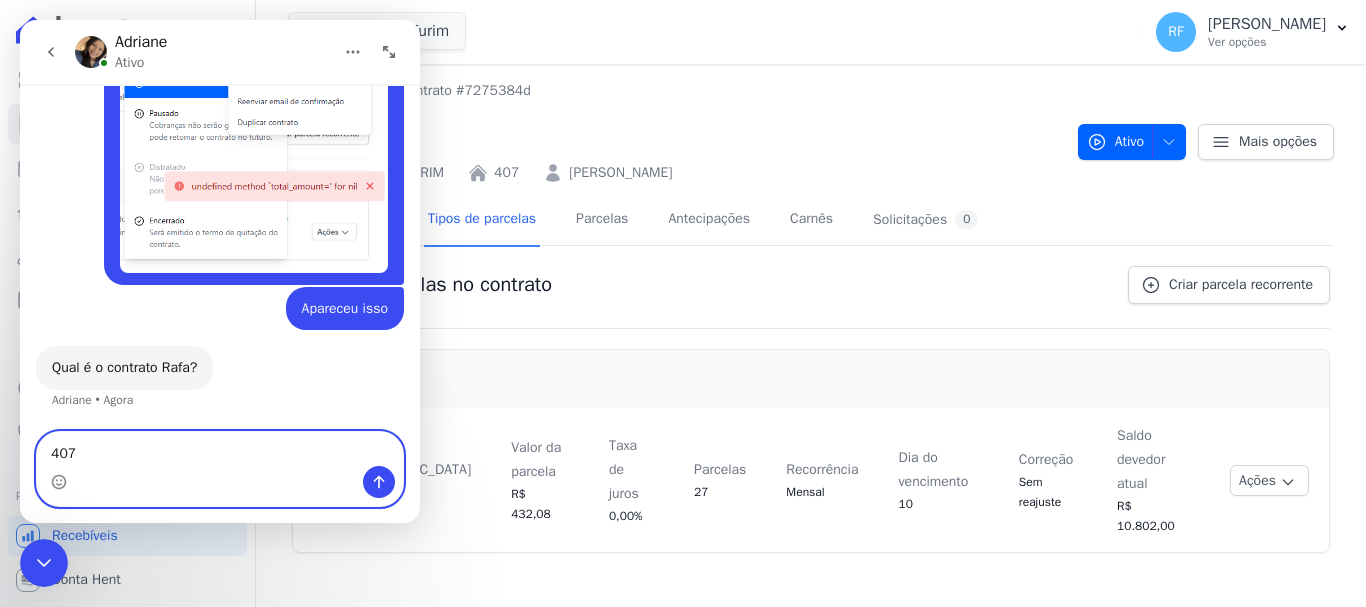 type 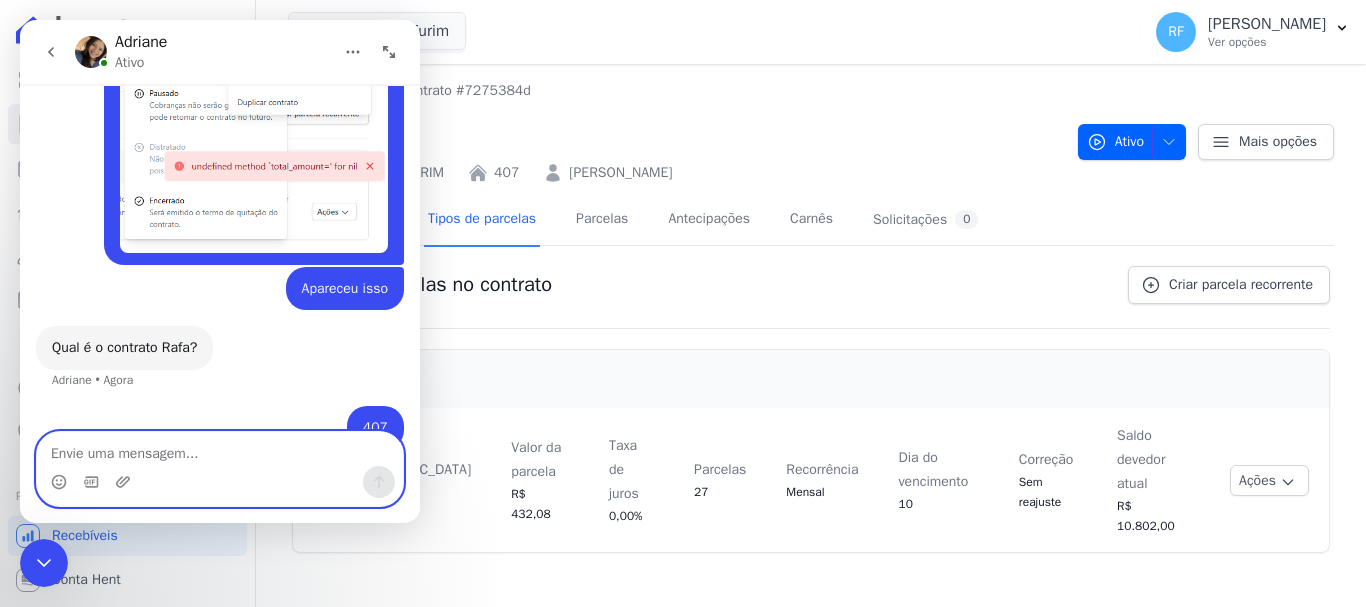 scroll, scrollTop: 3485, scrollLeft: 0, axis: vertical 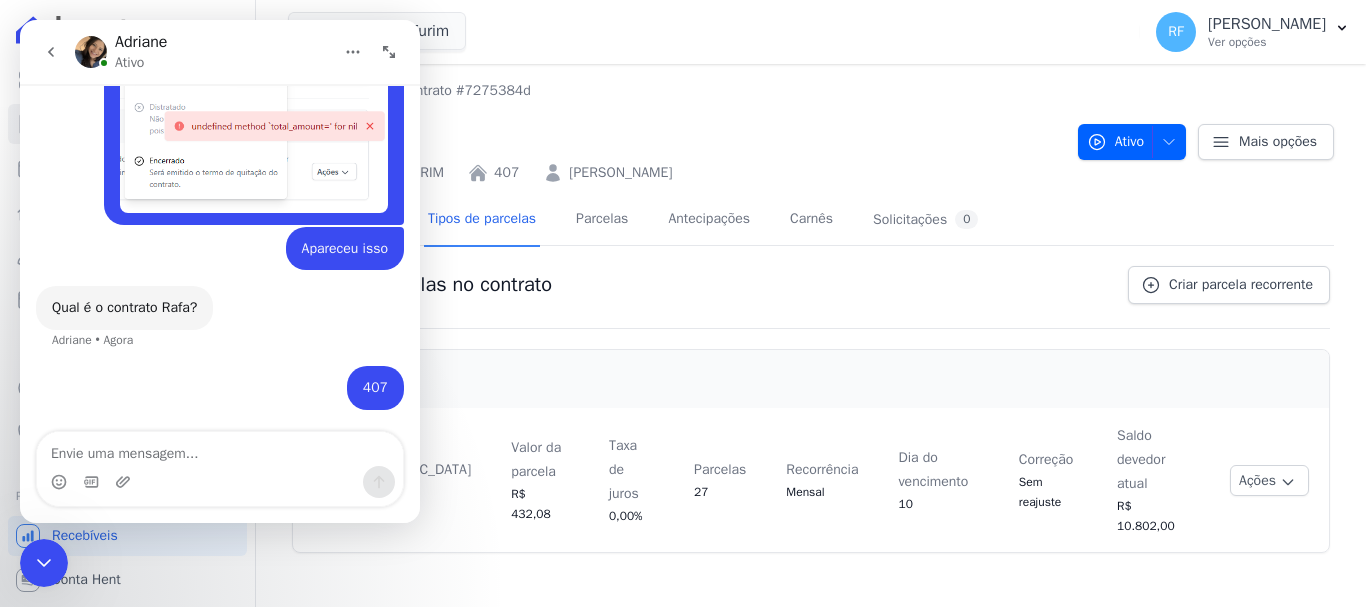 click 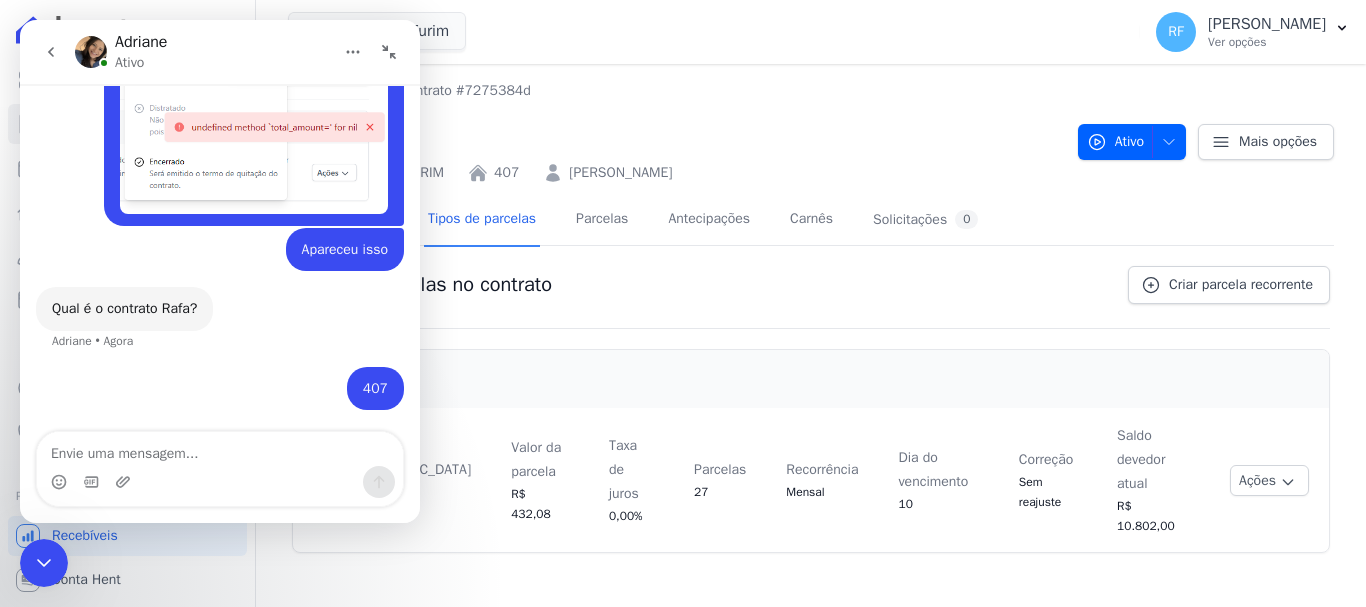 scroll, scrollTop: 3074, scrollLeft: 0, axis: vertical 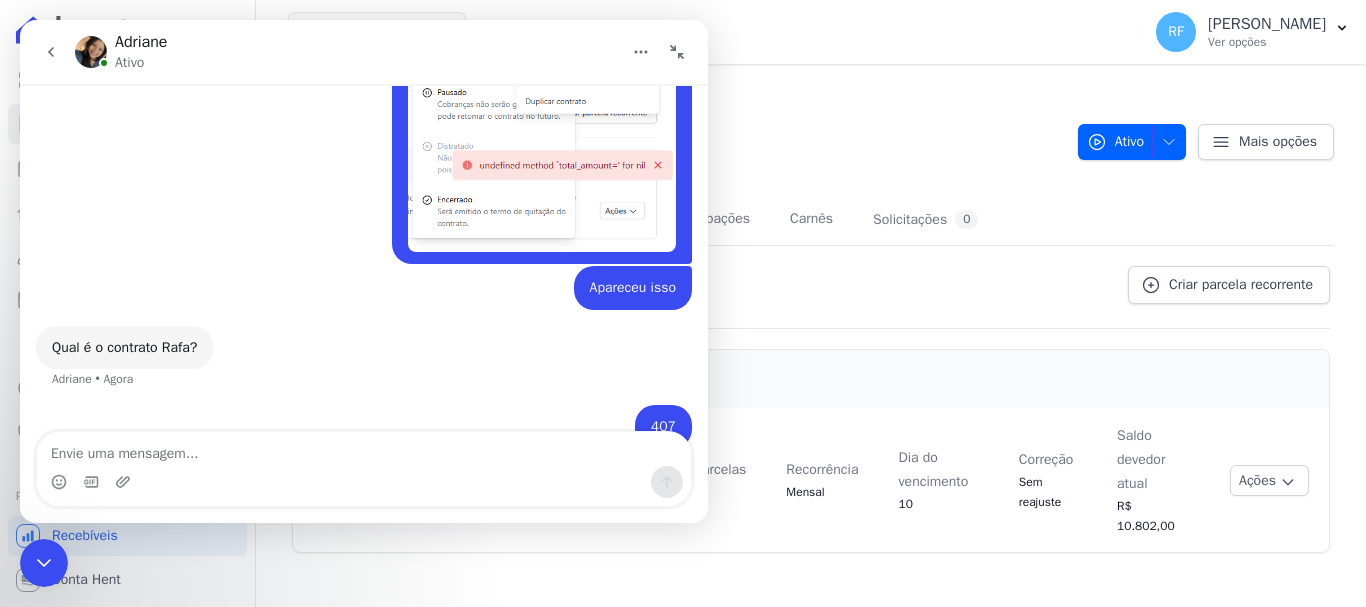 click 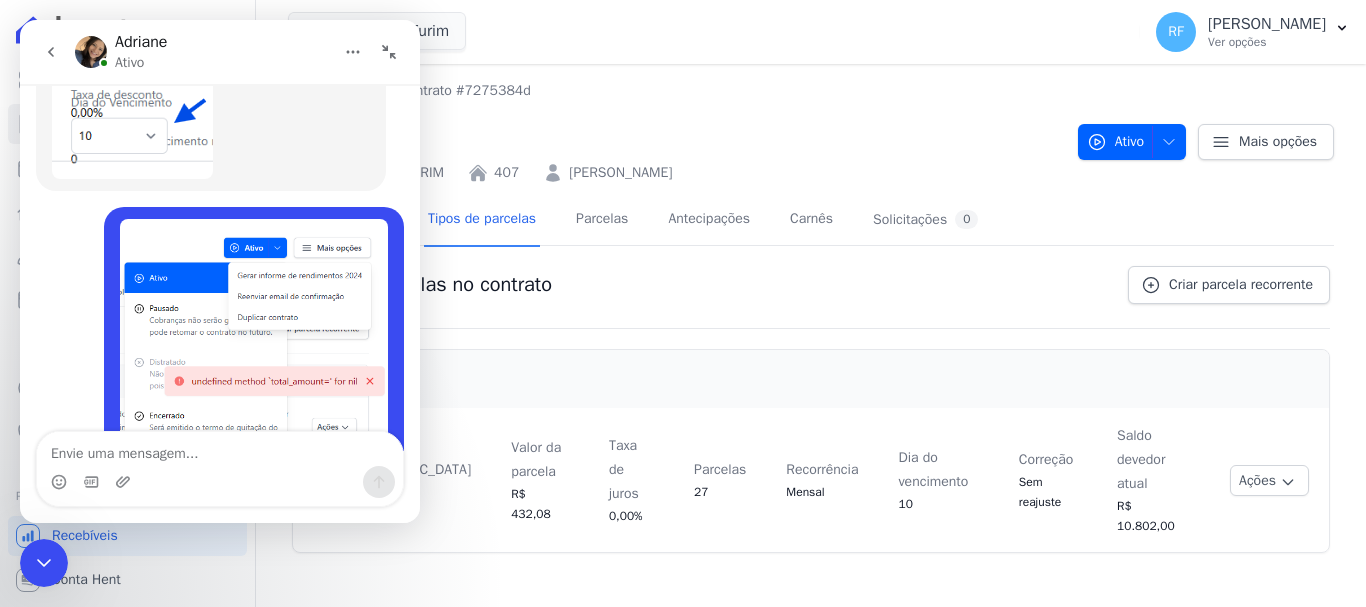 scroll, scrollTop: 3485, scrollLeft: 0, axis: vertical 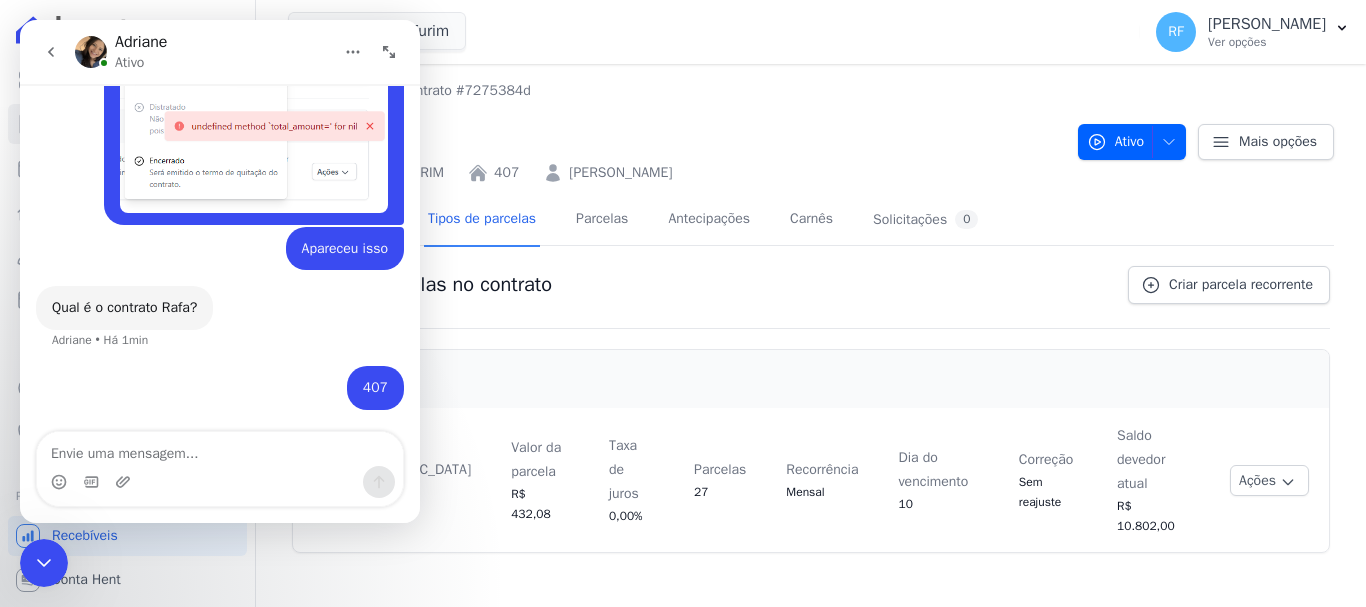 click 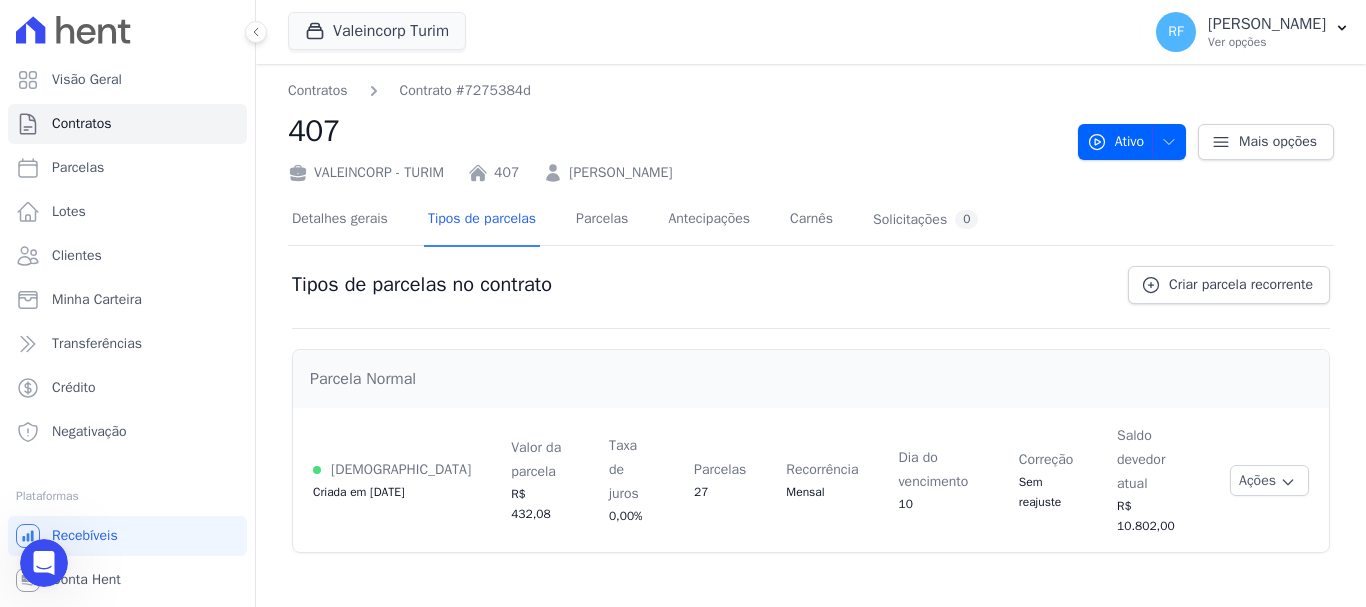 scroll, scrollTop: 0, scrollLeft: 0, axis: both 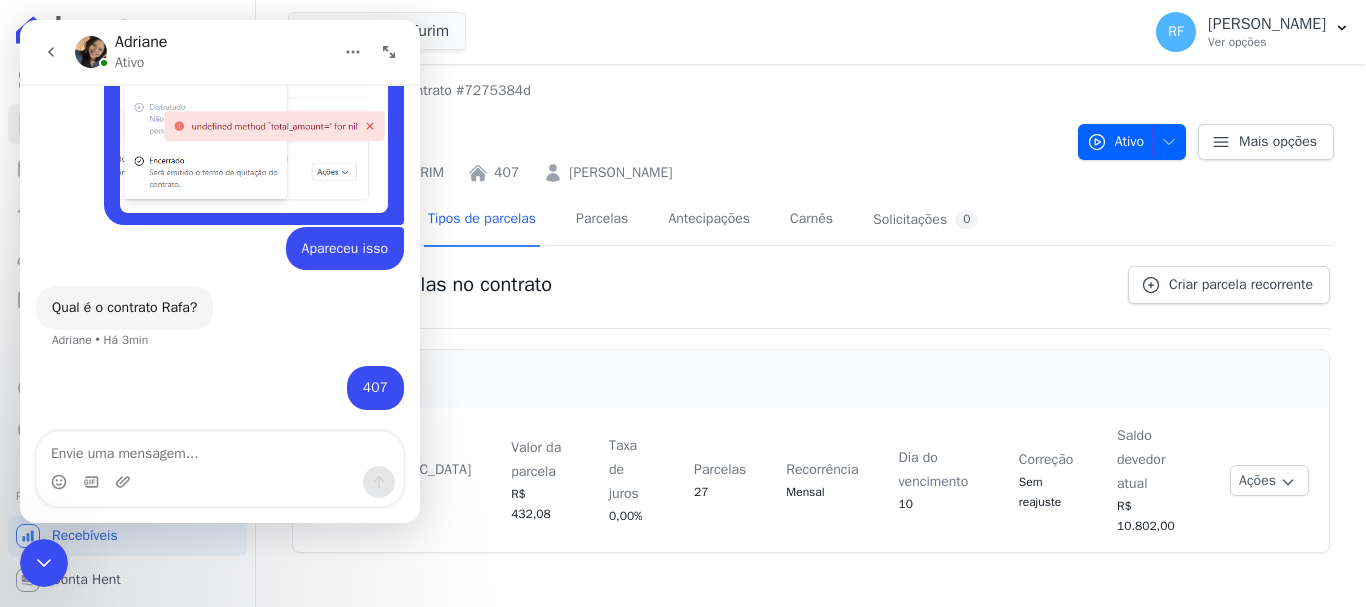 click 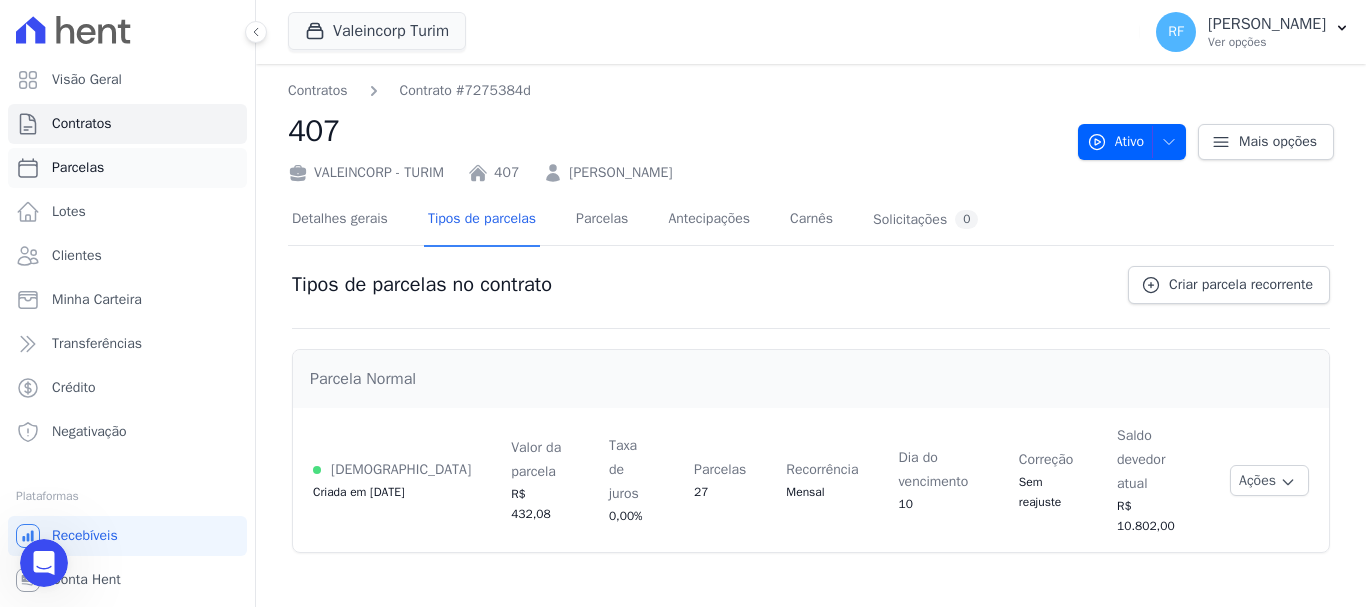 click on "Parcelas" at bounding box center (78, 168) 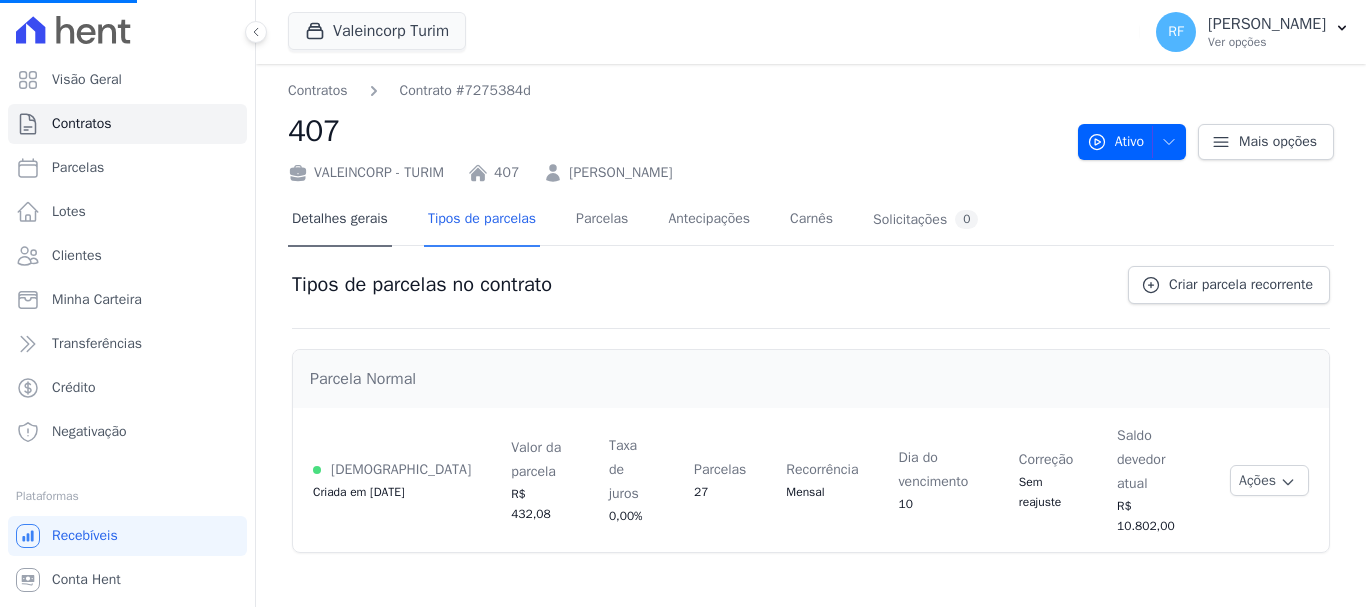 select 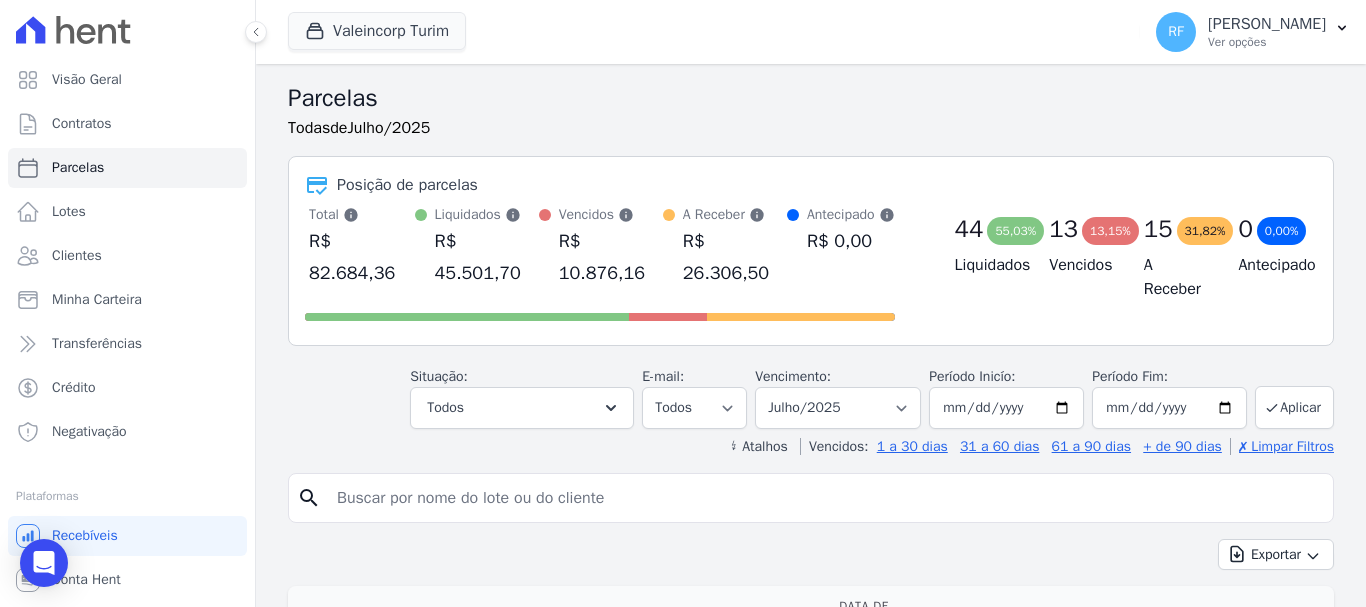click at bounding box center (825, 498) 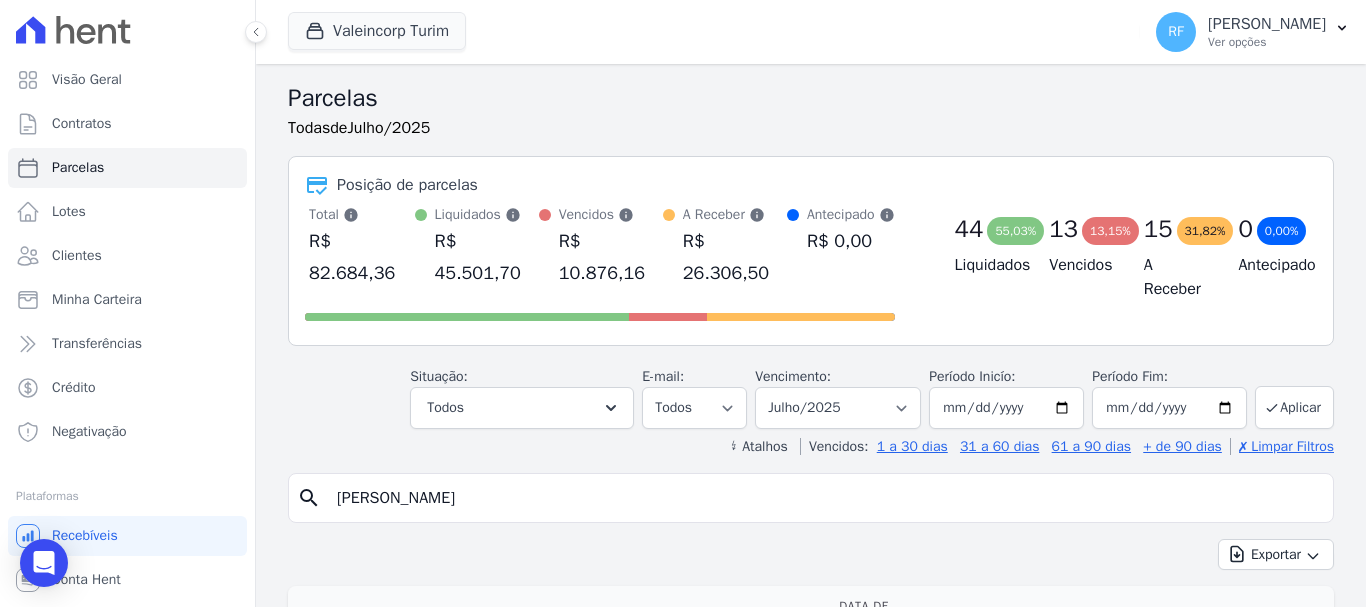 type on "daniela" 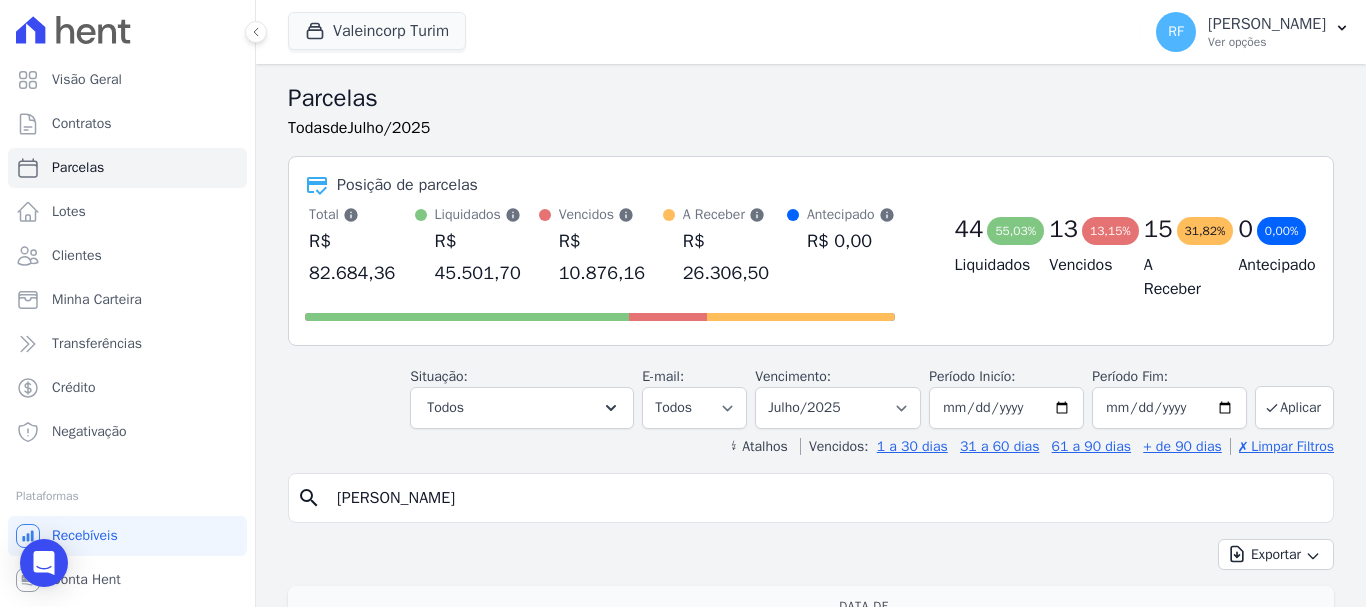 select 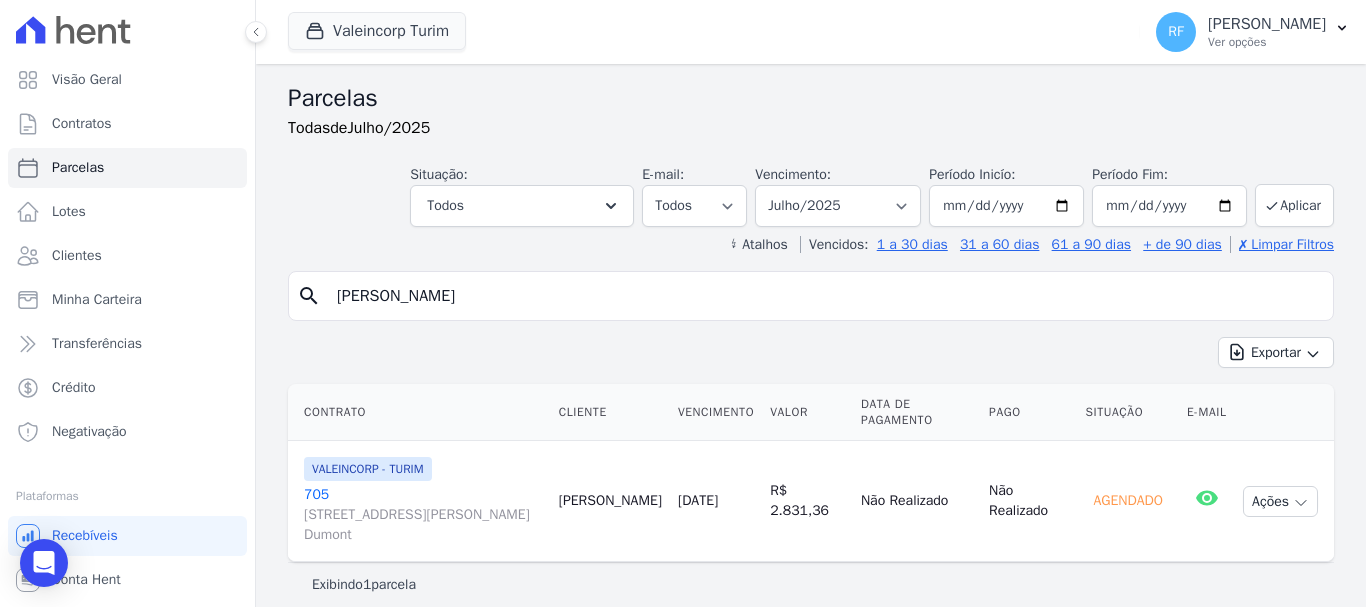 scroll, scrollTop: 16, scrollLeft: 0, axis: vertical 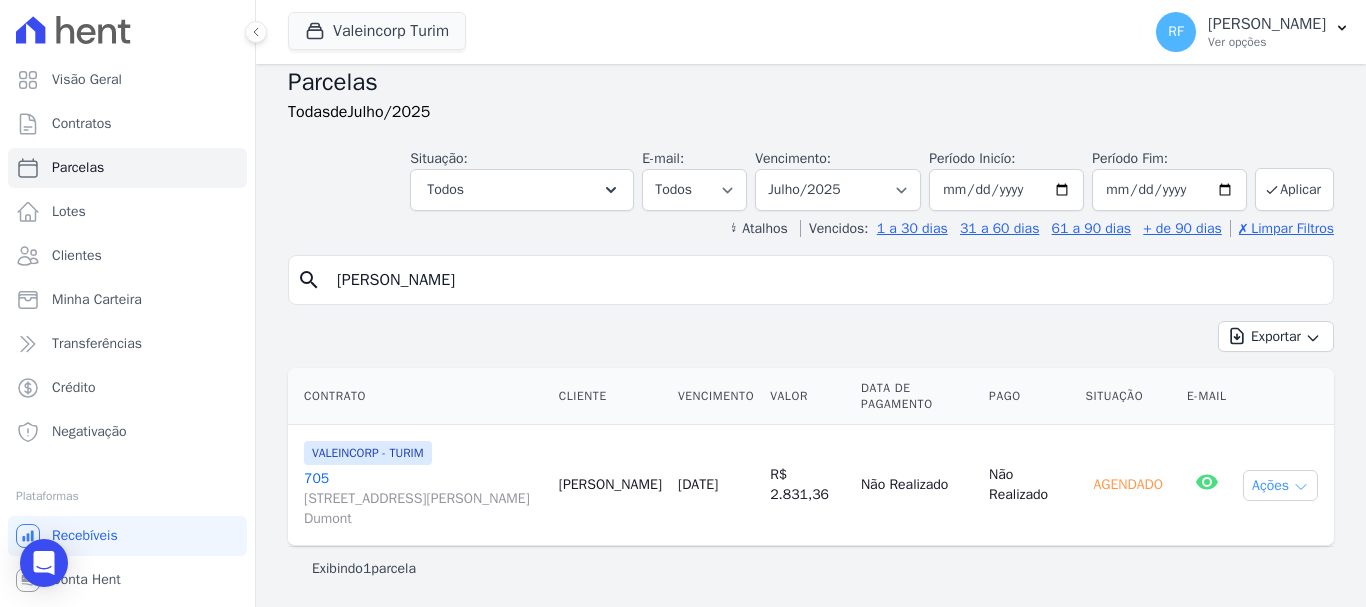click on "Ações" at bounding box center (1280, 485) 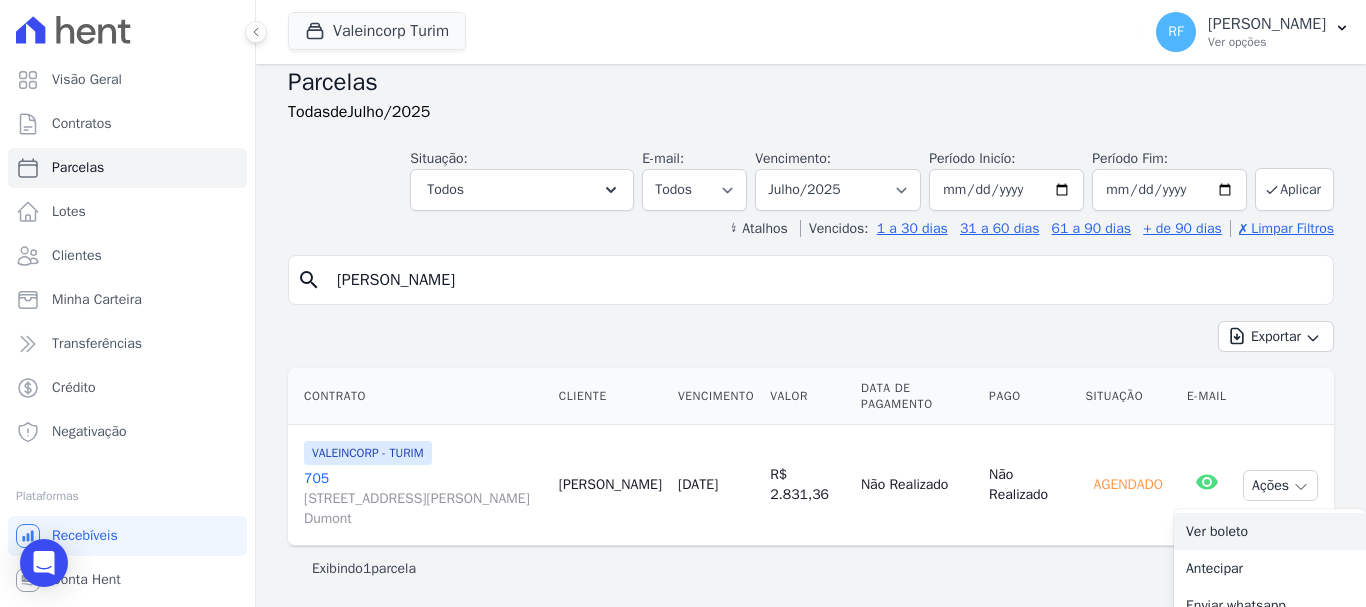 click on "Ver boleto" at bounding box center [1270, 531] 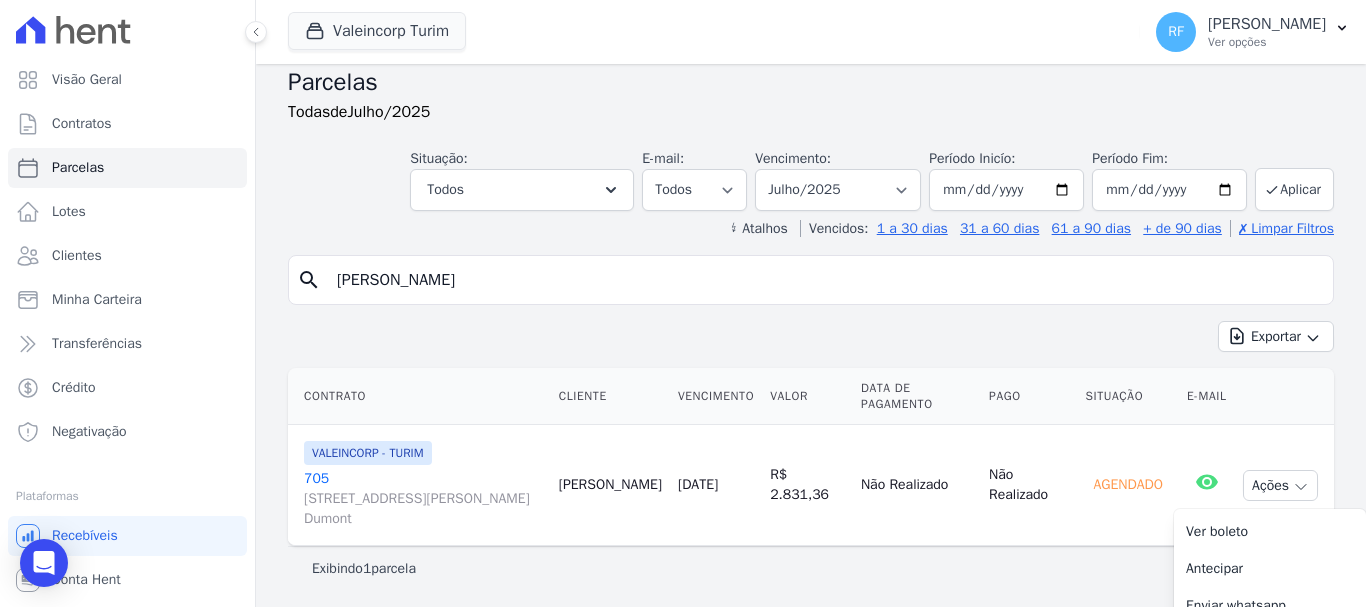 click on "705
Rua Tomé de Souza, 36, bloco 18, apto 22, Santos Dumont" at bounding box center (423, 499) 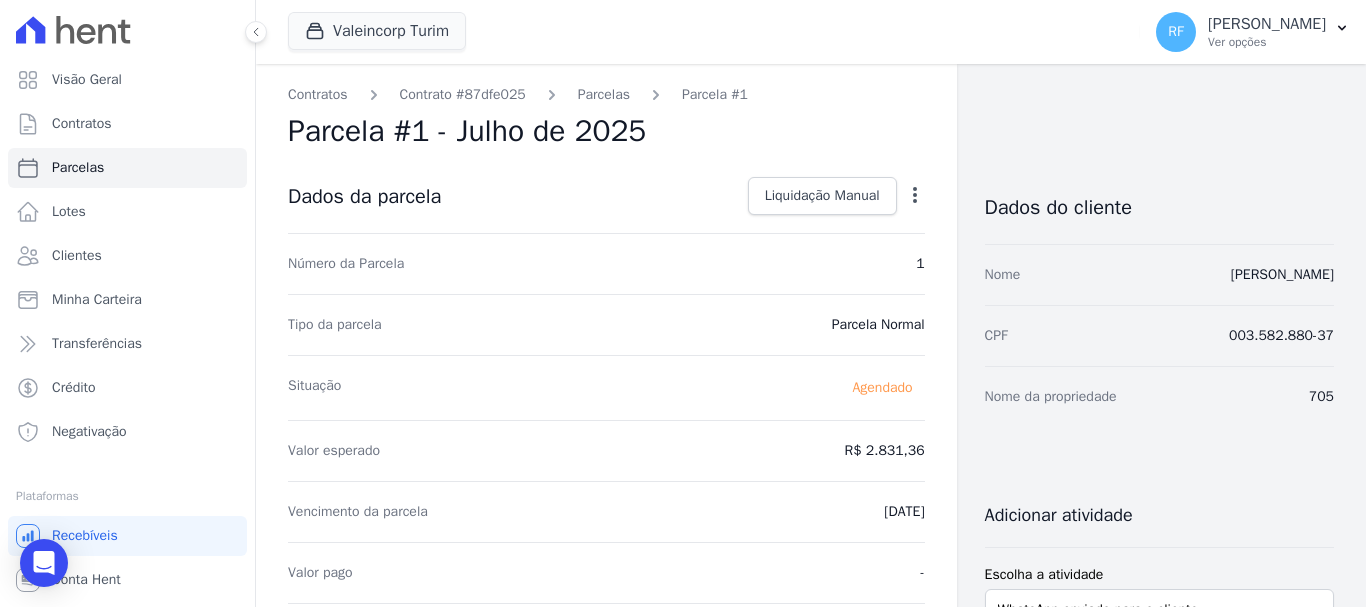 click 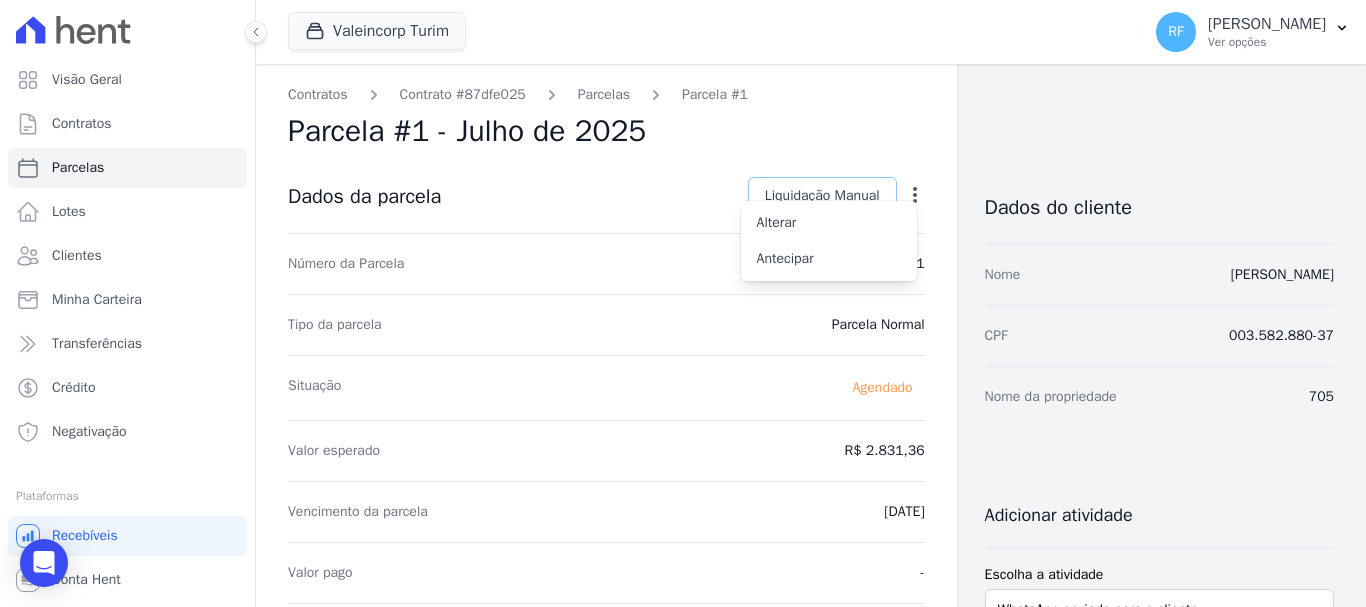 click on "Liquidação Manual" at bounding box center [822, 196] 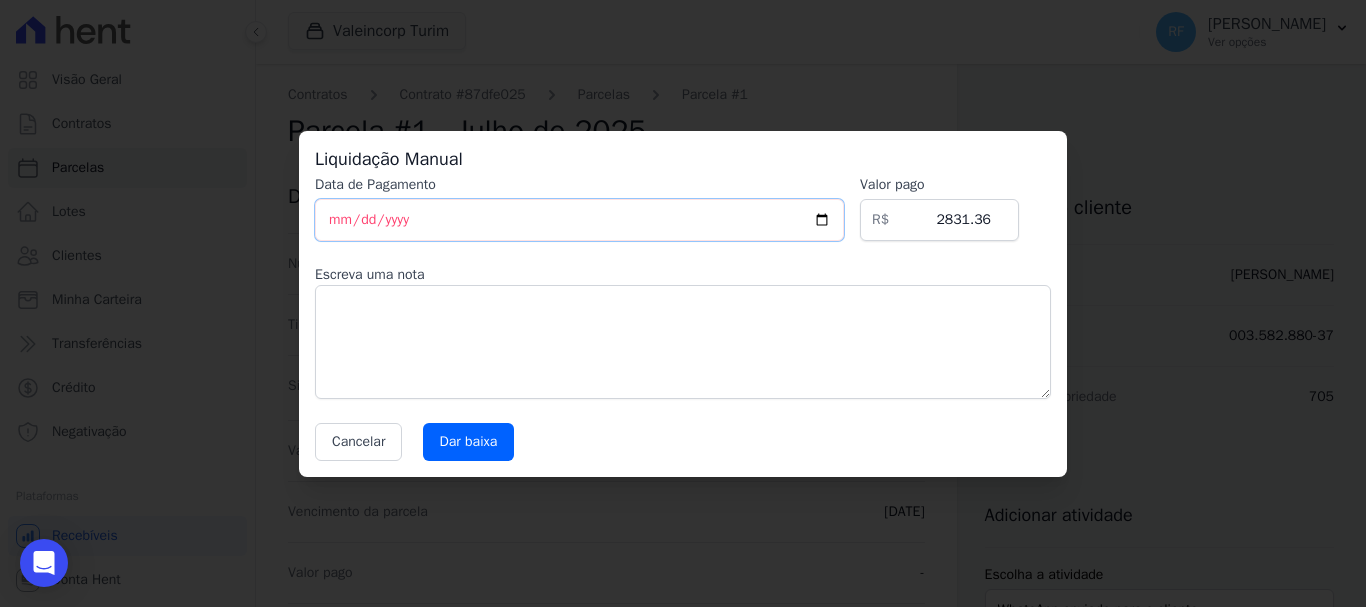 click on "[DATE]" at bounding box center (579, 220) 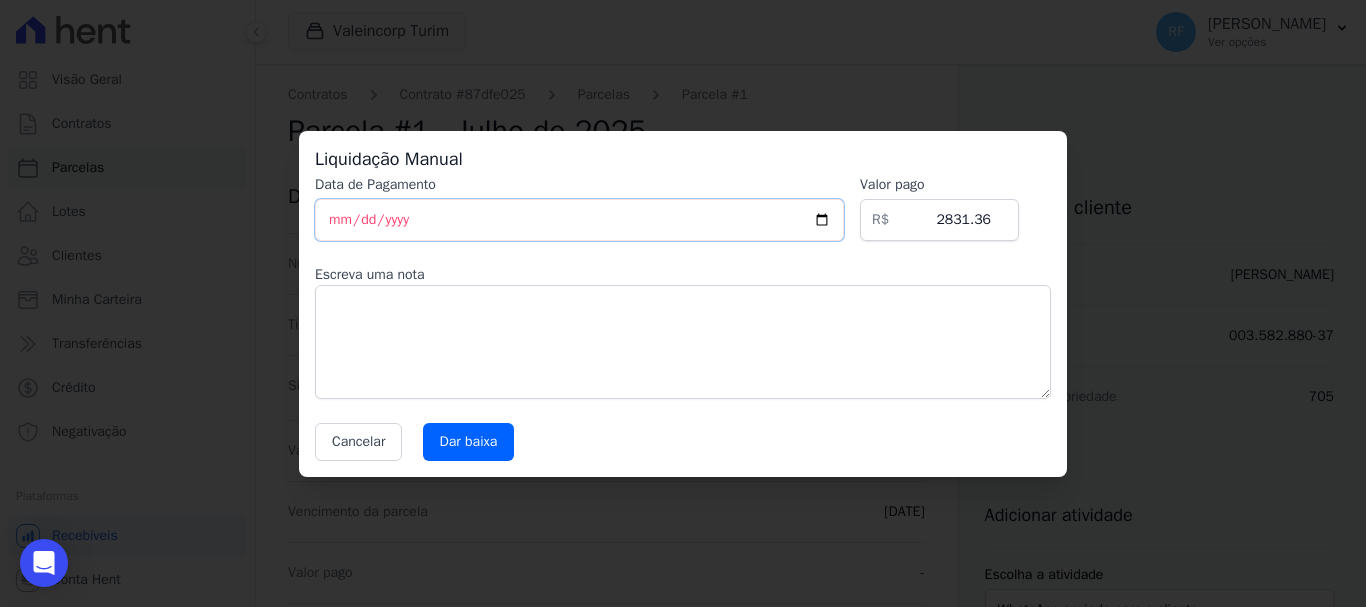 type on "2025-07-11" 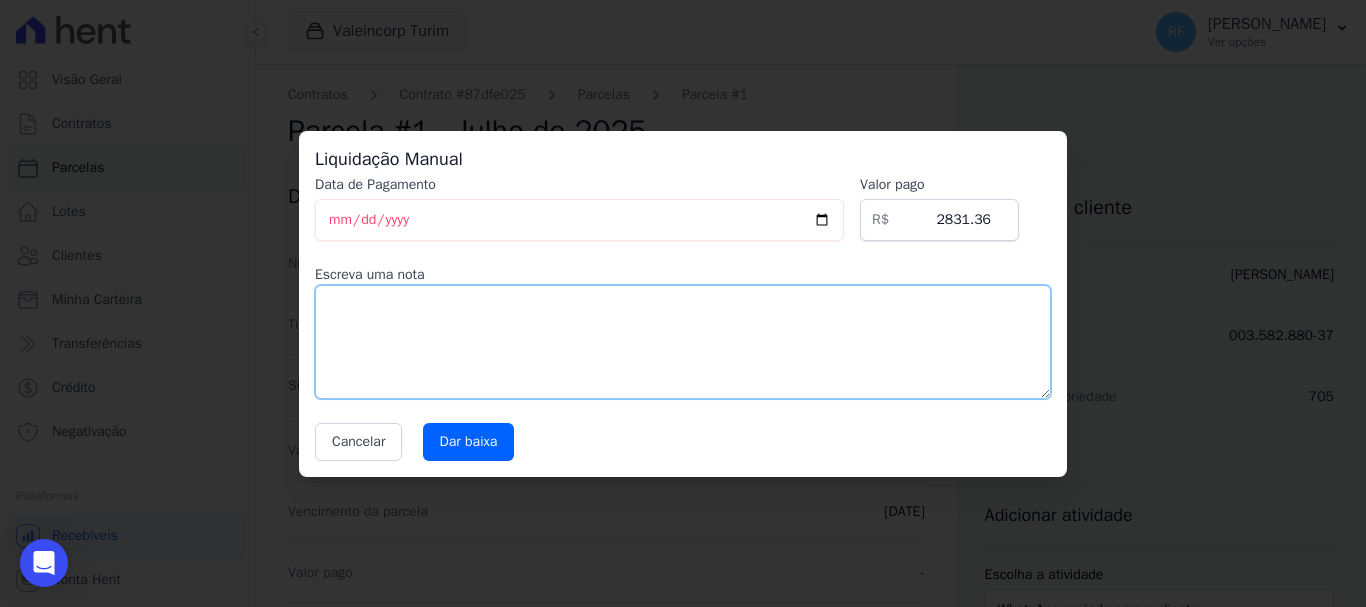 click at bounding box center [683, 342] 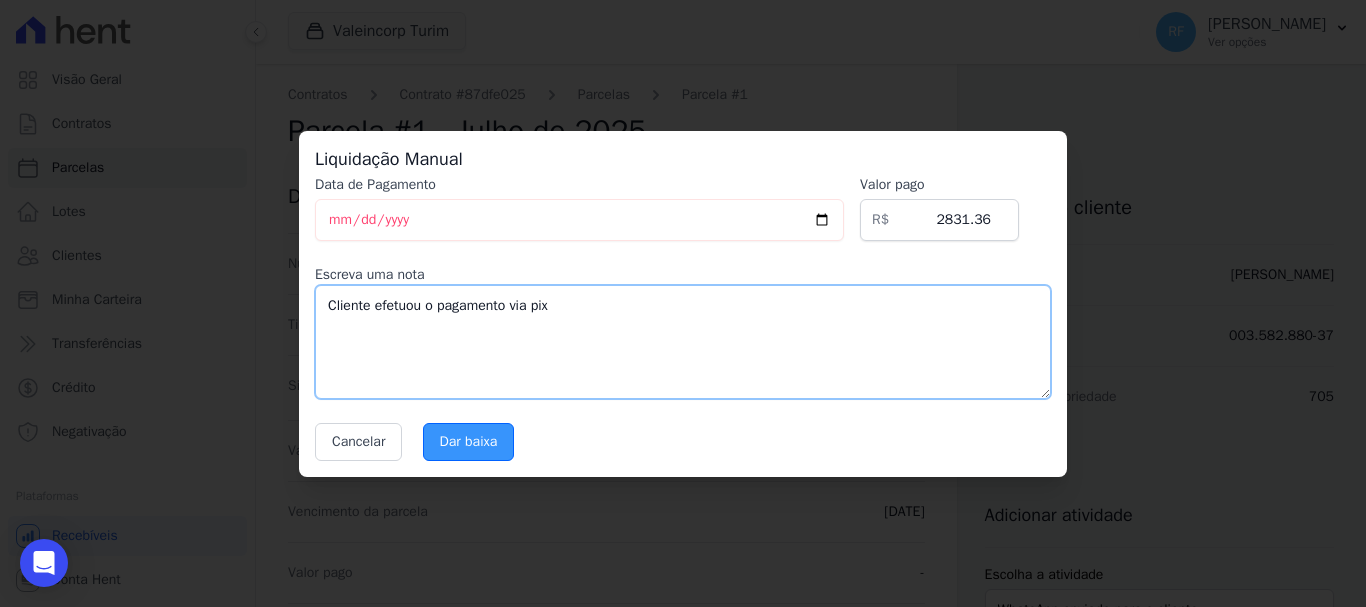 type on "Cliente efetuou o pagamento via pix" 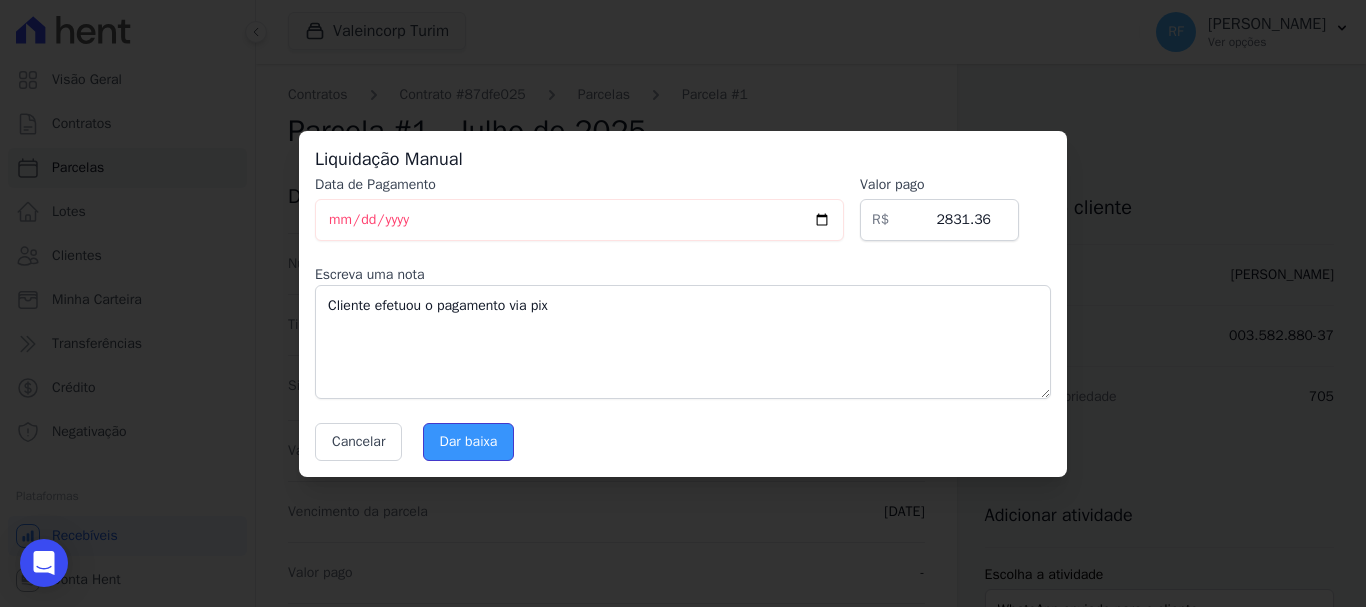 click on "Dar baixa" at bounding box center (469, 442) 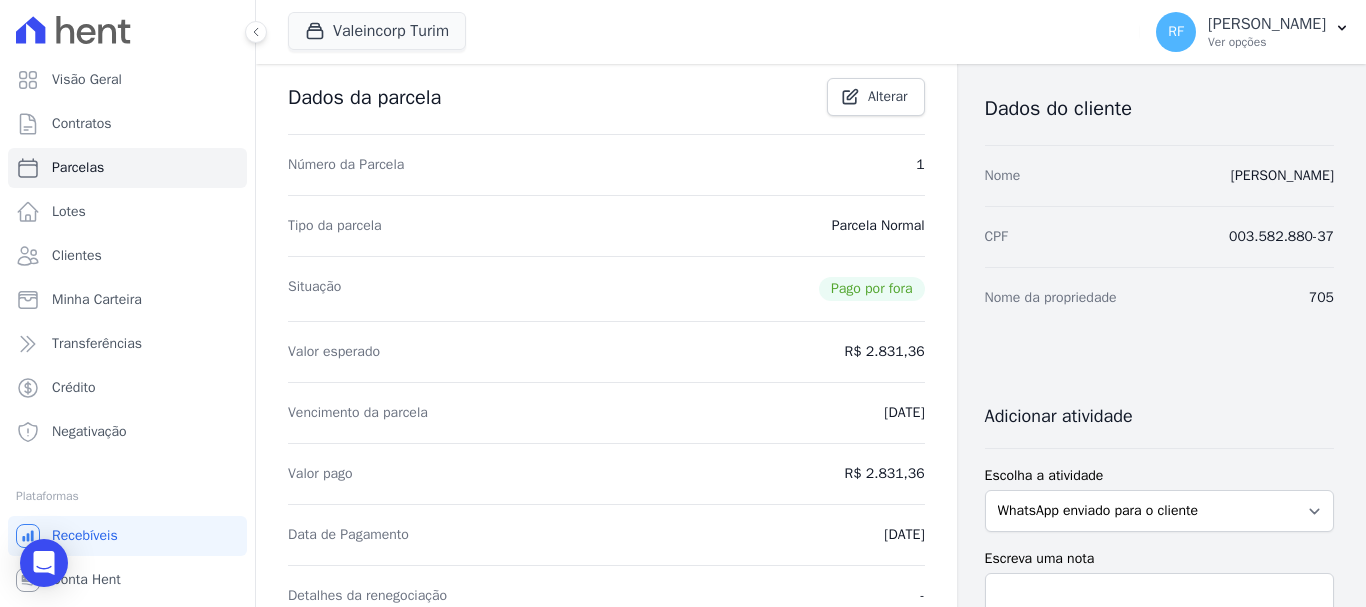scroll, scrollTop: 0, scrollLeft: 0, axis: both 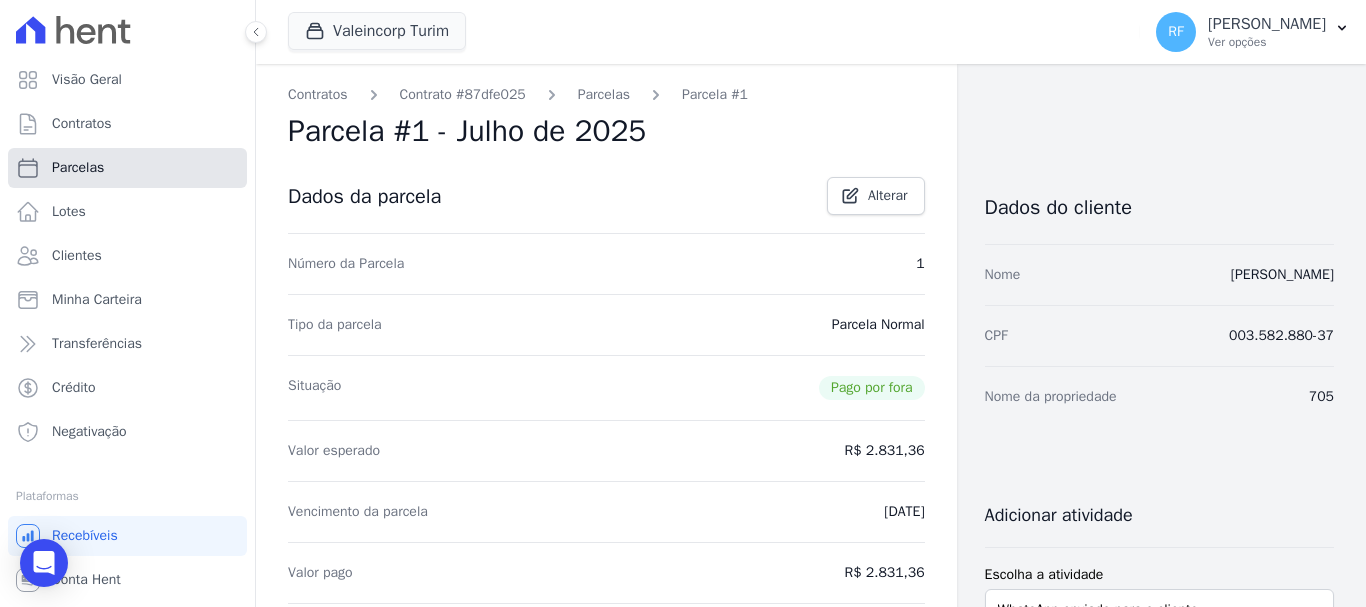 click on "Parcelas" at bounding box center (127, 168) 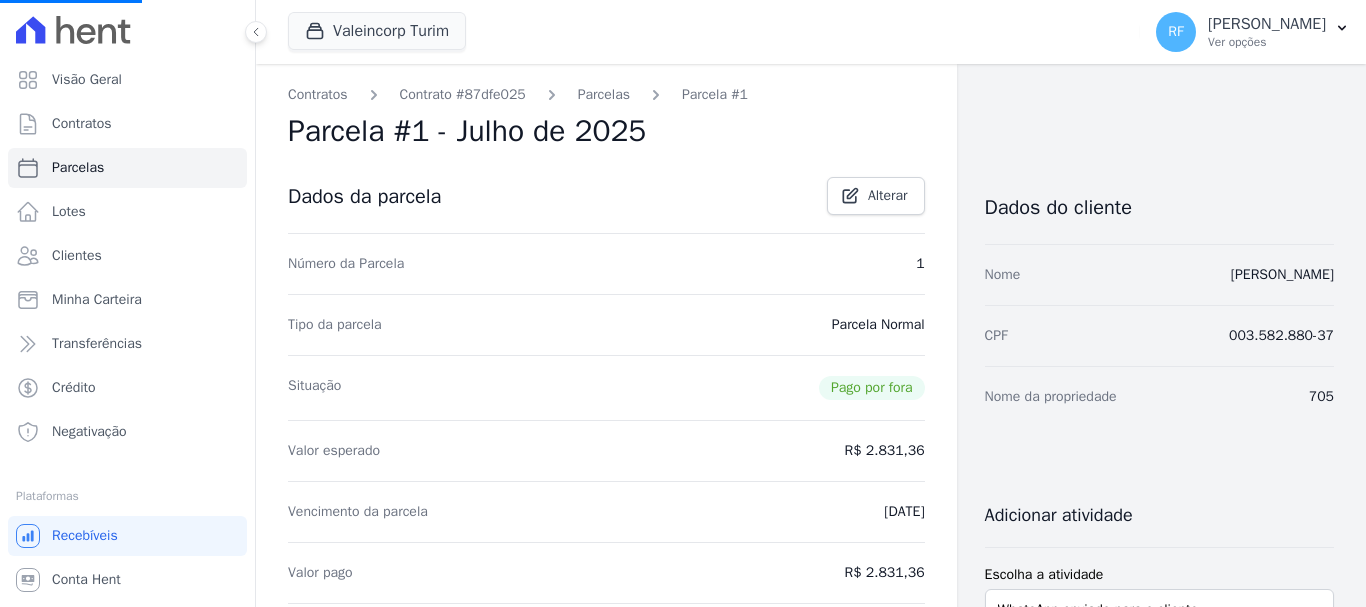 select 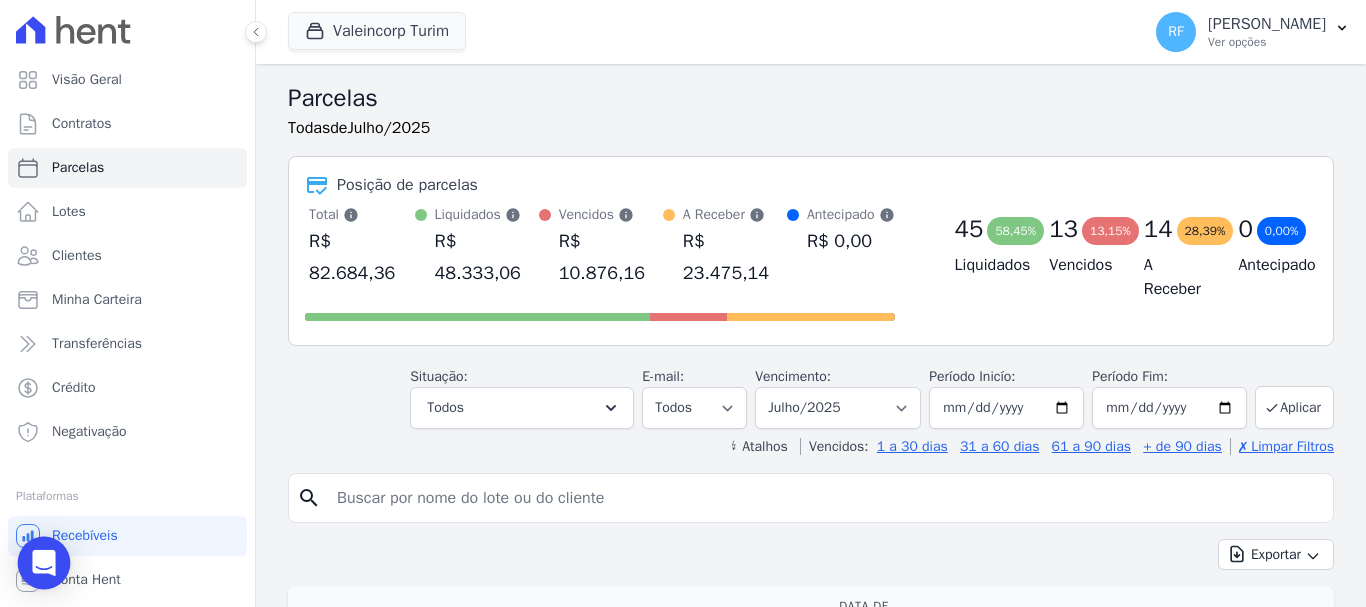 click 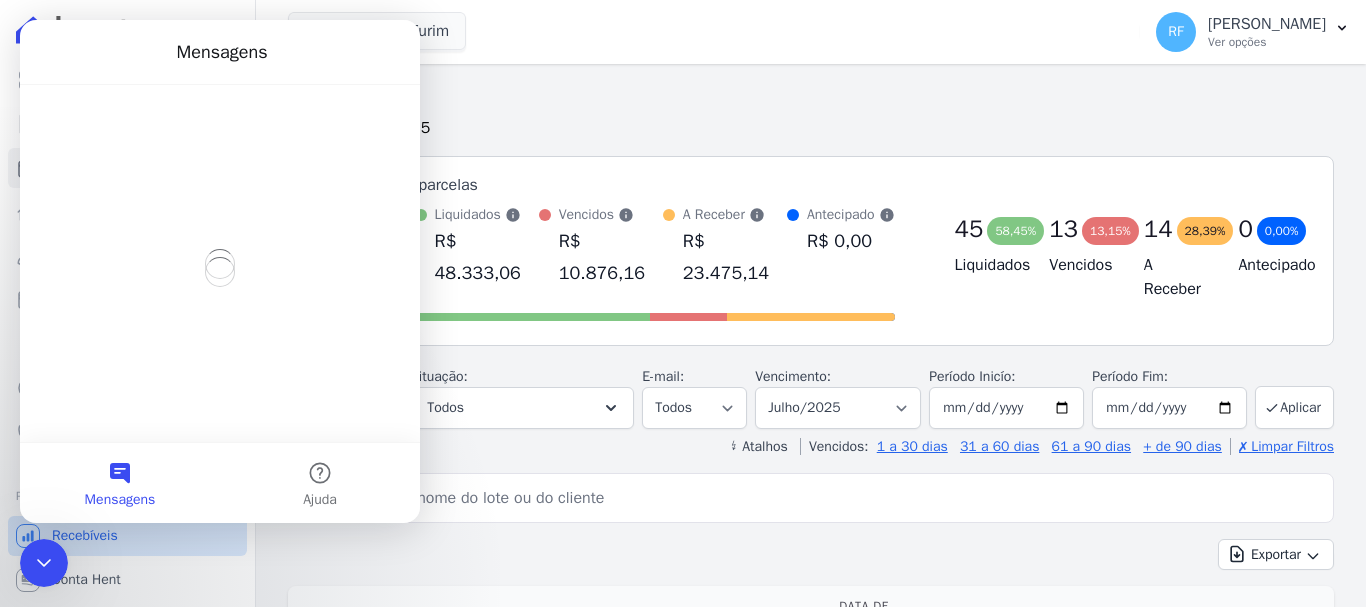 scroll, scrollTop: 0, scrollLeft: 0, axis: both 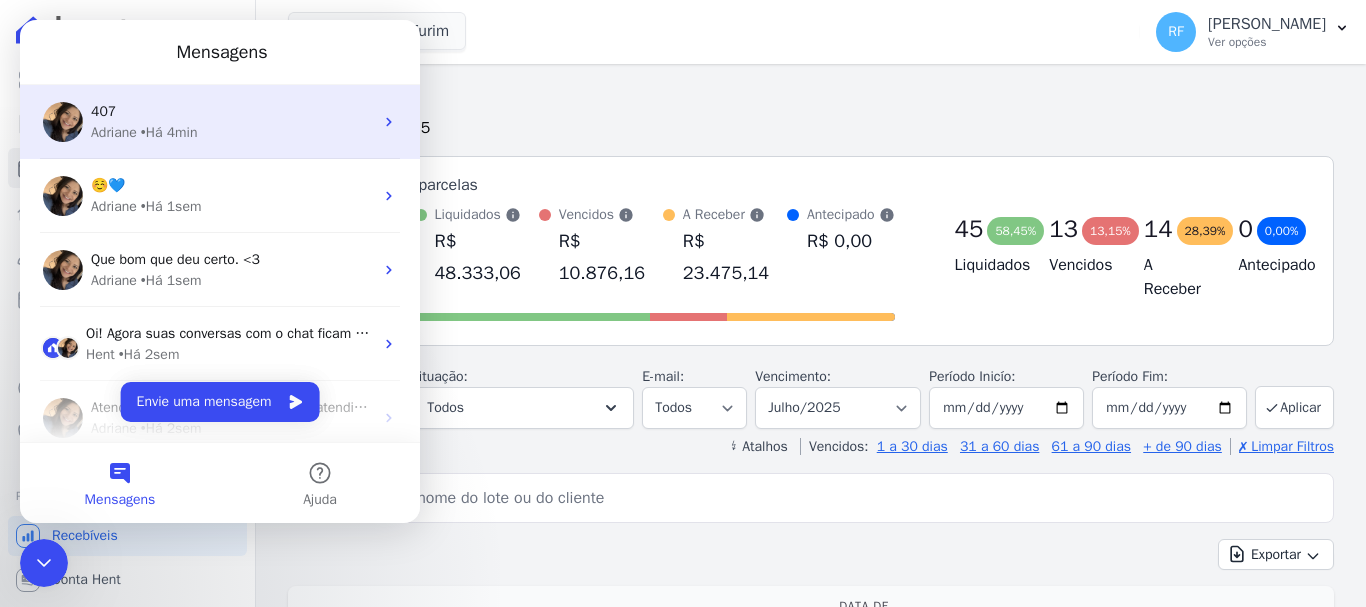 click on "407" at bounding box center (232, 111) 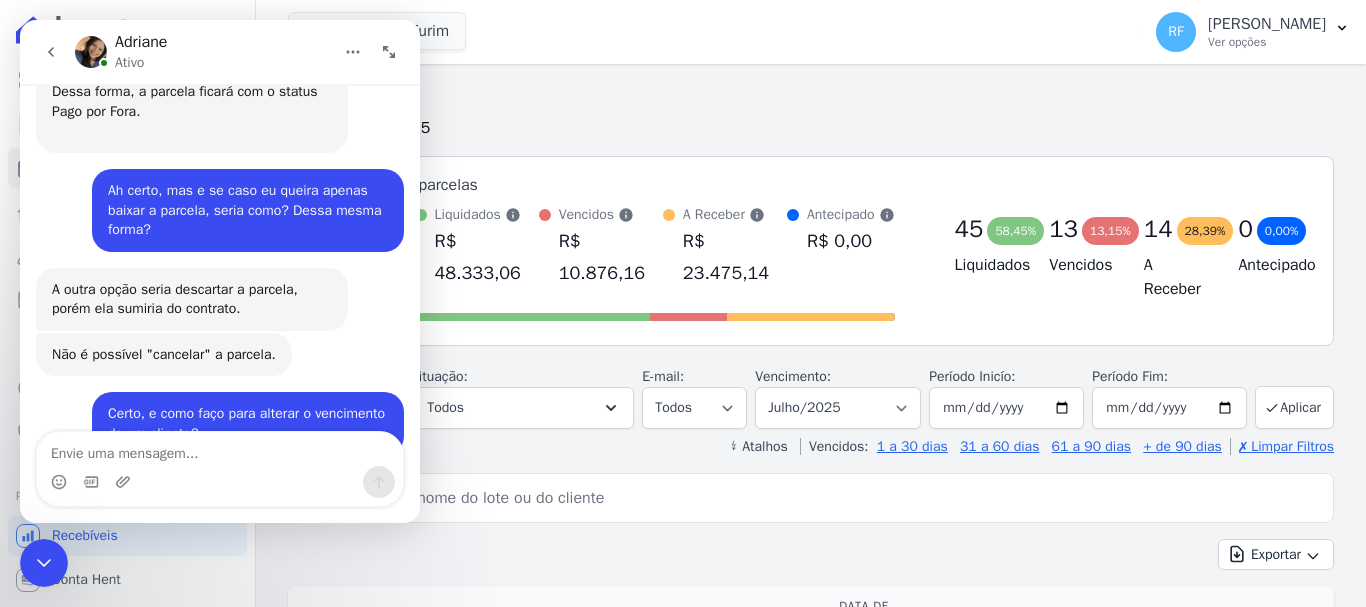 scroll, scrollTop: 3485, scrollLeft: 0, axis: vertical 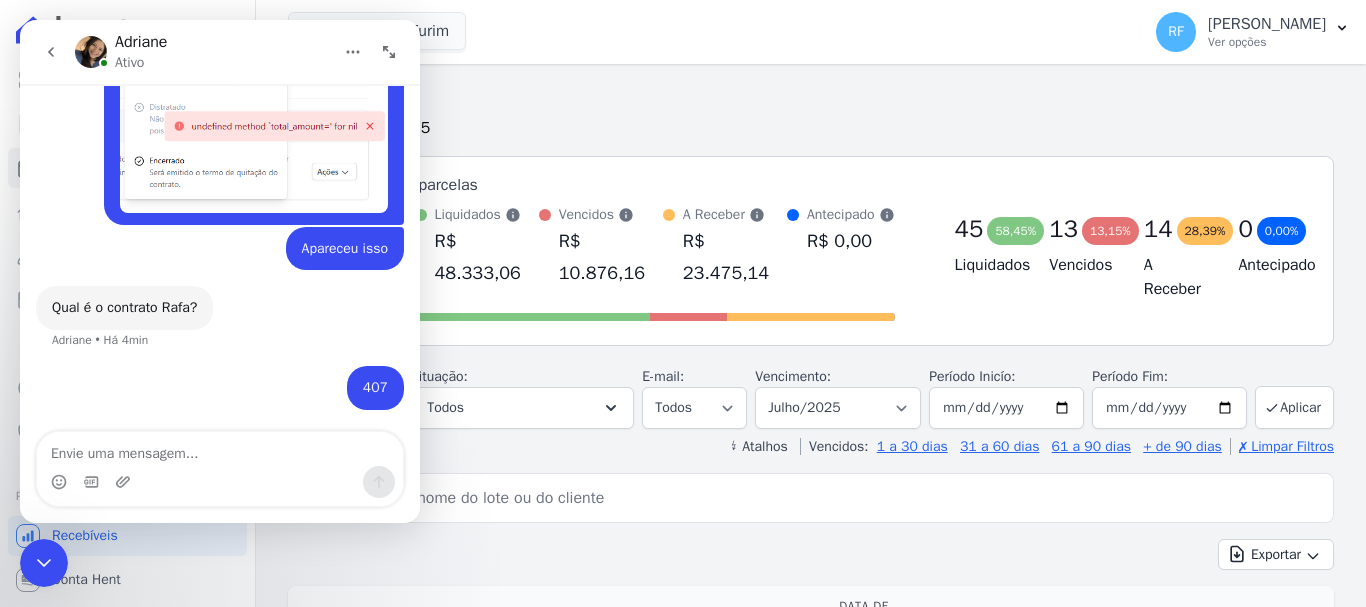 click at bounding box center [220, 449] 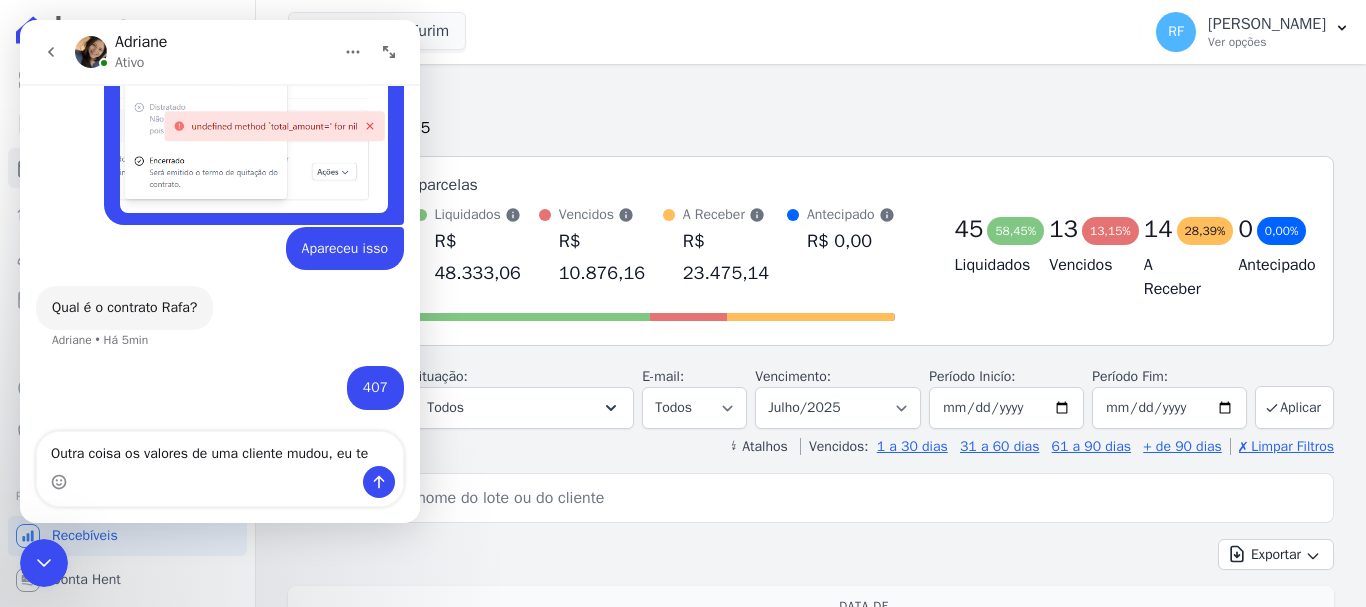 scroll, scrollTop: 3485, scrollLeft: 0, axis: vertical 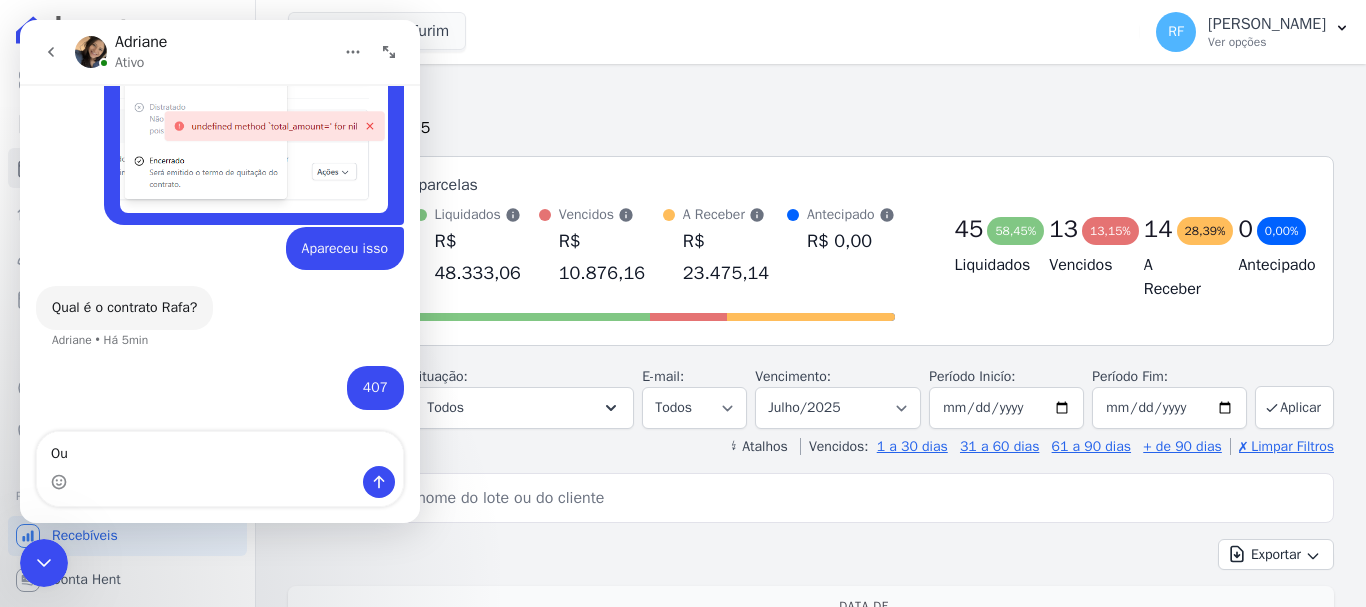 type on "O" 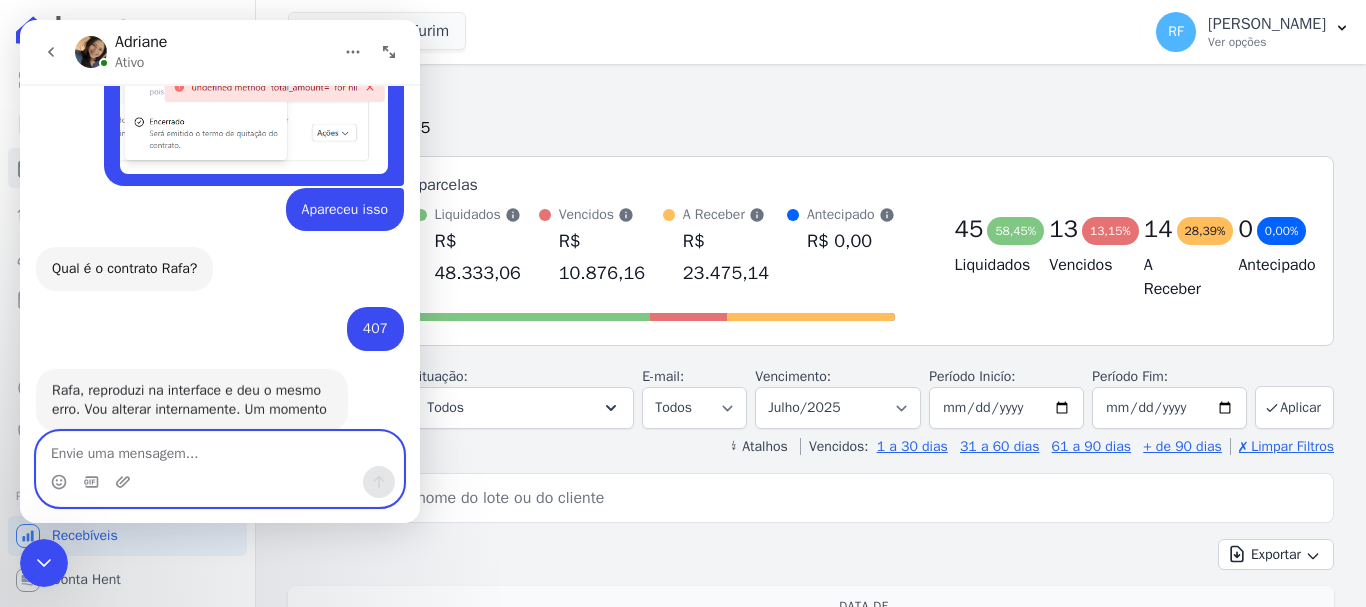 scroll, scrollTop: 3564, scrollLeft: 0, axis: vertical 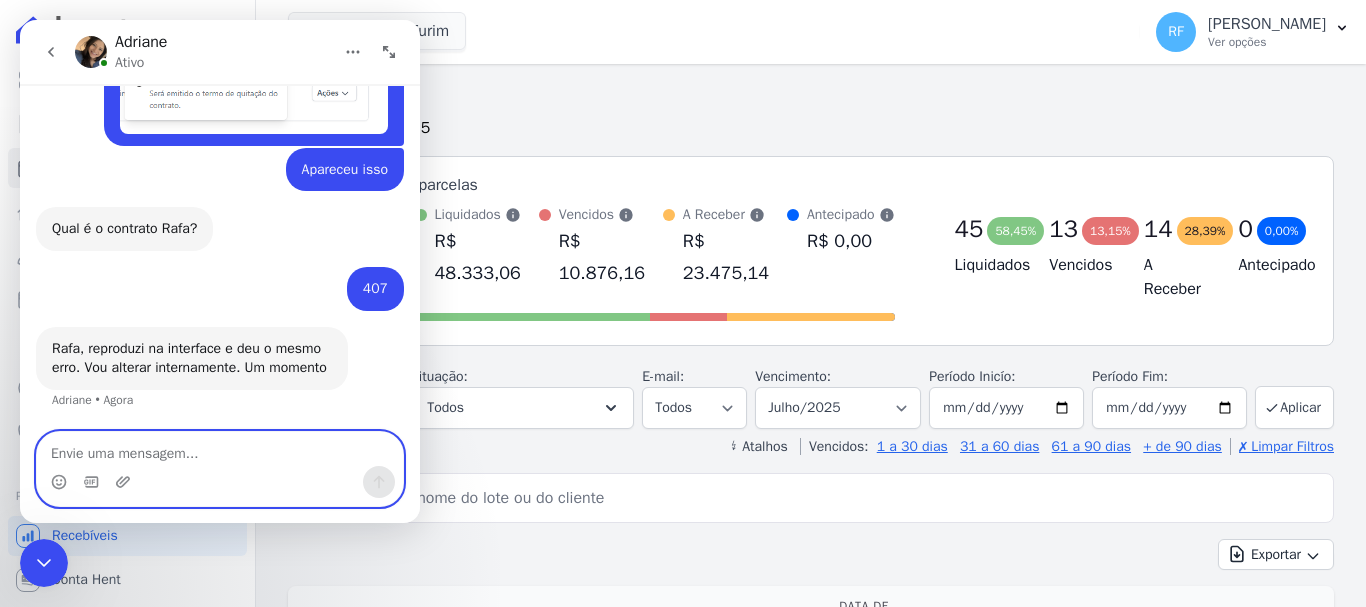 click at bounding box center [220, 449] 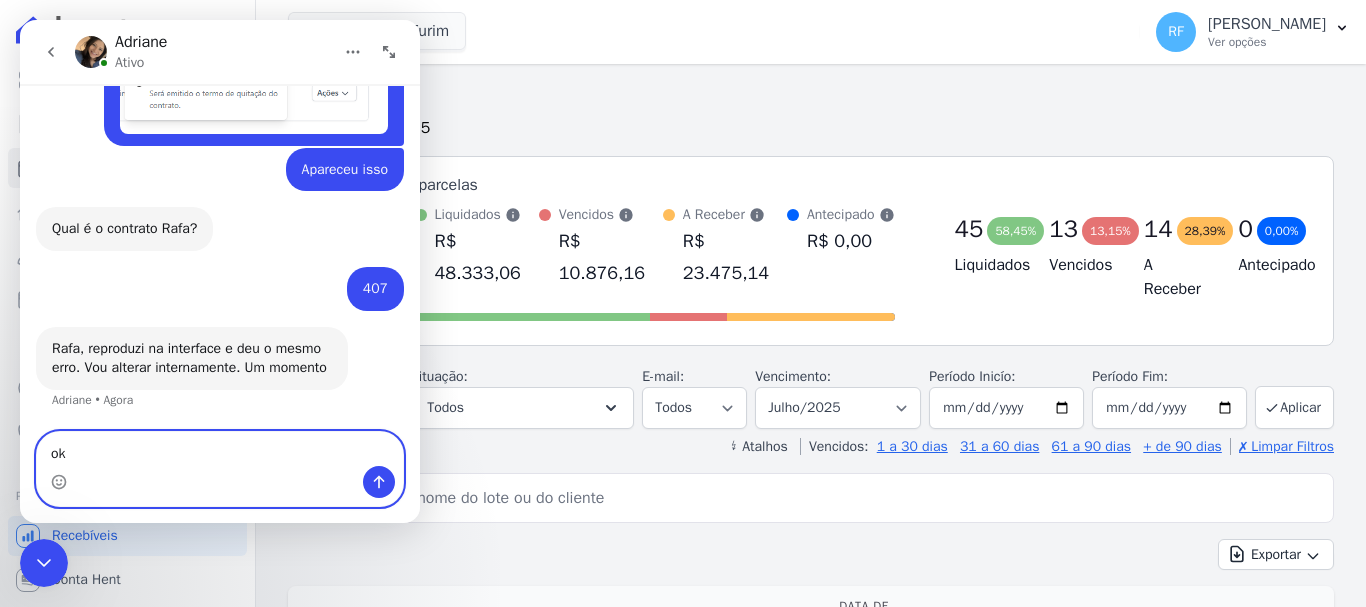 type on "okk" 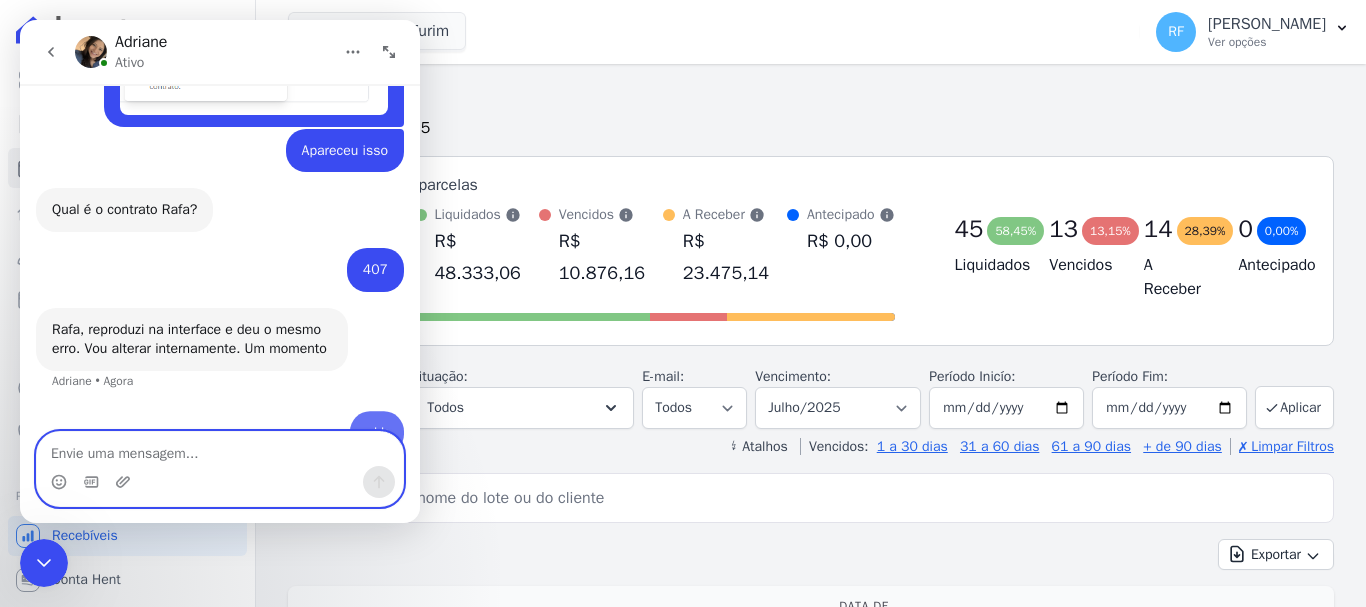 scroll, scrollTop: 3624, scrollLeft: 0, axis: vertical 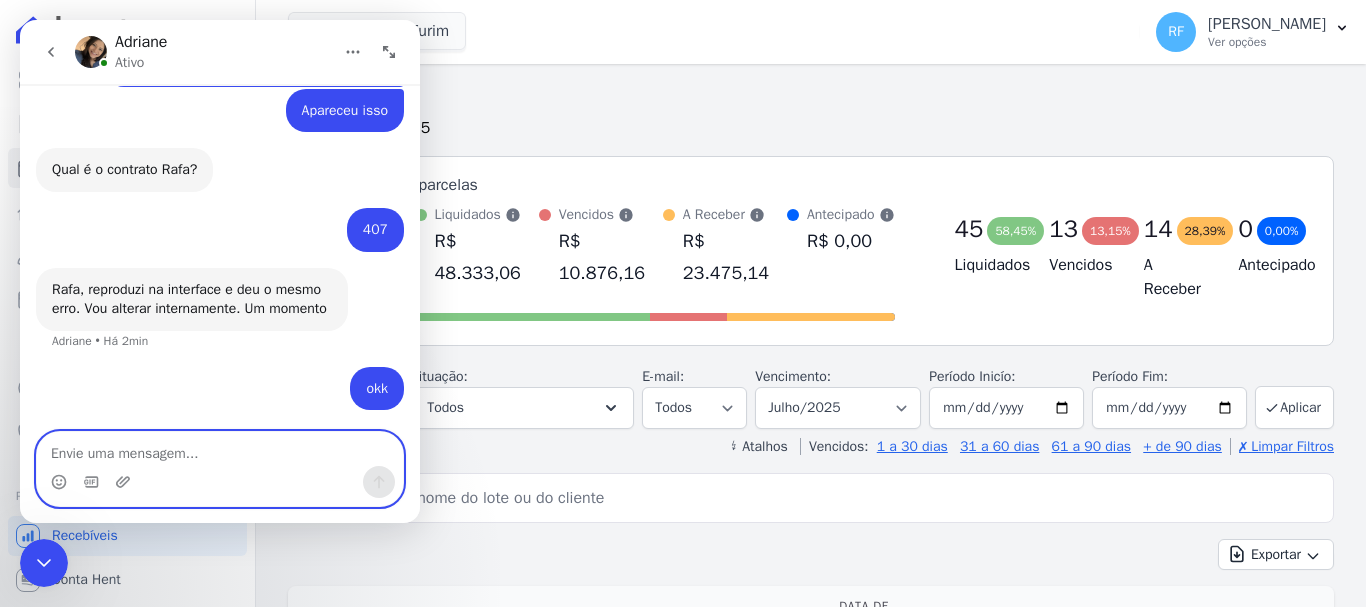 click at bounding box center (220, 449) 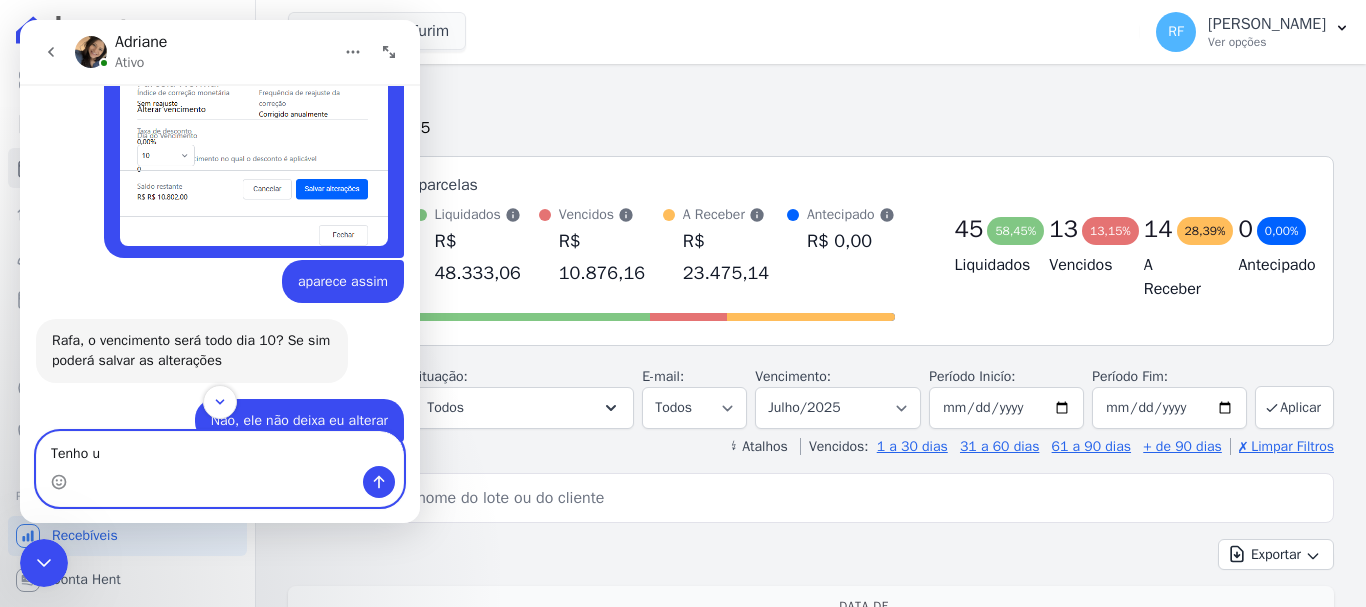 scroll, scrollTop: 2624, scrollLeft: 0, axis: vertical 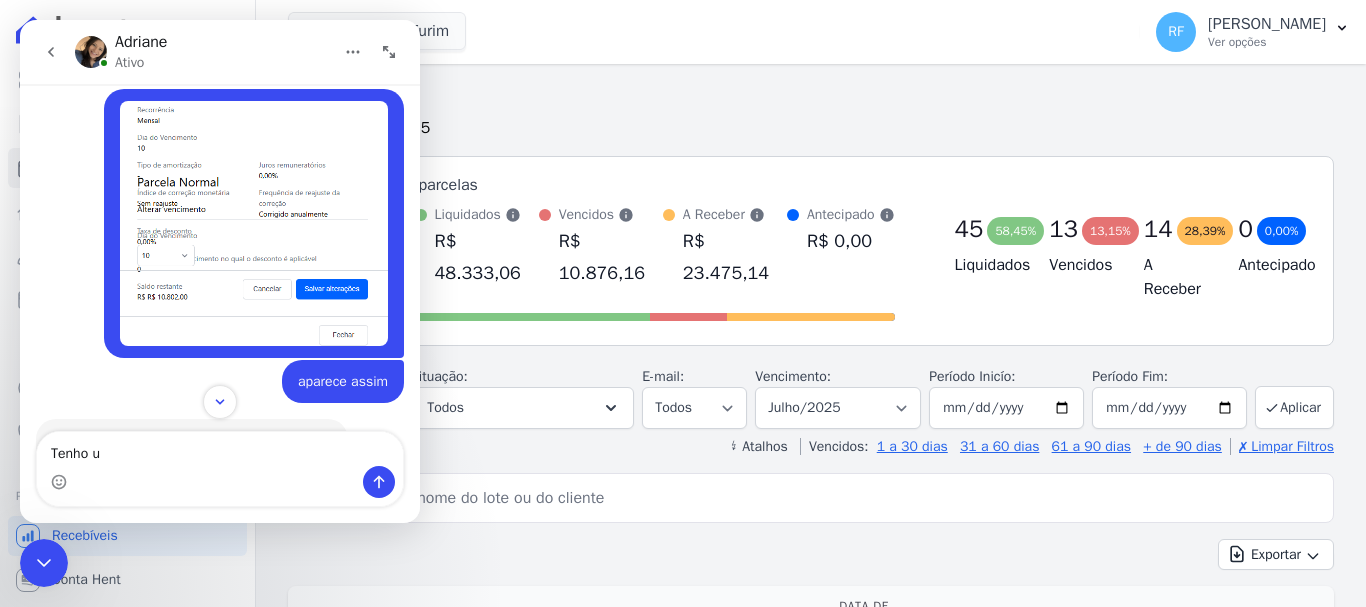 click at bounding box center [254, 223] 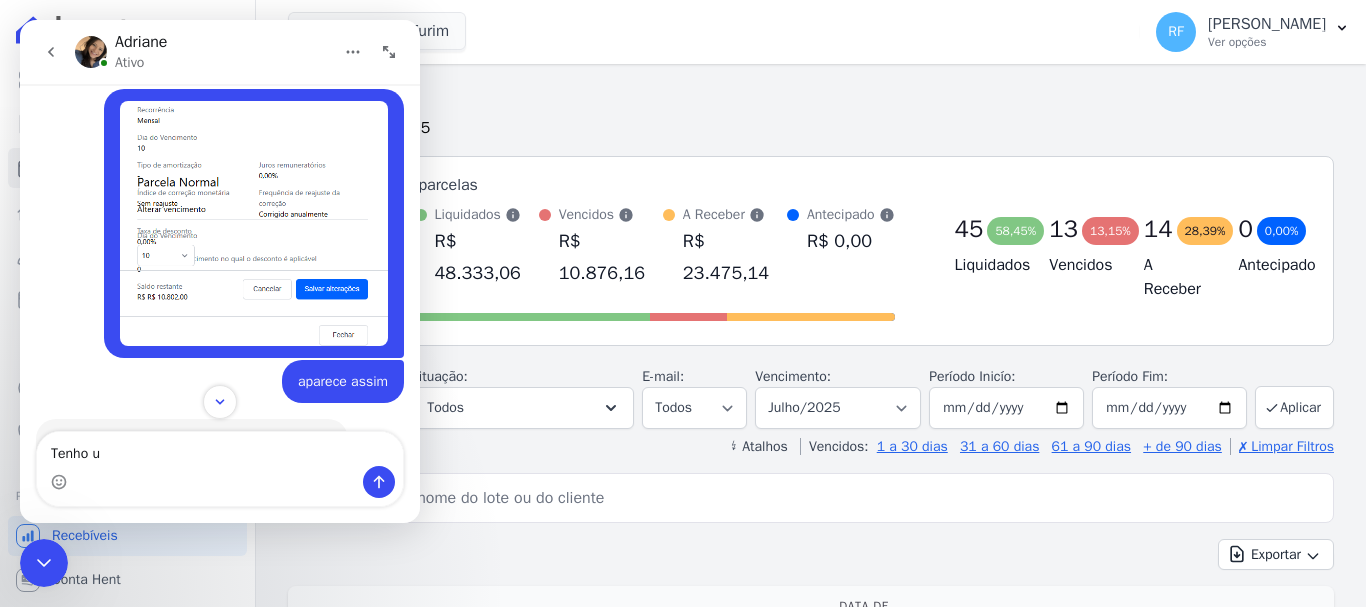 scroll, scrollTop: 0, scrollLeft: 0, axis: both 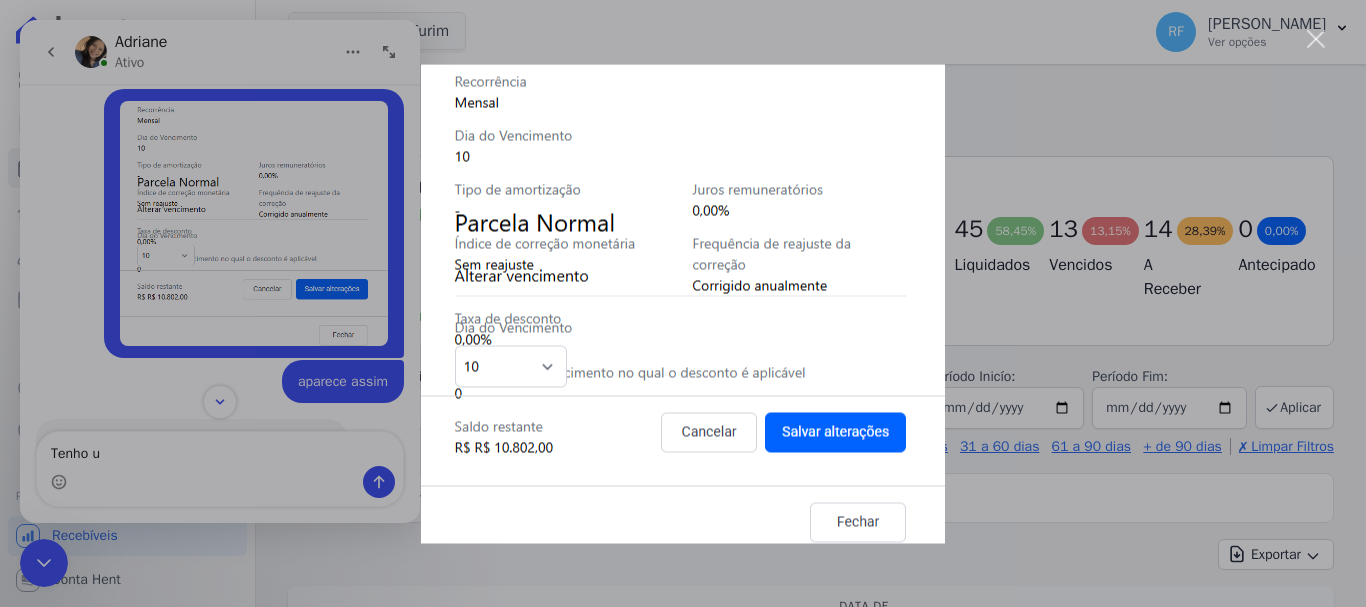 click at bounding box center (683, 303) 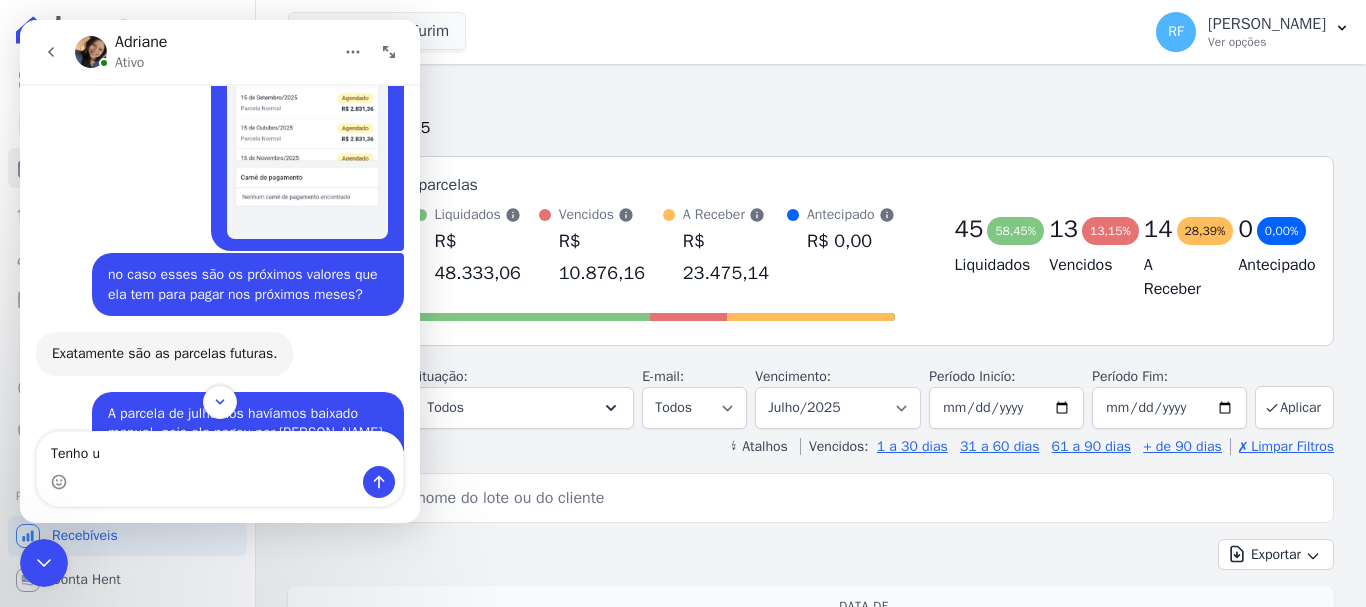 scroll, scrollTop: 424, scrollLeft: 0, axis: vertical 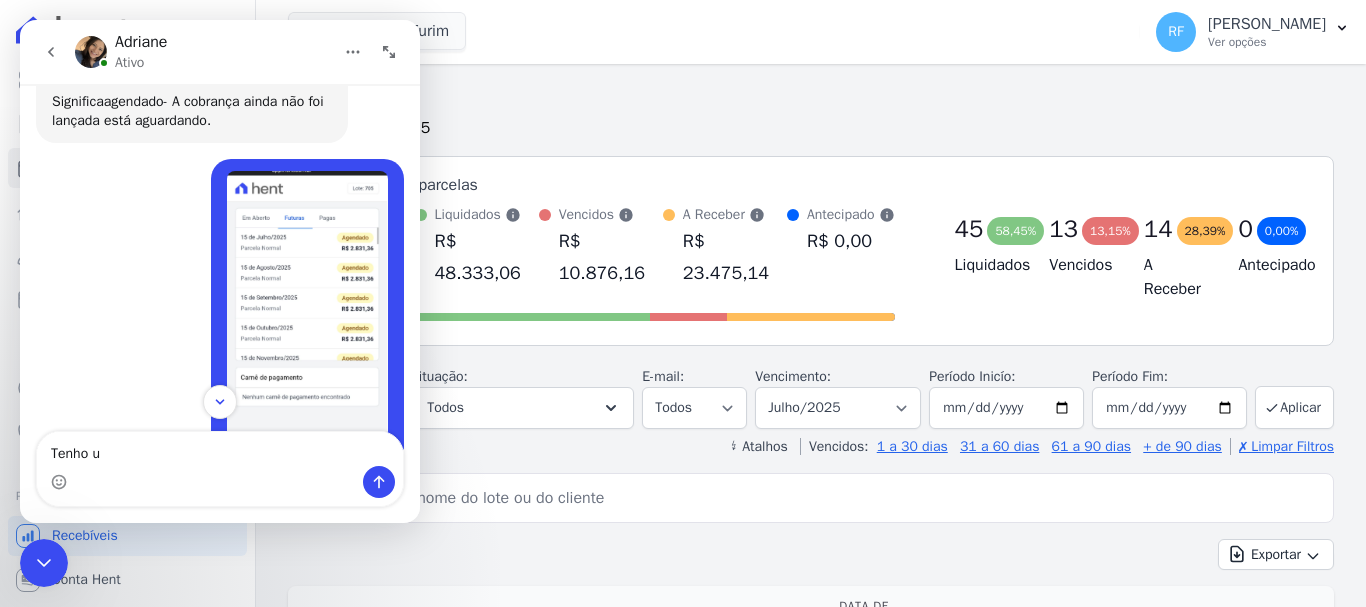 click at bounding box center [307, 305] 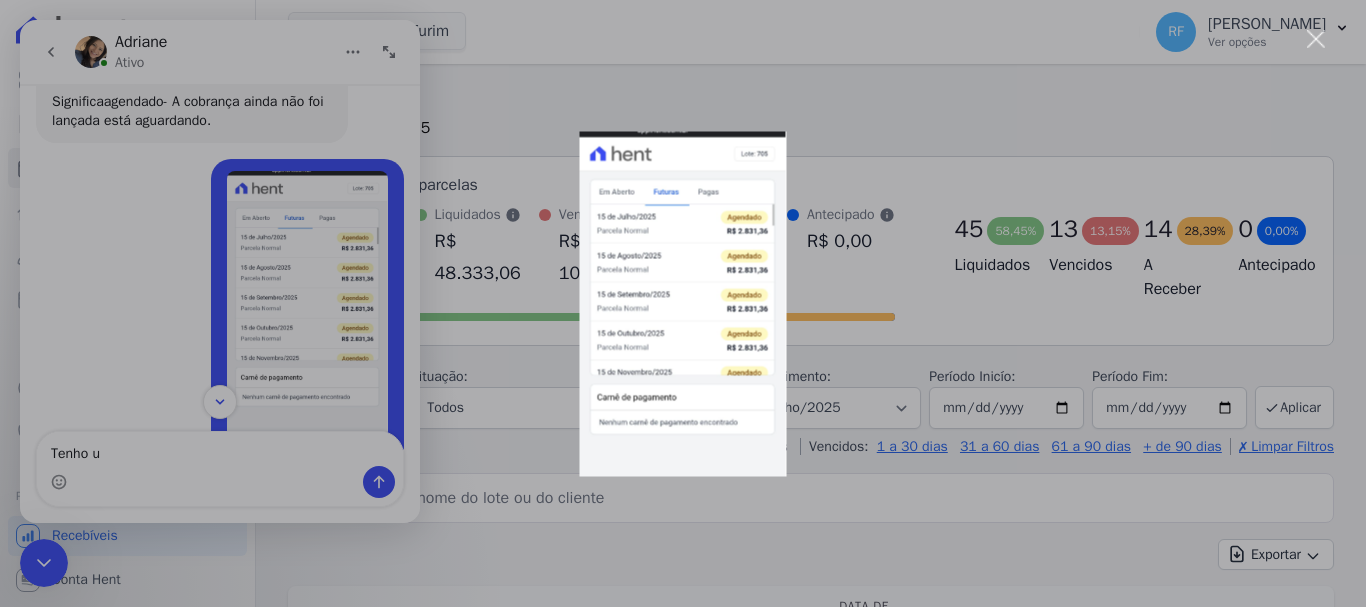 scroll, scrollTop: 0, scrollLeft: 0, axis: both 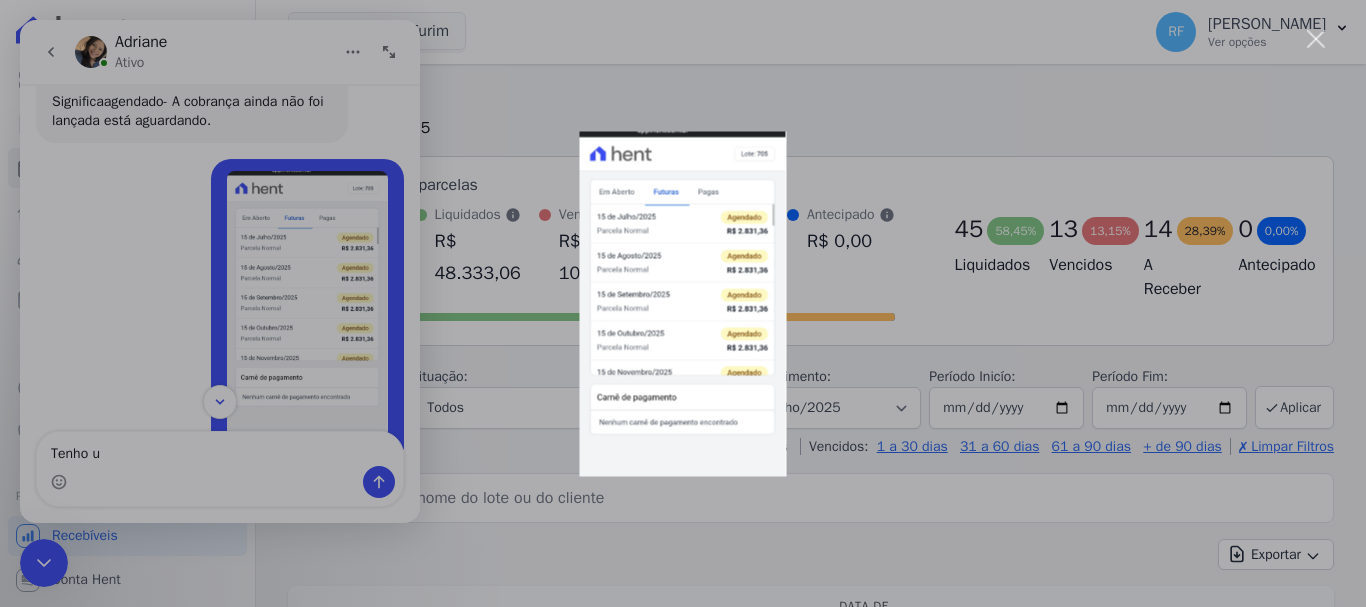 click at bounding box center (683, 303) 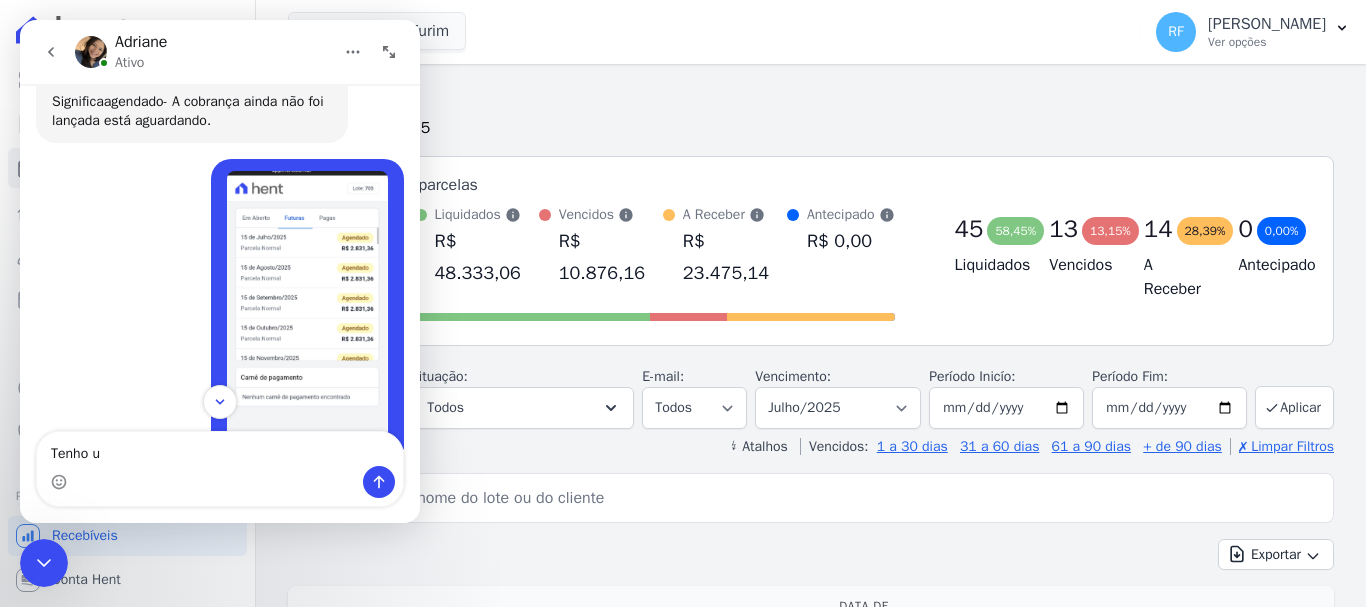 click on "Rafaela    •   Há 51min" at bounding box center [307, 305] 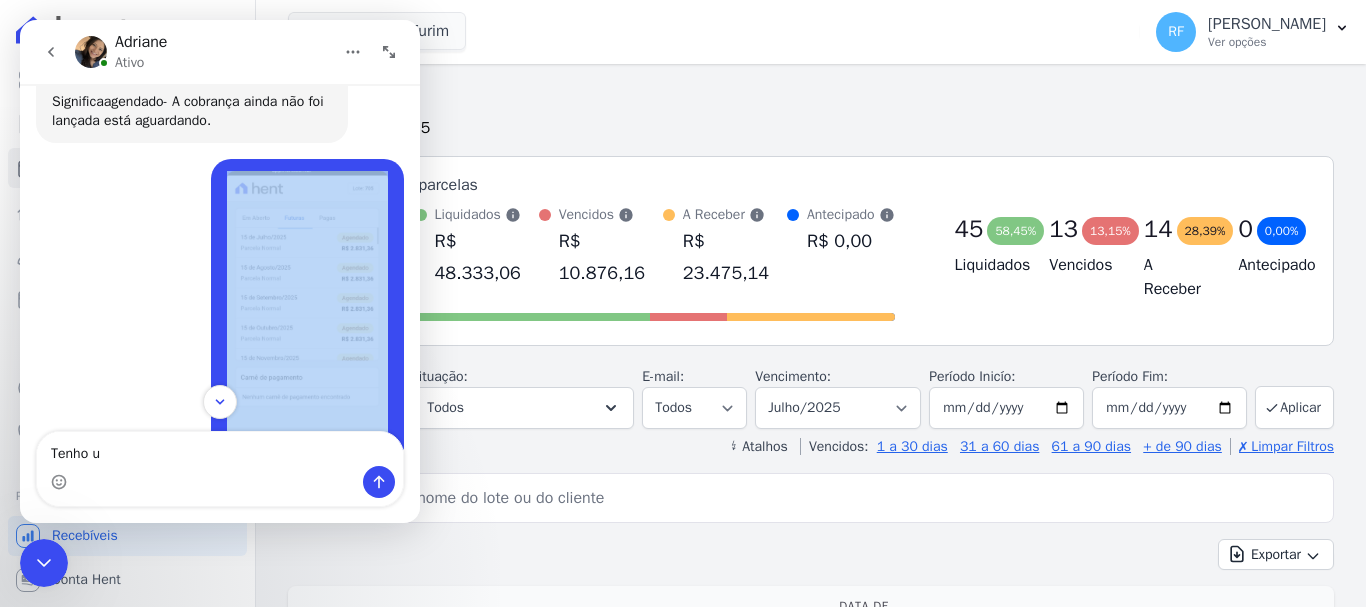 drag, startPoint x: 212, startPoint y: 271, endPoint x: 175, endPoint y: 273, distance: 37.054016 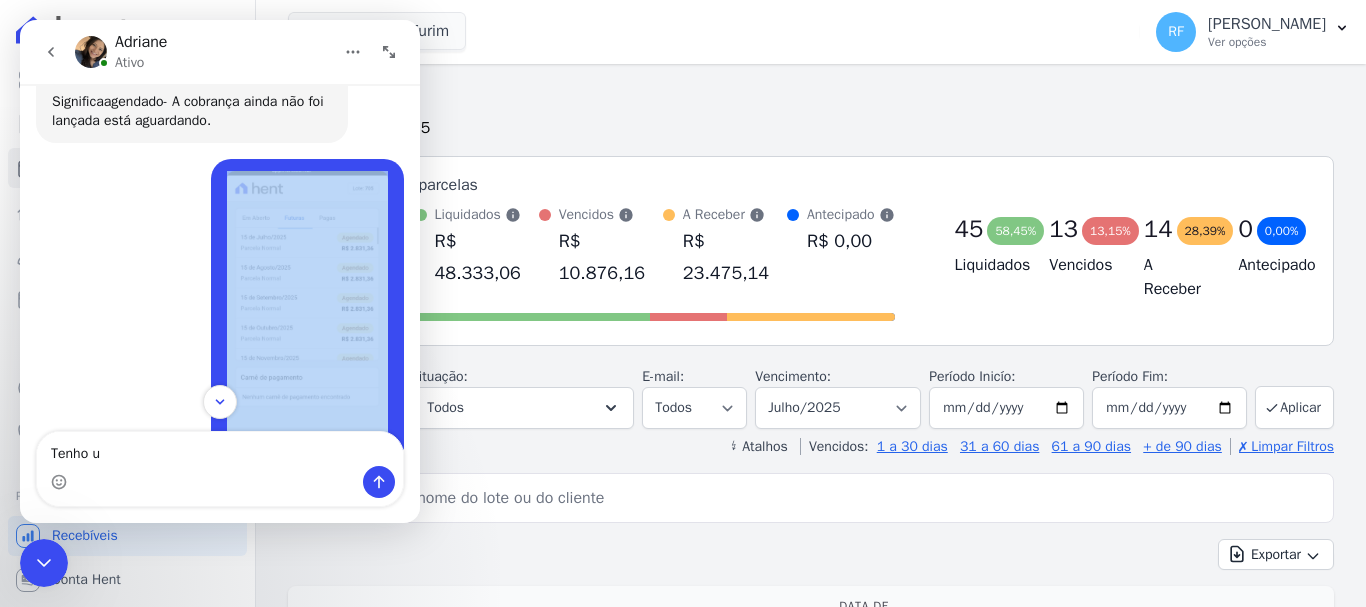 click on "Rafaela    •   Há 51min" at bounding box center [220, 306] 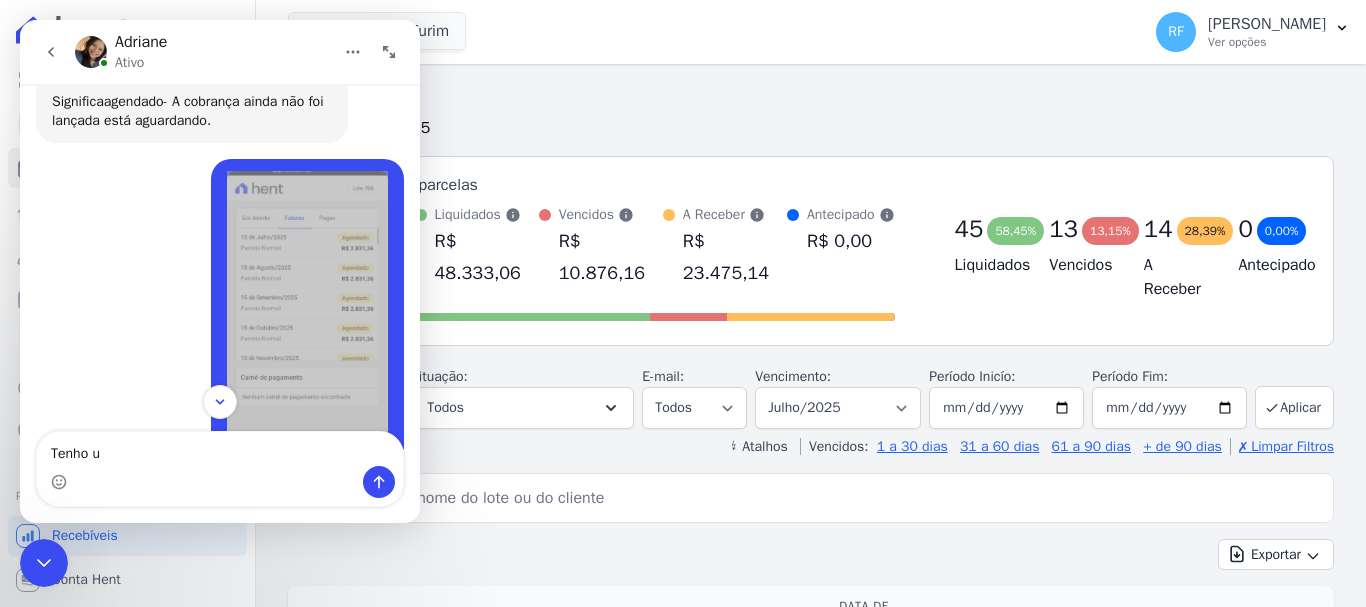scroll, scrollTop: 0, scrollLeft: 0, axis: both 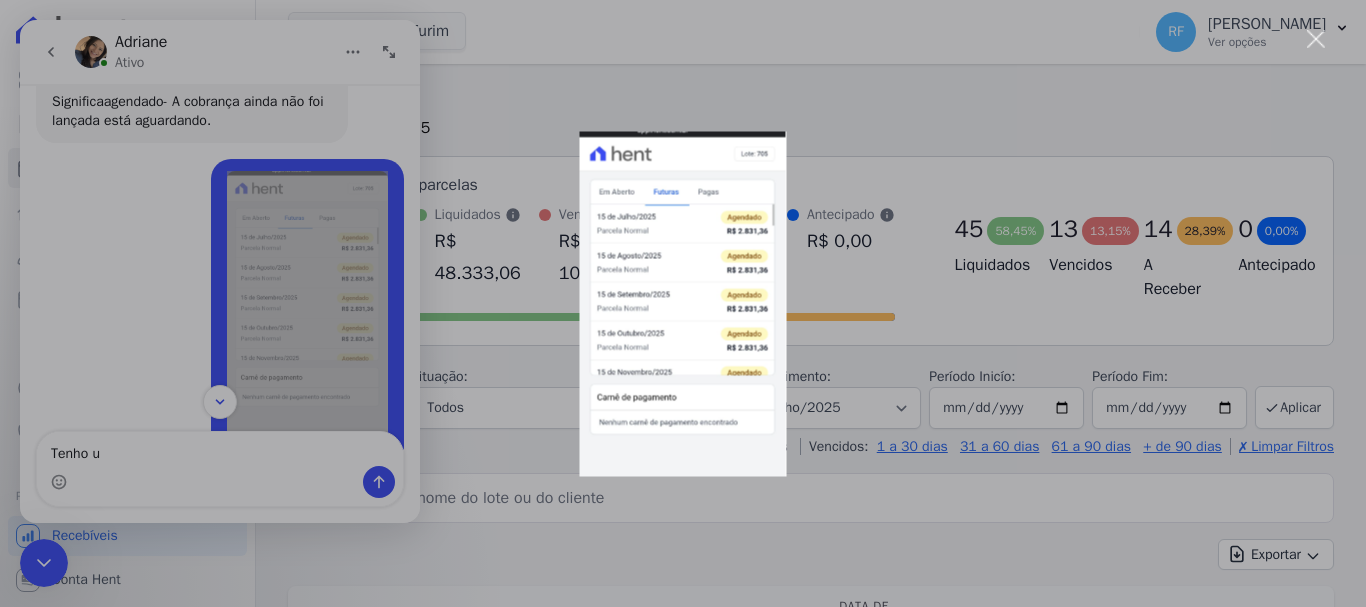 click at bounding box center (683, 303) 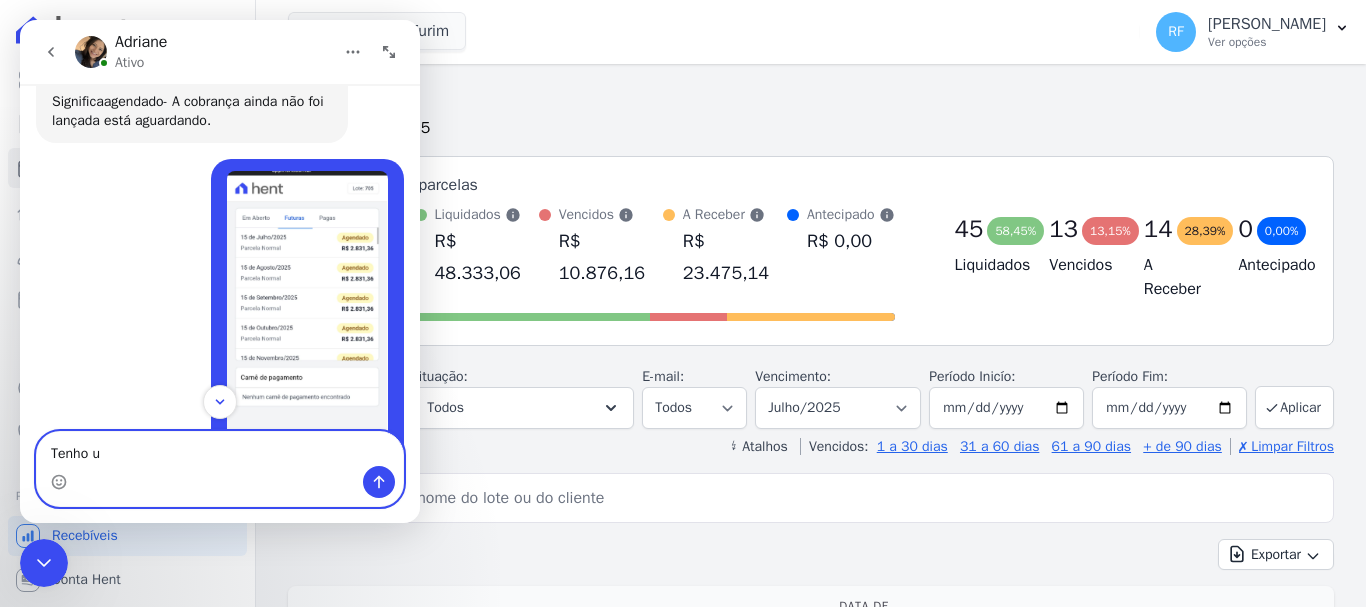 drag, startPoint x: 232, startPoint y: 474, endPoint x: 213, endPoint y: 452, distance: 29.068884 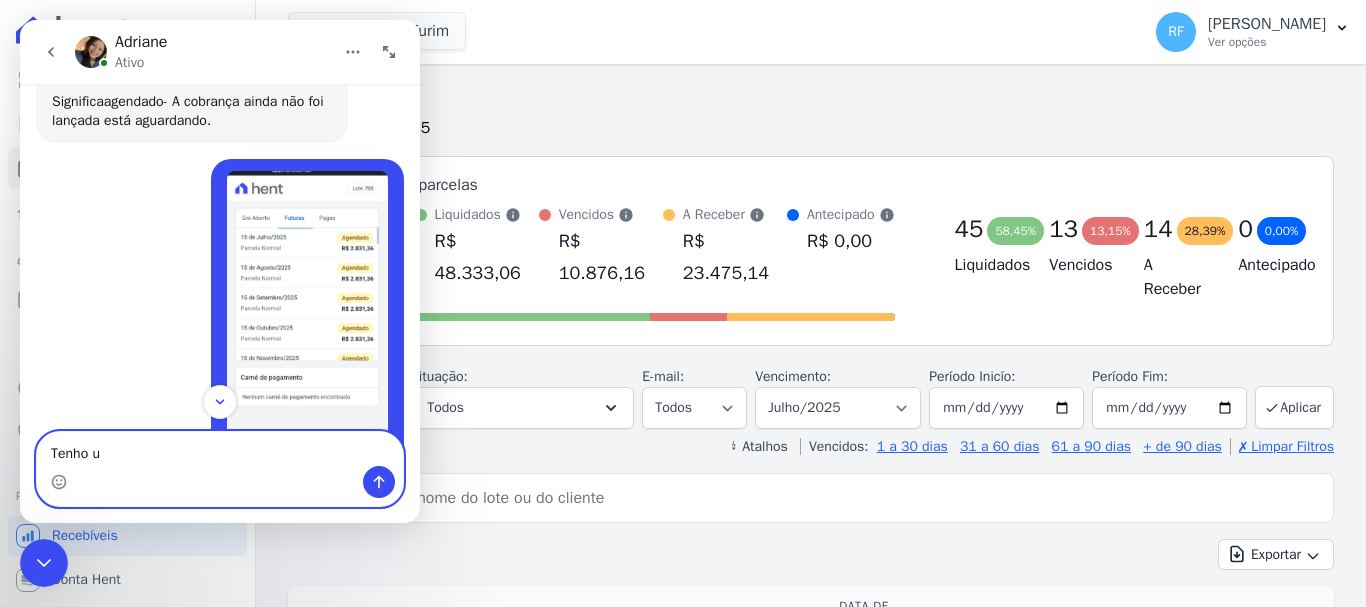 drag, startPoint x: 213, startPoint y: 452, endPoint x: 35, endPoint y: 452, distance: 178 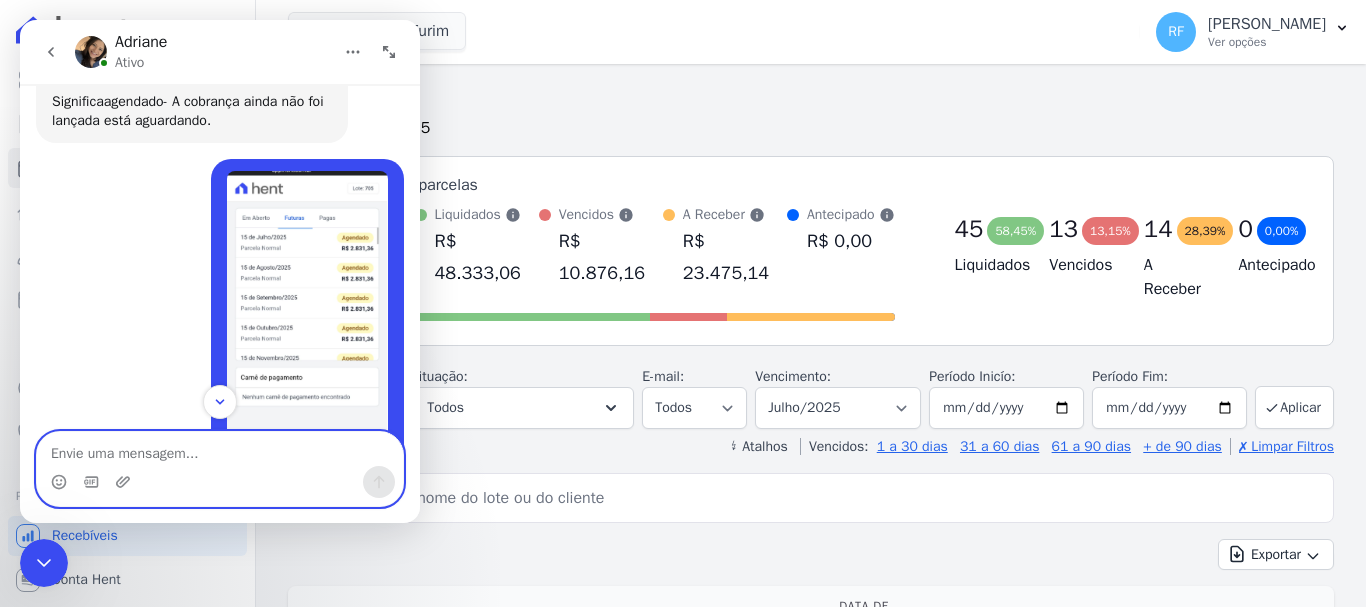 paste 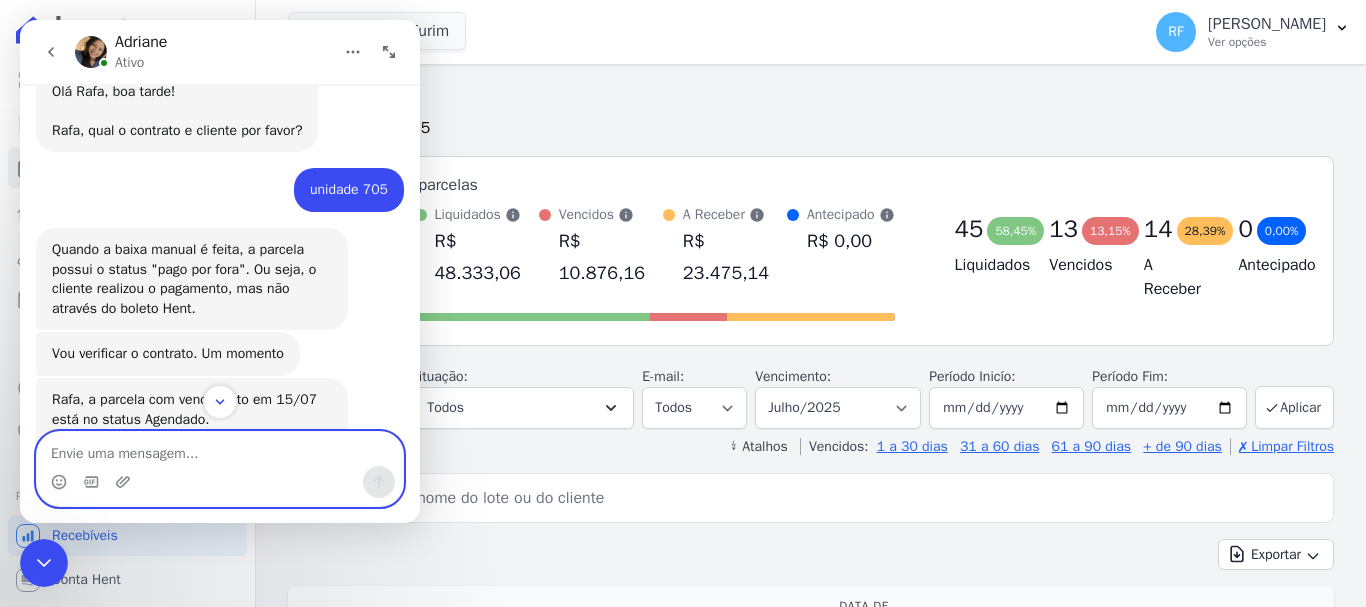 scroll, scrollTop: 1424, scrollLeft: 0, axis: vertical 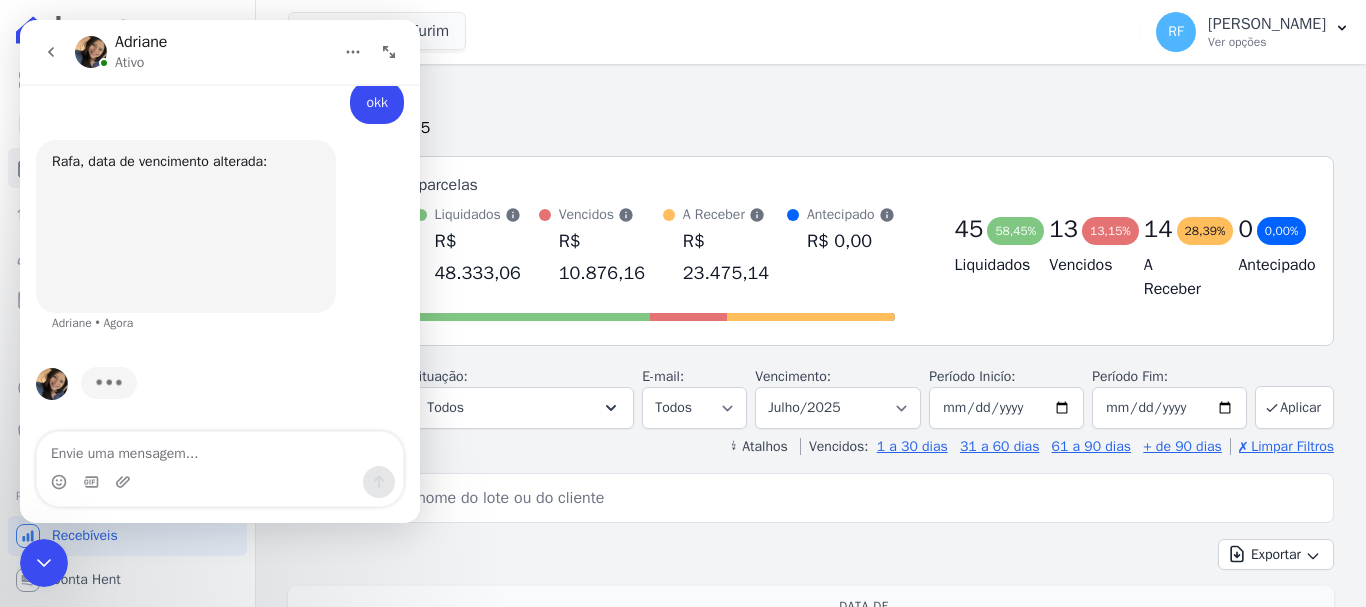 click at bounding box center (186, 236) 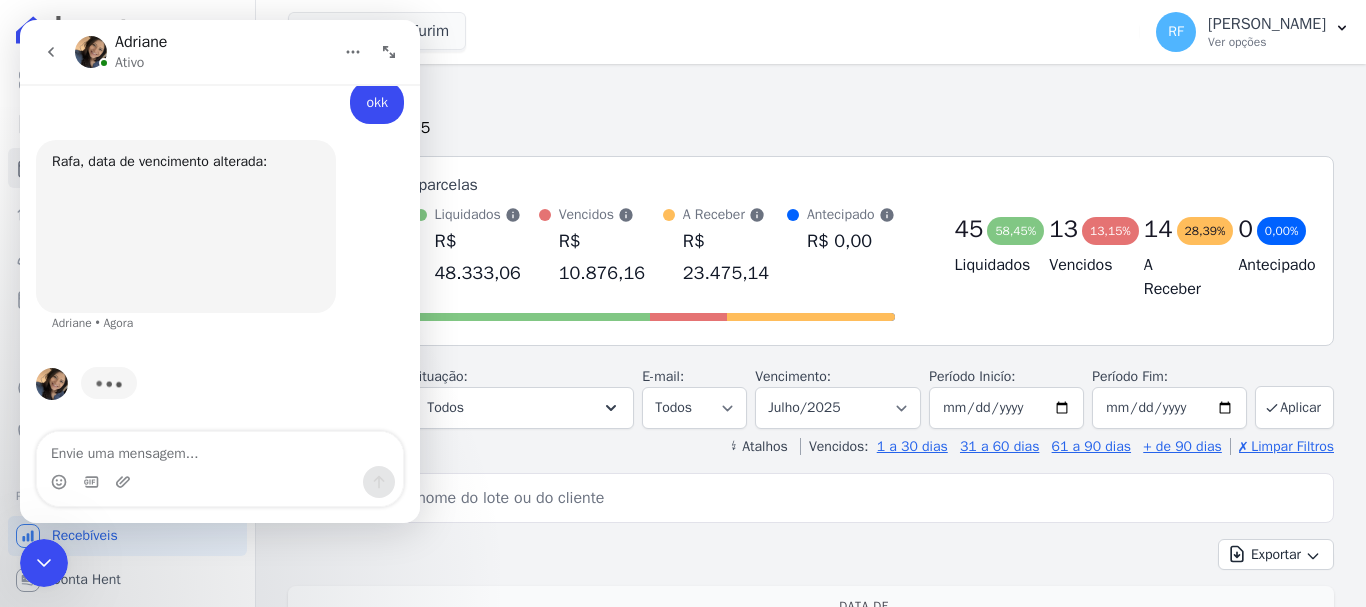 click at bounding box center (186, 236) 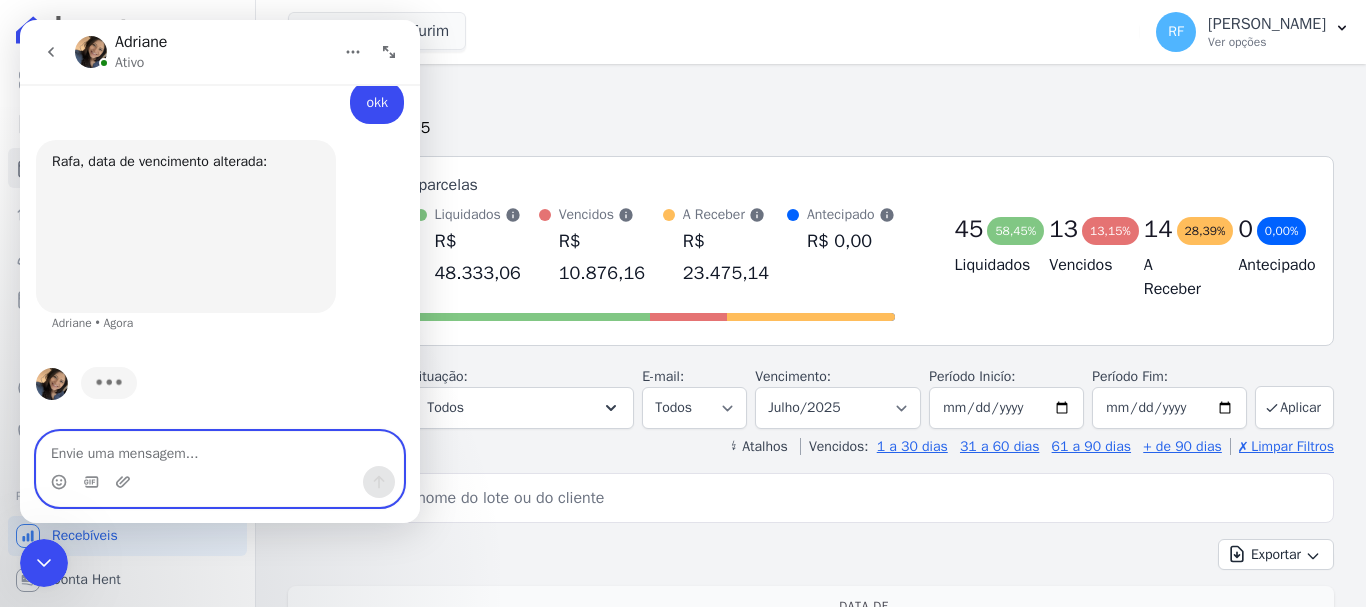 click at bounding box center [220, 449] 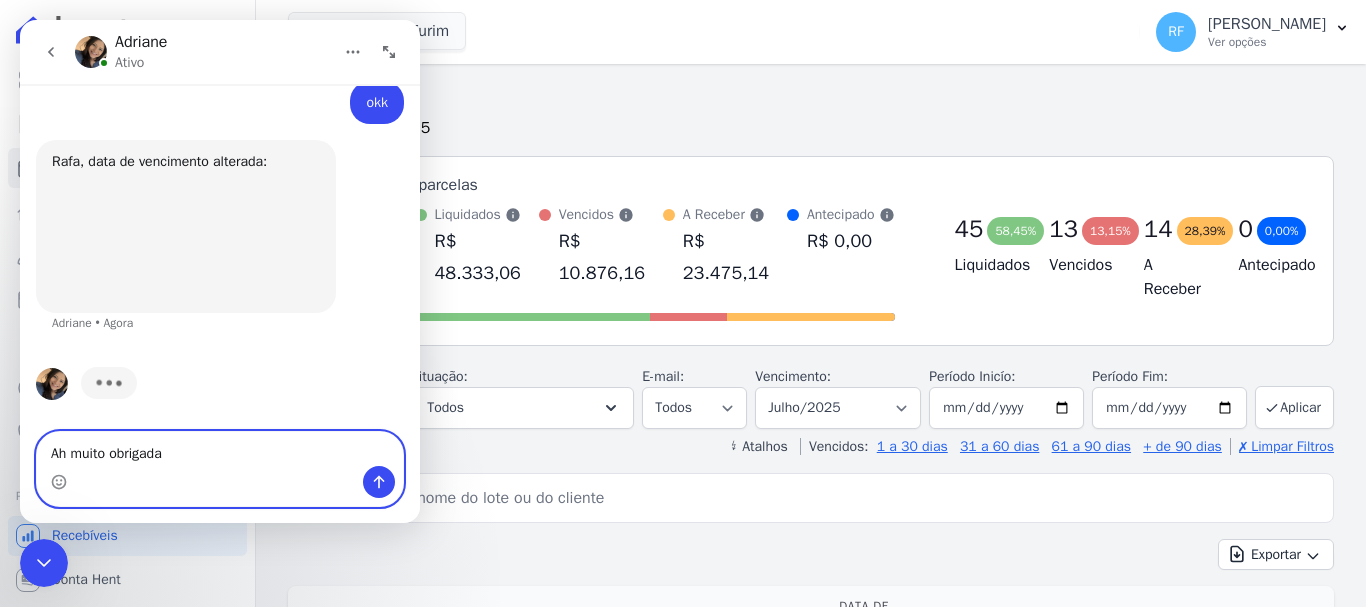 type on "Ah muito obrigada!" 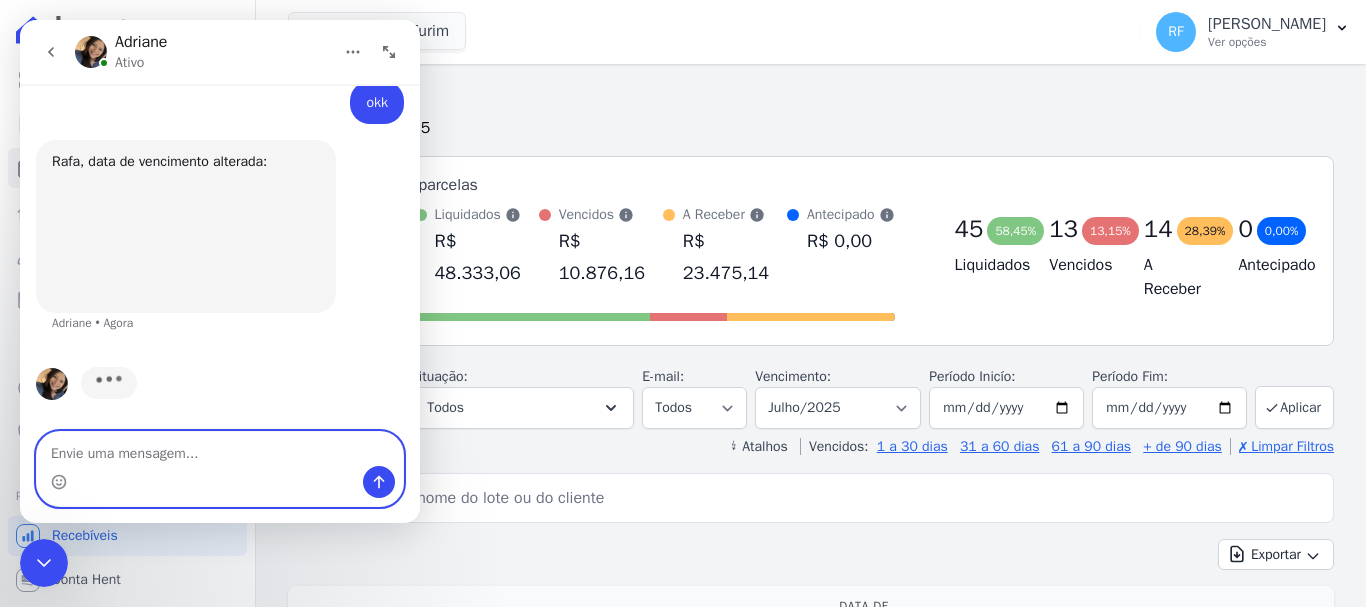 scroll, scrollTop: 3949, scrollLeft: 0, axis: vertical 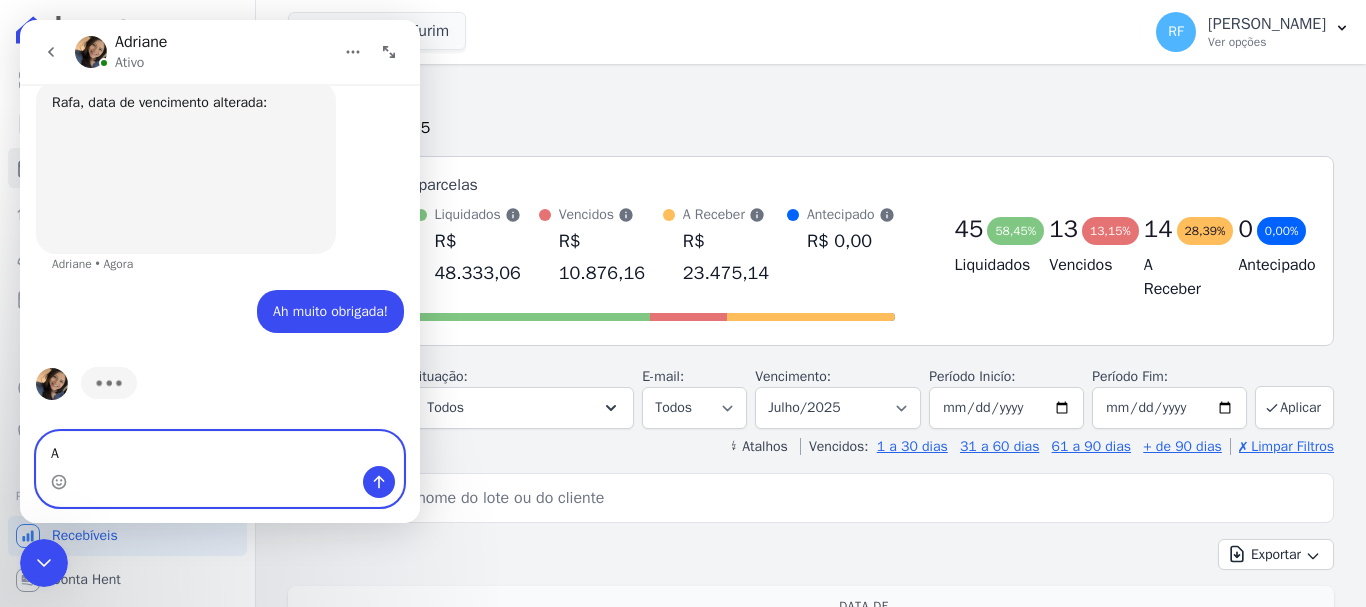 type on "A" 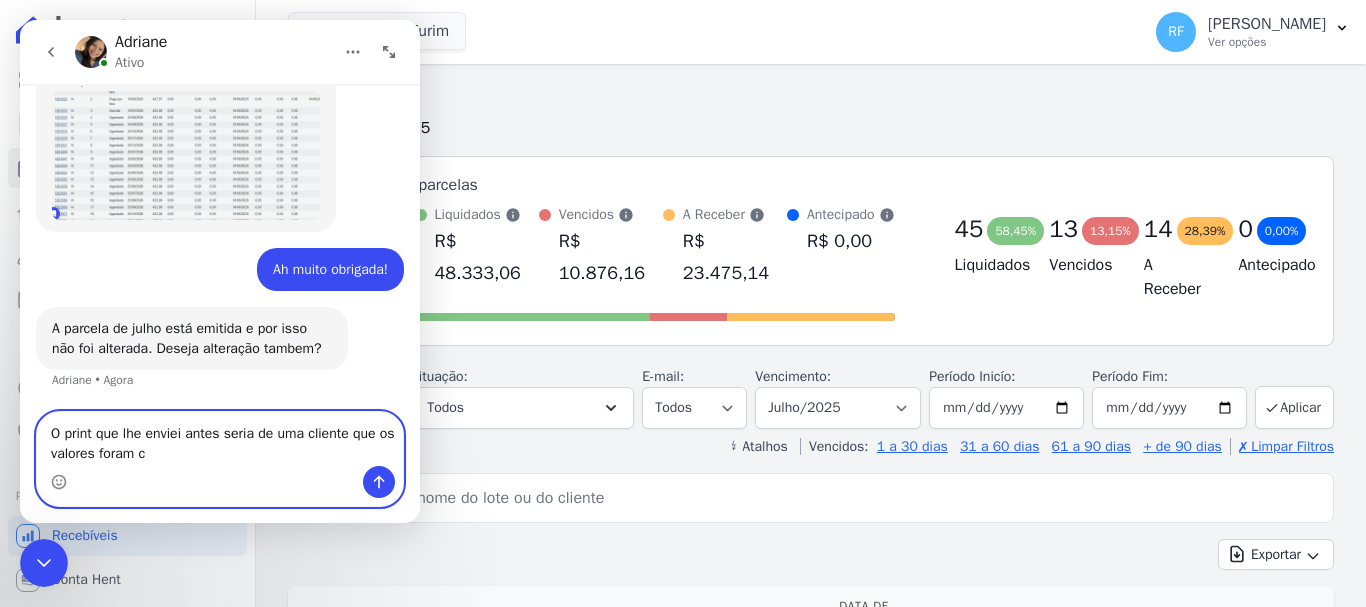 scroll, scrollTop: 3971, scrollLeft: 0, axis: vertical 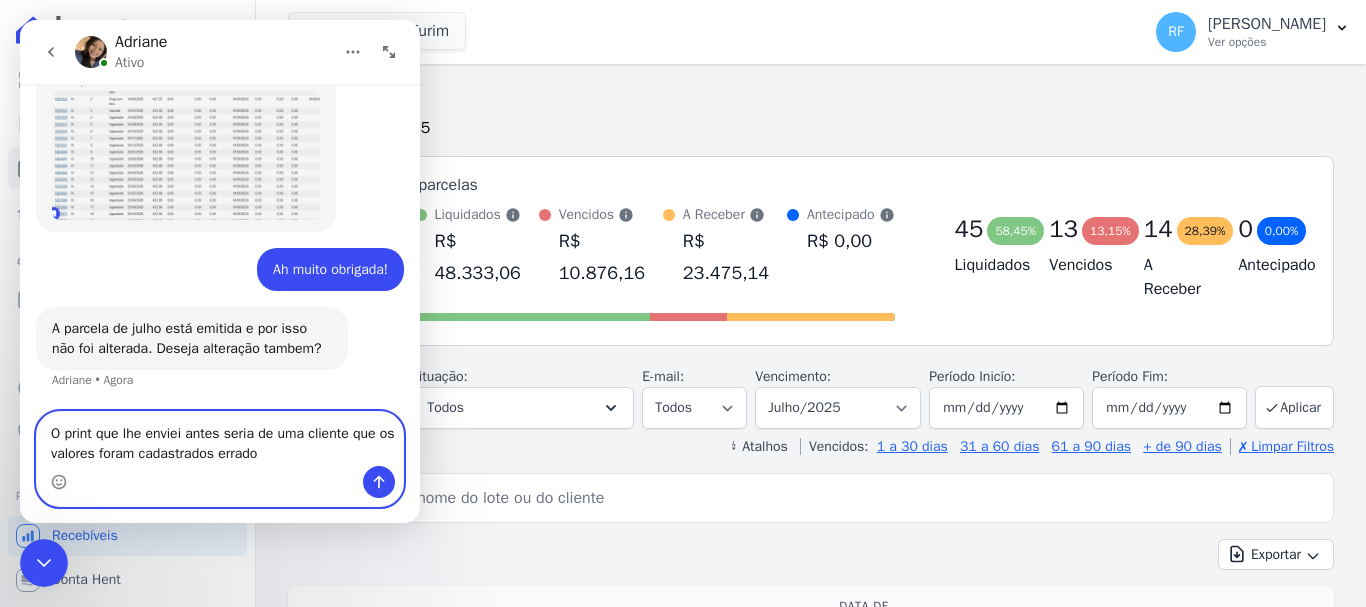 type on "O print que lhe enviei antes seria de uma cliente que os valores foram cadastrados errados" 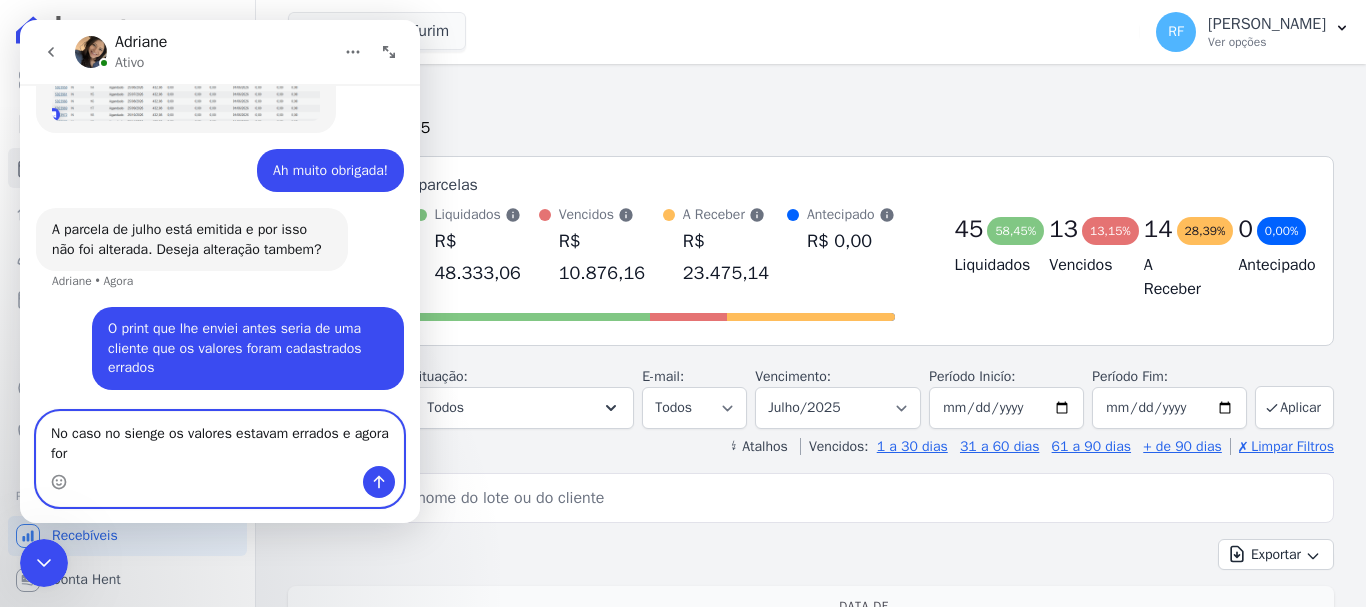 scroll, scrollTop: 4070, scrollLeft: 0, axis: vertical 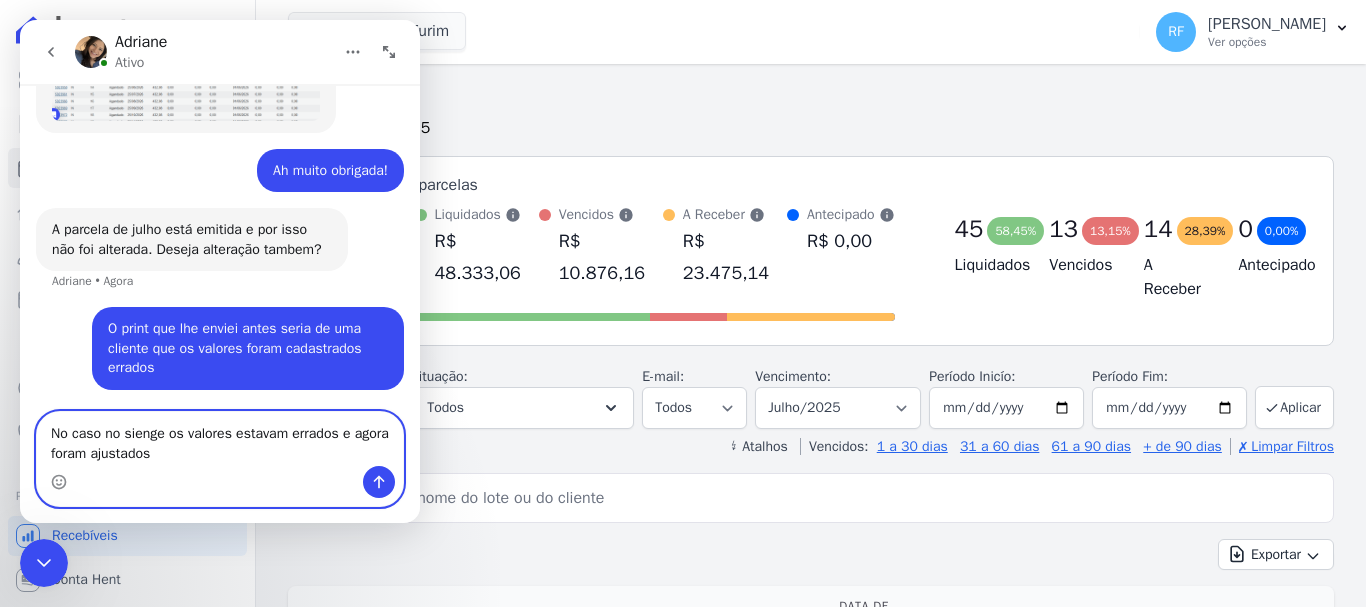 type on "No caso no sienge os valores estavam errados e agora foram ajustados" 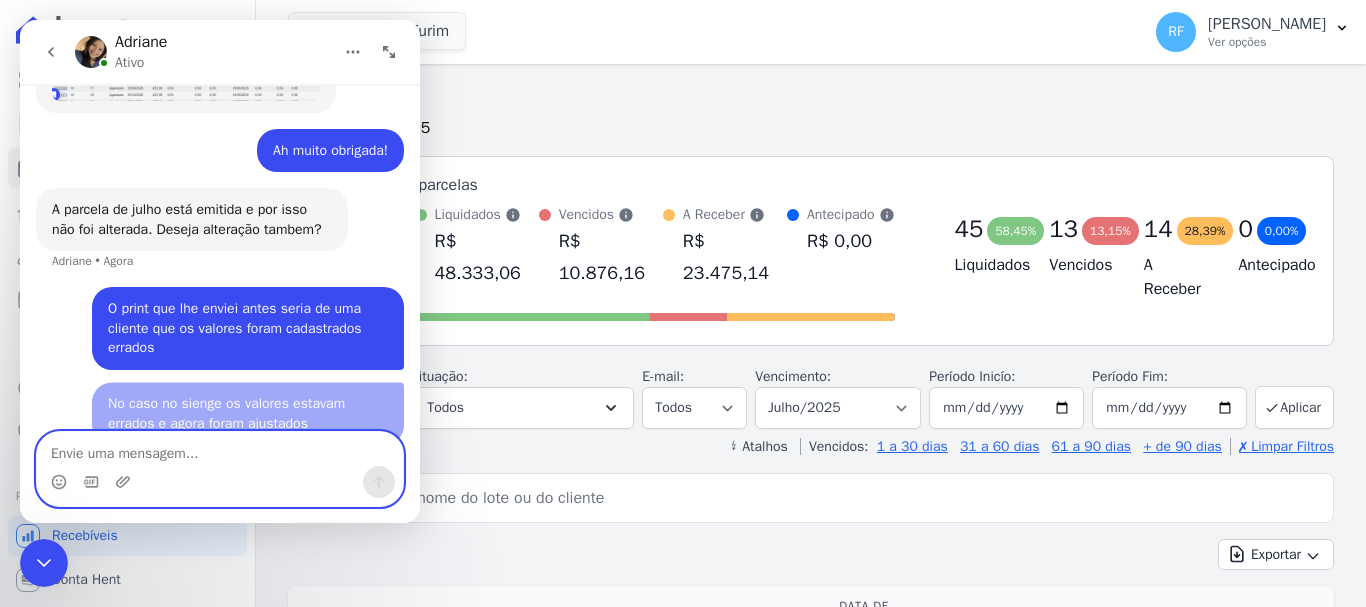 scroll, scrollTop: 4115, scrollLeft: 0, axis: vertical 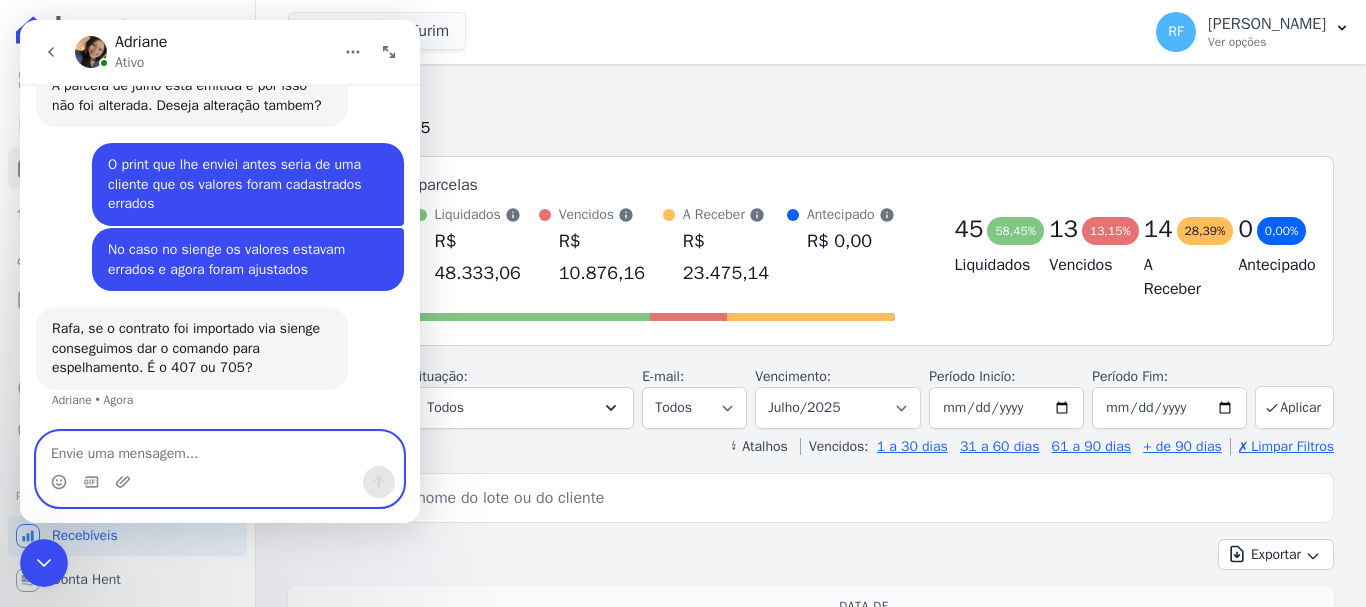 click at bounding box center [220, 449] 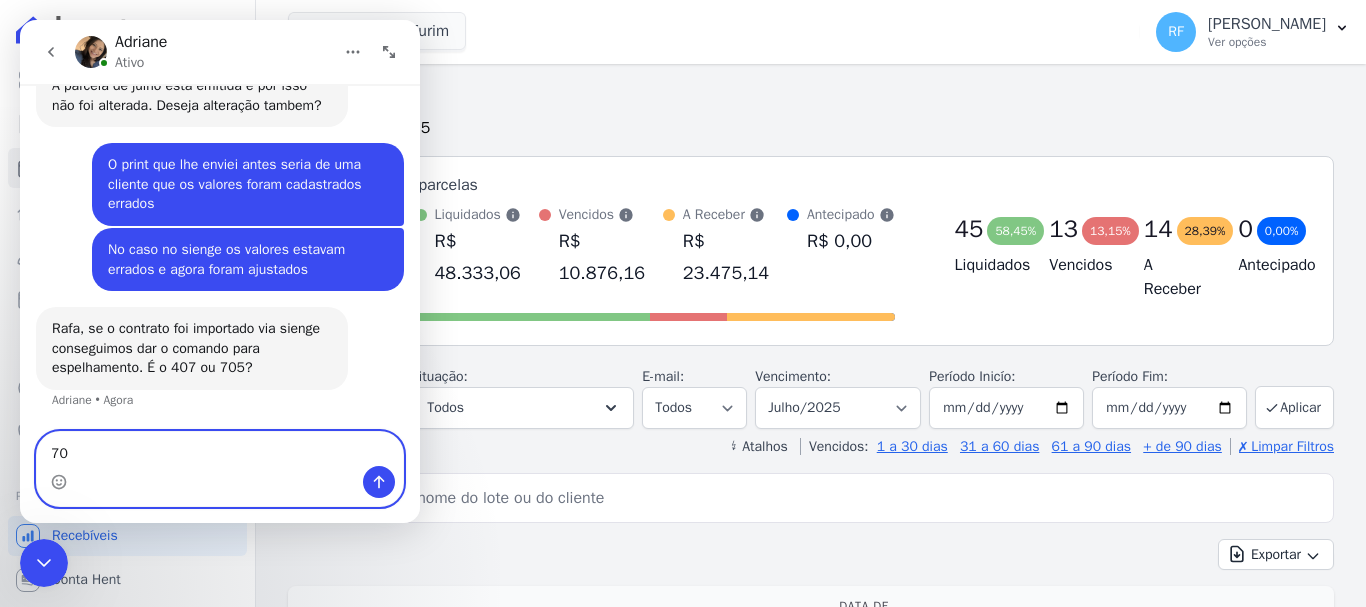 type on "705" 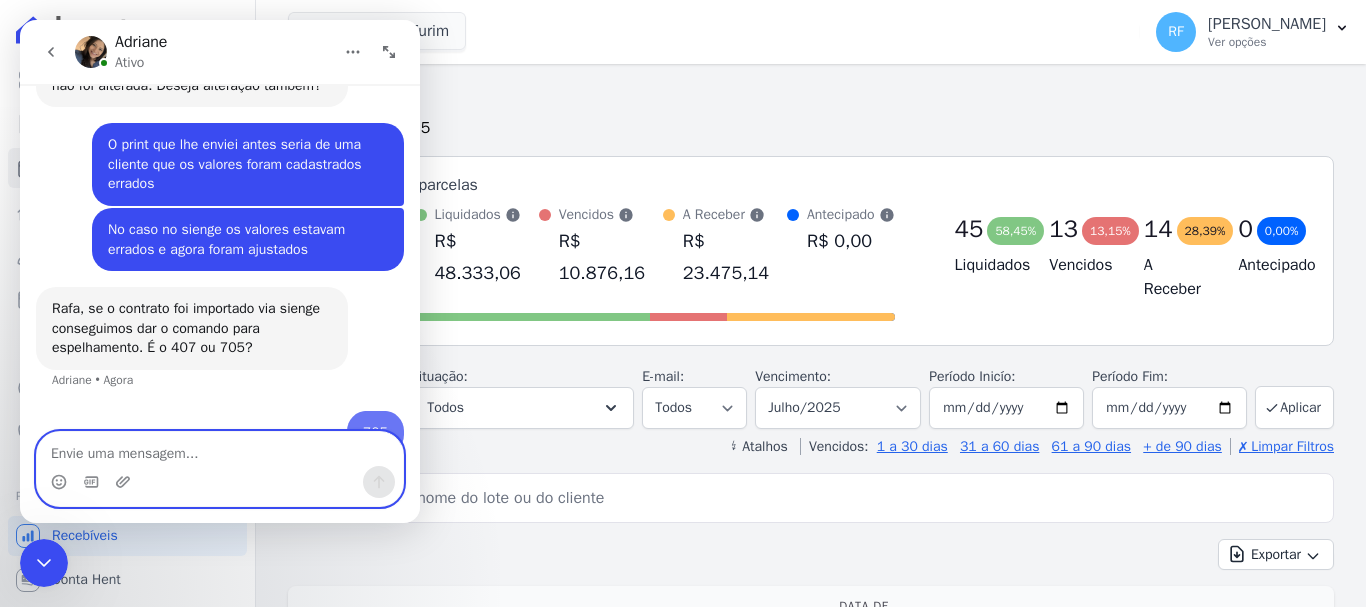 scroll, scrollTop: 4273, scrollLeft: 0, axis: vertical 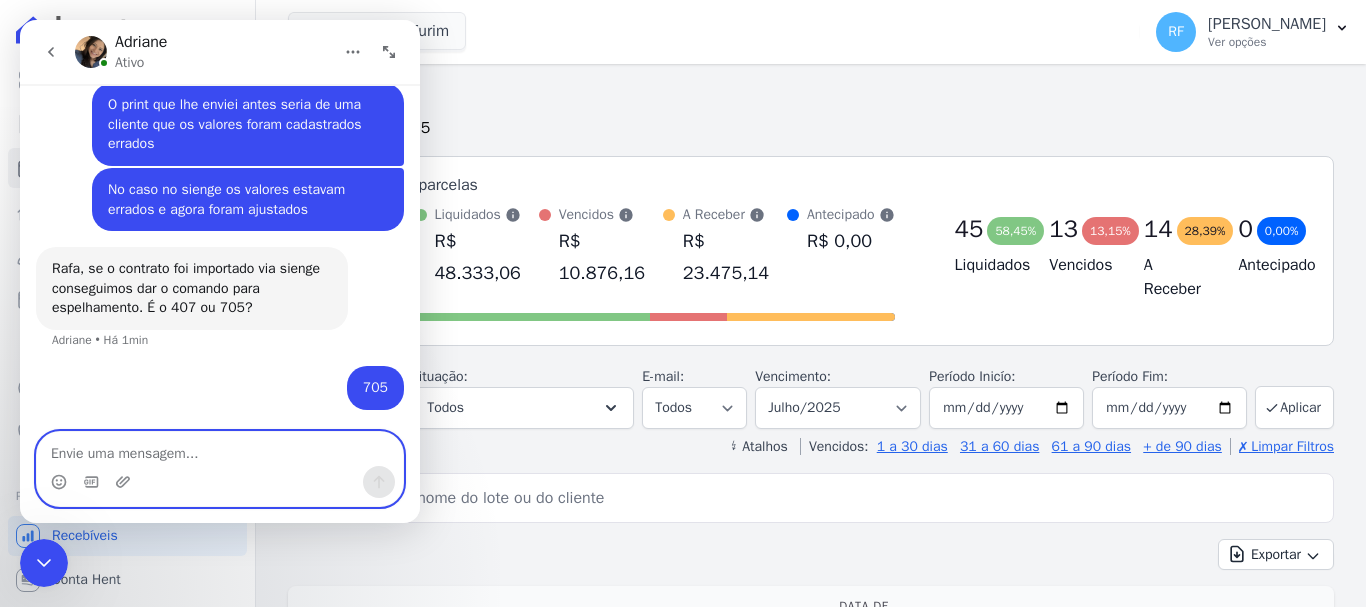 click at bounding box center [220, 449] 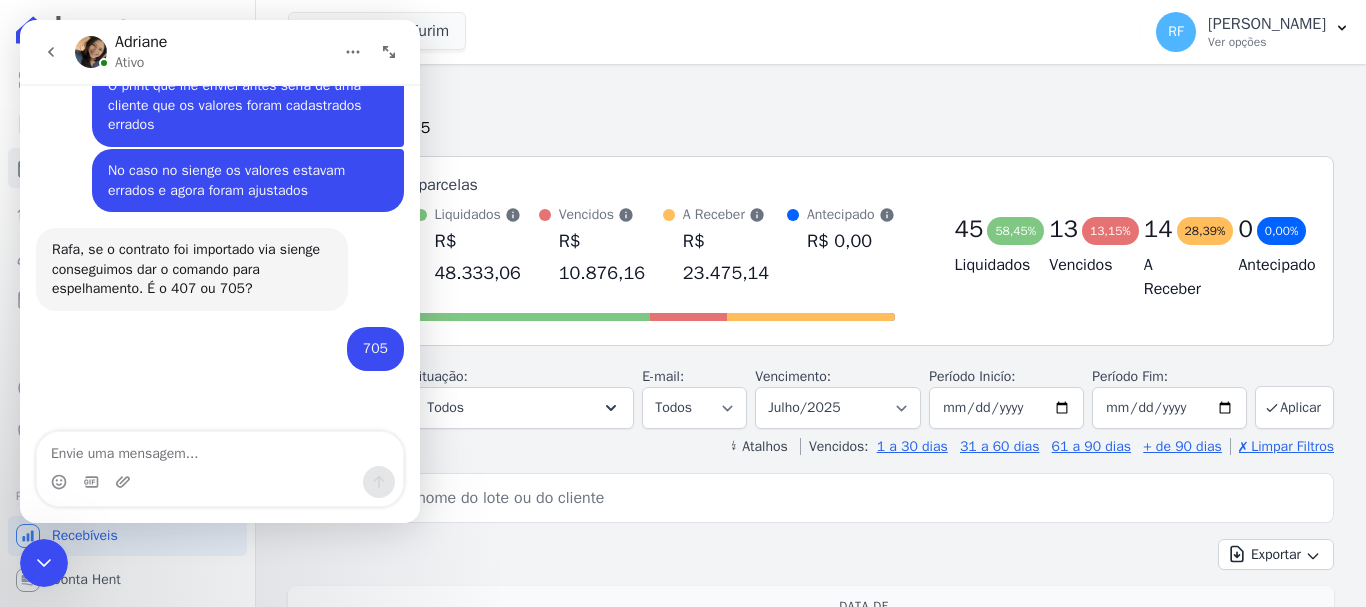 scroll, scrollTop: 4535, scrollLeft: 0, axis: vertical 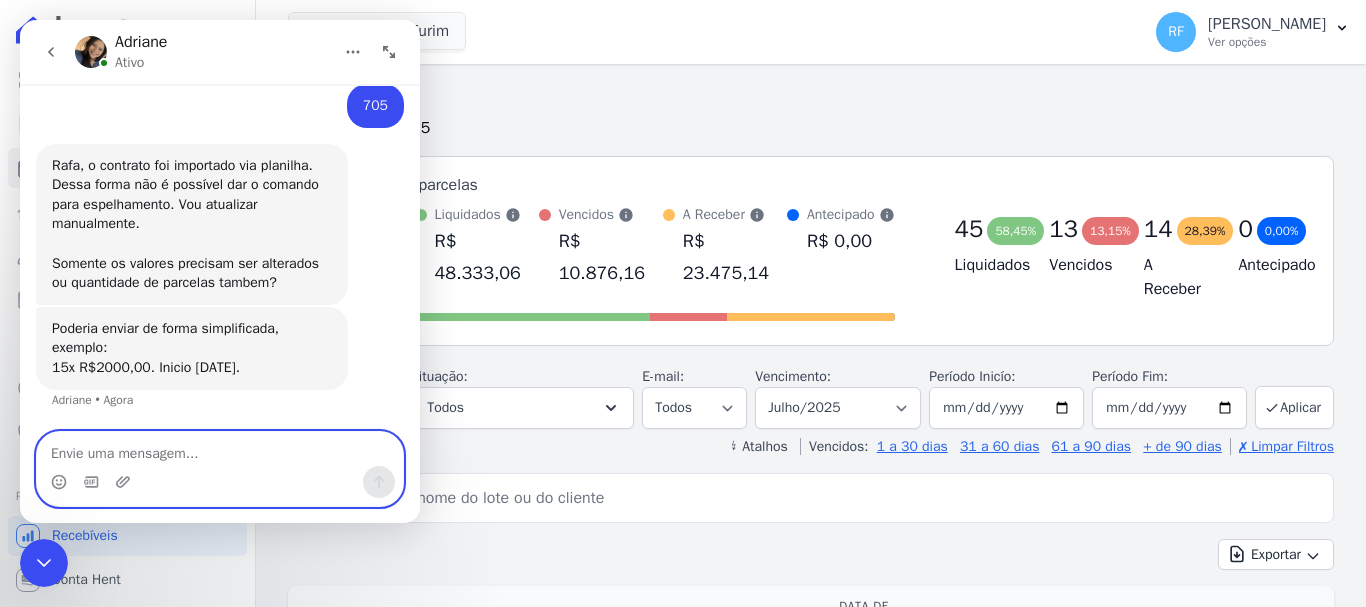 click at bounding box center [220, 449] 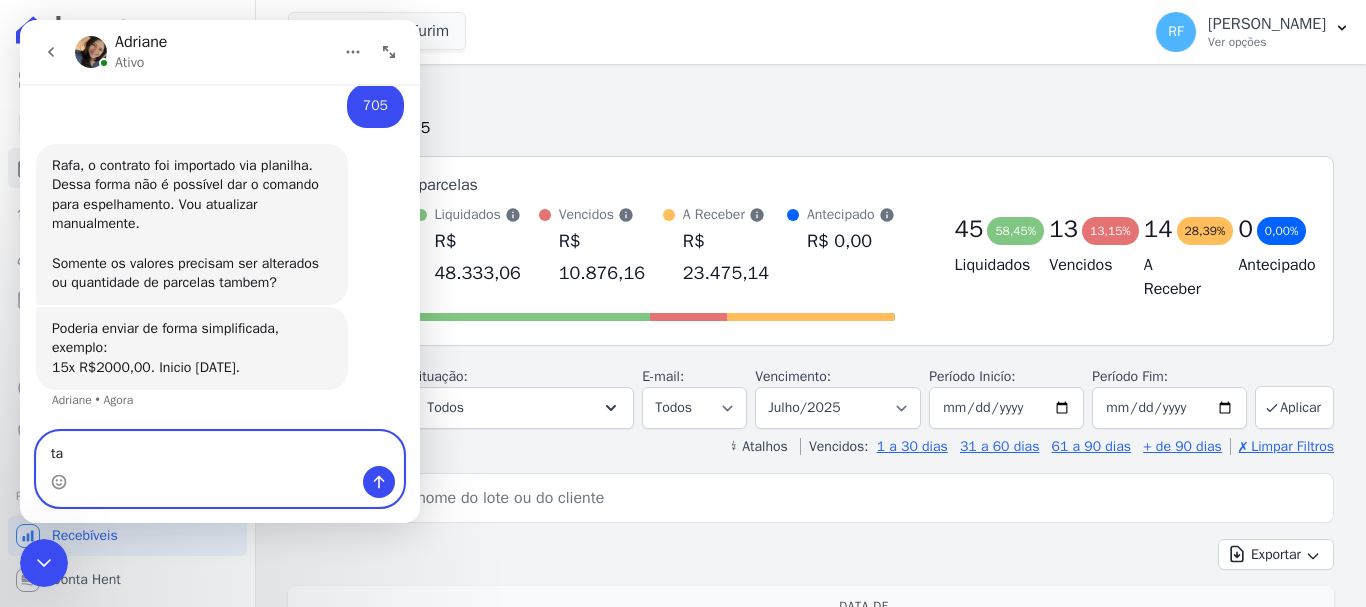 type on "t" 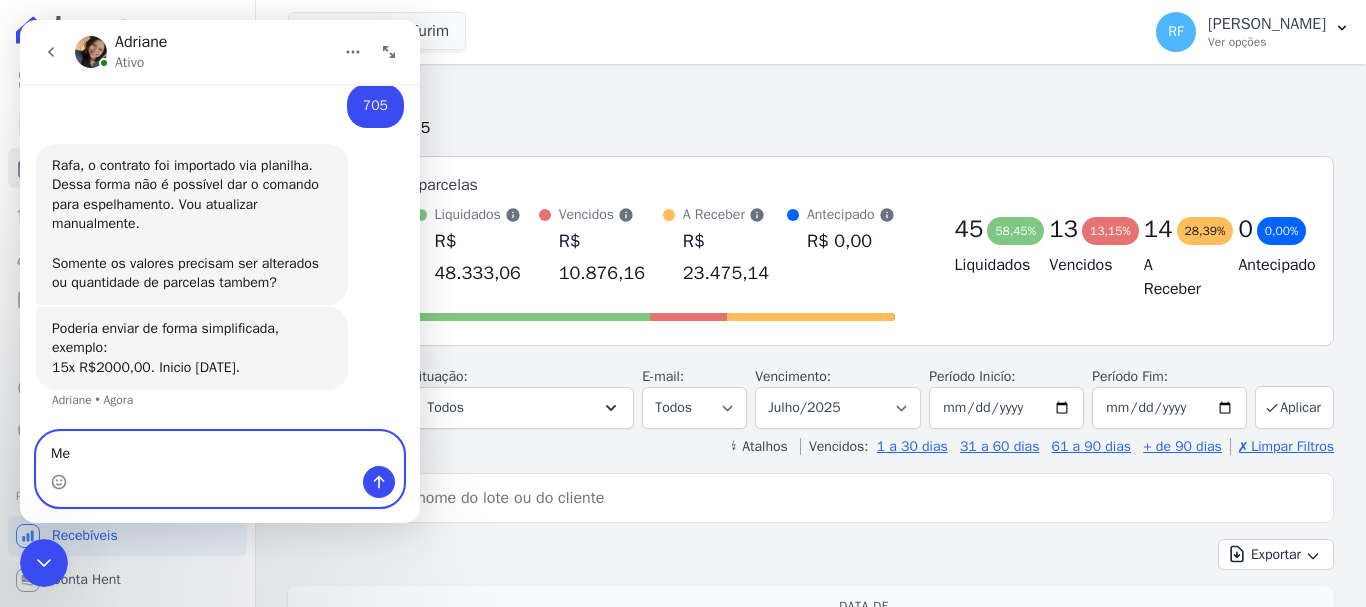 type on "M" 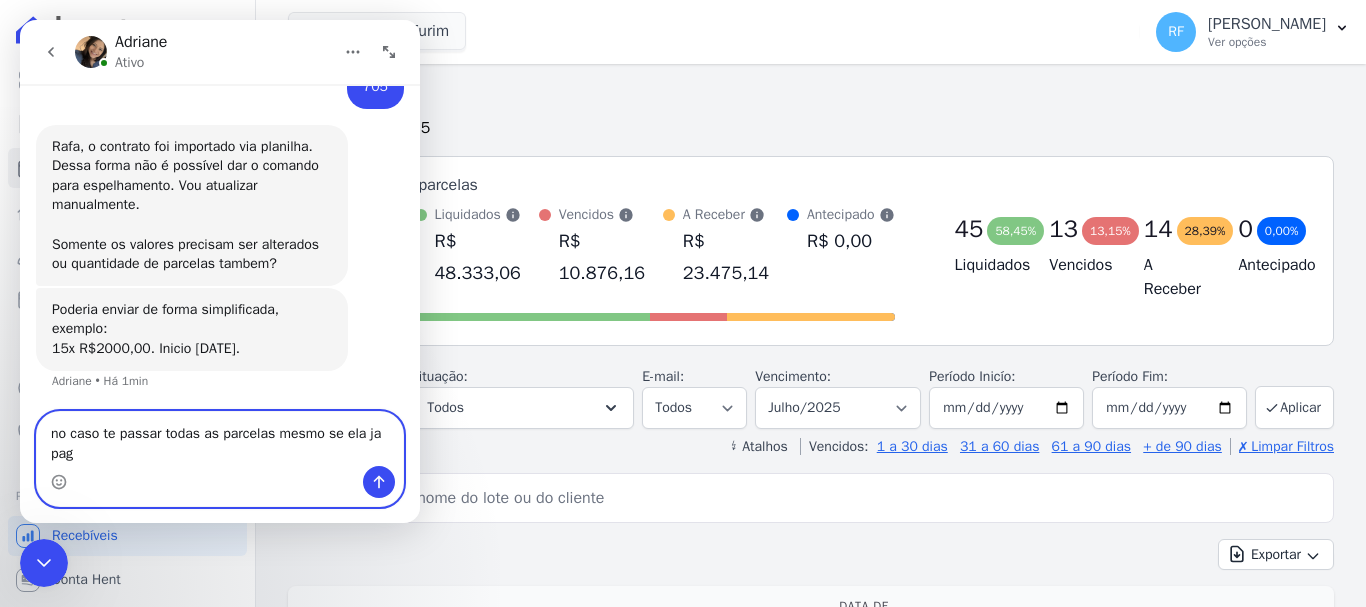 scroll, scrollTop: 4555, scrollLeft: 0, axis: vertical 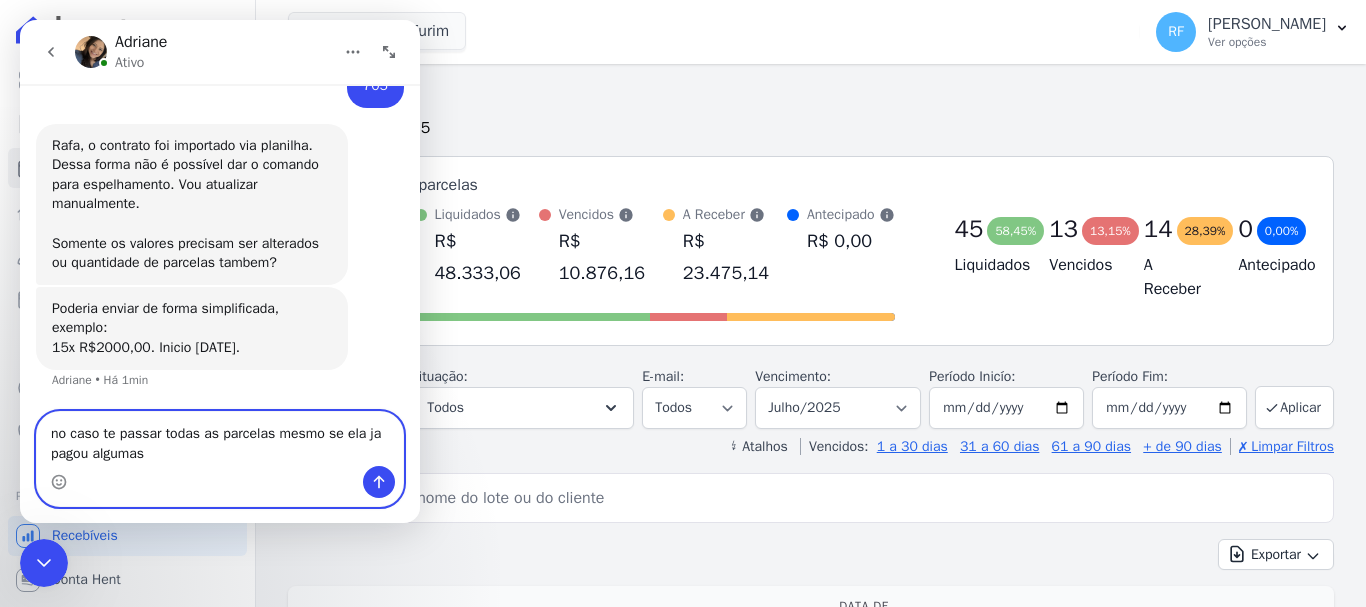 type on "no caso te passar todas as parcelas mesmo se ela ja pagou algumas?" 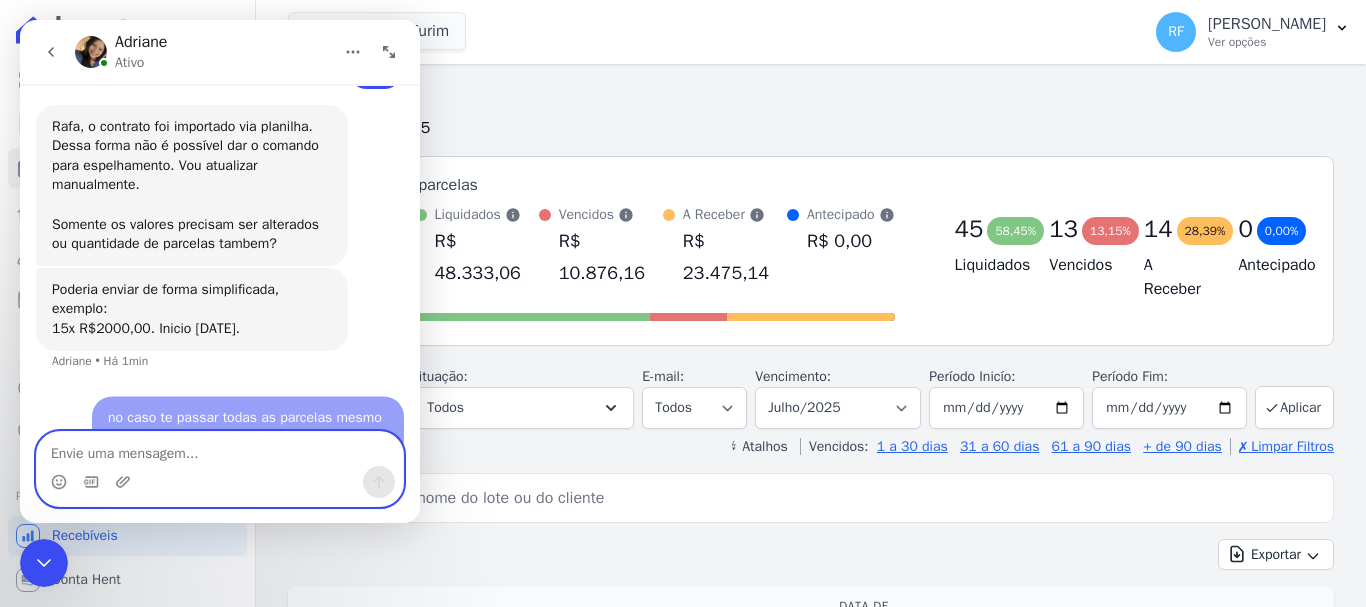 scroll, scrollTop: 4614, scrollLeft: 0, axis: vertical 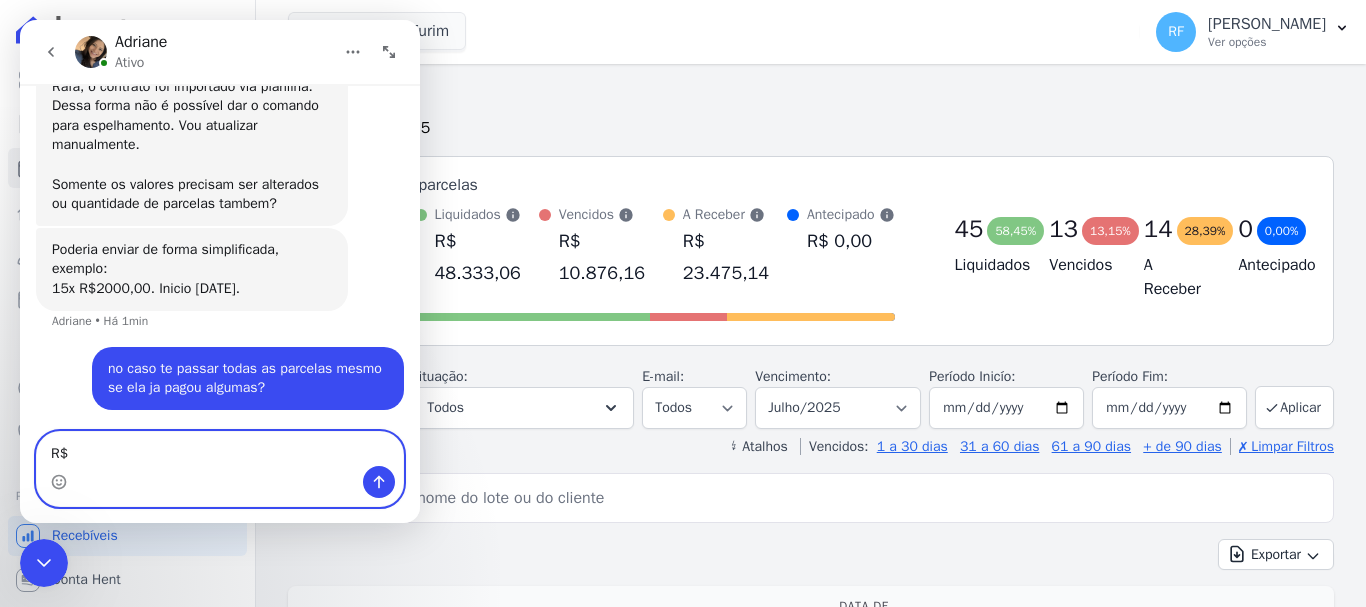 paste on "94.211,23" 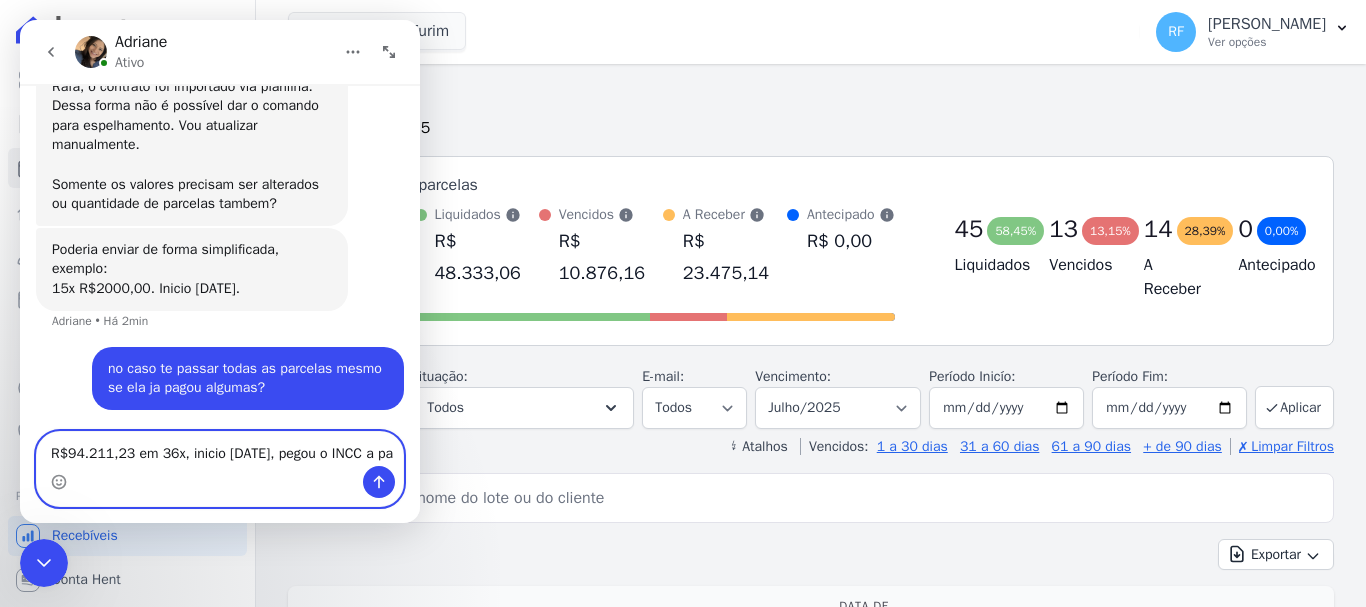 scroll, scrollTop: 4634, scrollLeft: 0, axis: vertical 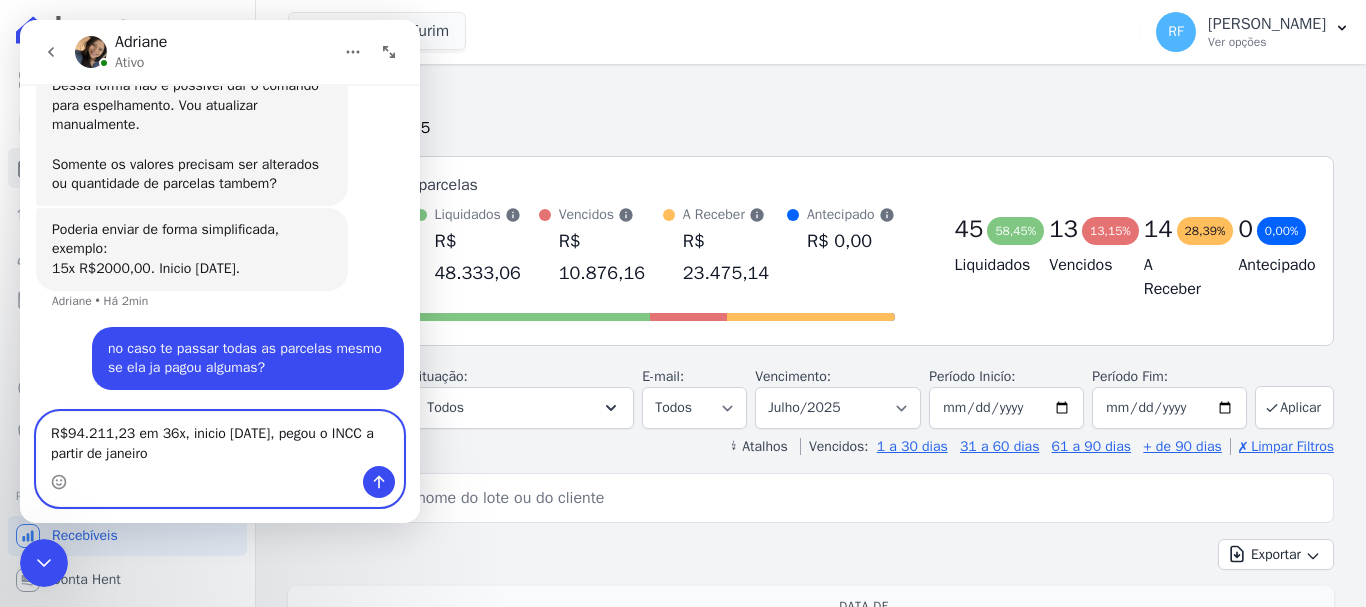 type on "R$94.211,23 em 36x, inicio [DATE], pegou o INCC a partir de janeiro" 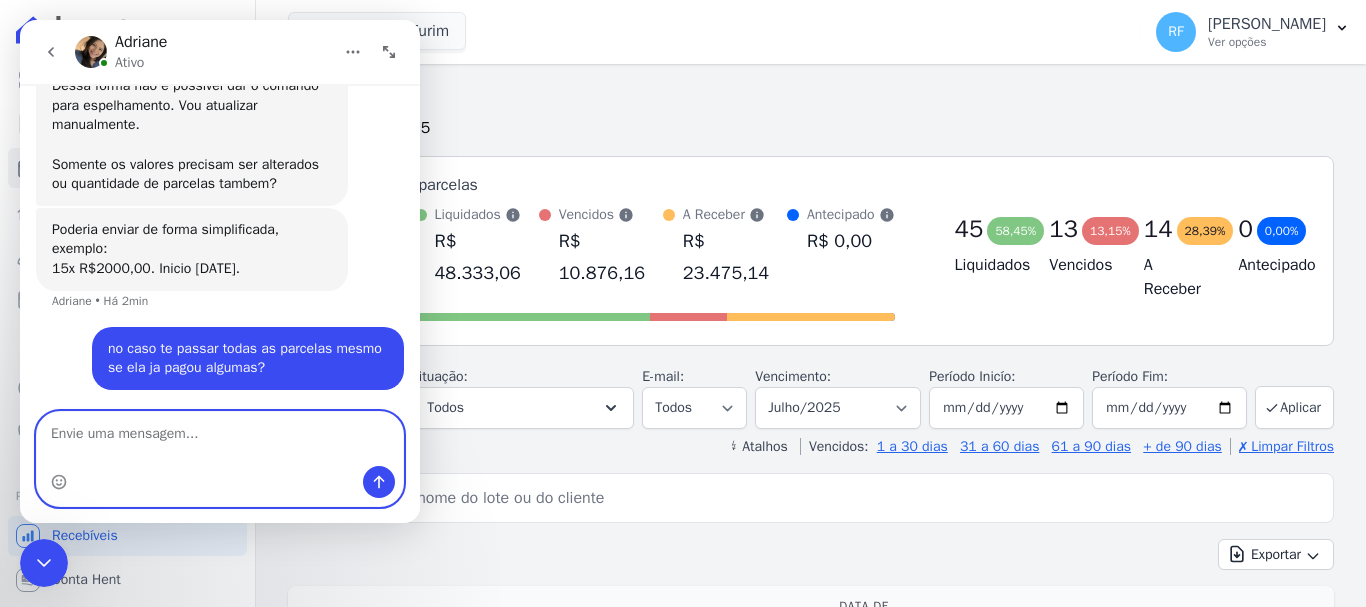 scroll, scrollTop: 4680, scrollLeft: 0, axis: vertical 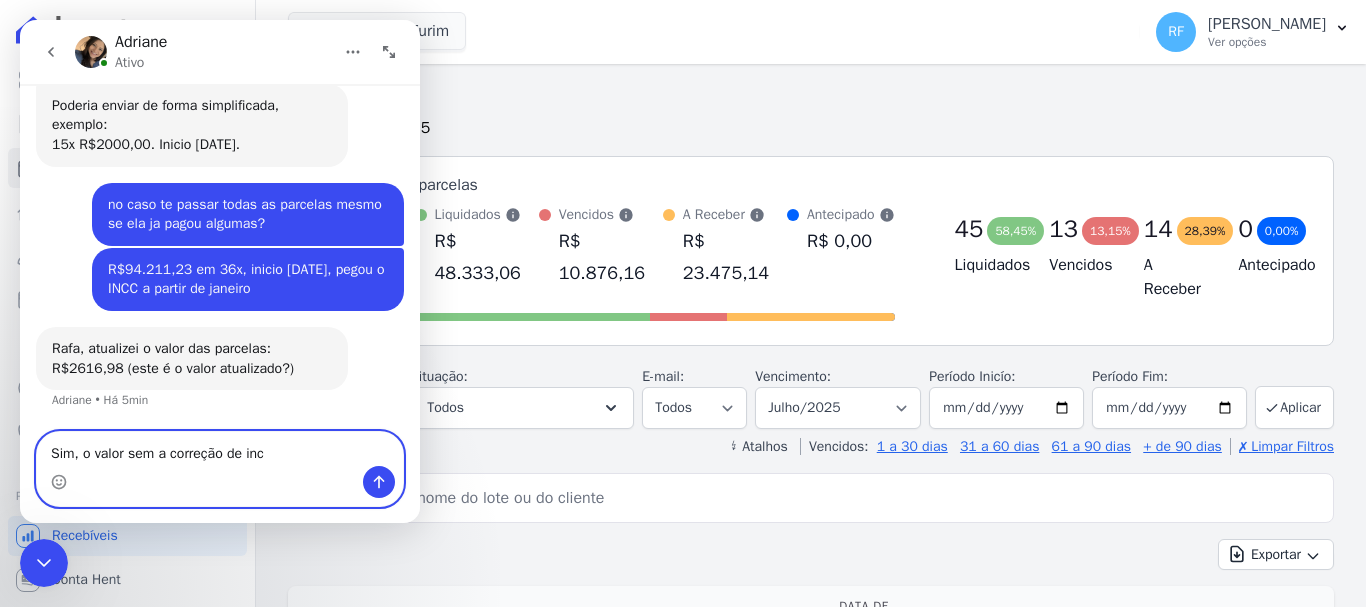 type on "Sim, o valor sem a correção de incc" 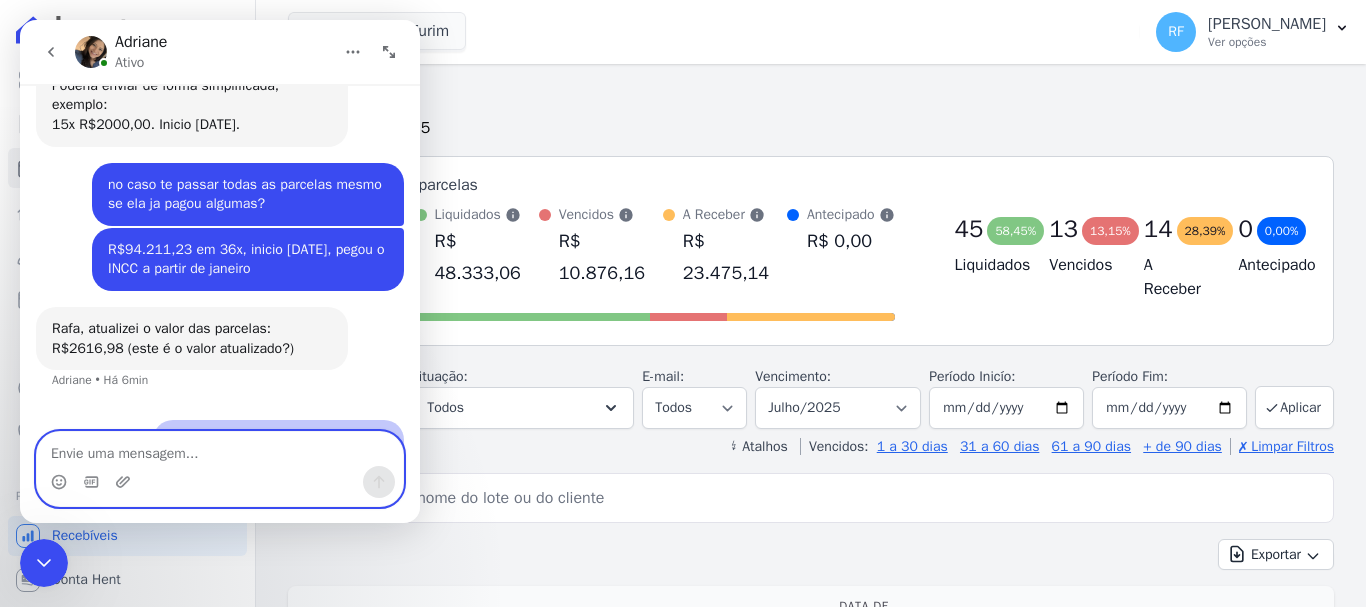 scroll, scrollTop: 4818, scrollLeft: 0, axis: vertical 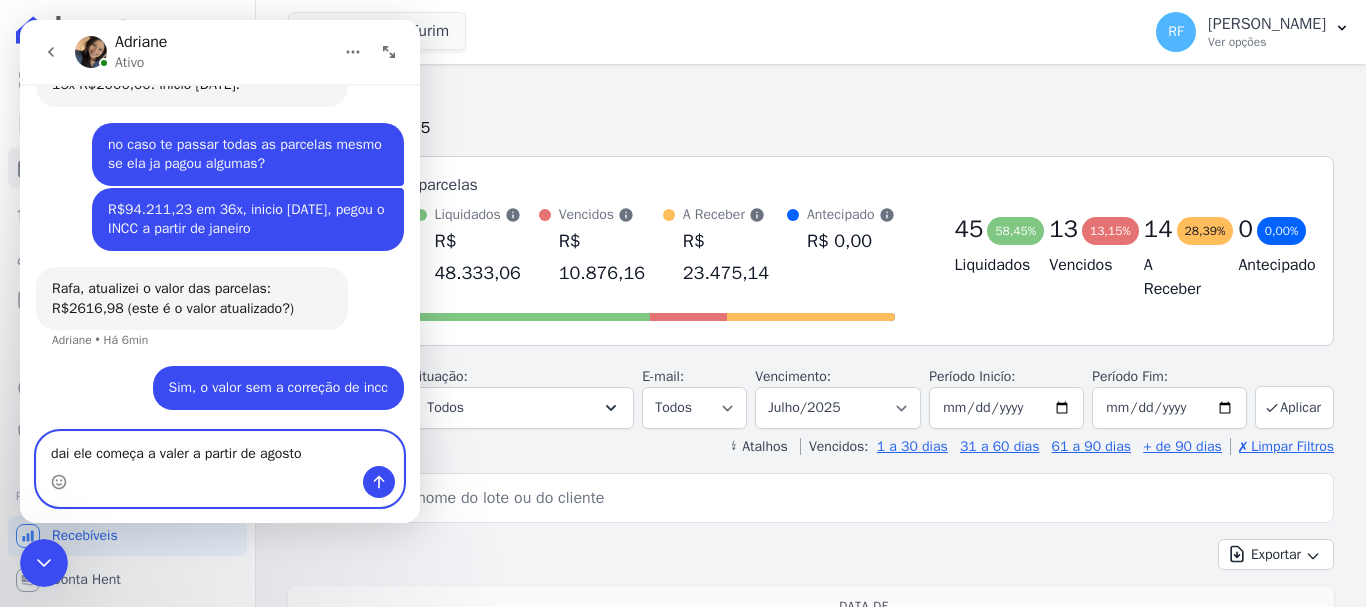 type on "dai ele começa a valer a partir de agosto?" 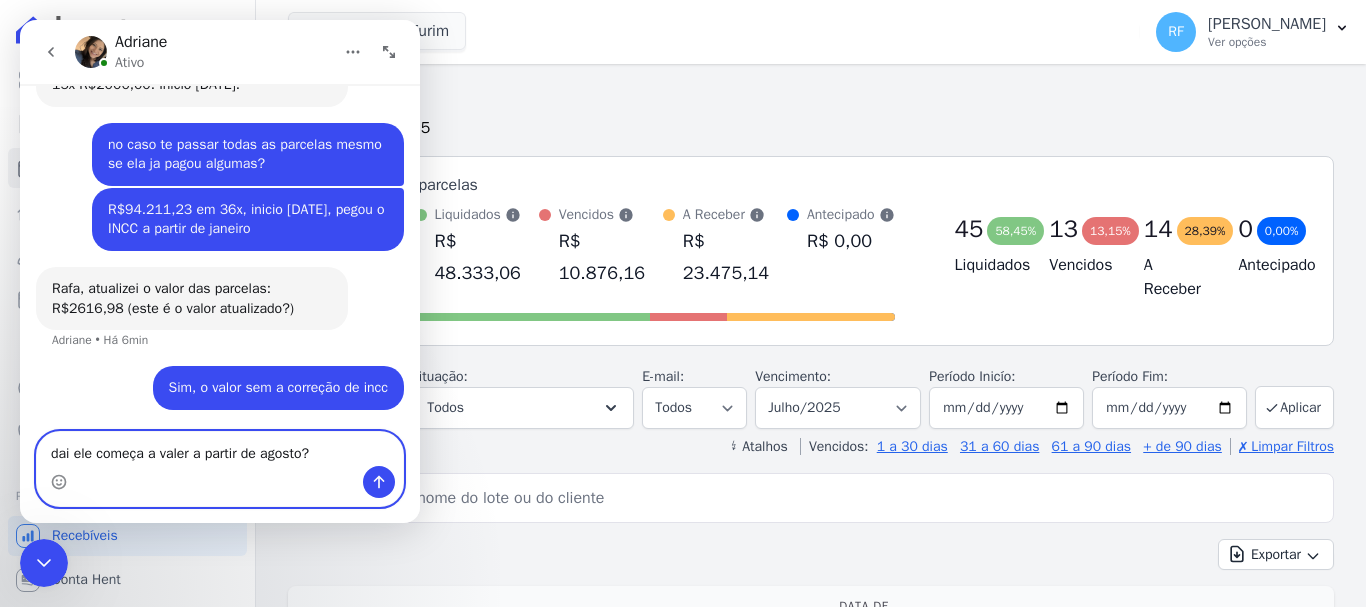 type 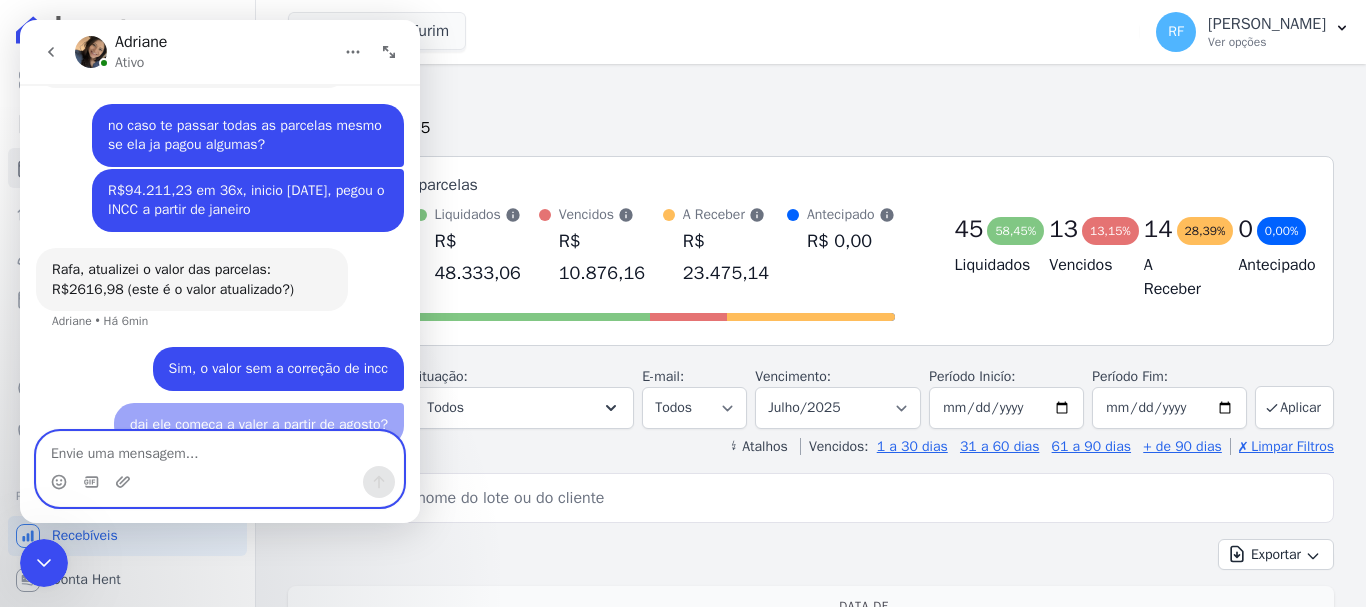scroll, scrollTop: 4864, scrollLeft: 0, axis: vertical 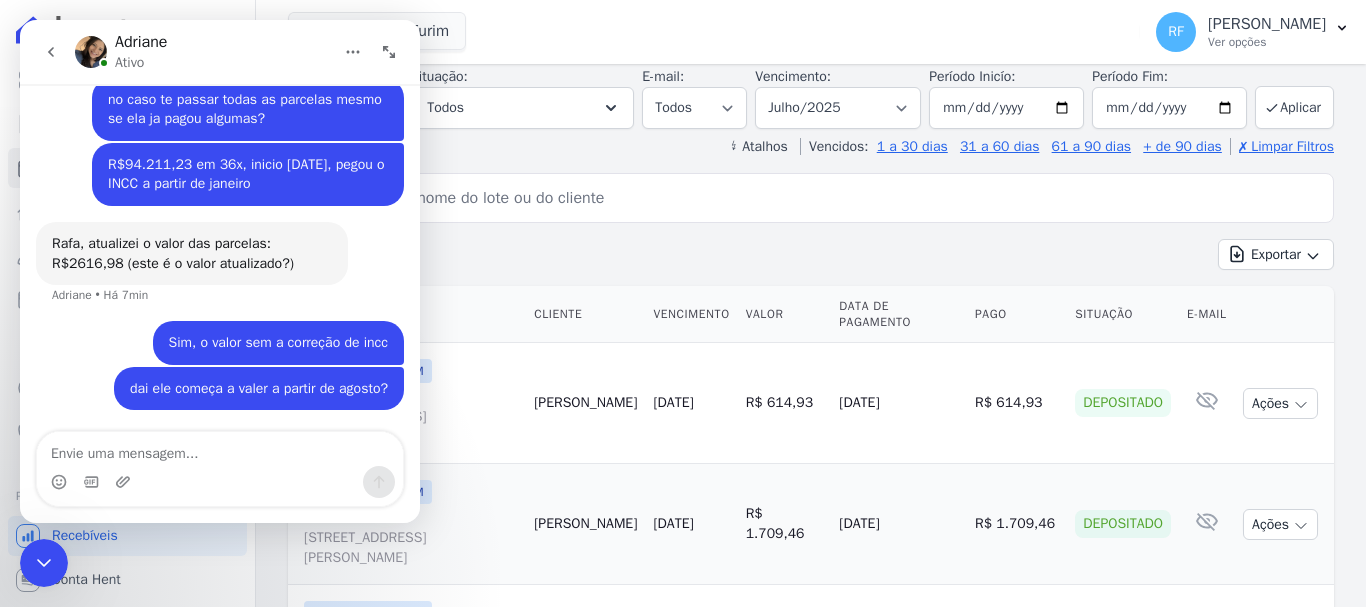click at bounding box center [44, 563] 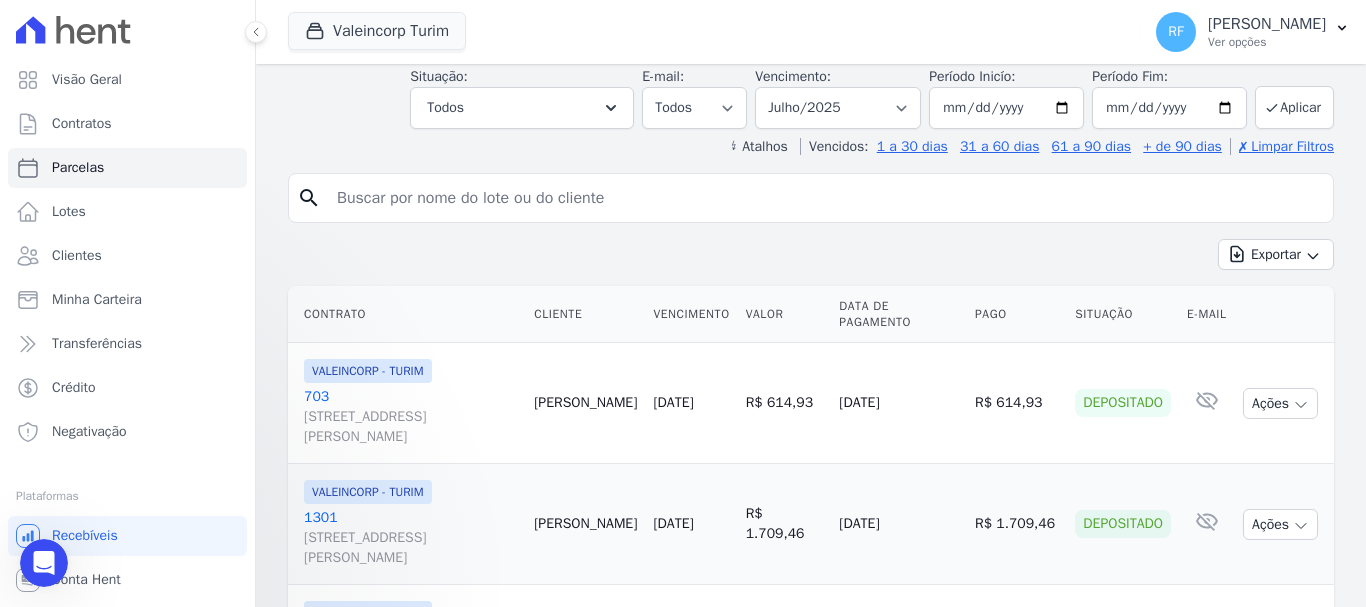 scroll, scrollTop: 0, scrollLeft: 0, axis: both 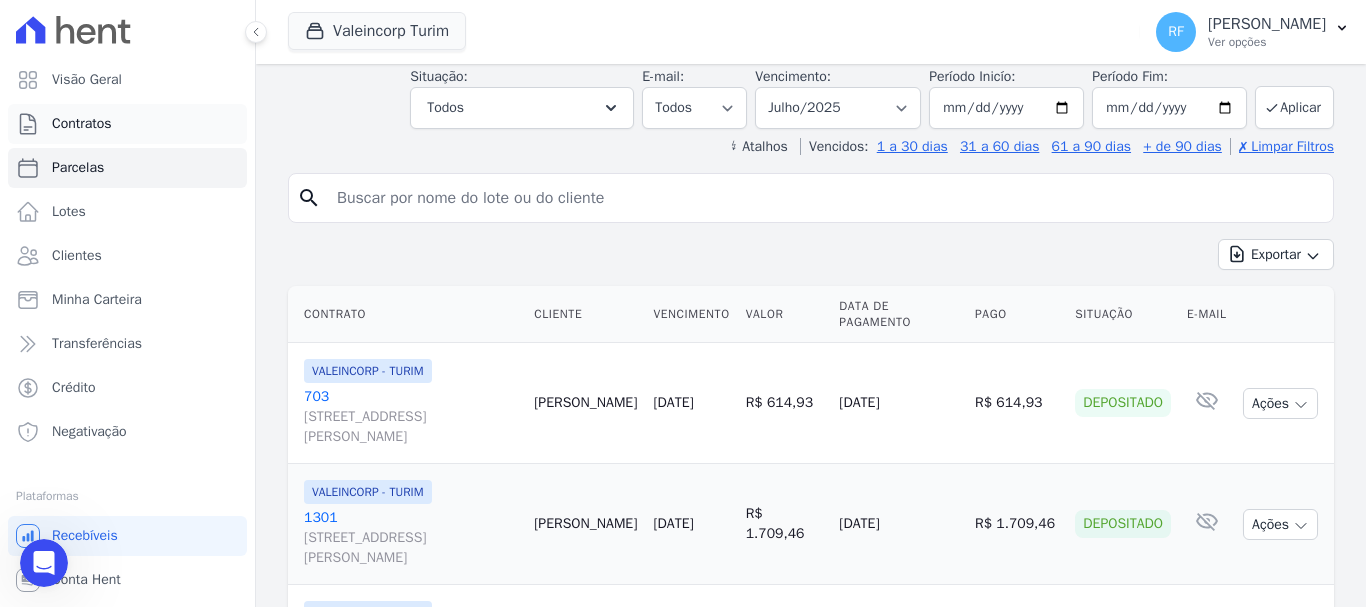 click on "Contratos" at bounding box center [127, 124] 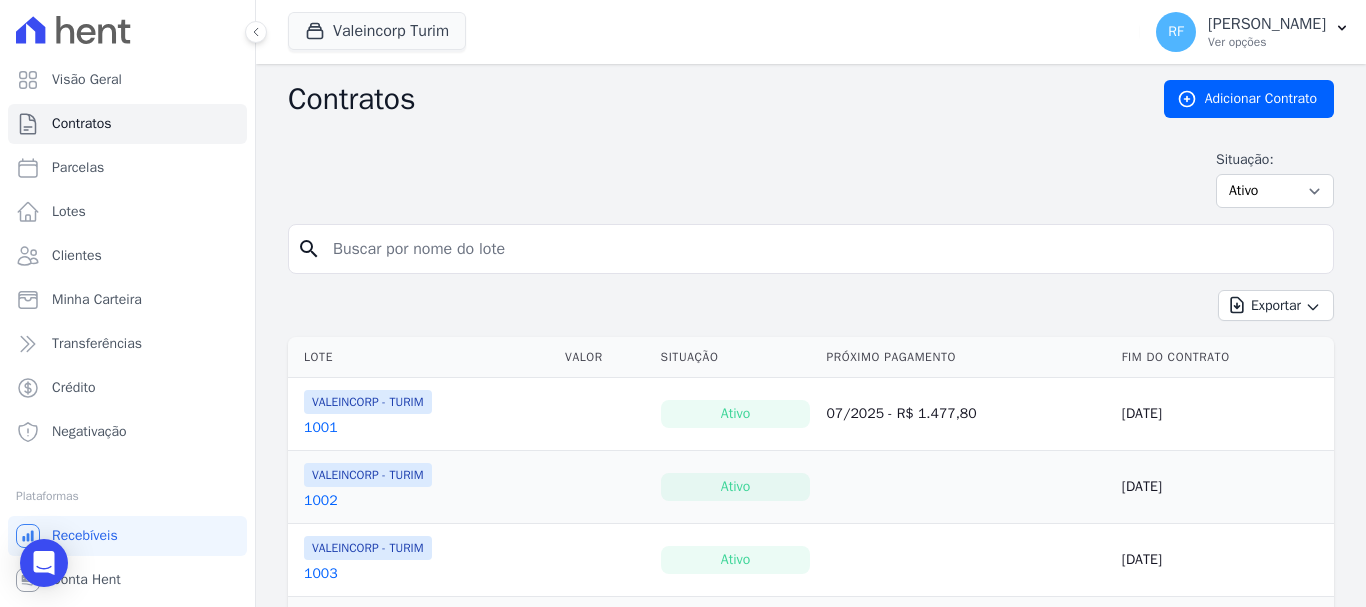 click at bounding box center [823, 249] 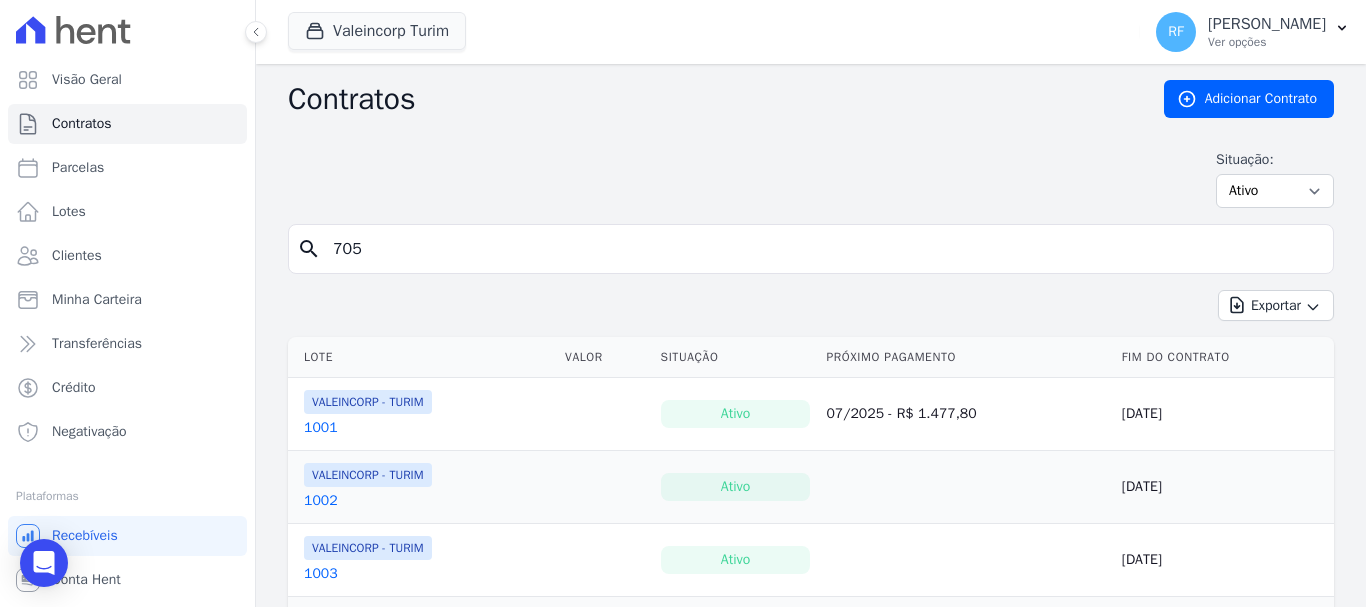 type on "705" 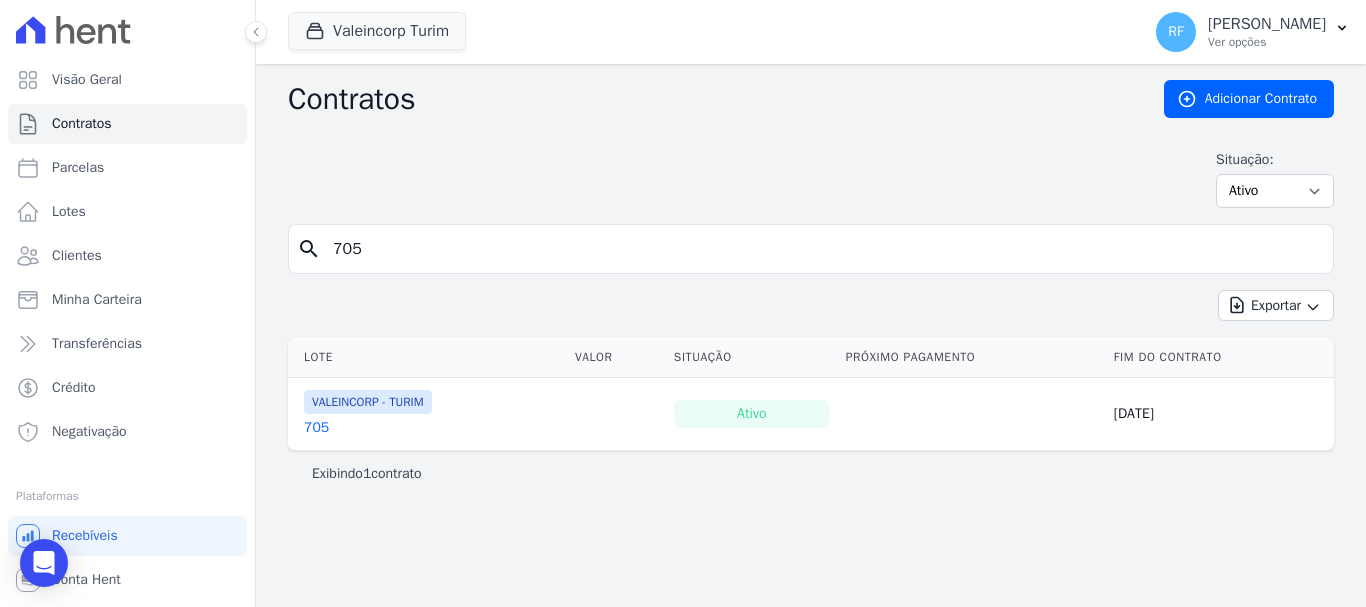 click on "705" at bounding box center (368, 428) 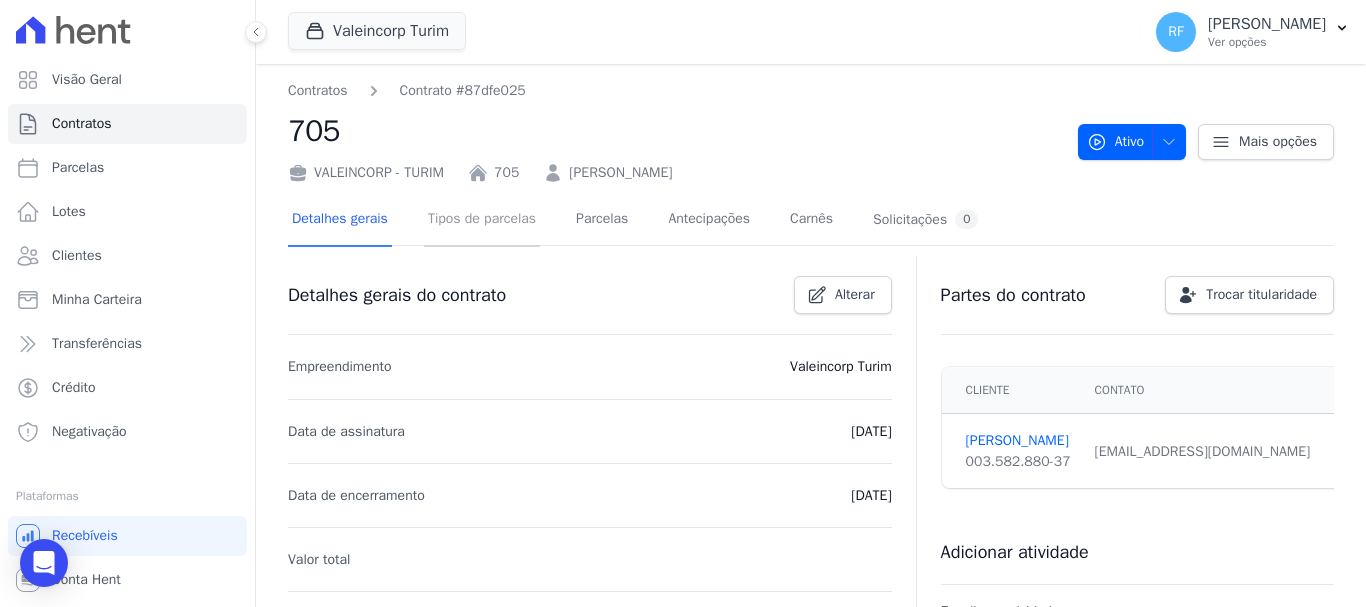 click on "Tipos de parcelas" at bounding box center [482, 220] 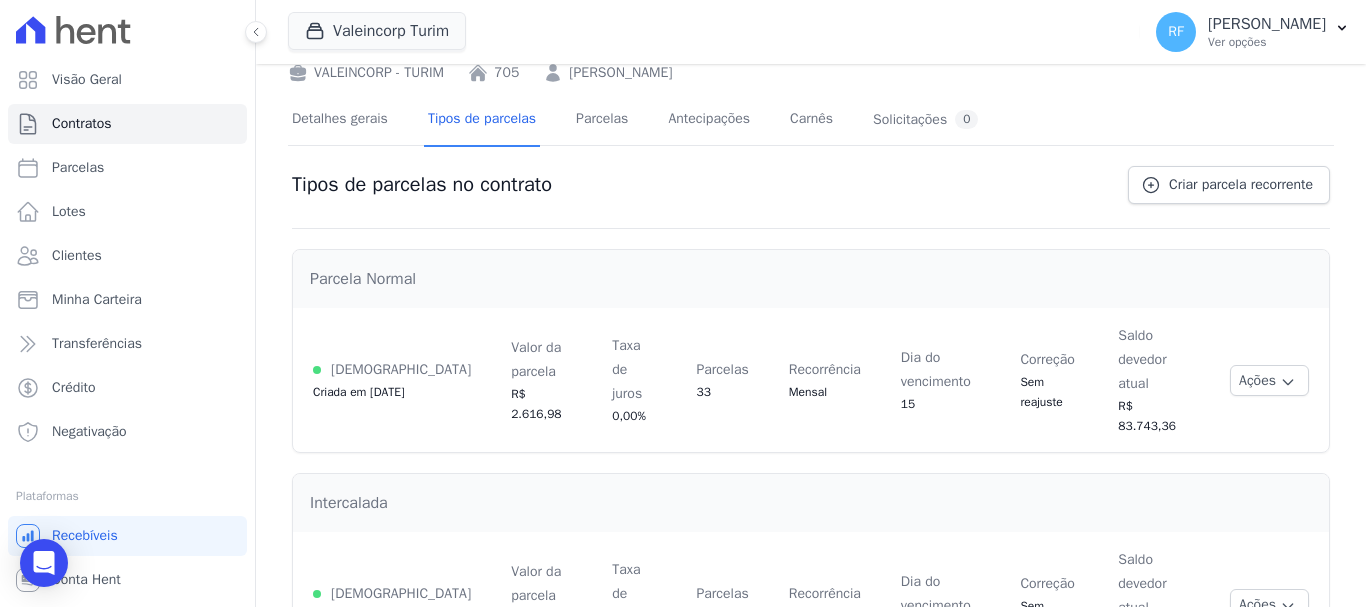 scroll, scrollTop: 114, scrollLeft: 0, axis: vertical 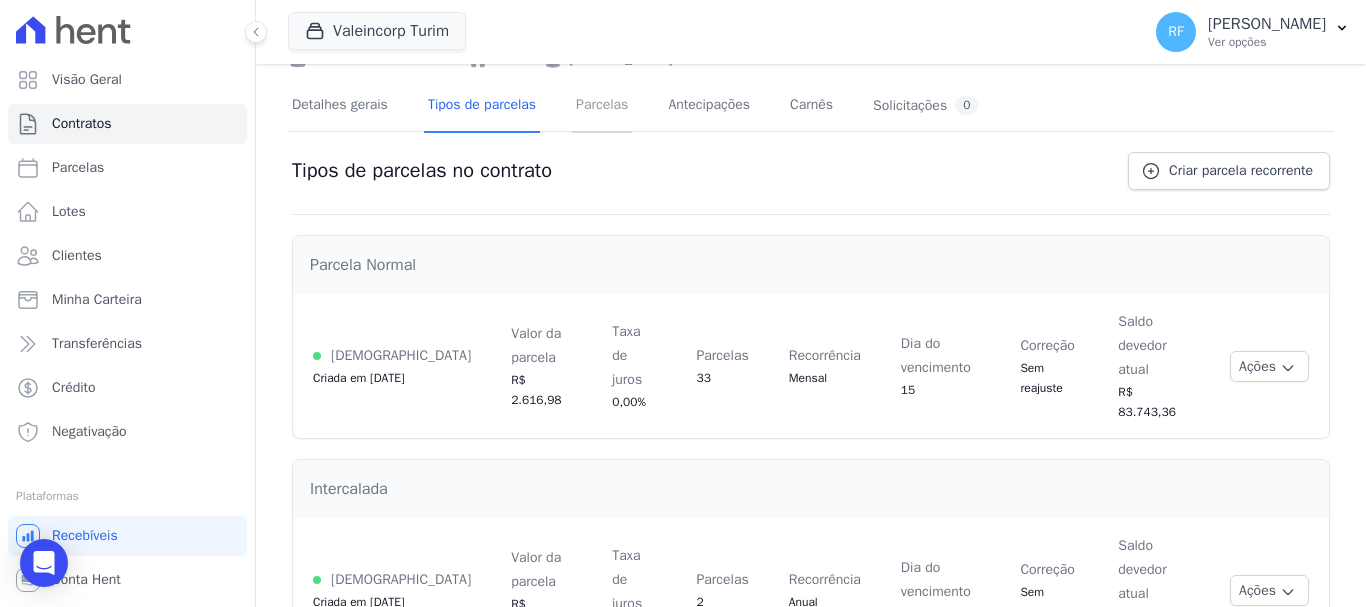 click on "Parcelas" at bounding box center (602, 106) 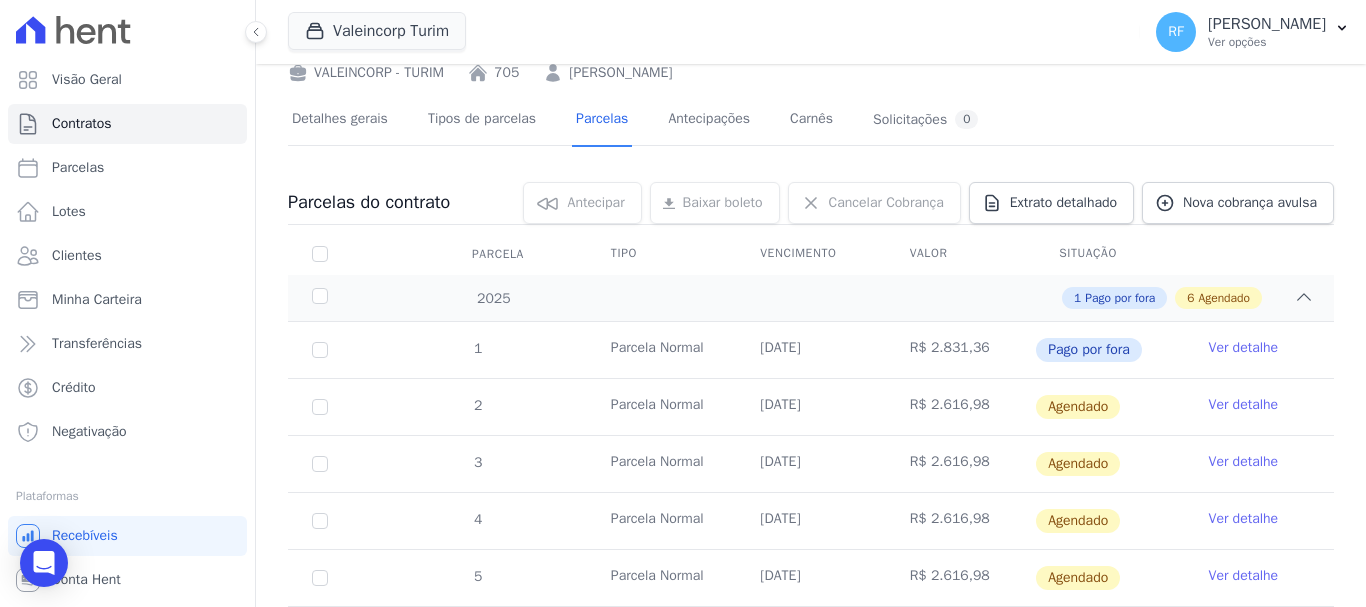 scroll, scrollTop: 300, scrollLeft: 0, axis: vertical 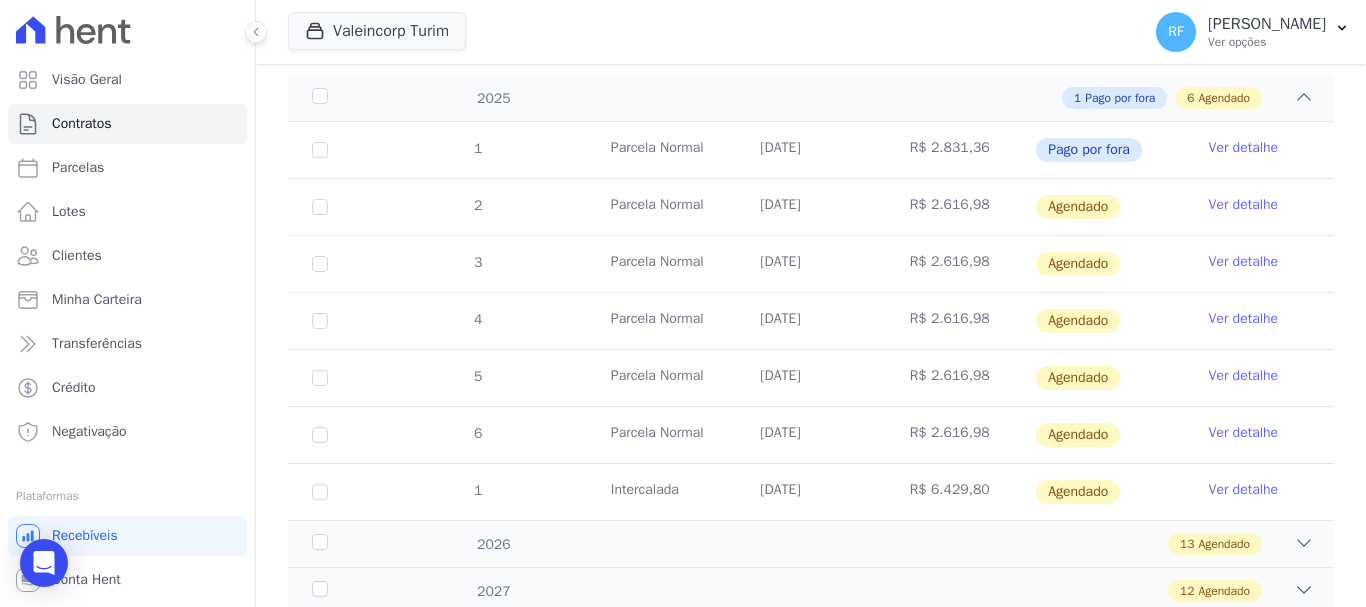 click on "Ver detalhe" at bounding box center (1244, 205) 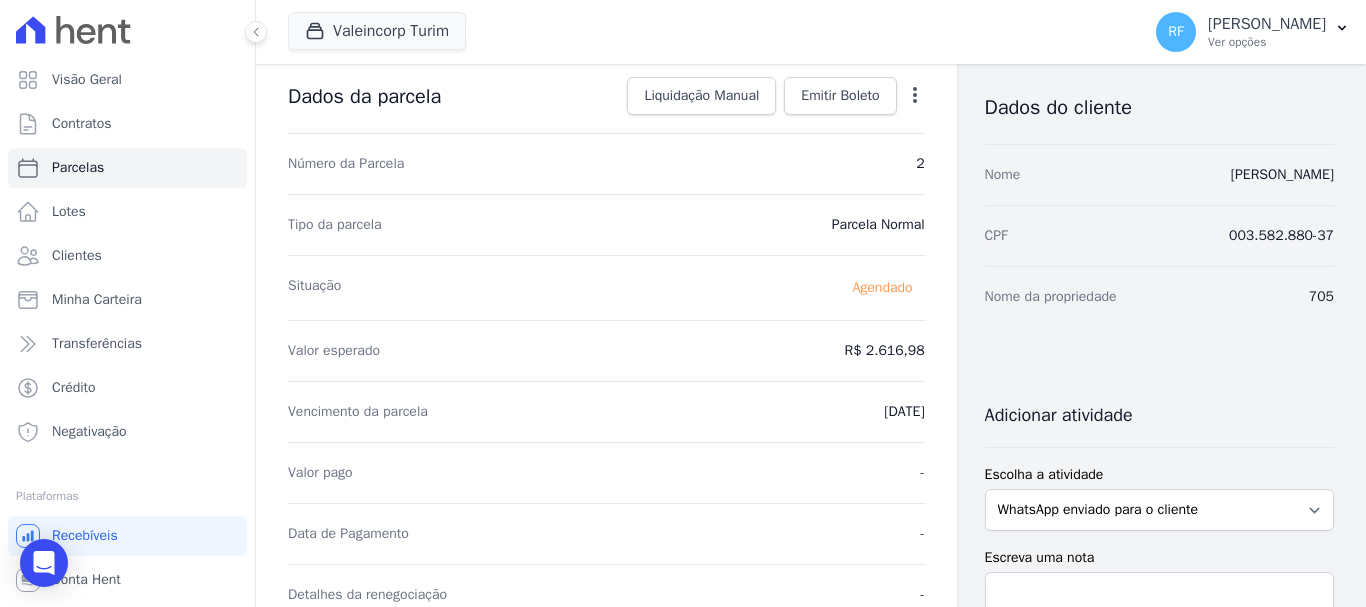 scroll, scrollTop: 0, scrollLeft: 0, axis: both 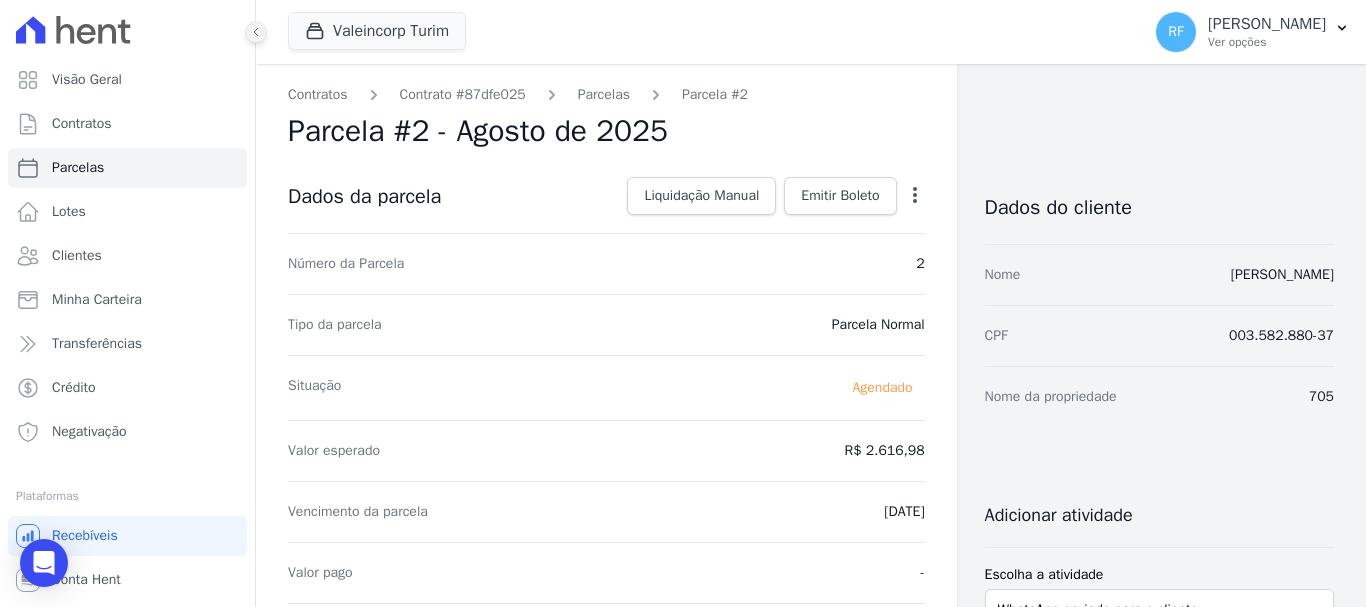 click 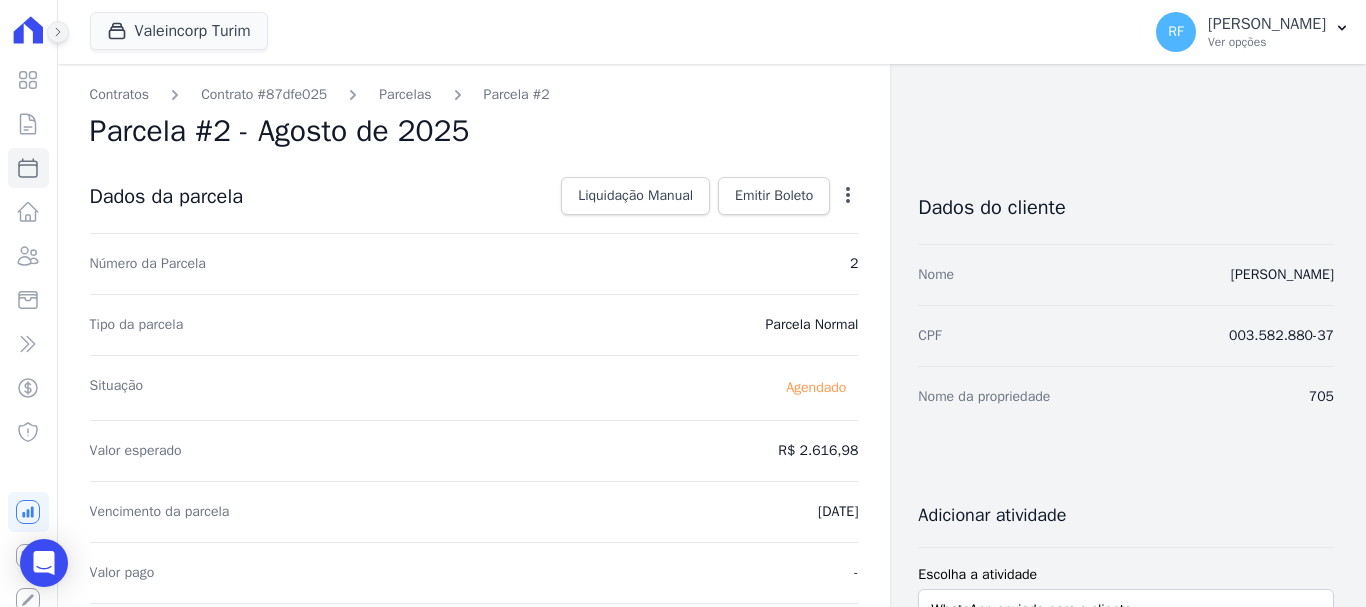 click at bounding box center [58, 32] 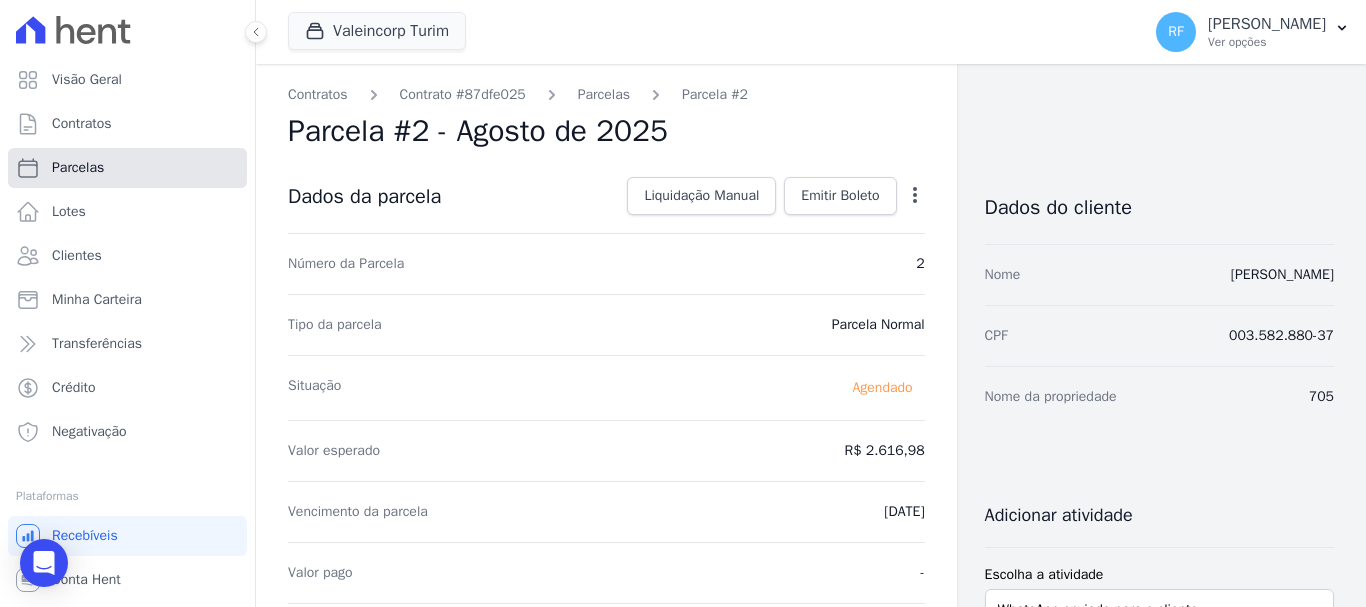 click on "Parcelas" at bounding box center [78, 168] 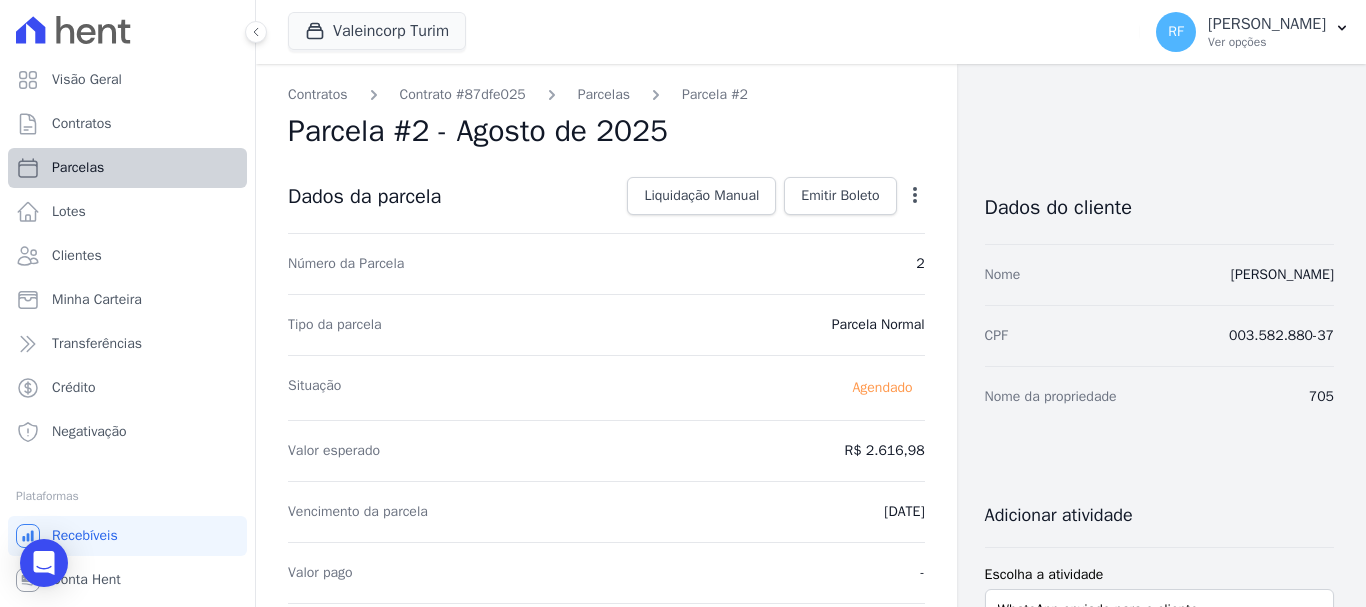 select 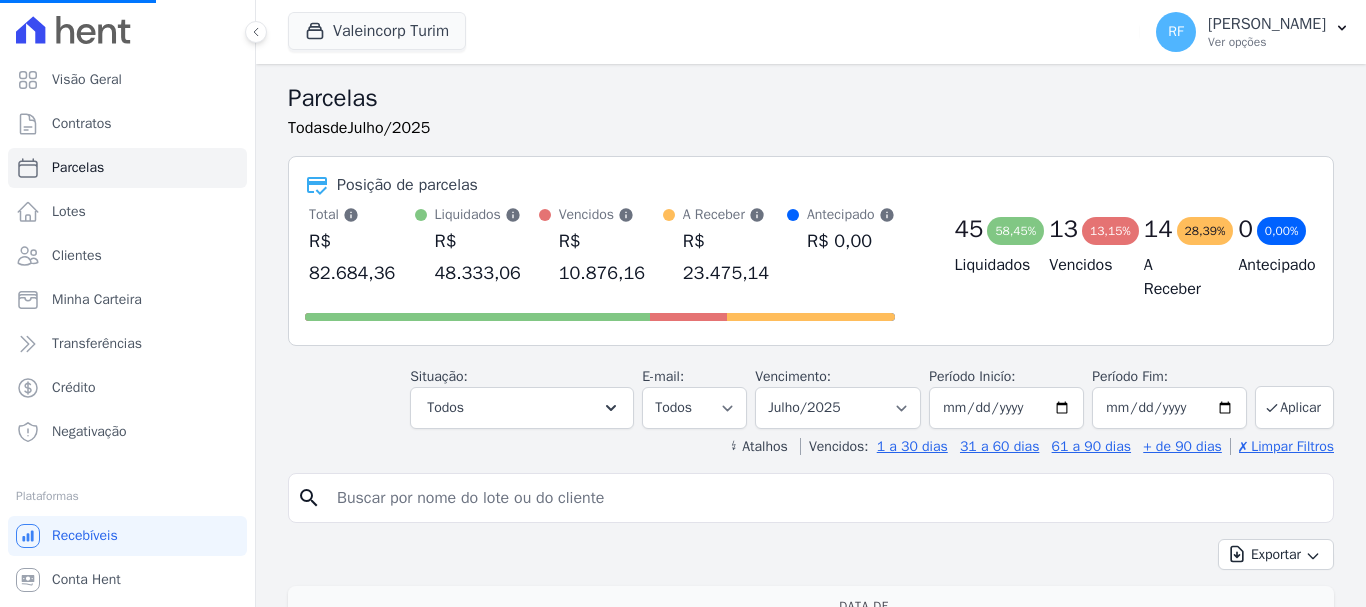 select 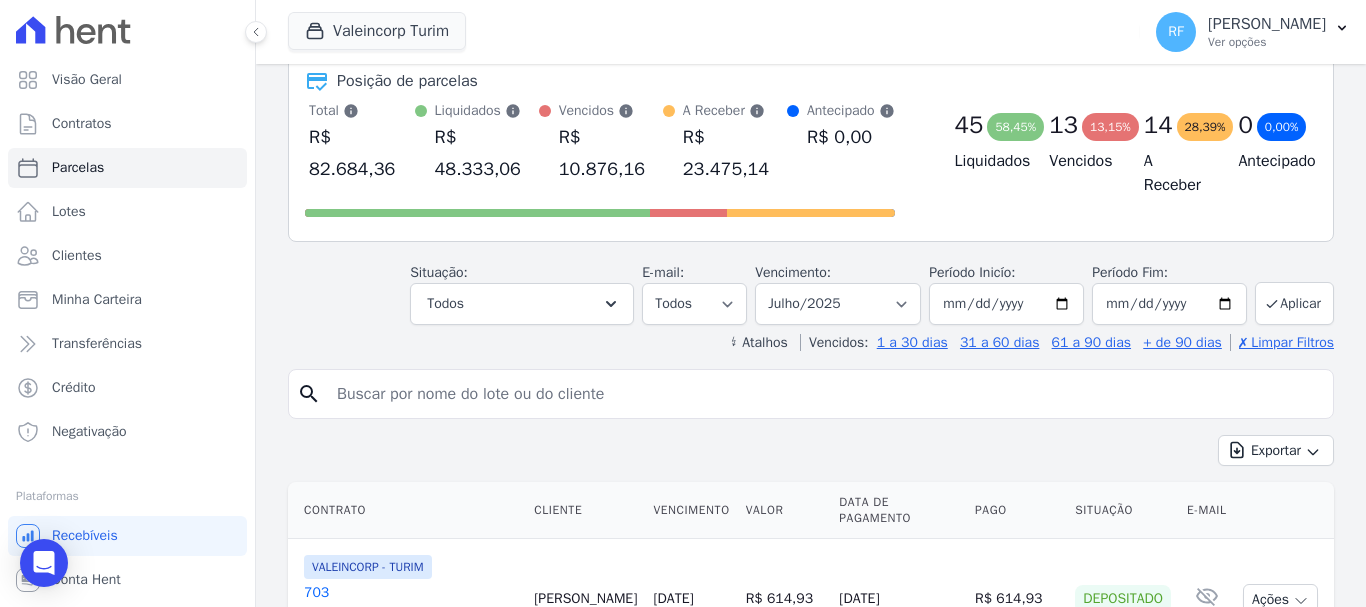 scroll, scrollTop: 0, scrollLeft: 0, axis: both 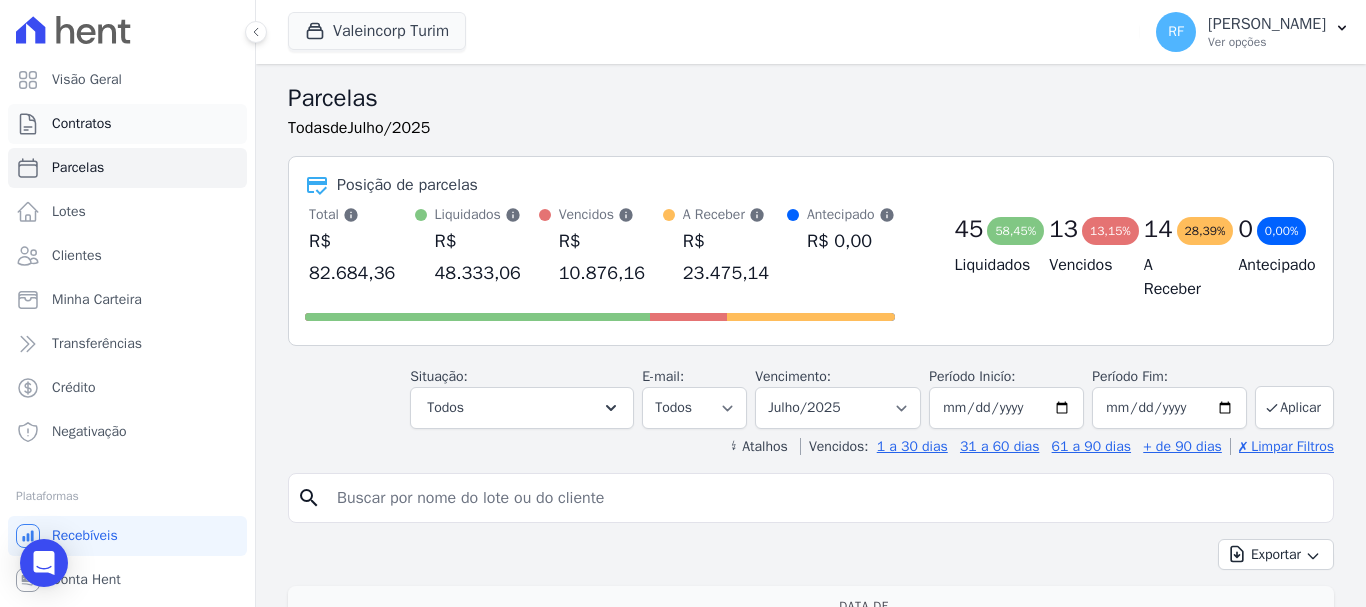 click on "Contratos" at bounding box center (127, 124) 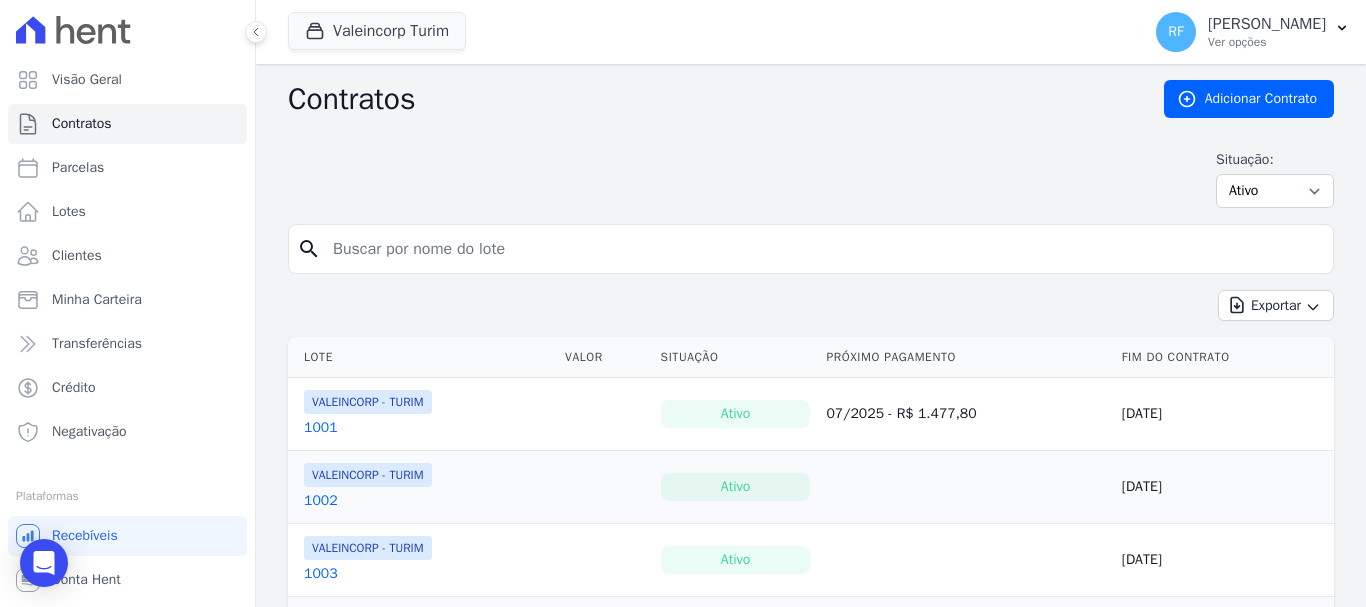 click at bounding box center [823, 249] 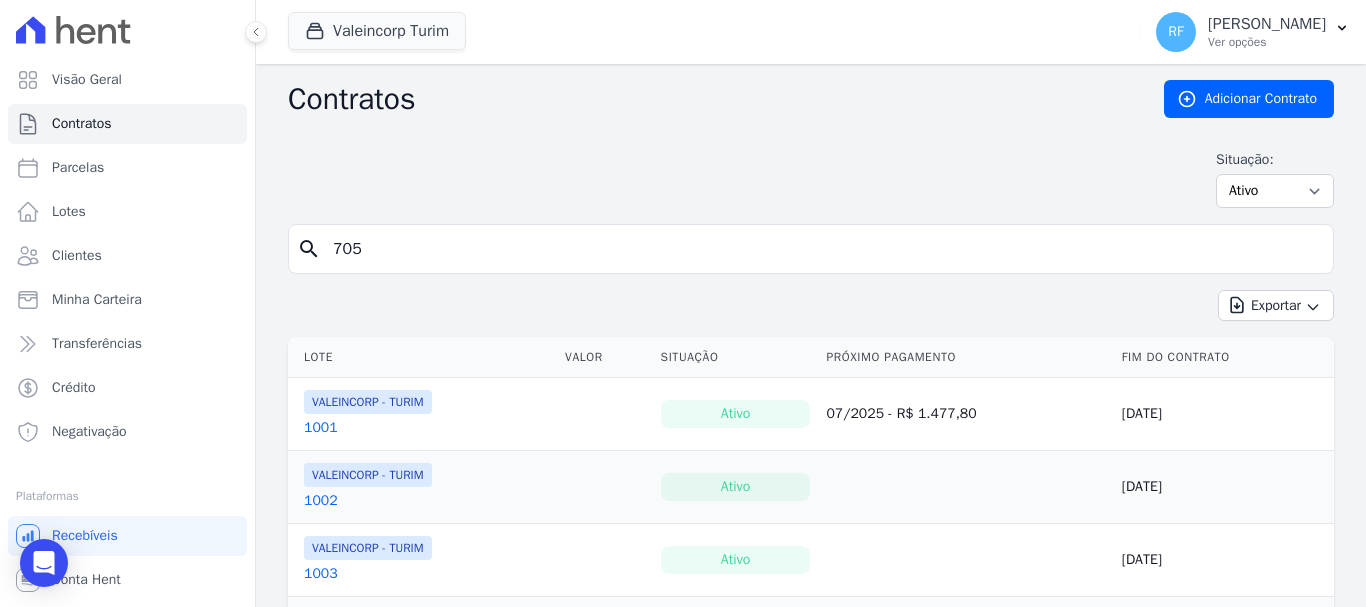 type on "705" 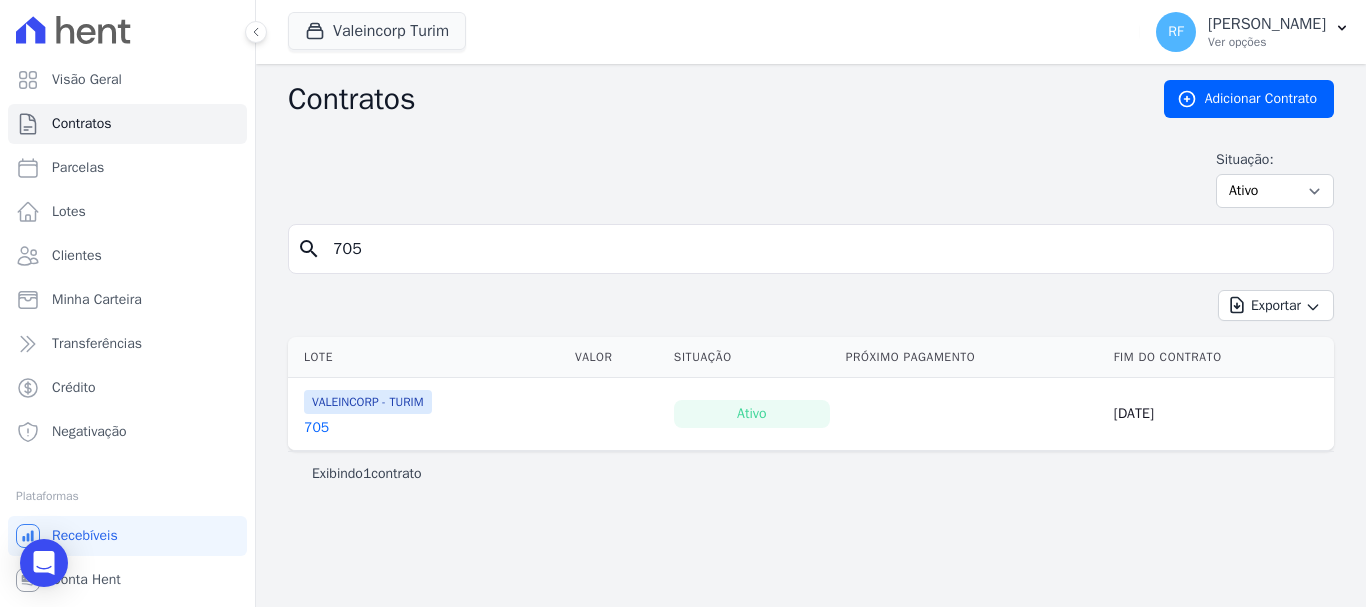 click on "705" at bounding box center [316, 428] 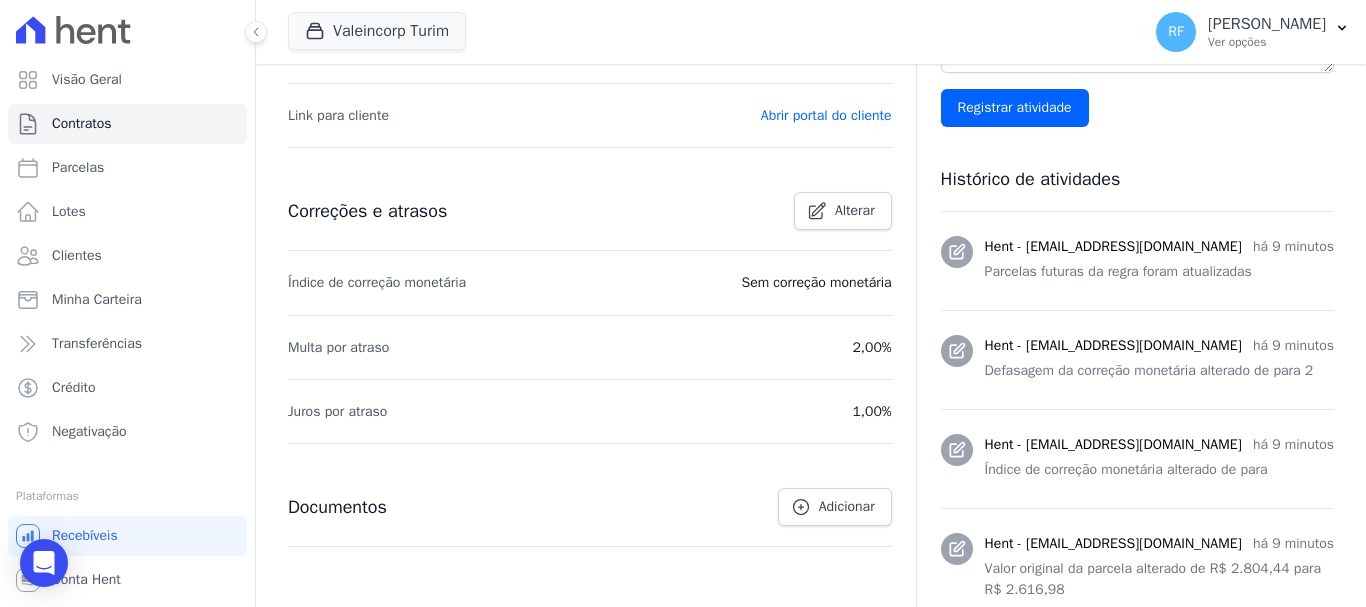 scroll, scrollTop: 800, scrollLeft: 0, axis: vertical 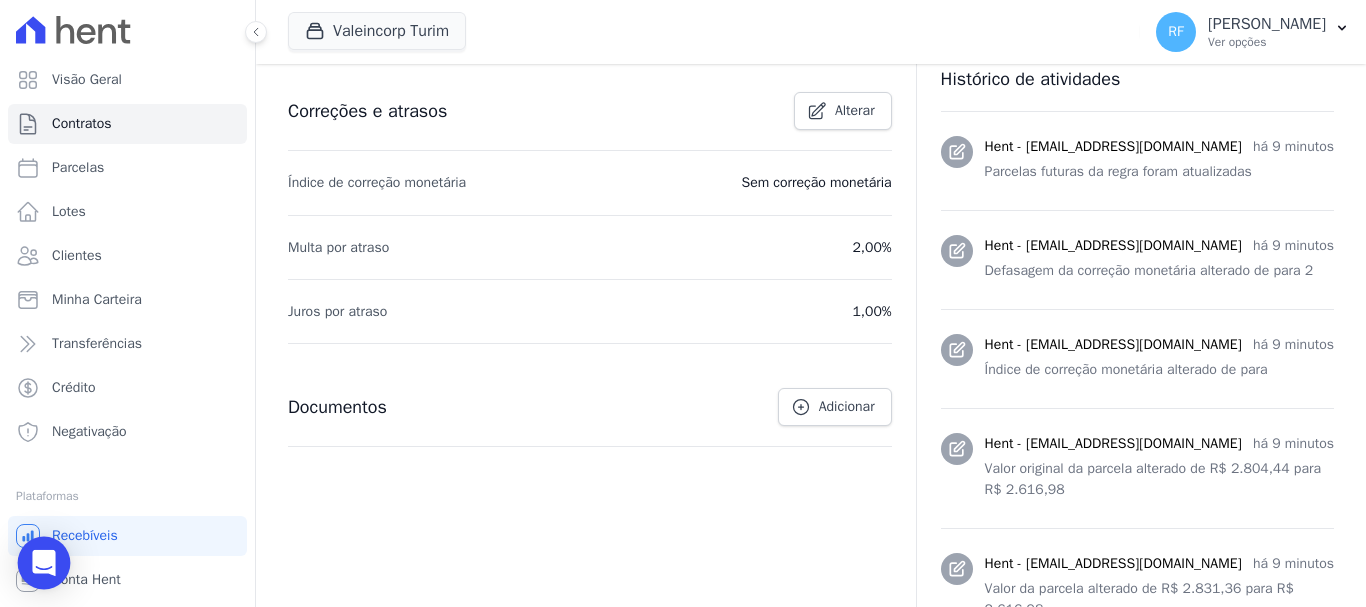 click at bounding box center (44, 563) 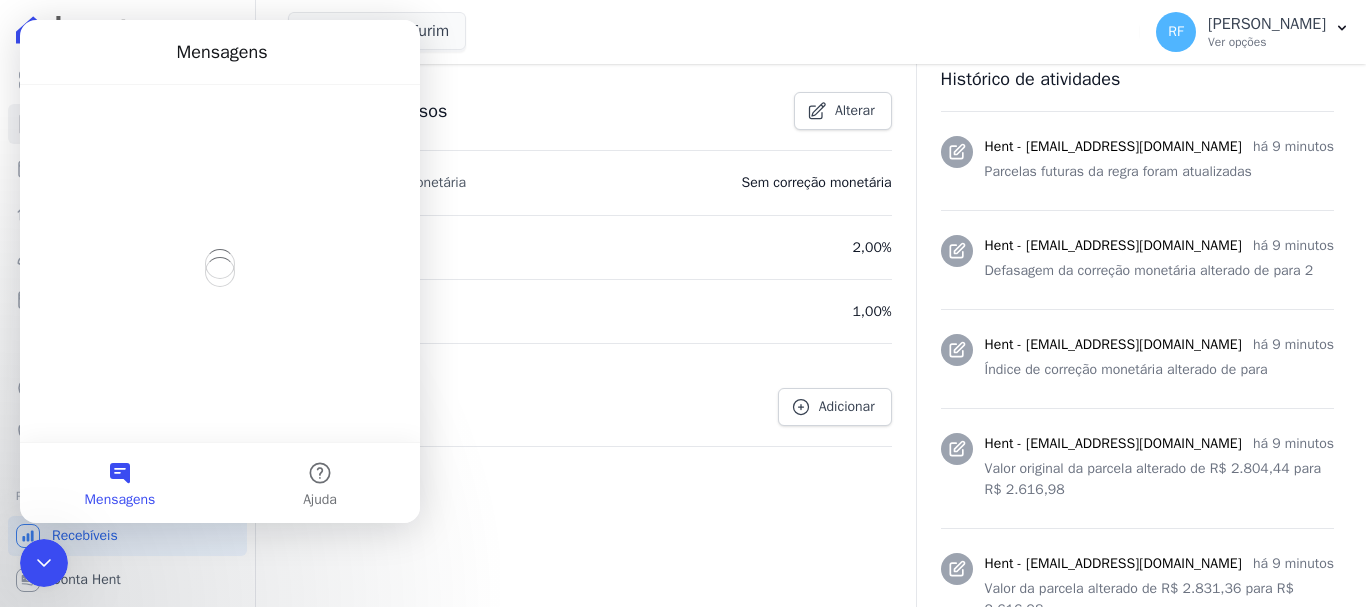 scroll, scrollTop: 0, scrollLeft: 0, axis: both 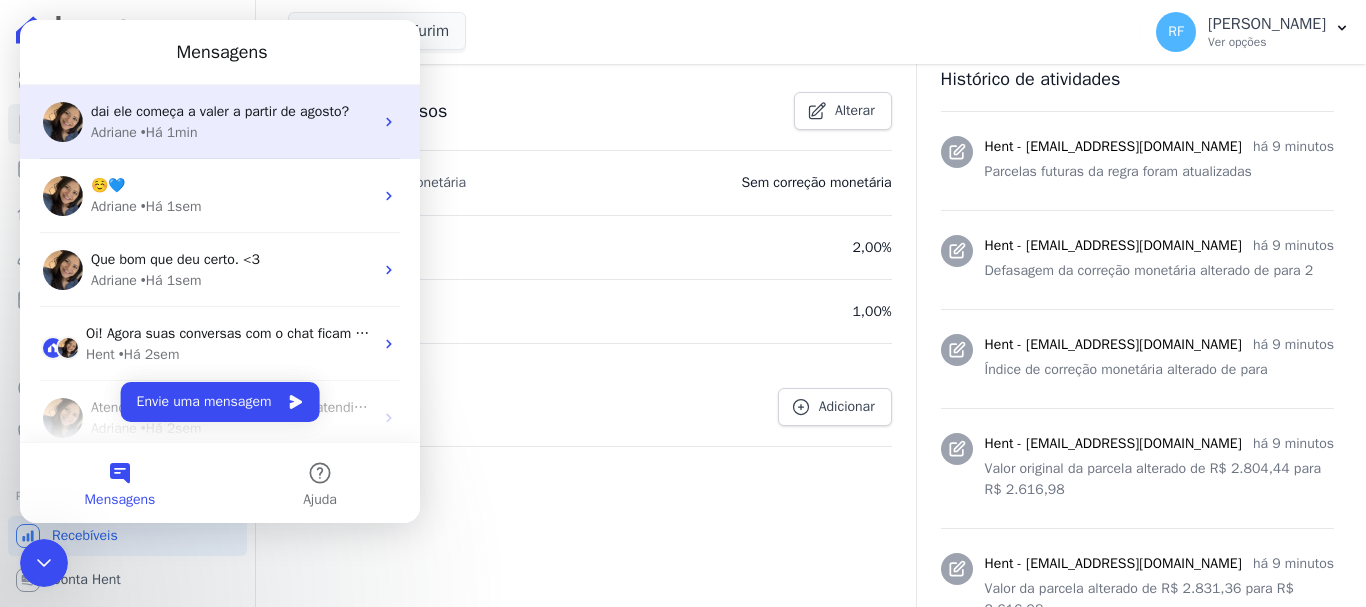 click on "•  Há 1min" at bounding box center [169, 132] 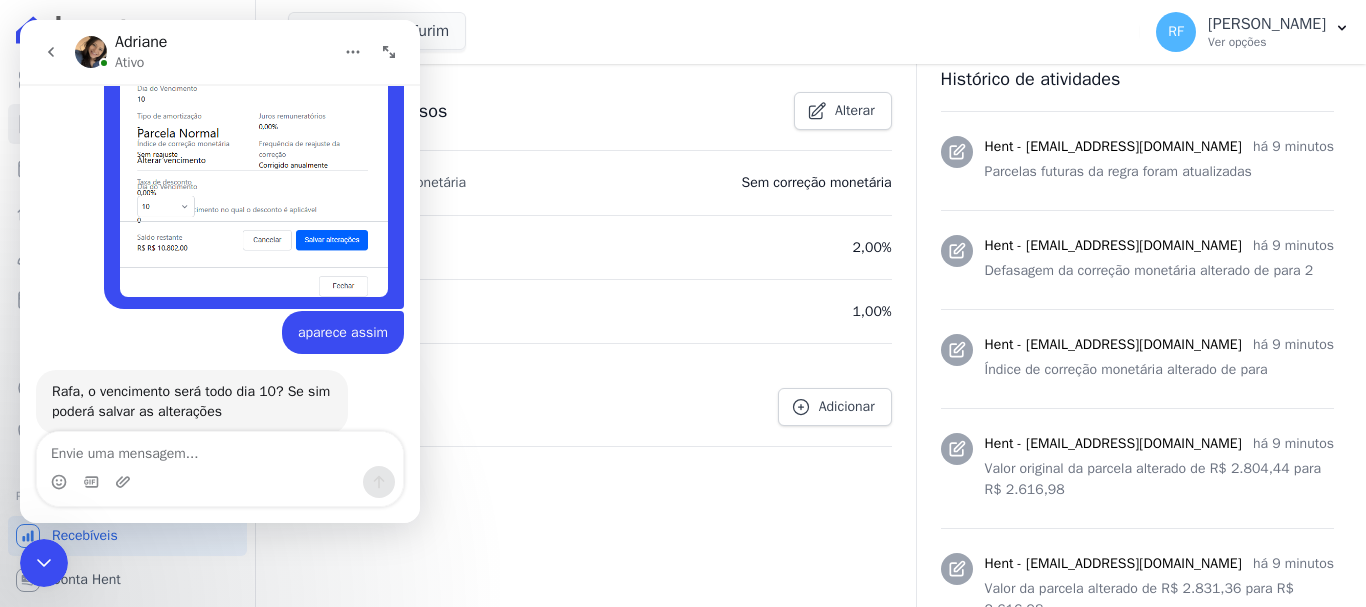 scroll, scrollTop: 4864, scrollLeft: 0, axis: vertical 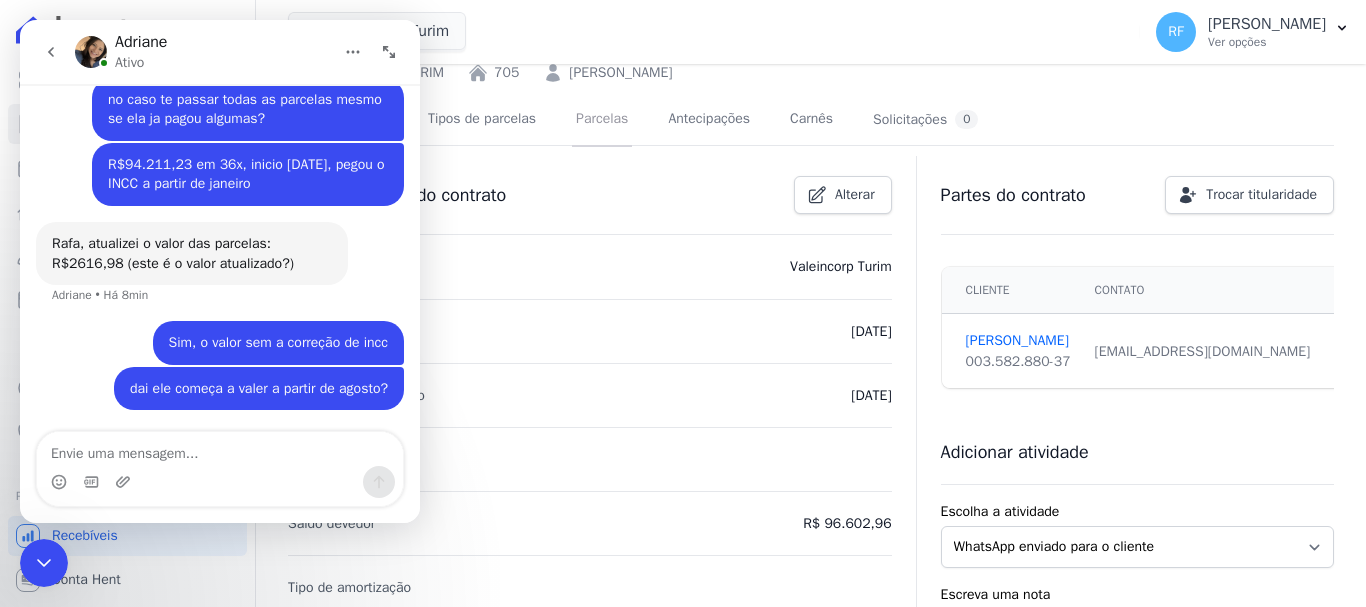 click on "Parcelas" at bounding box center (602, 120) 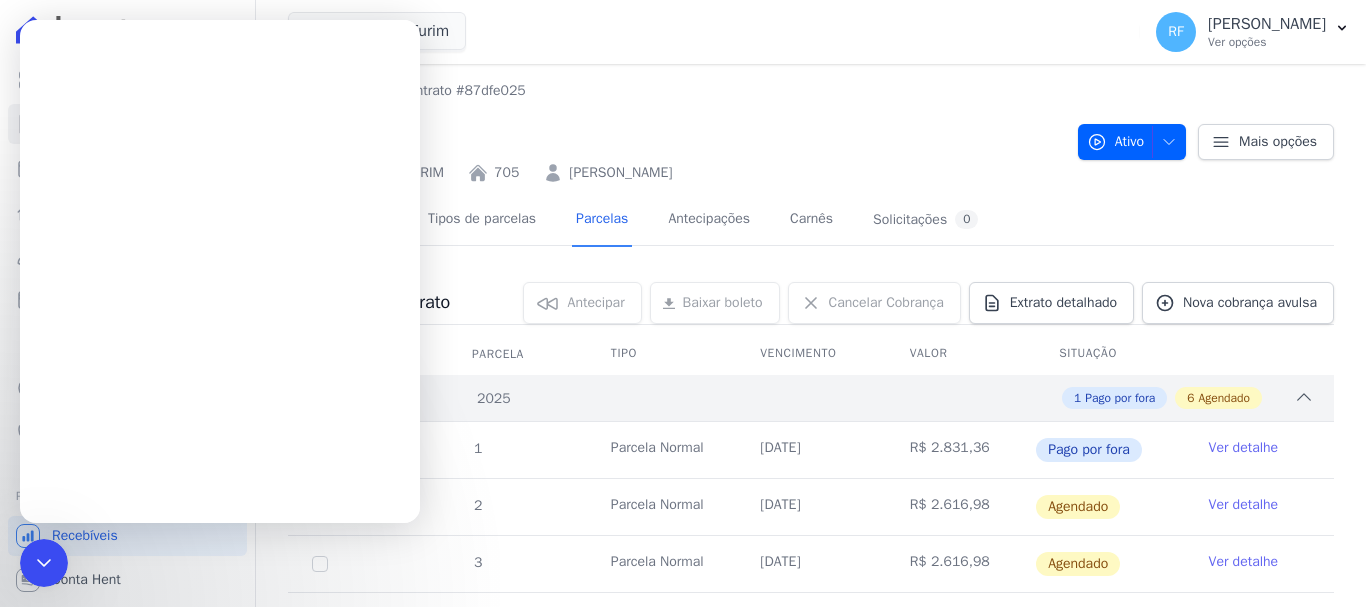 scroll, scrollTop: 0, scrollLeft: 0, axis: both 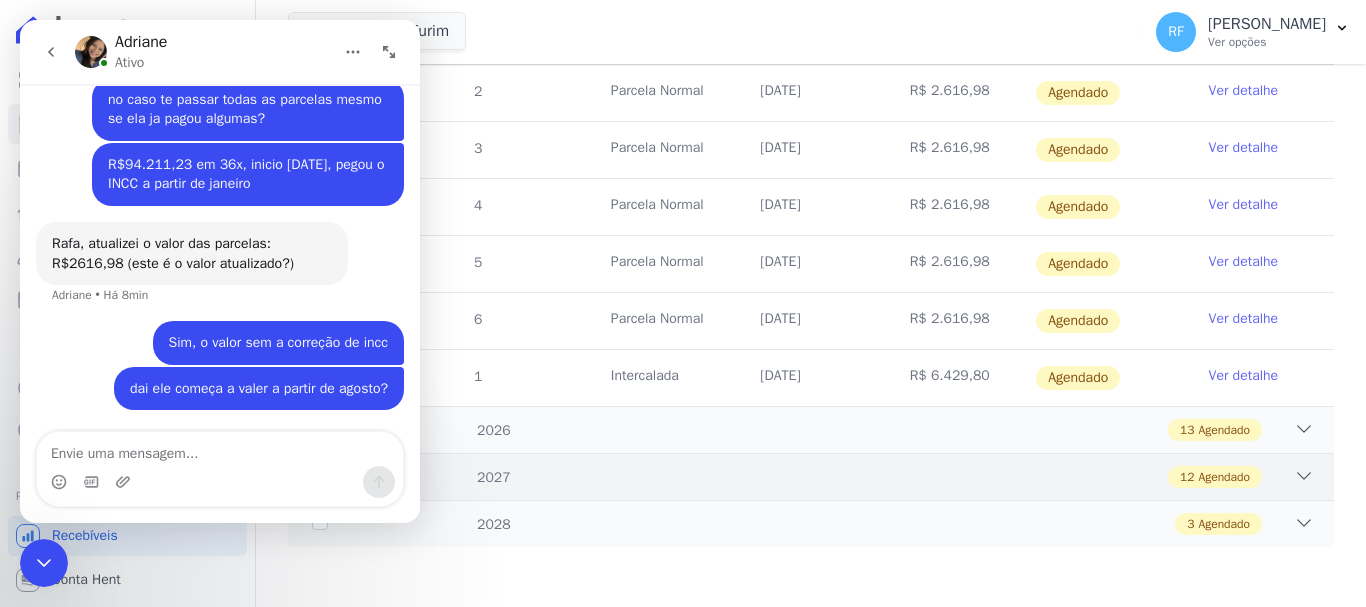 click on "12
Agendado" at bounding box center [862, 477] 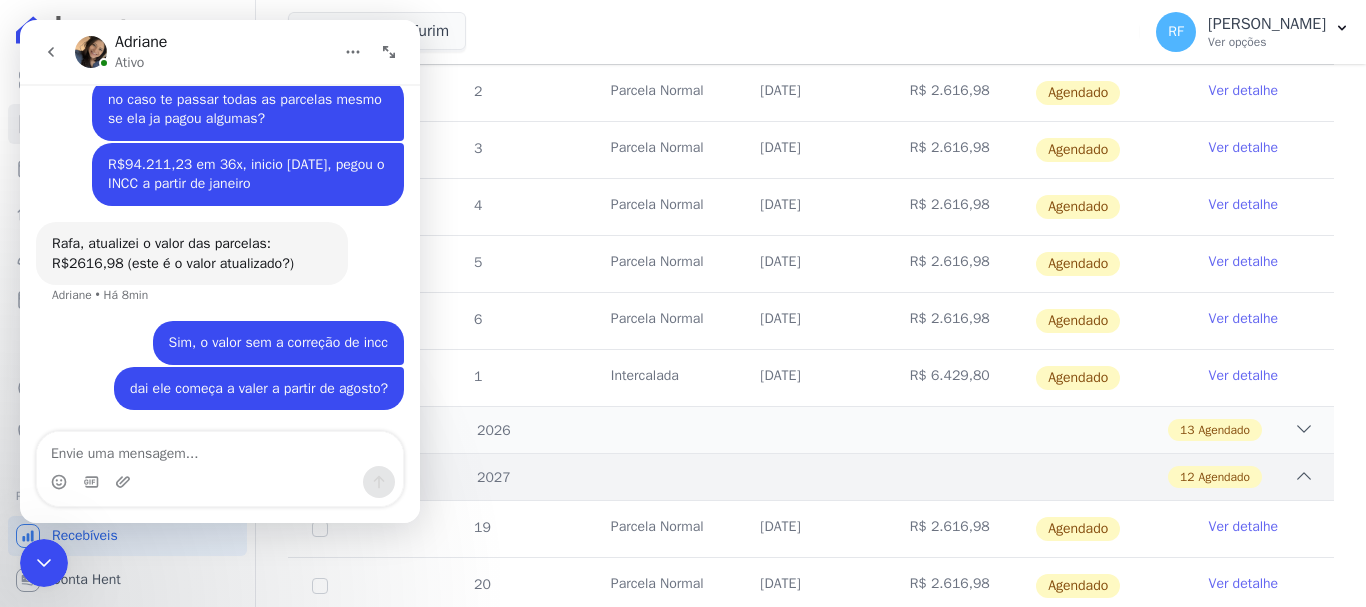 click on "12
Agendado" at bounding box center [862, 477] 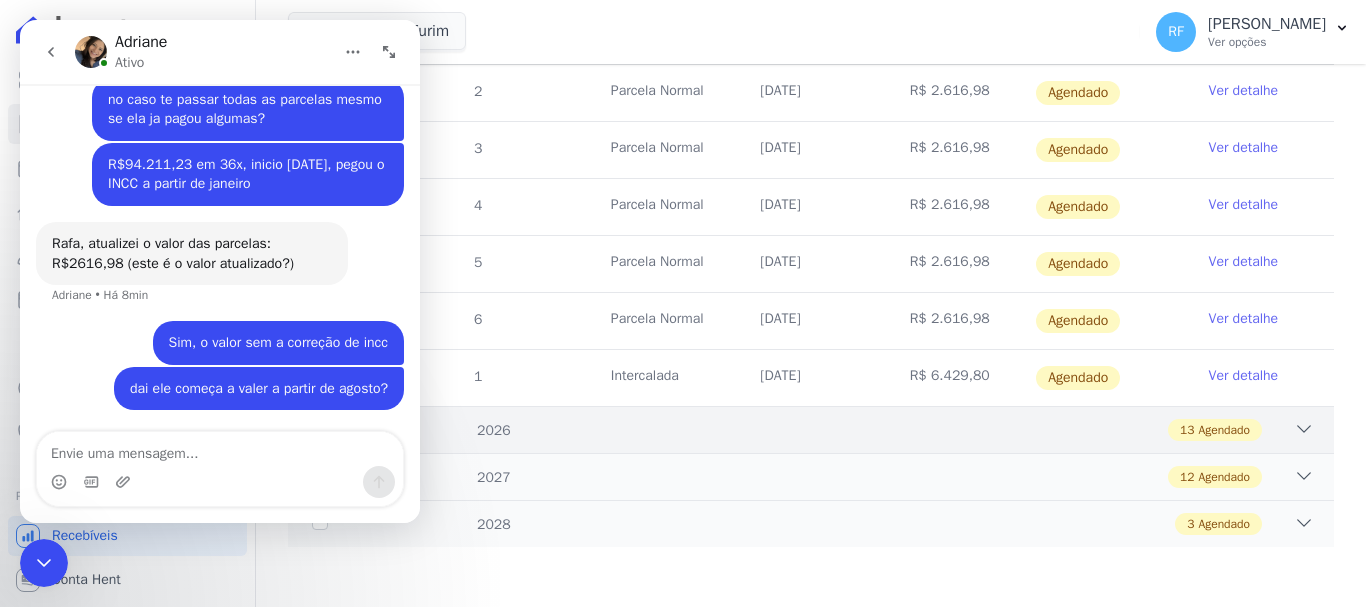 click on "13
Agendado" at bounding box center [862, 430] 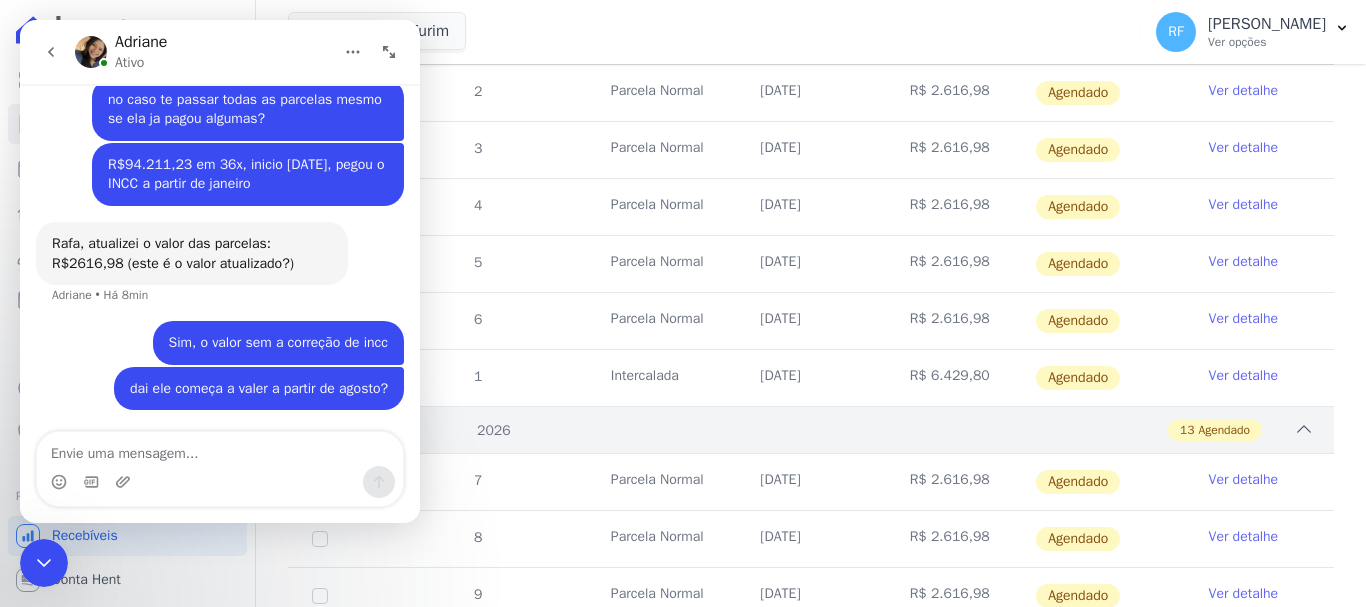 click on "13
Agendado" at bounding box center (862, 430) 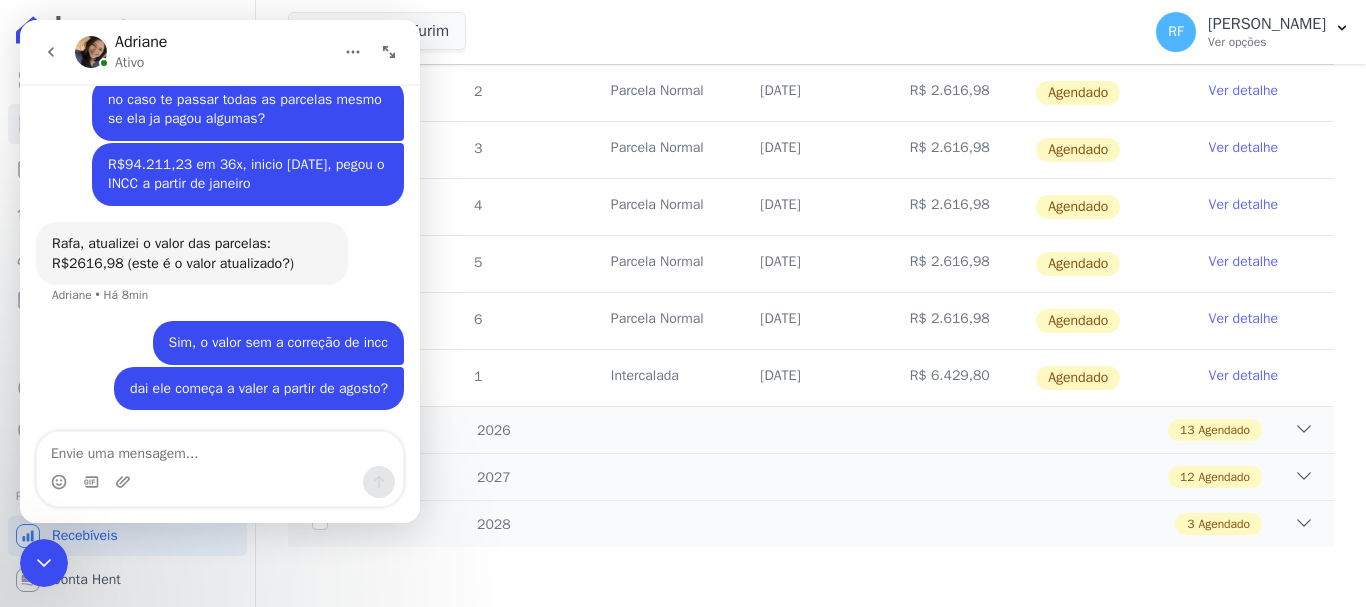 scroll, scrollTop: 114, scrollLeft: 0, axis: vertical 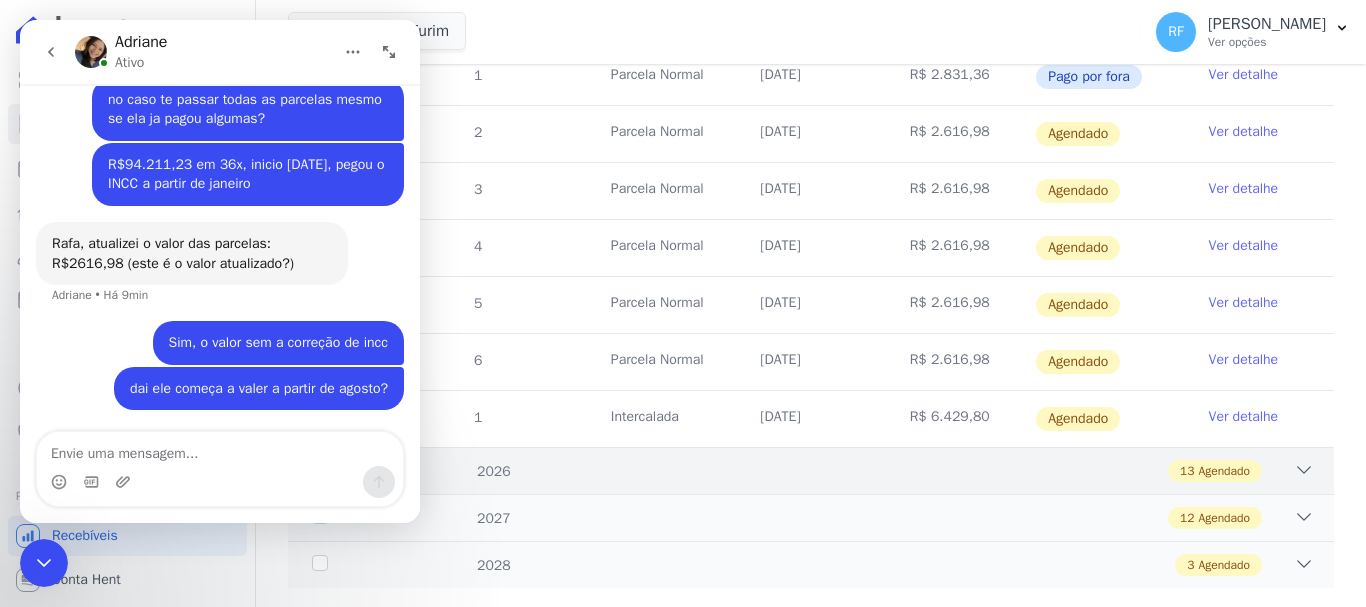 click on "Agendado" at bounding box center (1224, 471) 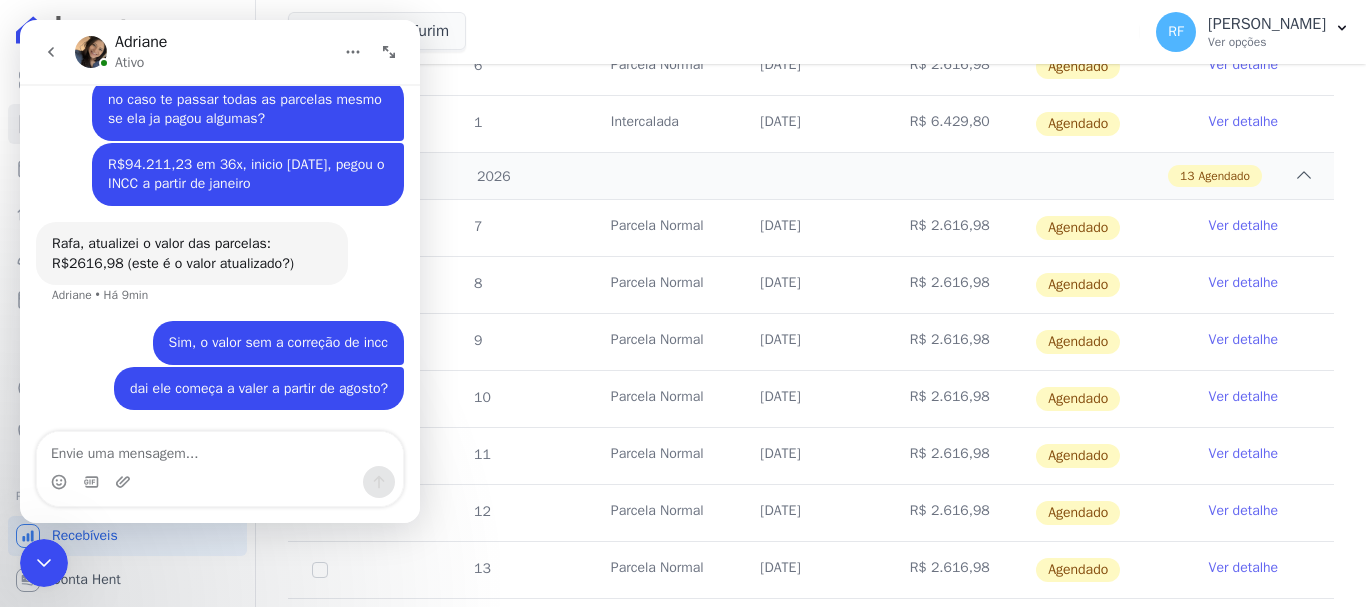 scroll, scrollTop: 745, scrollLeft: 0, axis: vertical 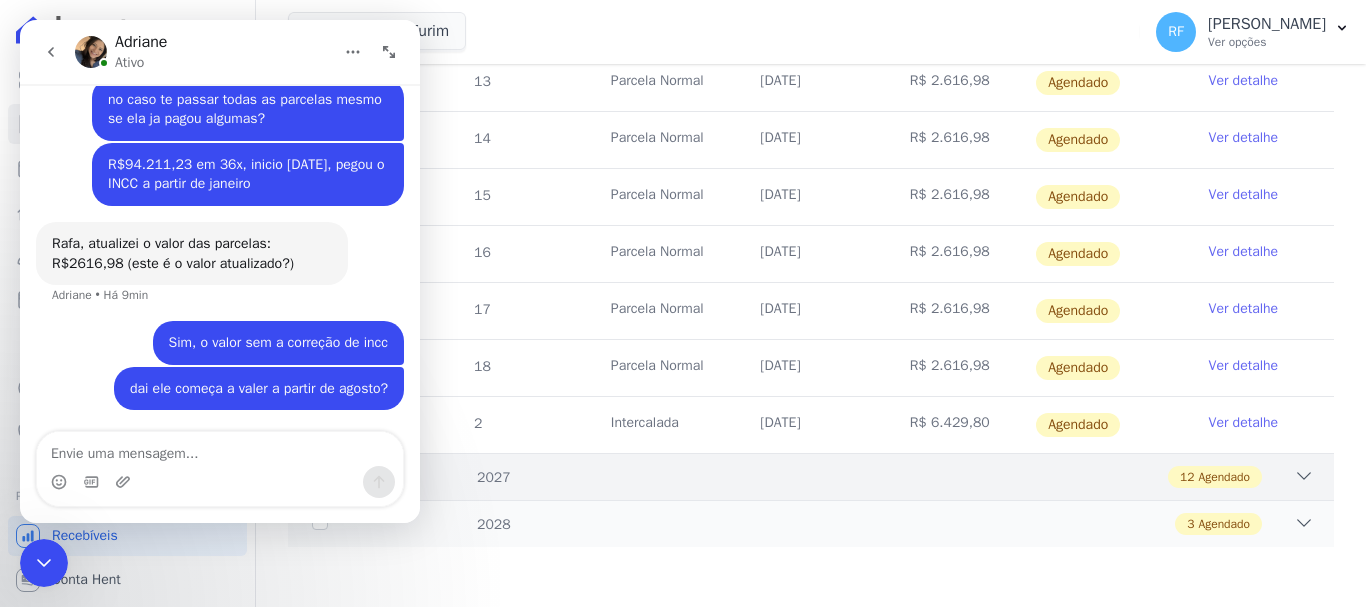 click on "12
Agendado" at bounding box center [1215, 477] 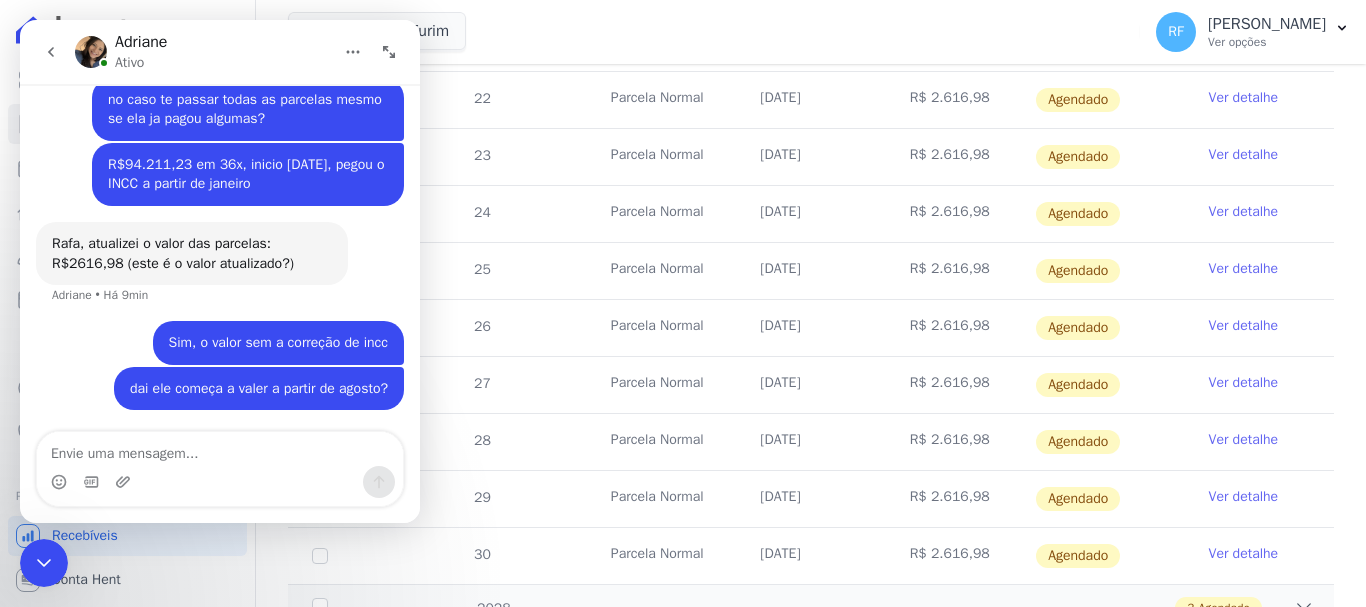scroll, scrollTop: 1839, scrollLeft: 0, axis: vertical 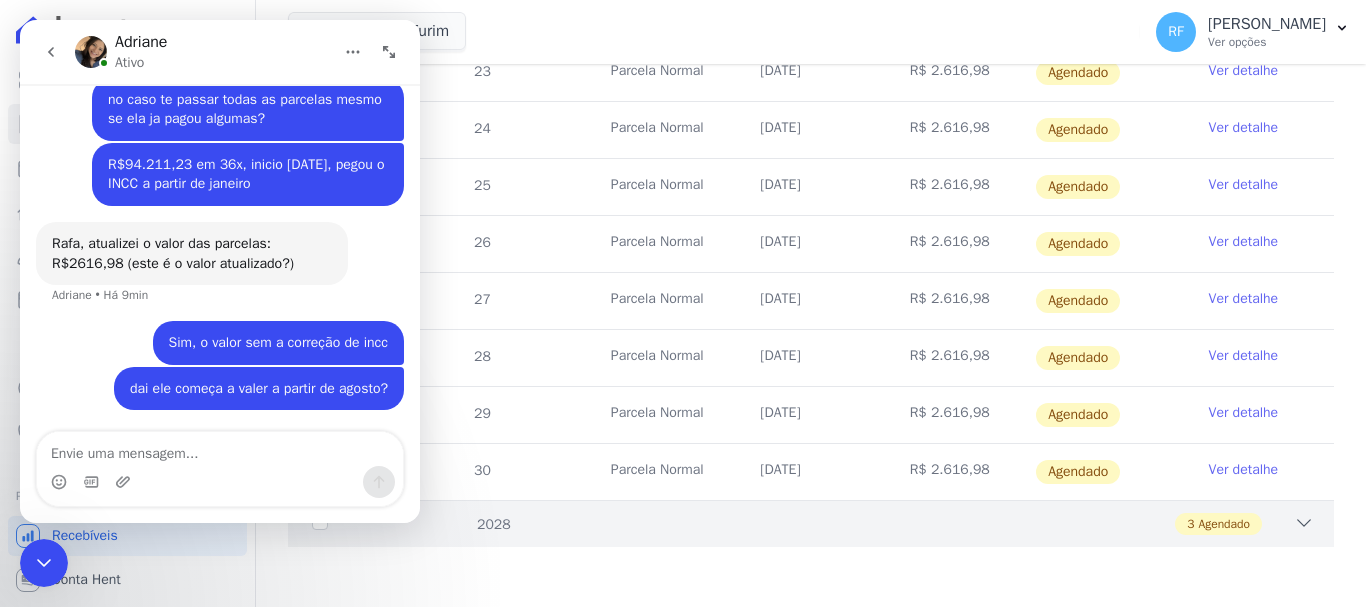 click on "Agendado" at bounding box center [1224, 524] 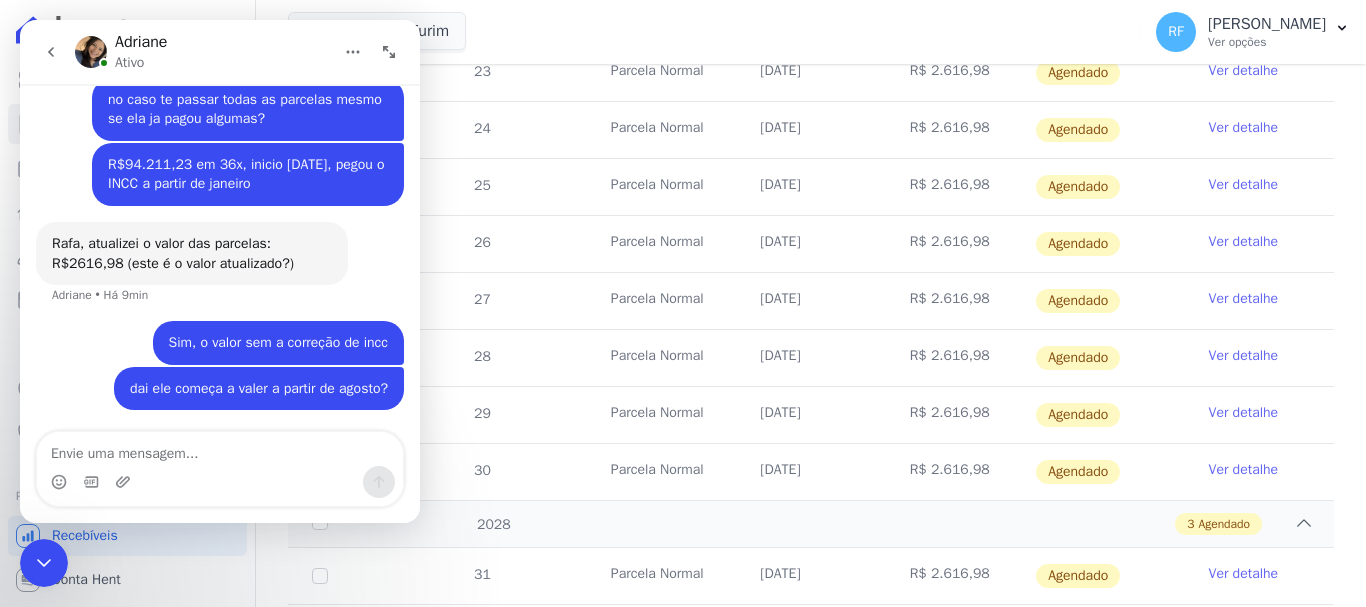 scroll, scrollTop: 2010, scrollLeft: 0, axis: vertical 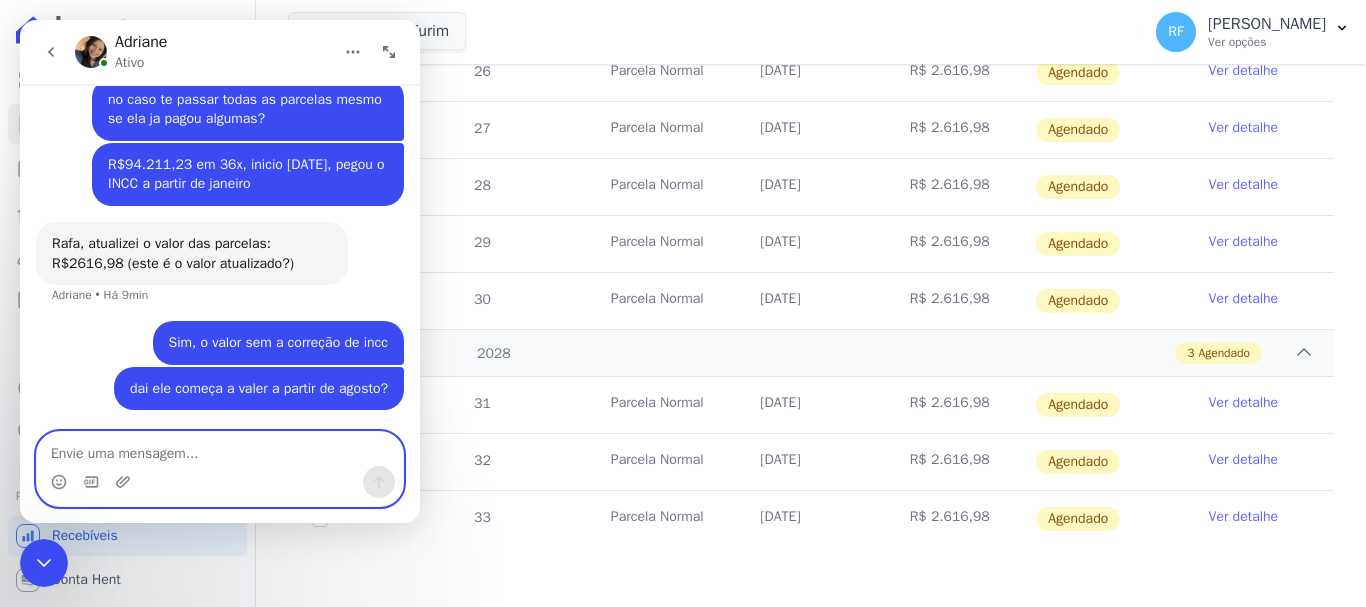 click at bounding box center (220, 449) 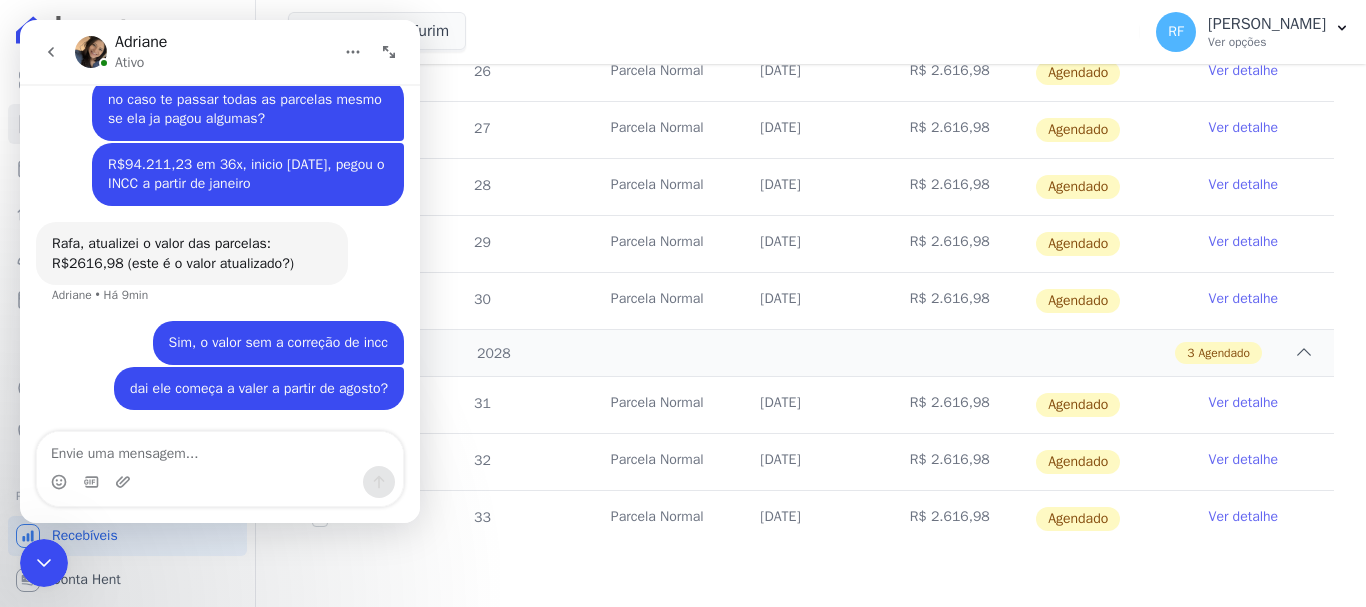 drag, startPoint x: 390, startPoint y: 41, endPoint x: 458, endPoint y: 68, distance: 73.1642 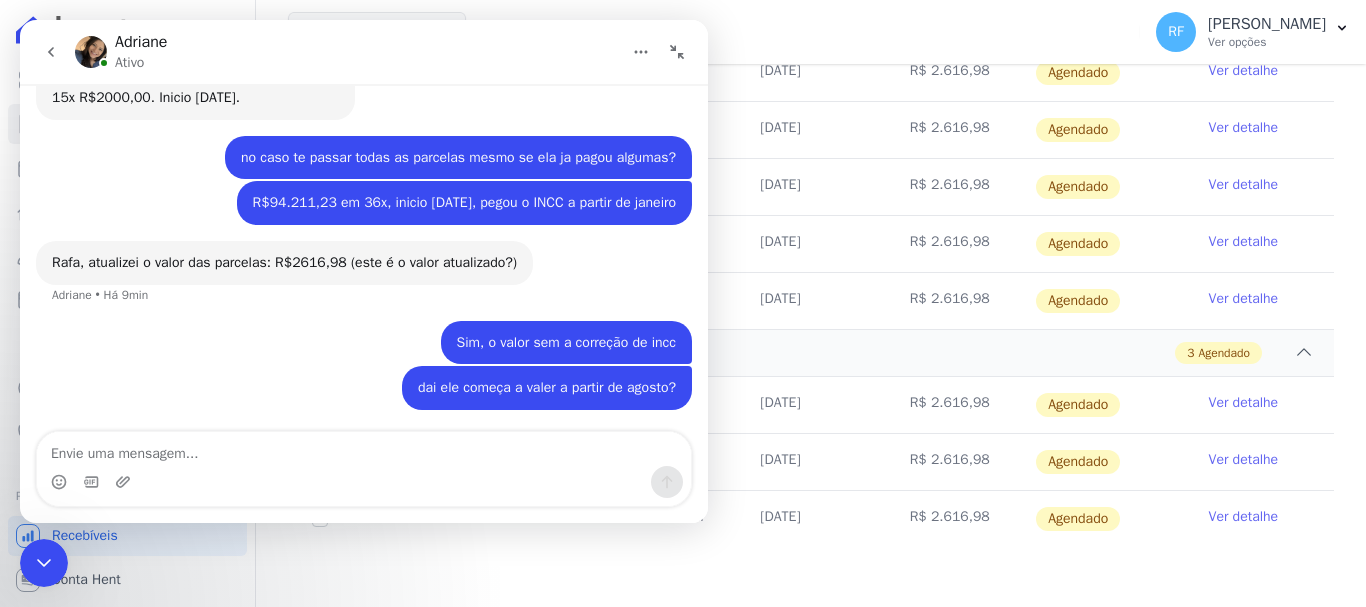 scroll, scrollTop: 4257, scrollLeft: 0, axis: vertical 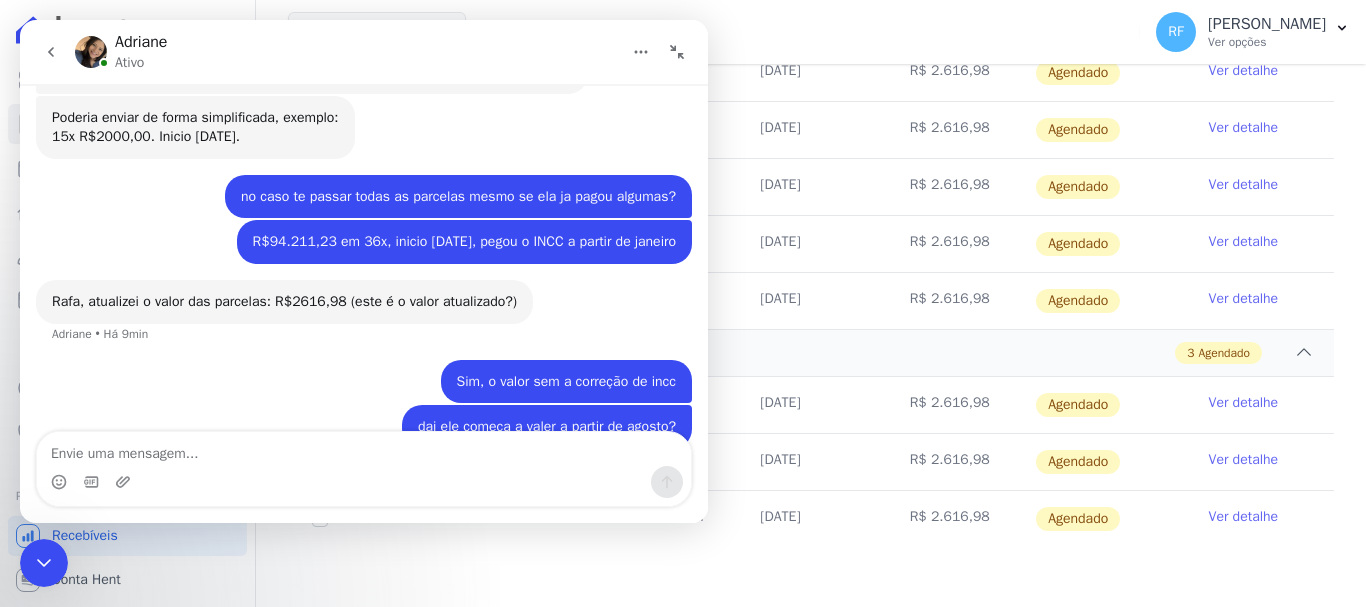 click 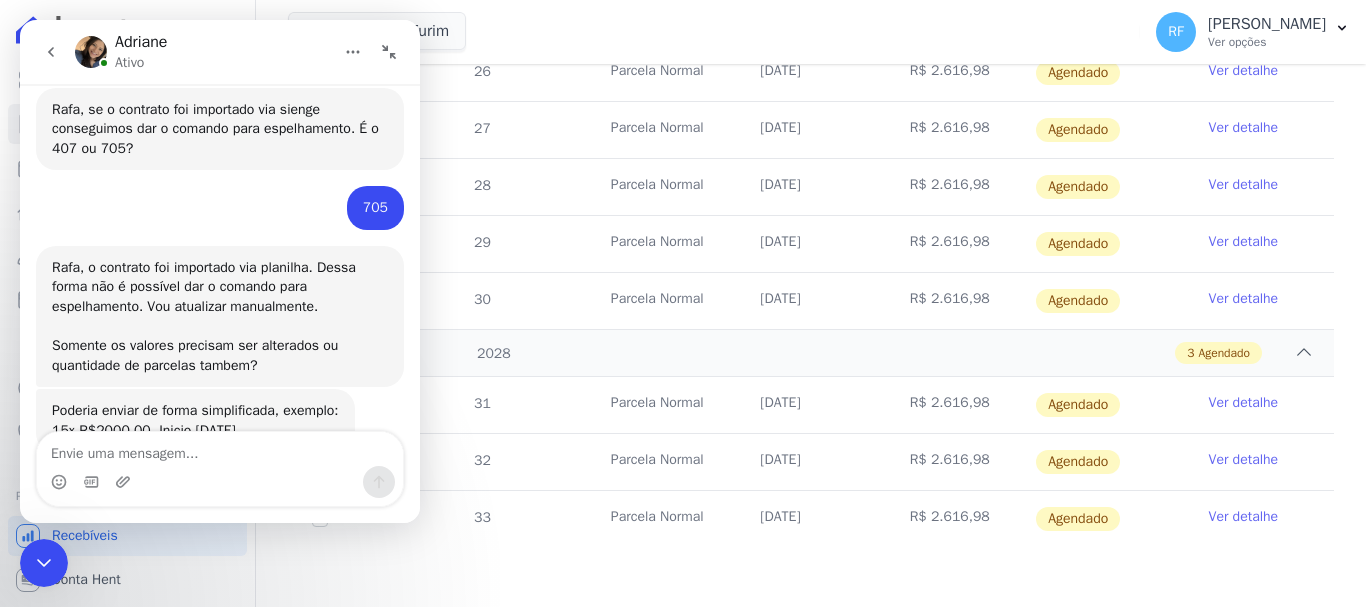 scroll, scrollTop: 4864, scrollLeft: 0, axis: vertical 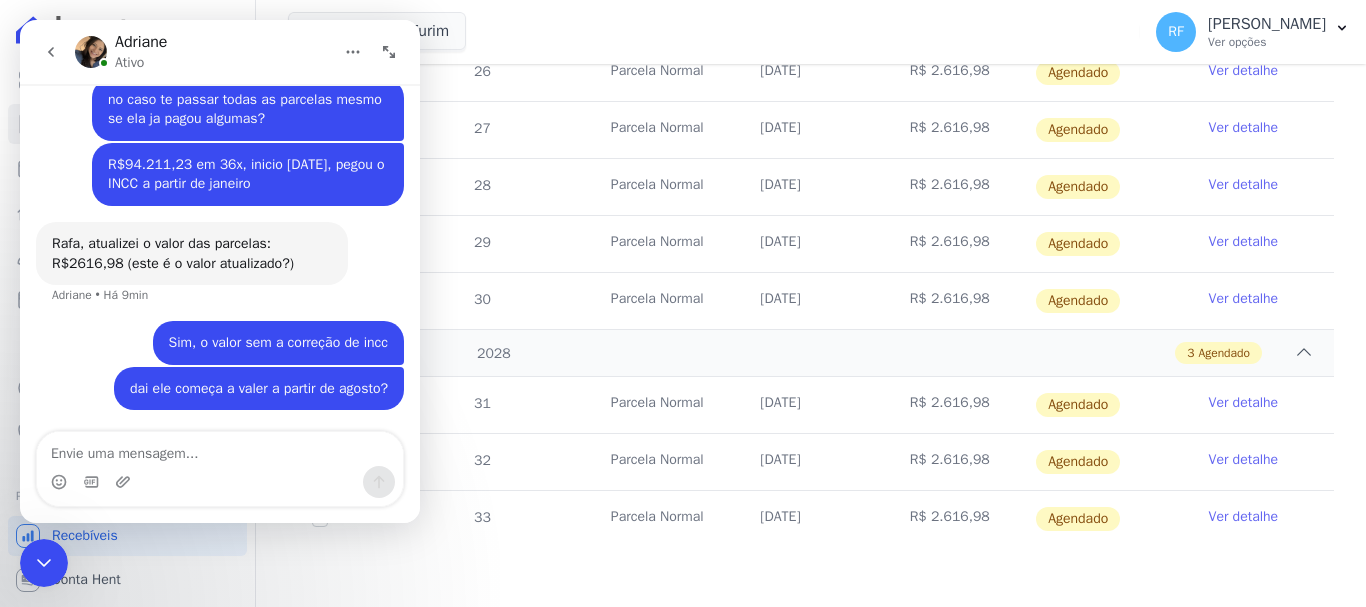 click 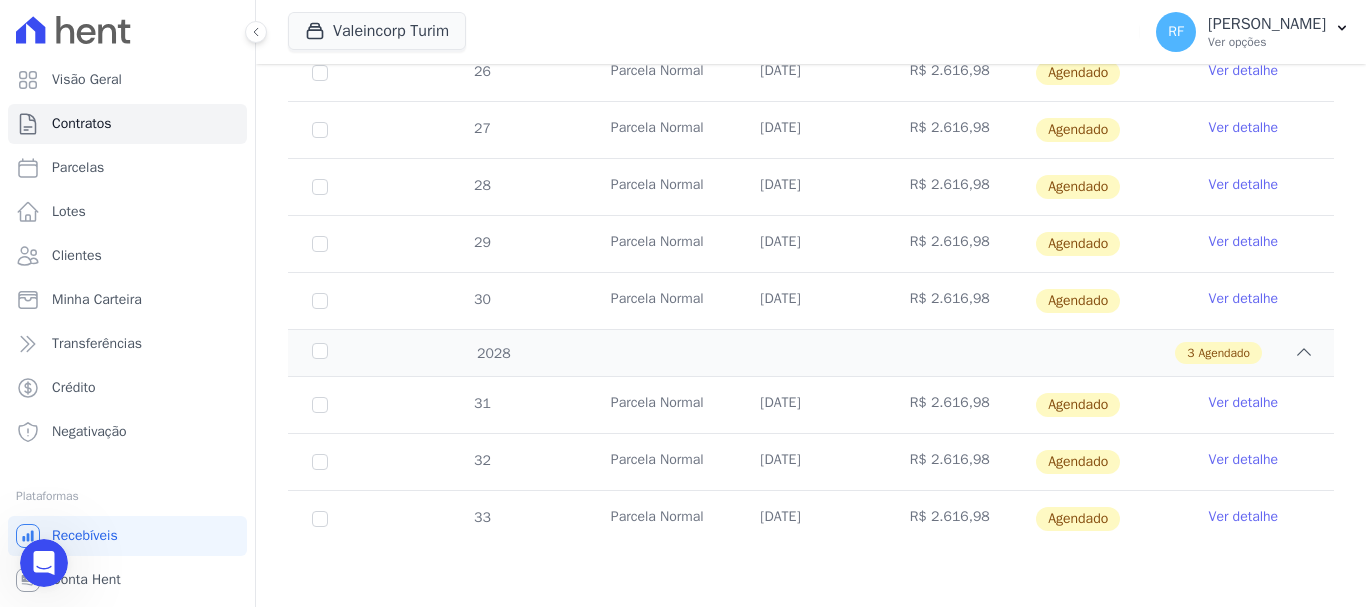 scroll, scrollTop: 0, scrollLeft: 0, axis: both 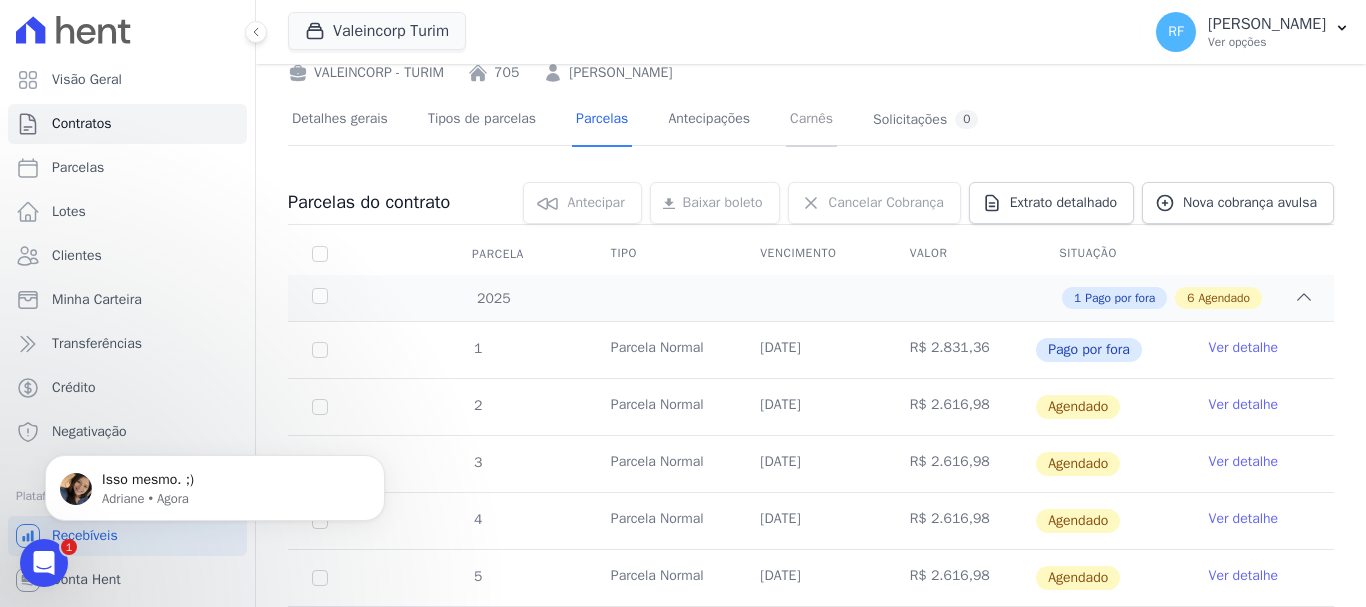 click on "Carnês" at bounding box center (811, 120) 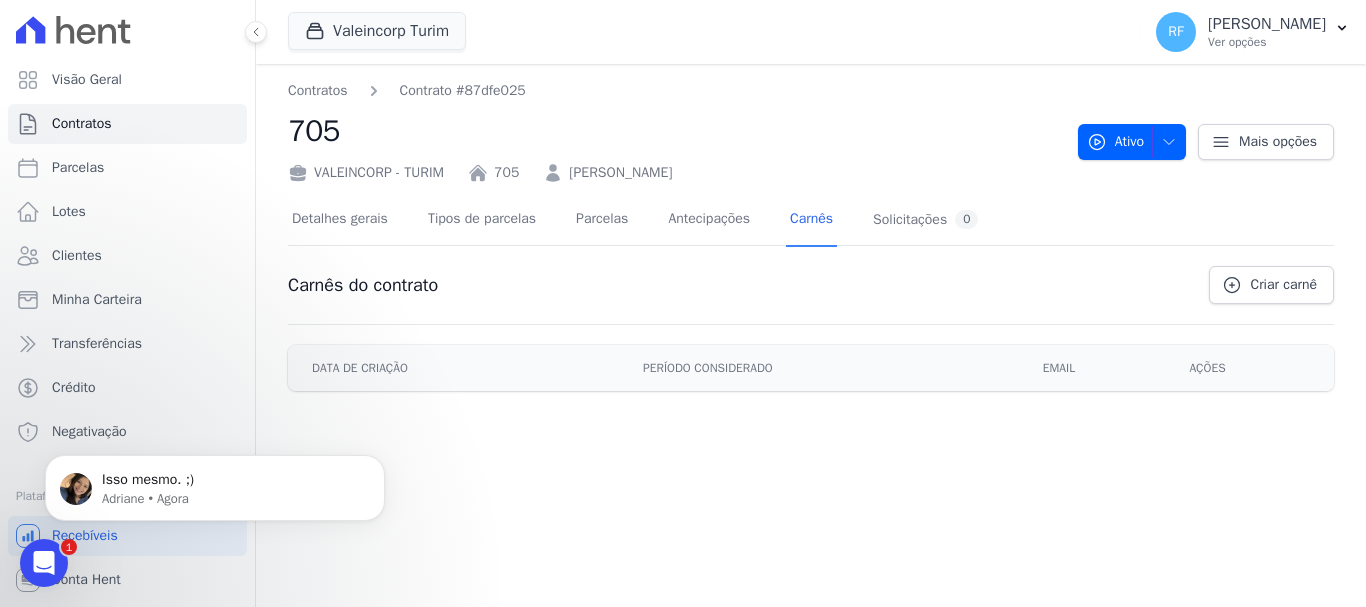 scroll, scrollTop: 0, scrollLeft: 0, axis: both 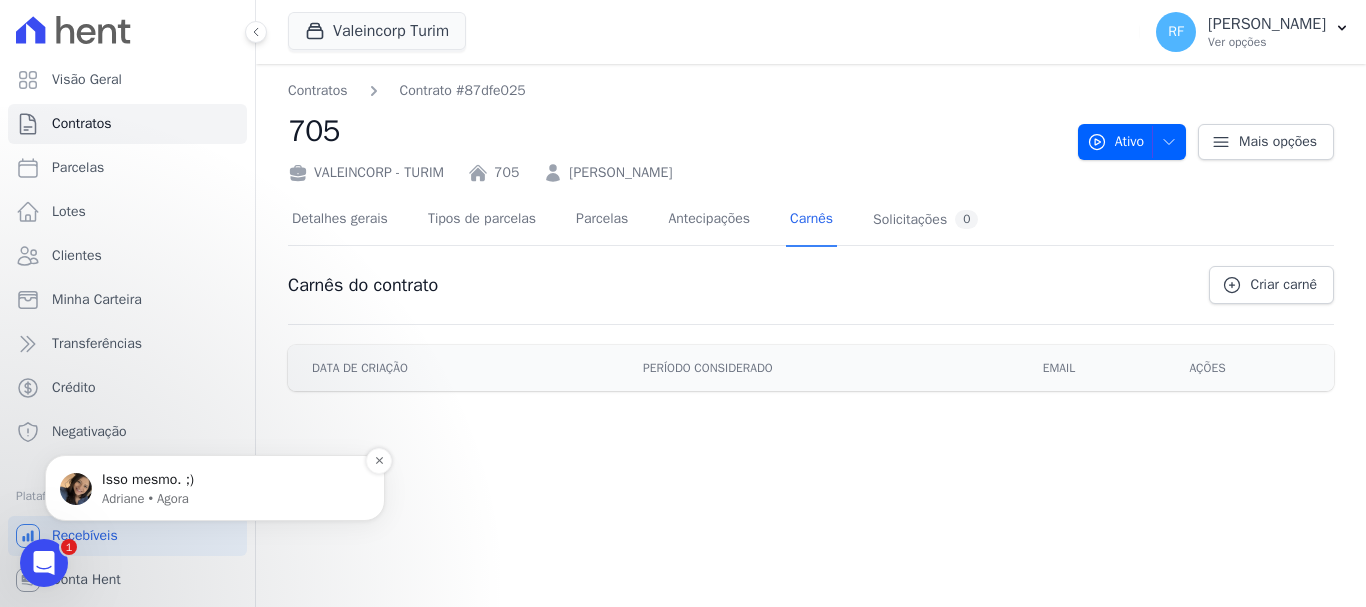 click on "Isso mesmo. ;) Adriane • Agora" at bounding box center (215, 488) 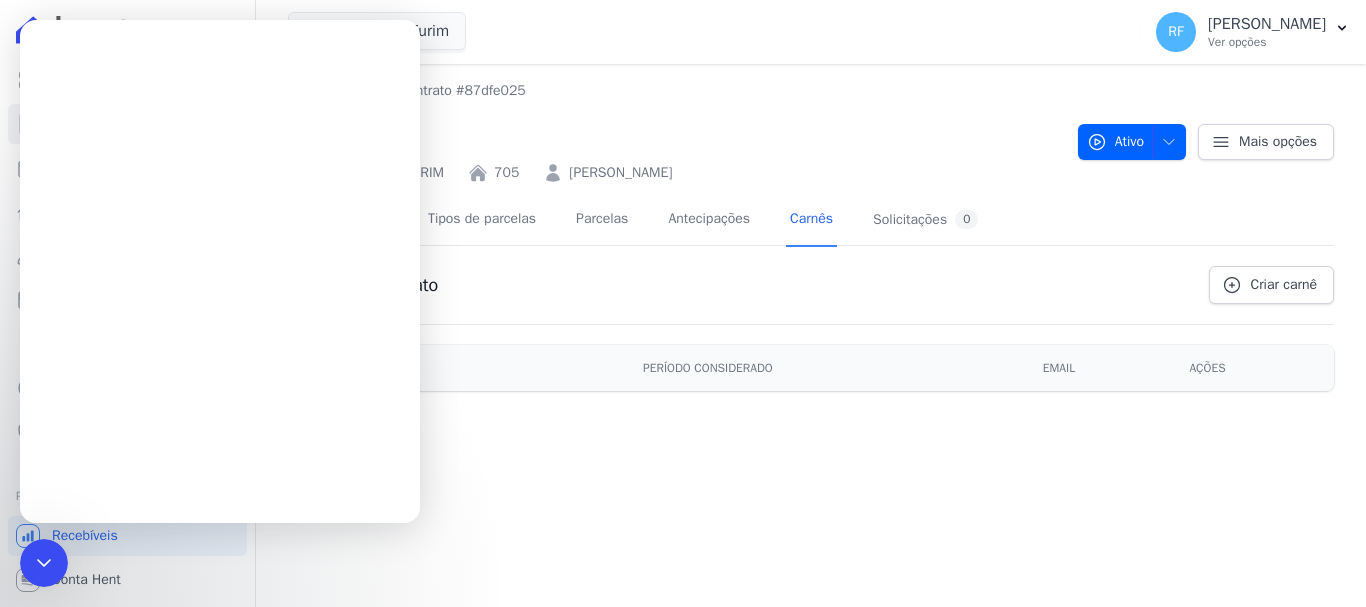 scroll, scrollTop: 0, scrollLeft: 0, axis: both 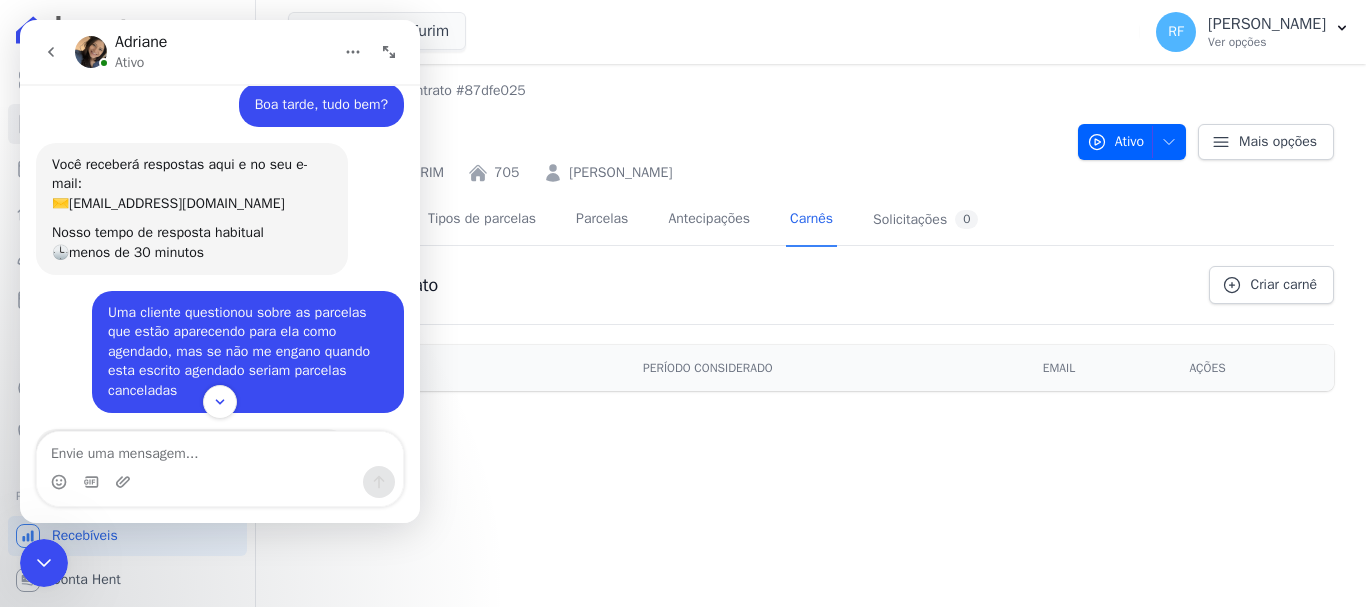 click on "Uma cliente questionou sobre as parcelas que estão aparecendo para ela como agendado, mas se não me engano quando esta escrito agendado seriam parcelas canceladas" at bounding box center [248, 352] 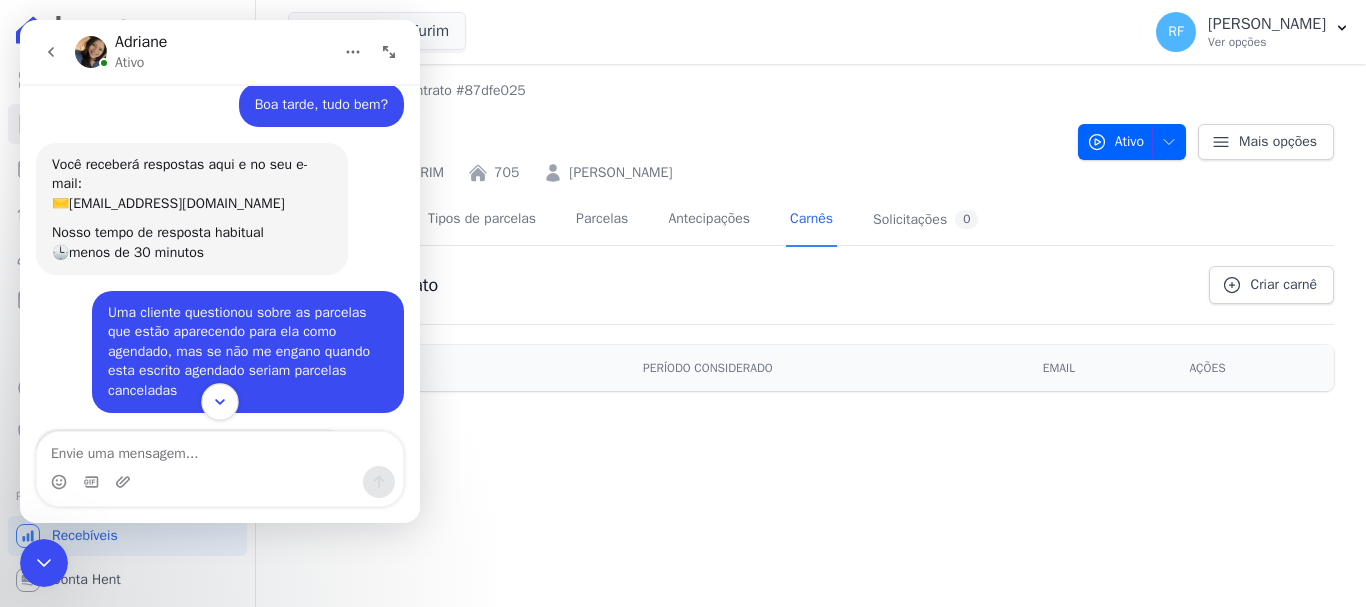 click 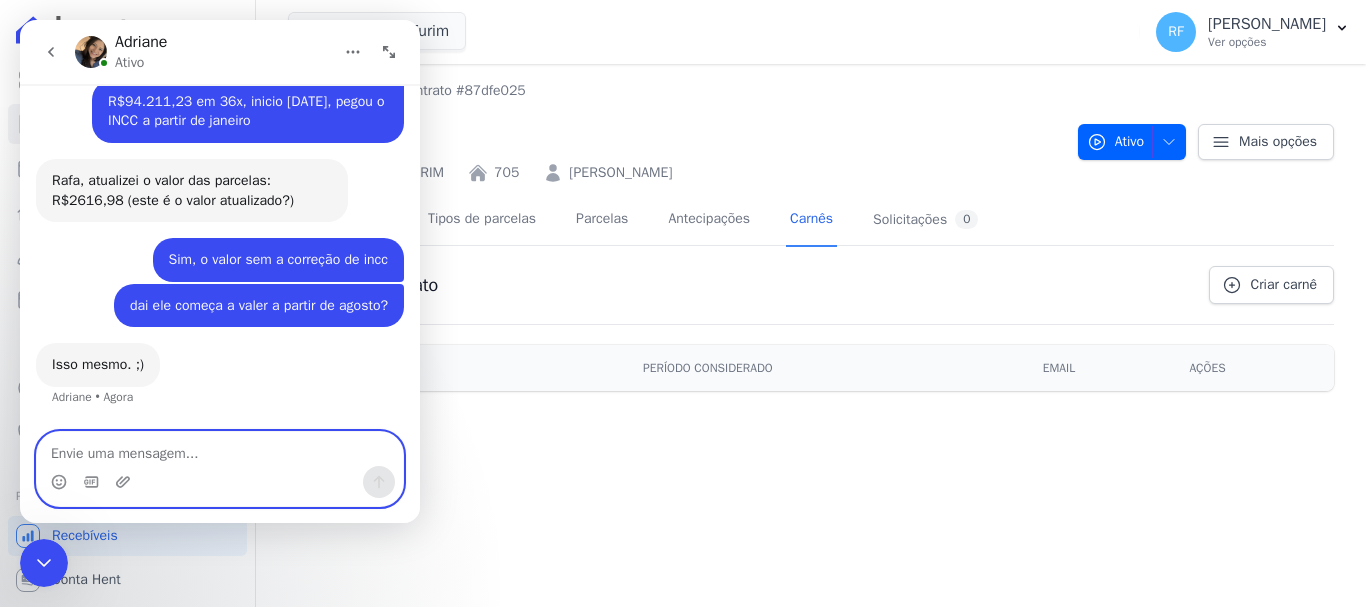 click at bounding box center (220, 449) 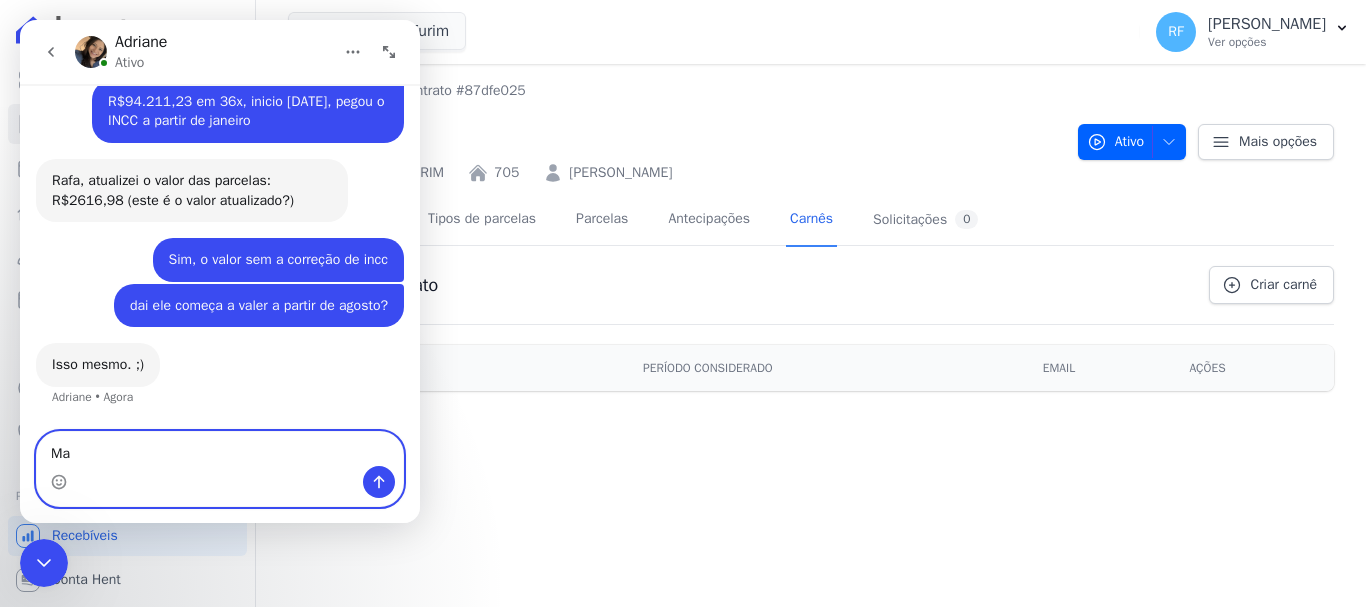 type on "M" 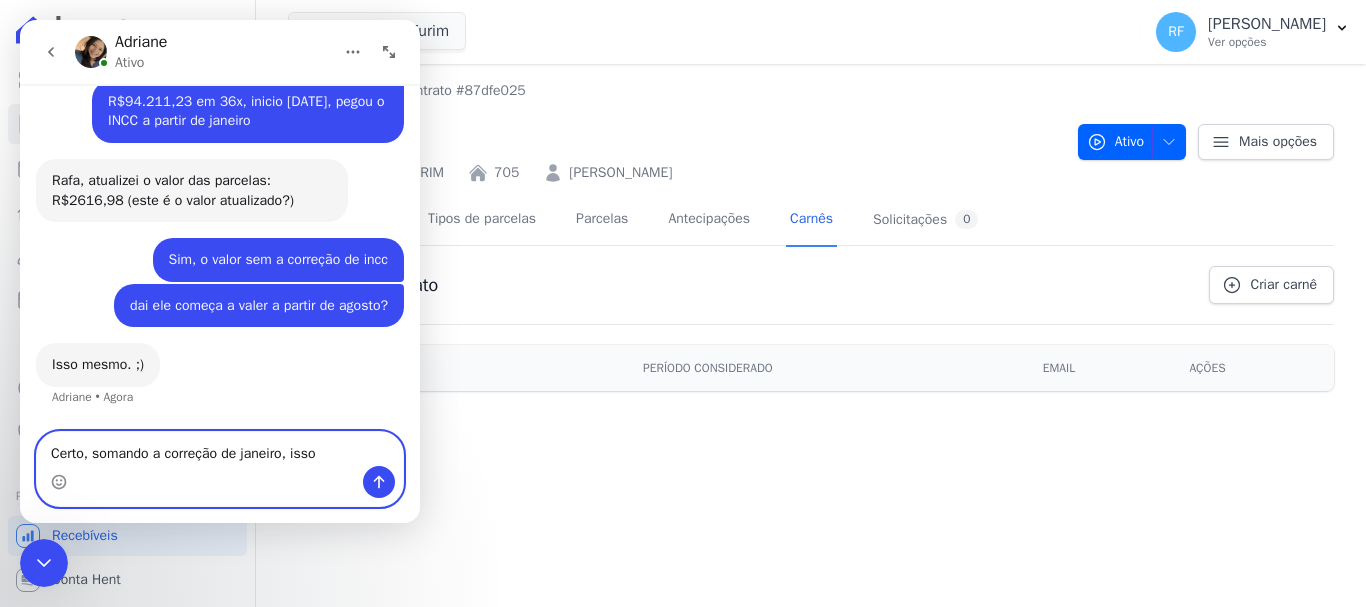 type on "Certo, somando a correção de janeiro, isso?" 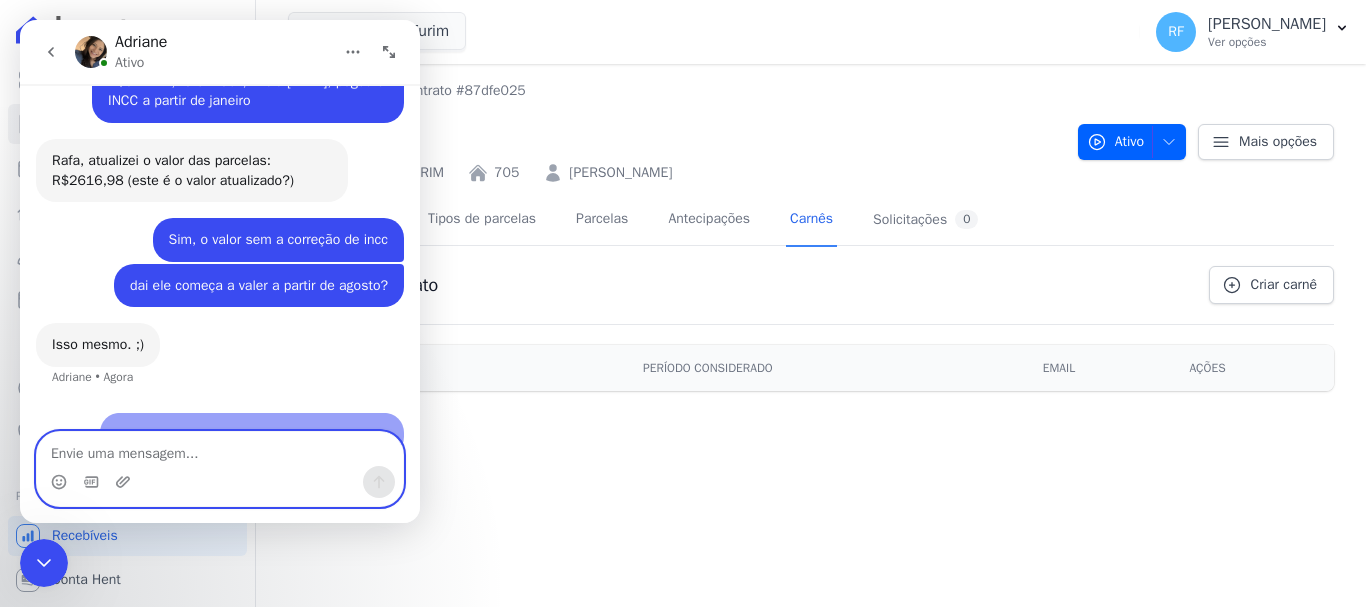 scroll, scrollTop: 4983, scrollLeft: 0, axis: vertical 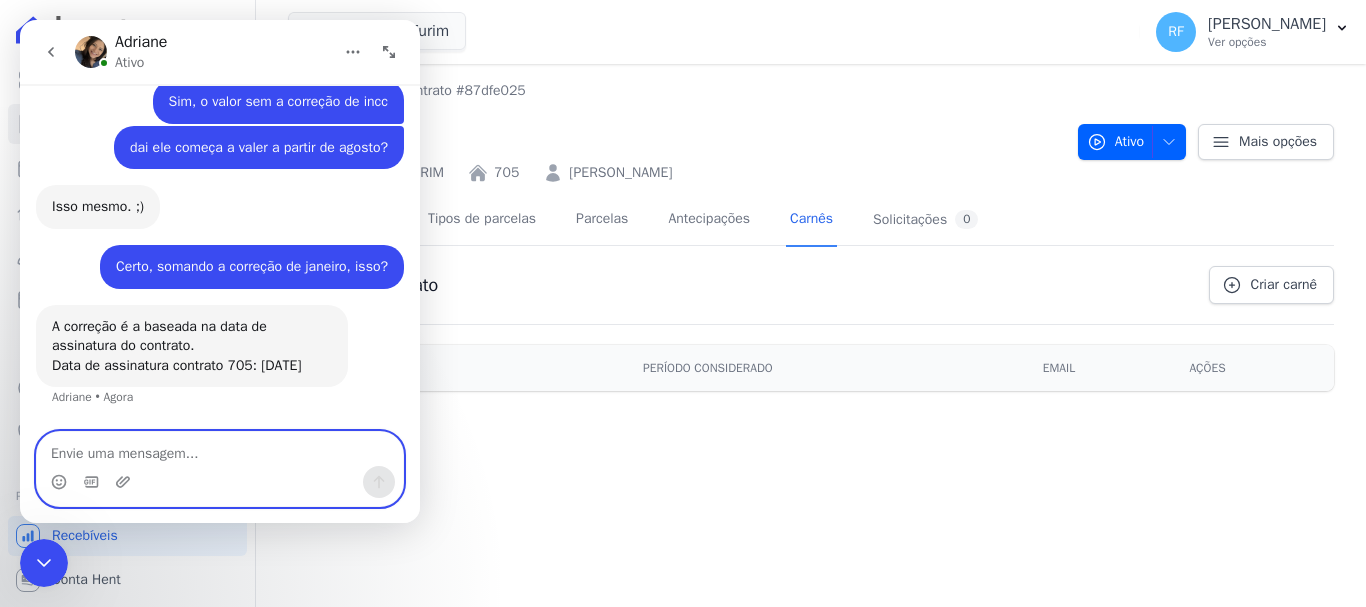 click at bounding box center [220, 449] 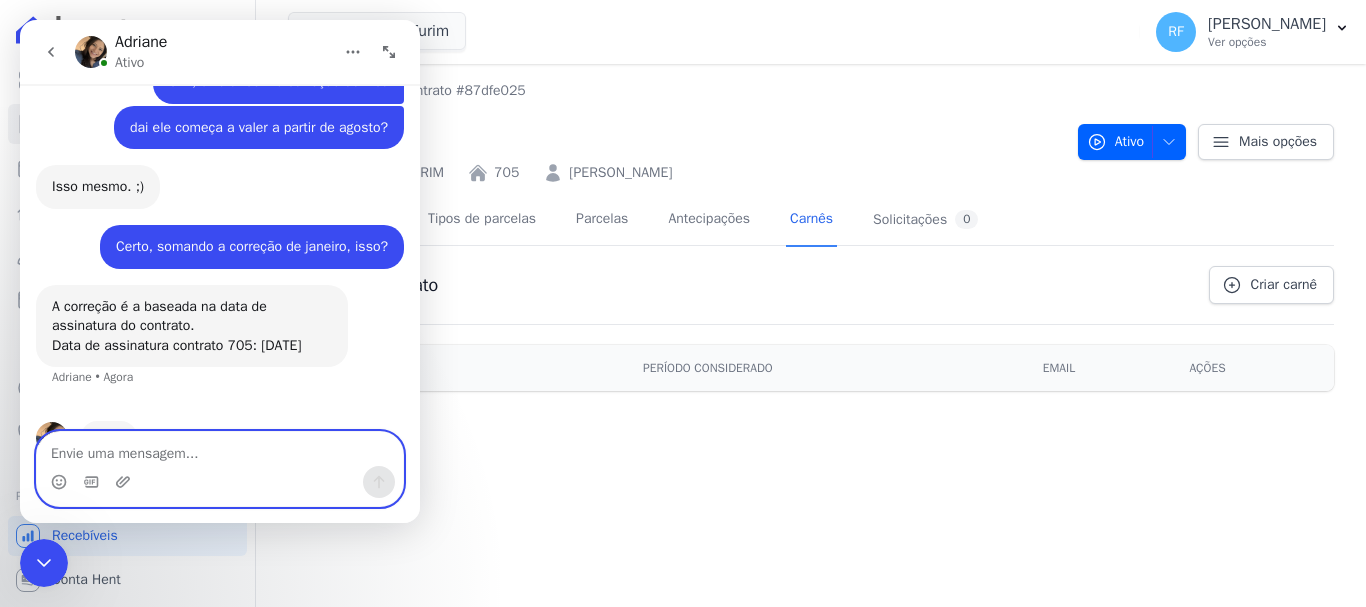 scroll, scrollTop: 5159, scrollLeft: 0, axis: vertical 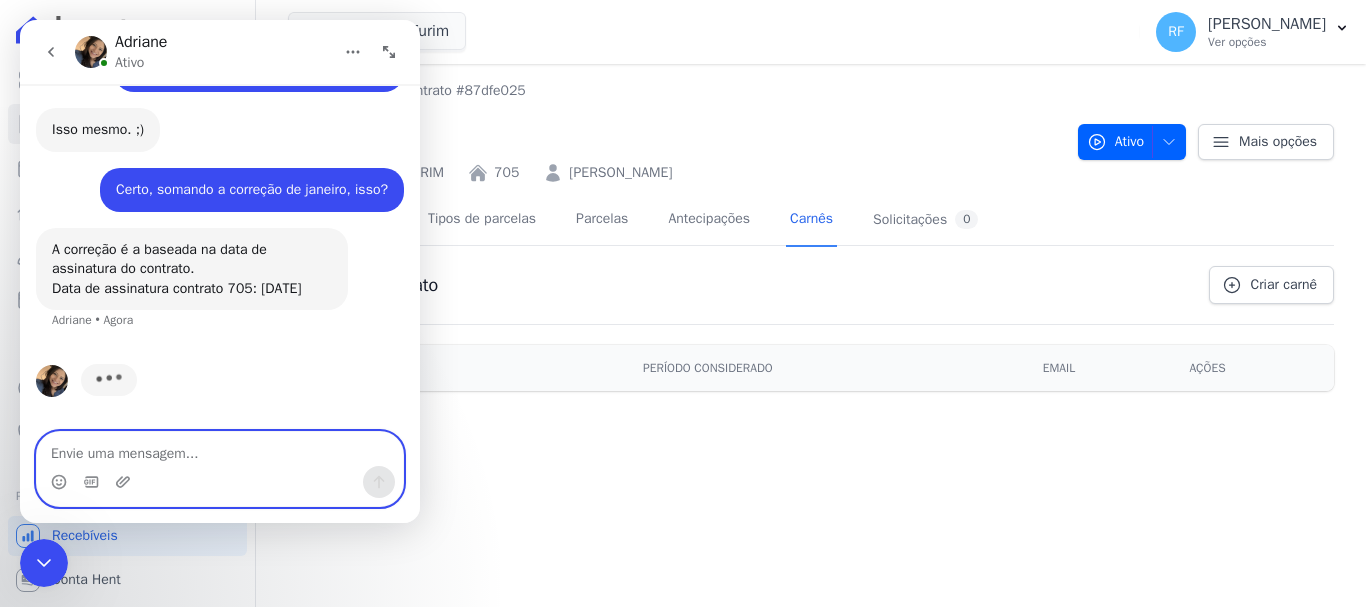 click at bounding box center [220, 449] 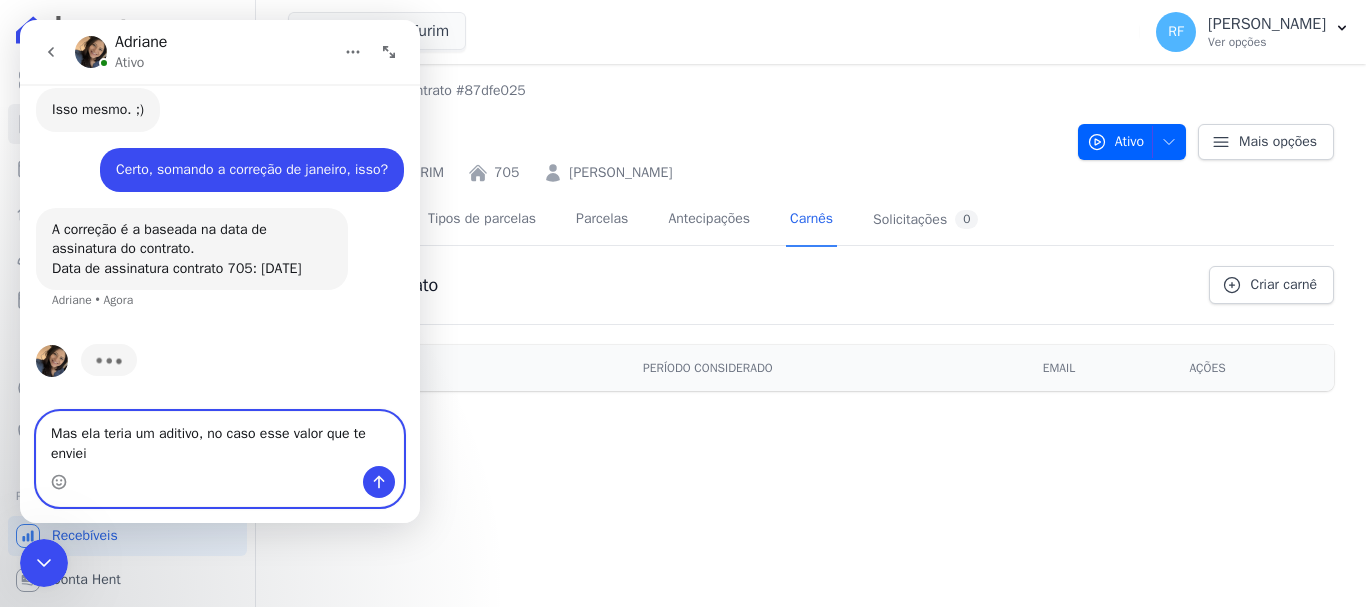 scroll, scrollTop: 5179, scrollLeft: 0, axis: vertical 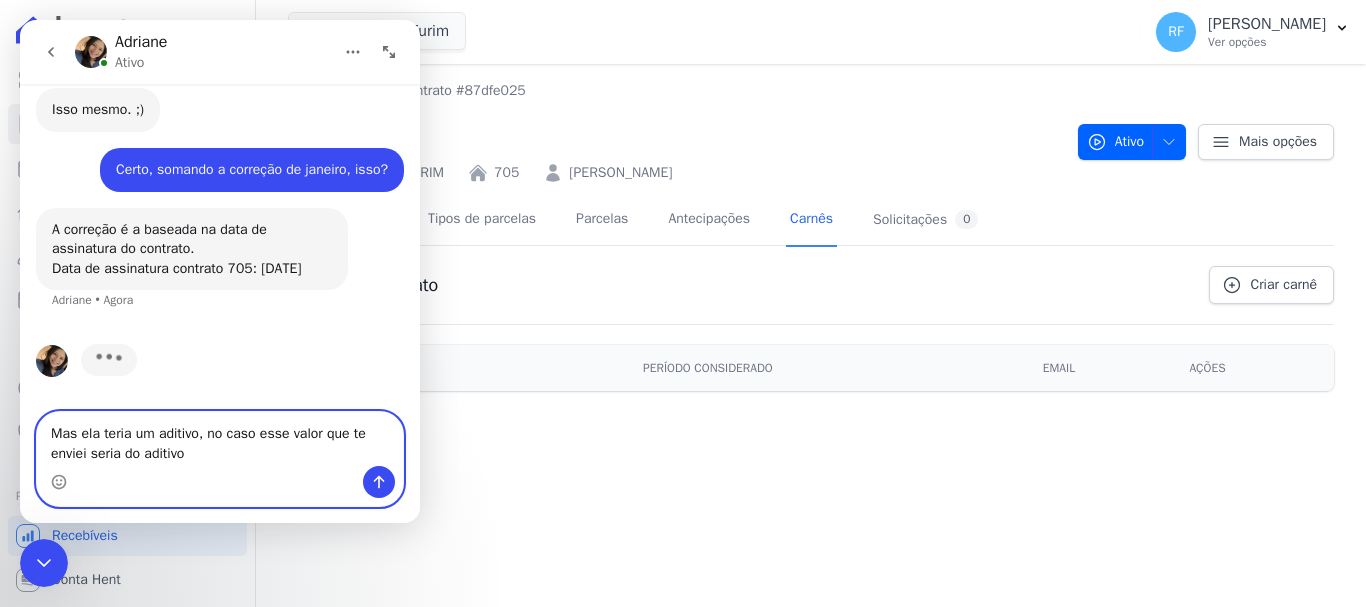 type on "Mas ela teria um aditivo, no caso esse valor que te enviei seria do aditivo" 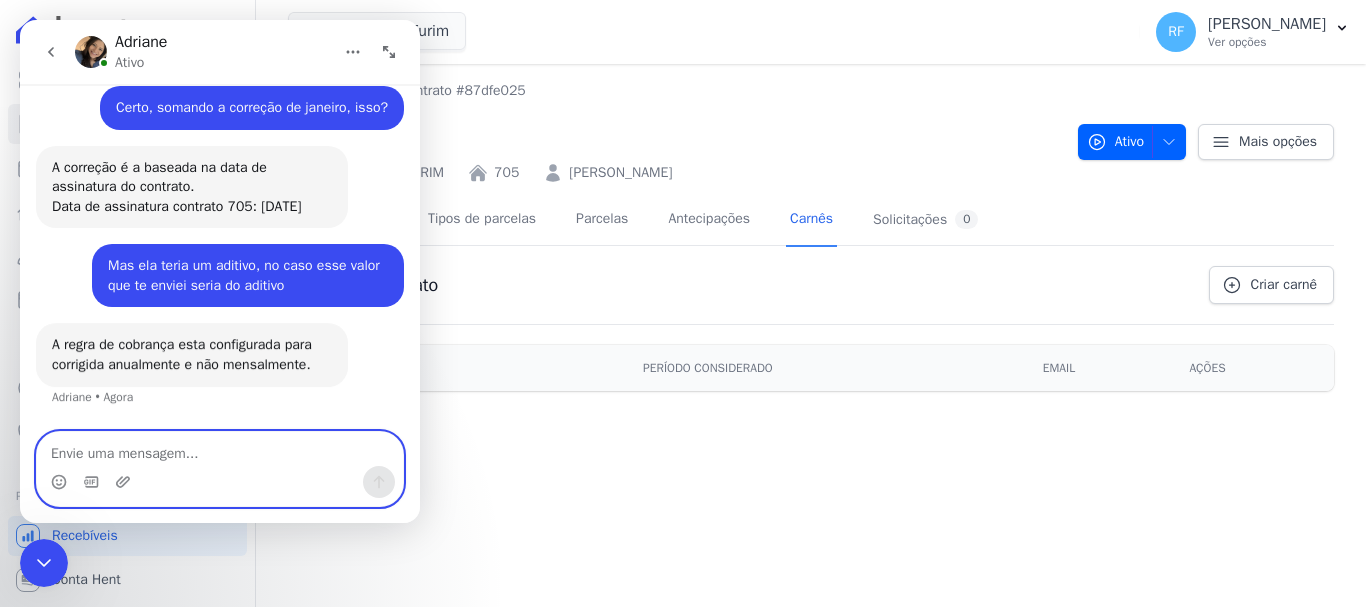 scroll, scrollTop: 5240, scrollLeft: 0, axis: vertical 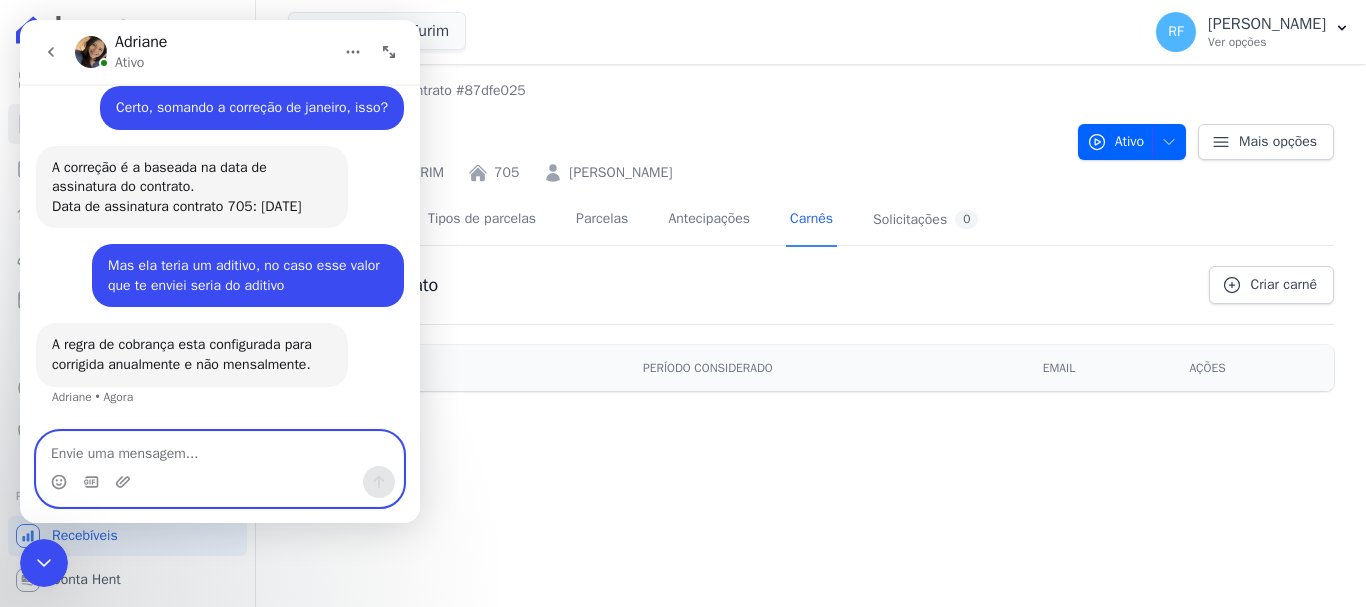 click at bounding box center [220, 449] 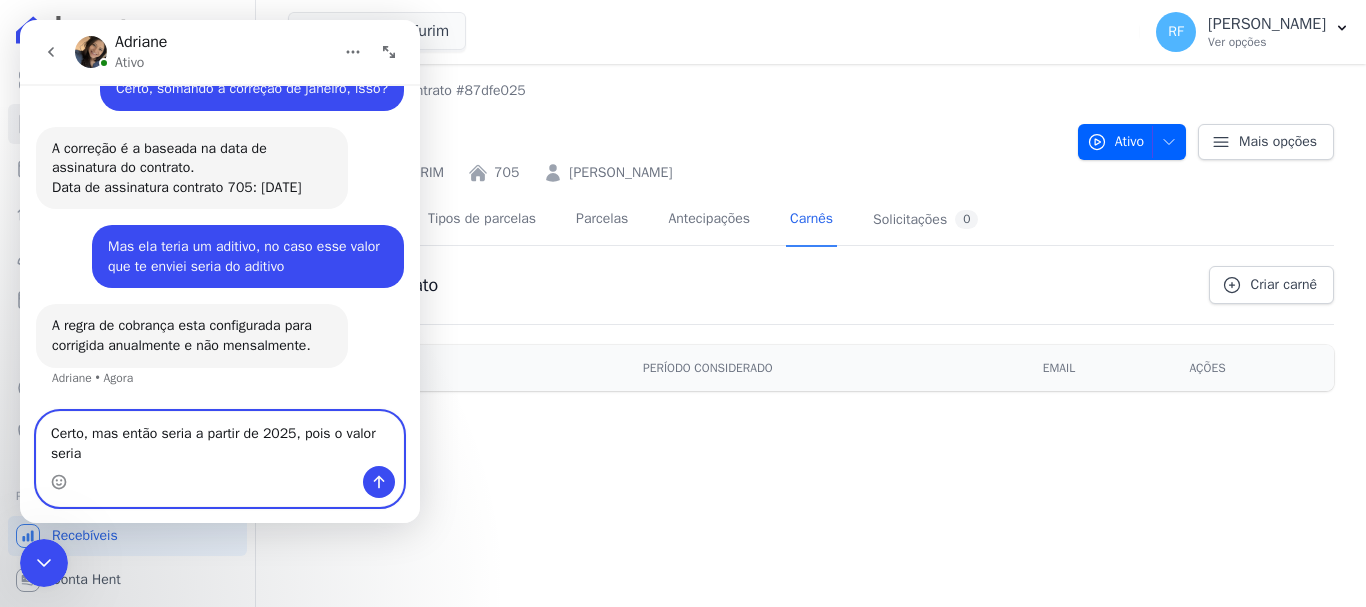 scroll, scrollTop: 5260, scrollLeft: 0, axis: vertical 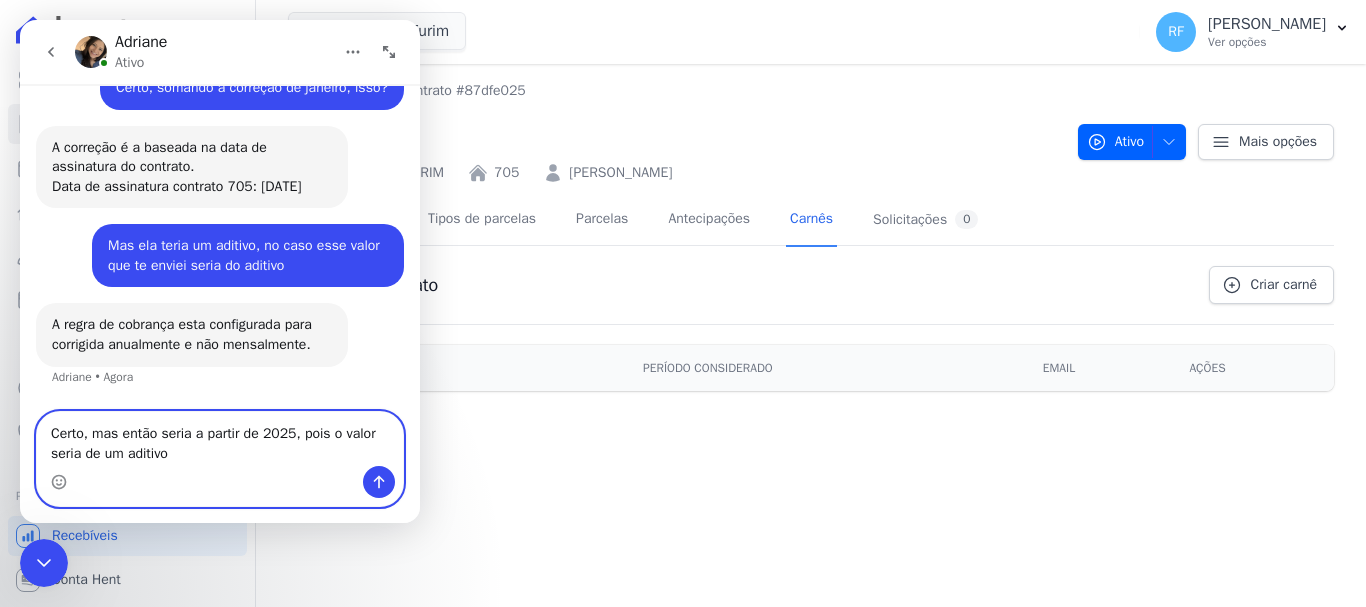 type on "Certo, mas então seria a partir de 2025, pois o valor seria de um aditivo" 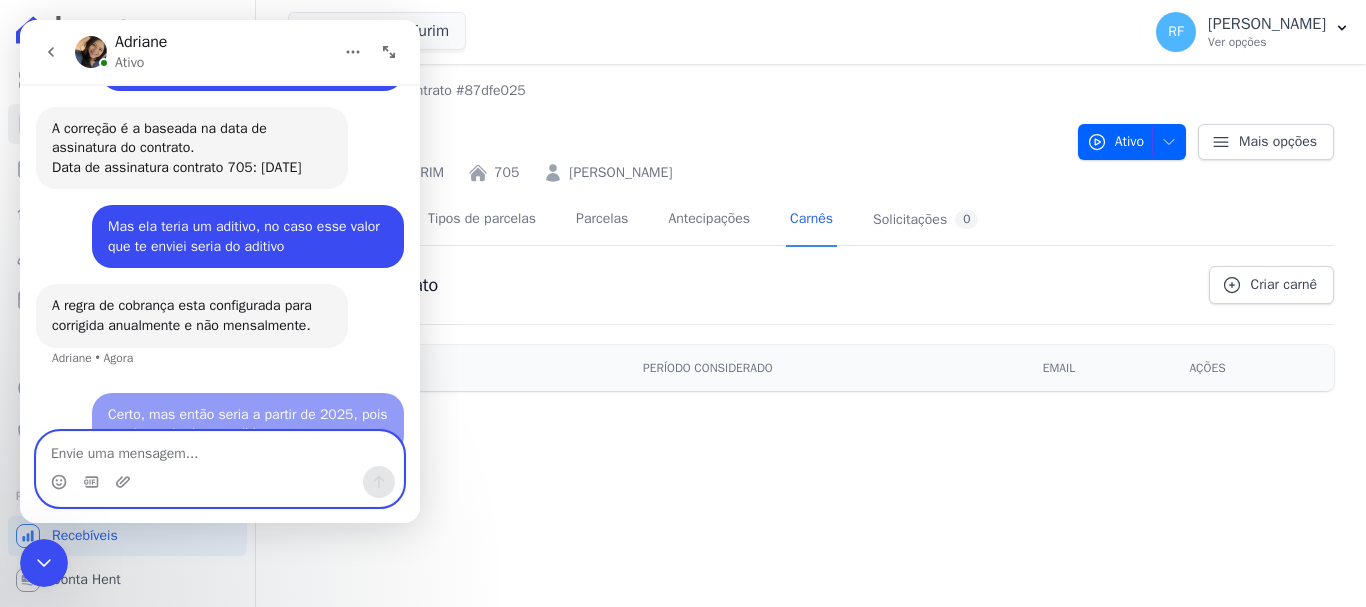 scroll, scrollTop: 5319, scrollLeft: 0, axis: vertical 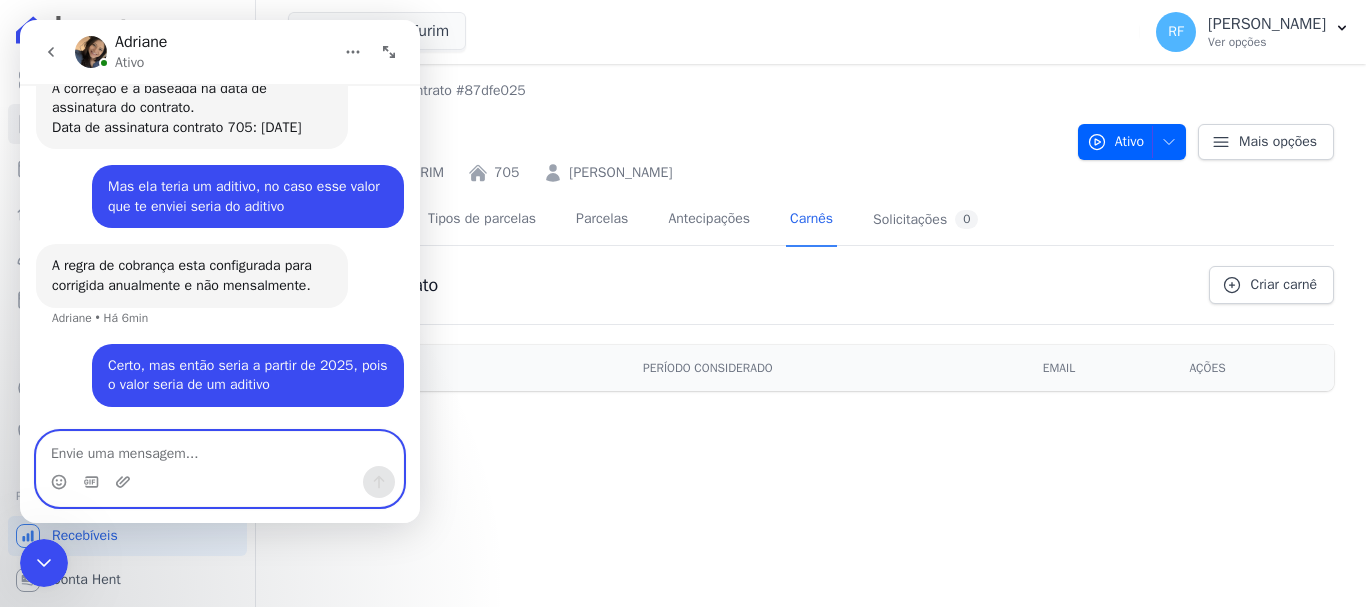 click at bounding box center (220, 449) 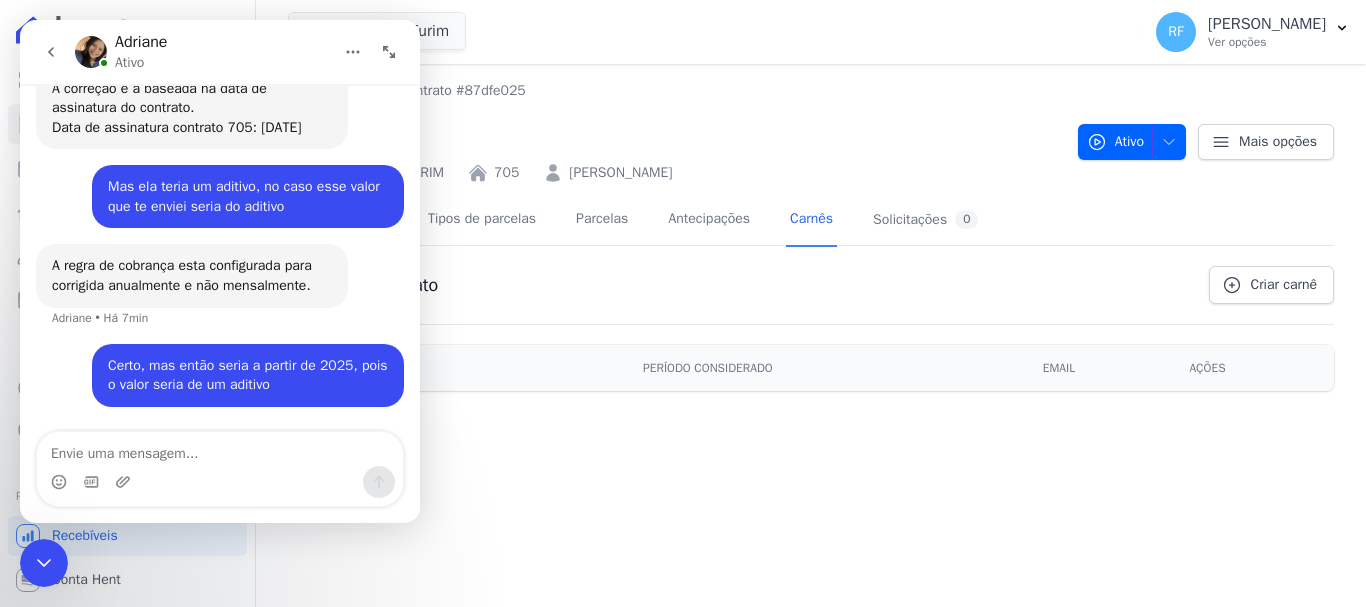click on "Contratos
Contrato
#87dfe025
705
VALEINCORP - [GEOGRAPHIC_DATA]
705
[PERSON_NAME]
Ativo
Ativo
Pausado
Cobranças não serão geradas e você pode retomar o contrato no futuro.
Distratado" at bounding box center (811, 335) 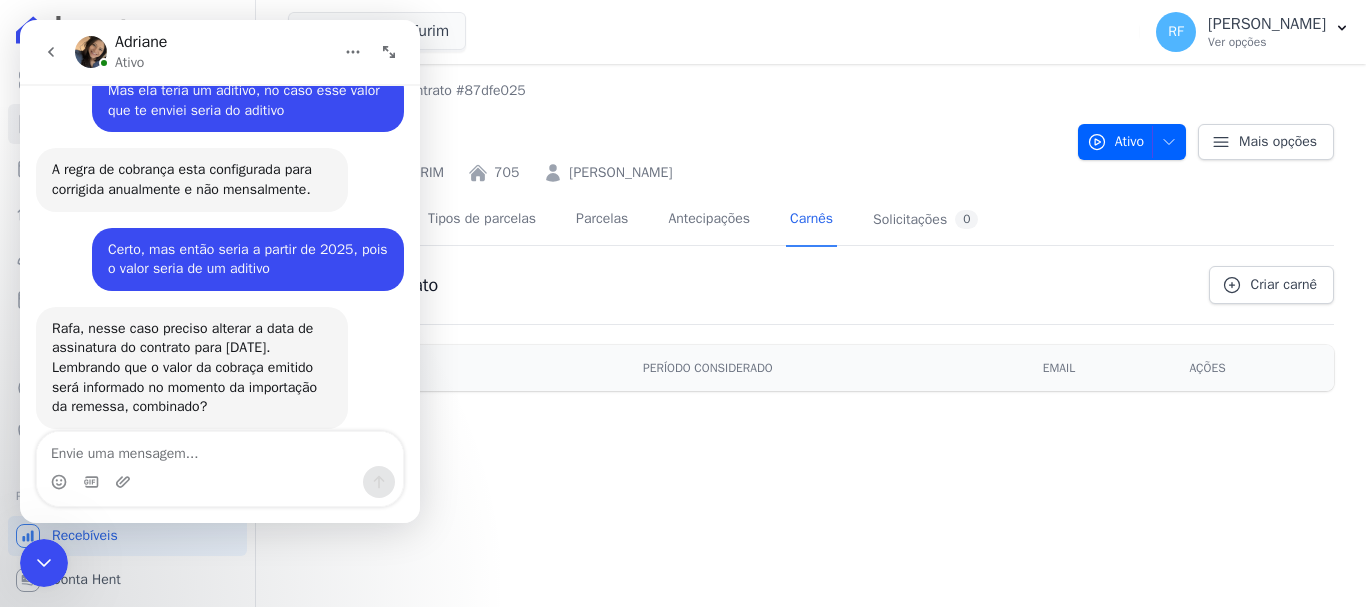 scroll, scrollTop: 5457, scrollLeft: 0, axis: vertical 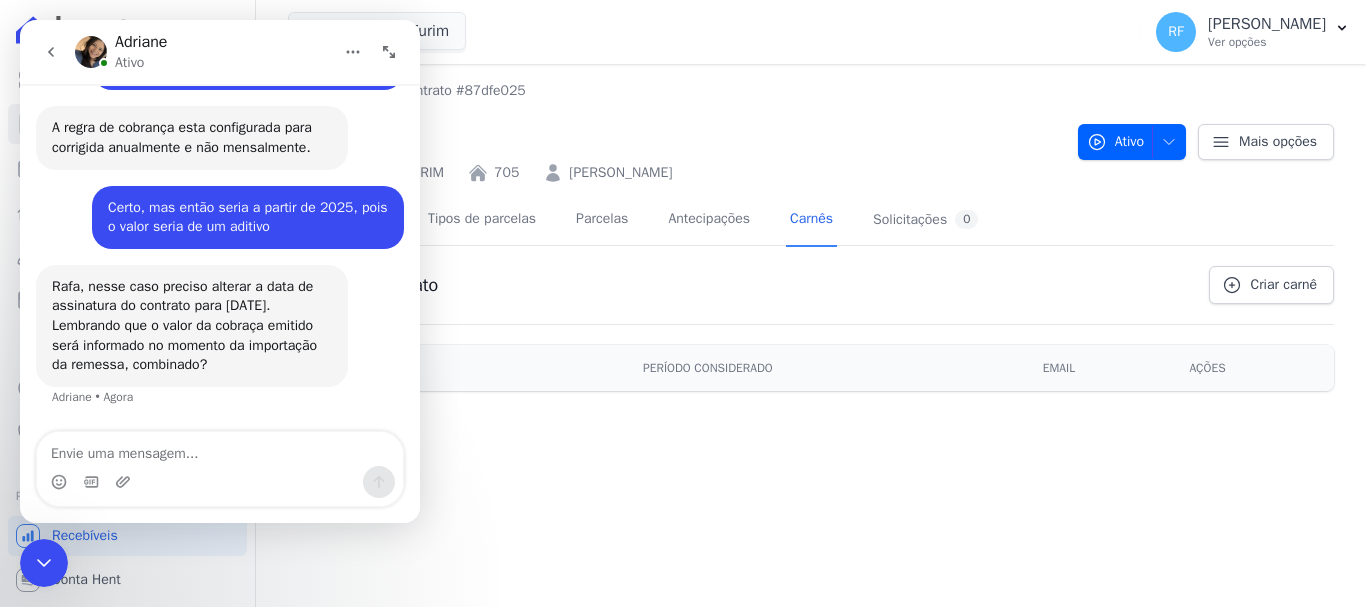 click at bounding box center (220, 482) 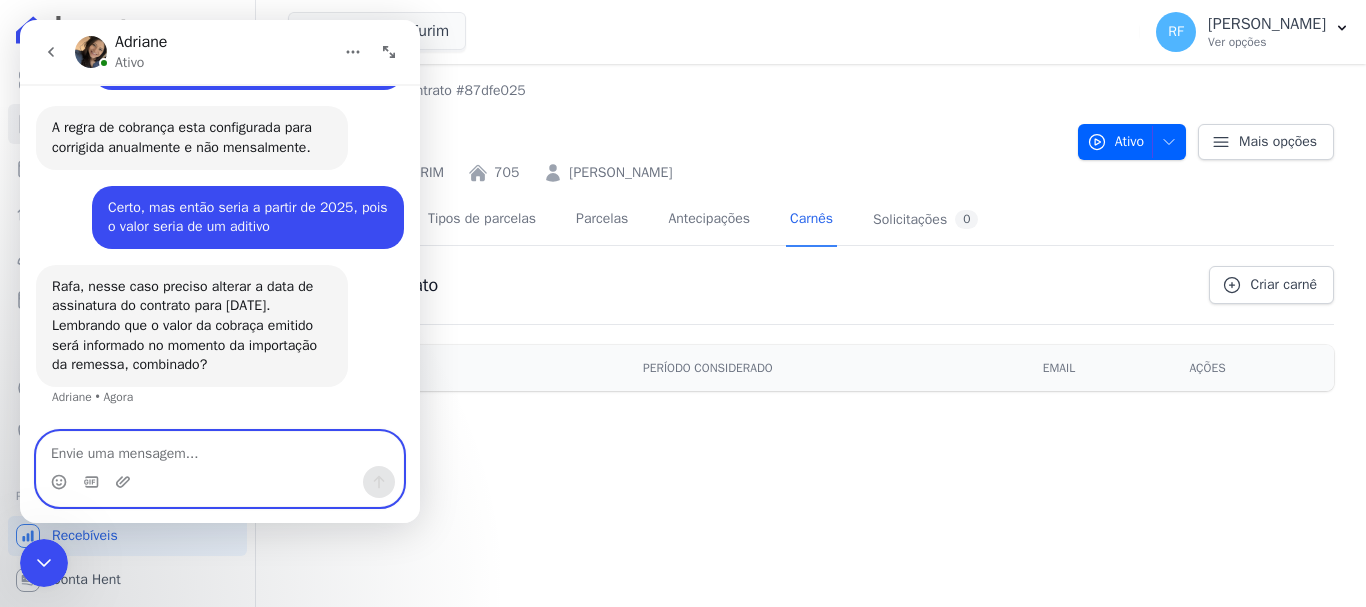 click at bounding box center [220, 449] 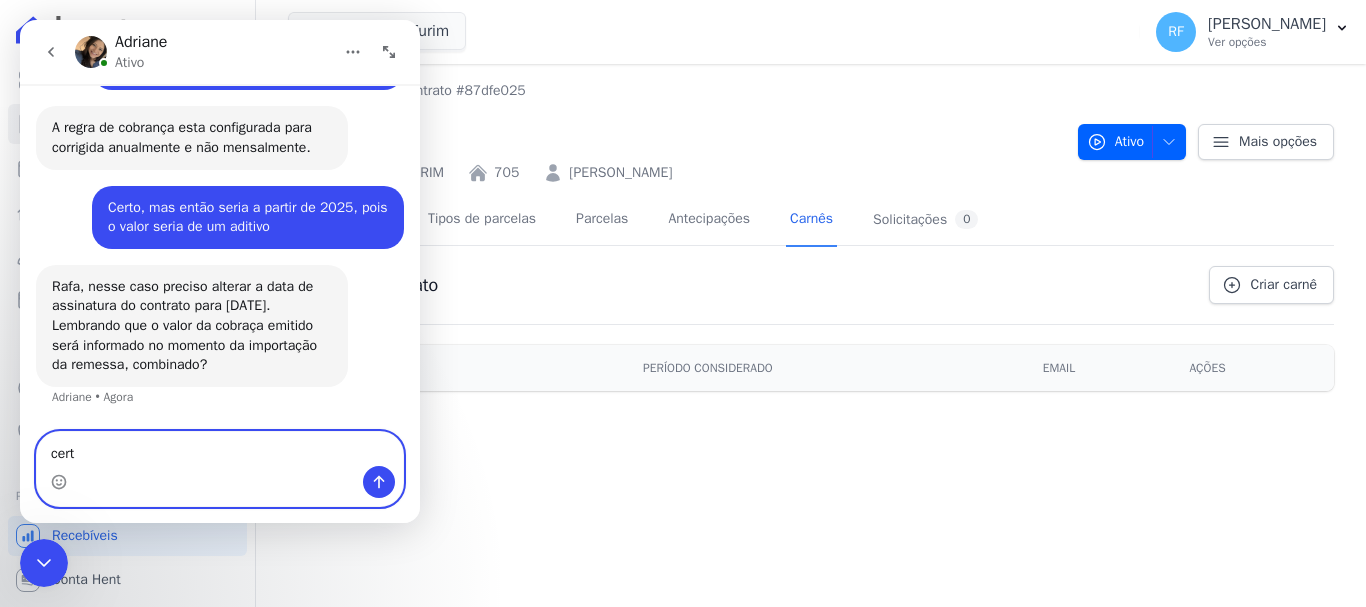 type on "certo" 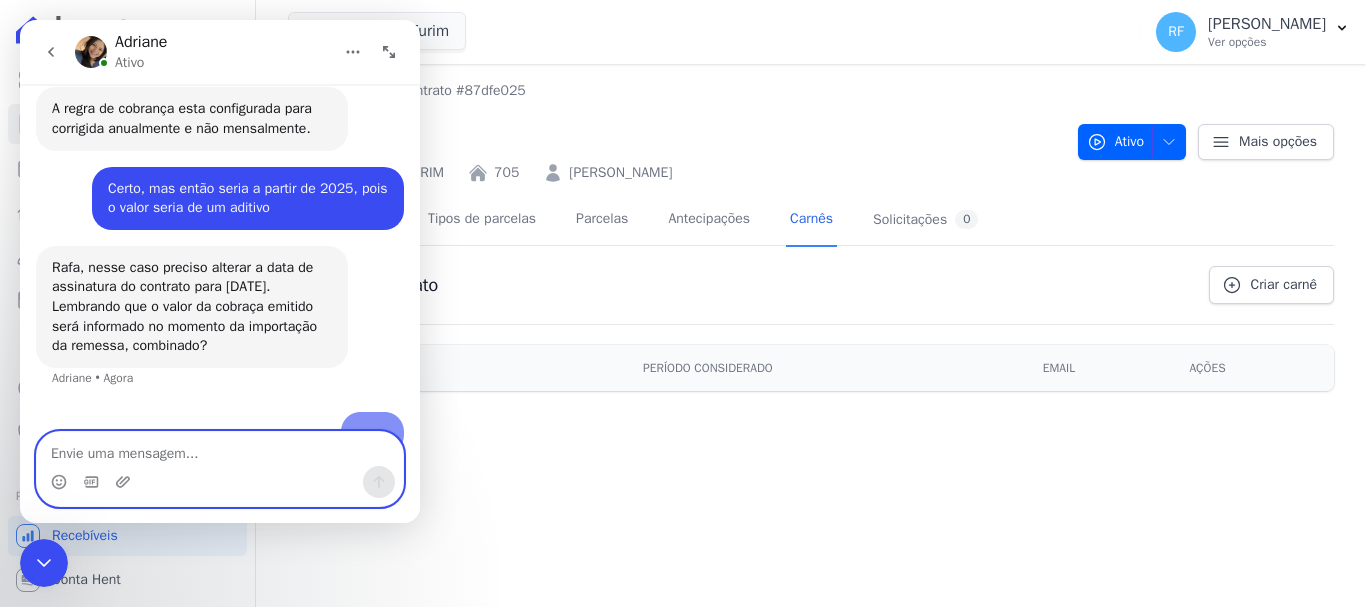 scroll, scrollTop: 5517, scrollLeft: 0, axis: vertical 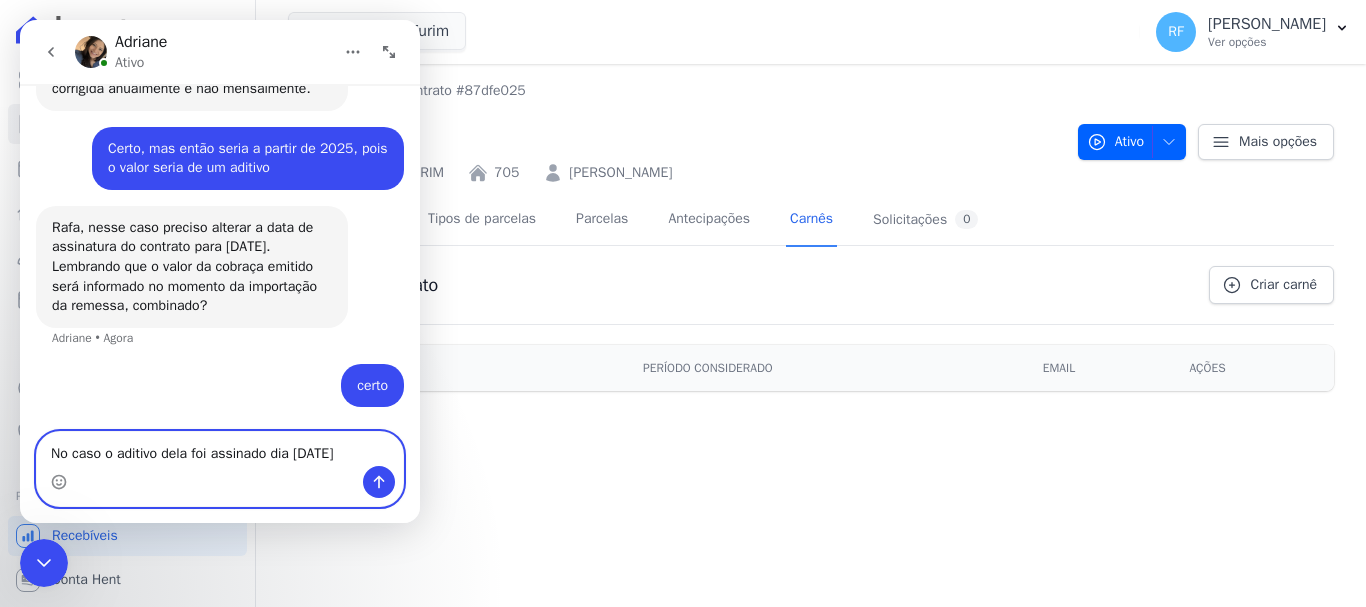 type on "No caso o aditivo dela foi assinado dia [DATE]" 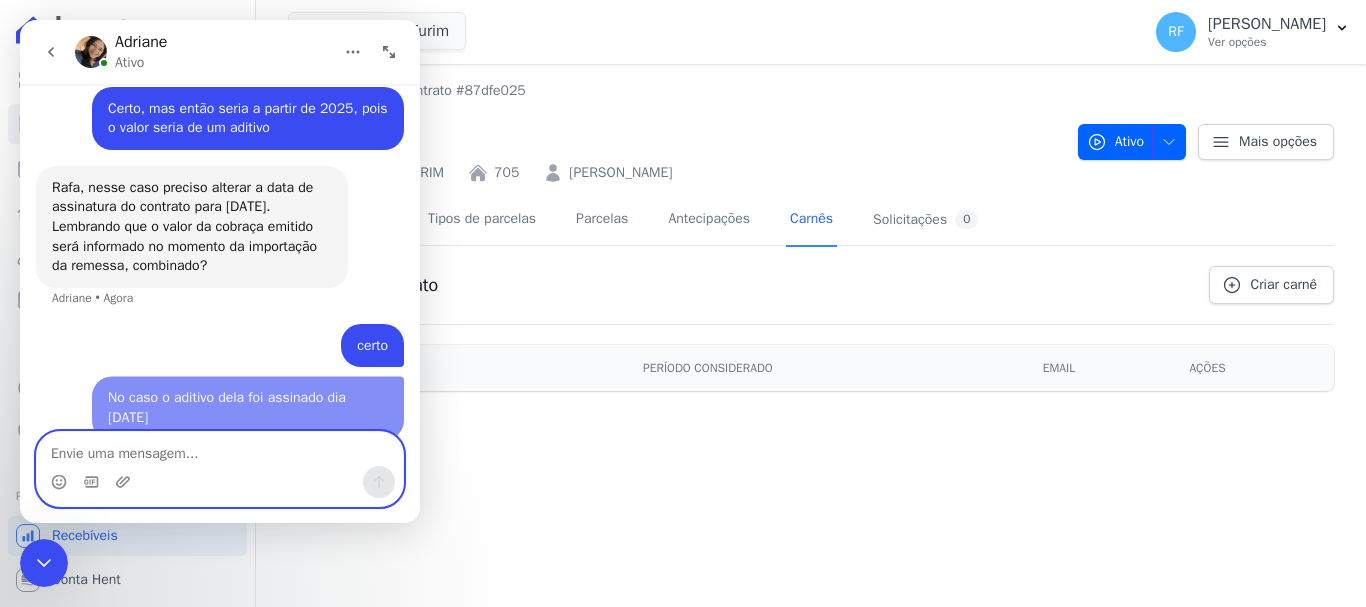scroll, scrollTop: 5582, scrollLeft: 0, axis: vertical 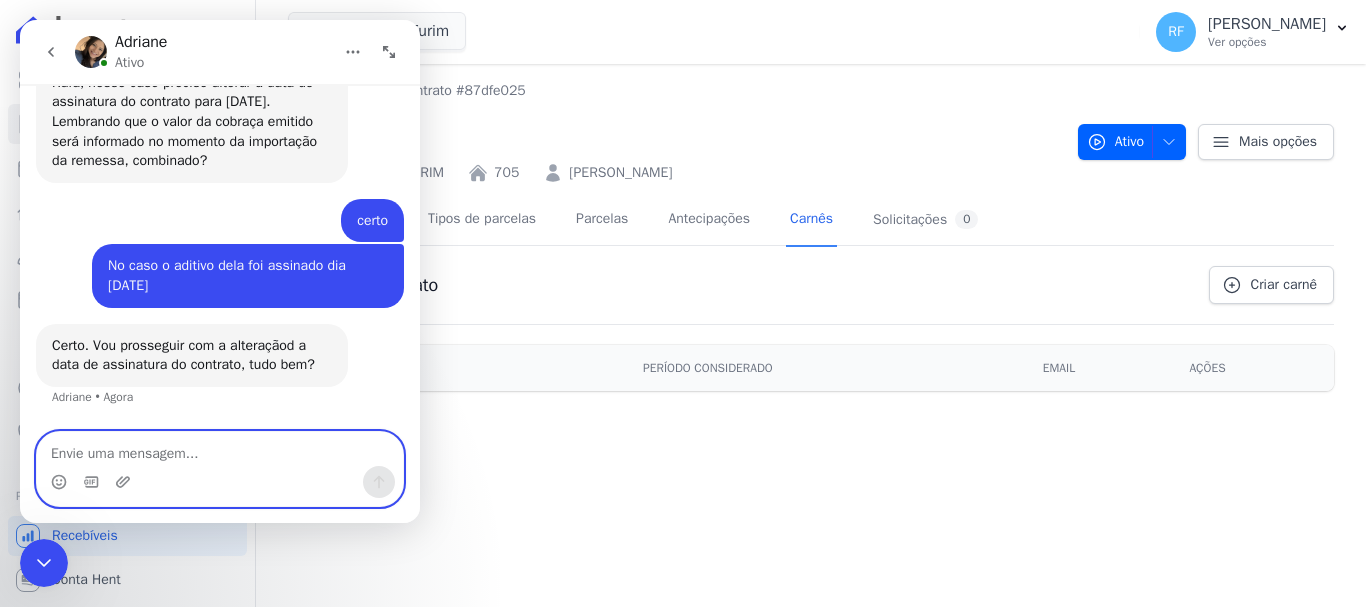 click at bounding box center (220, 449) 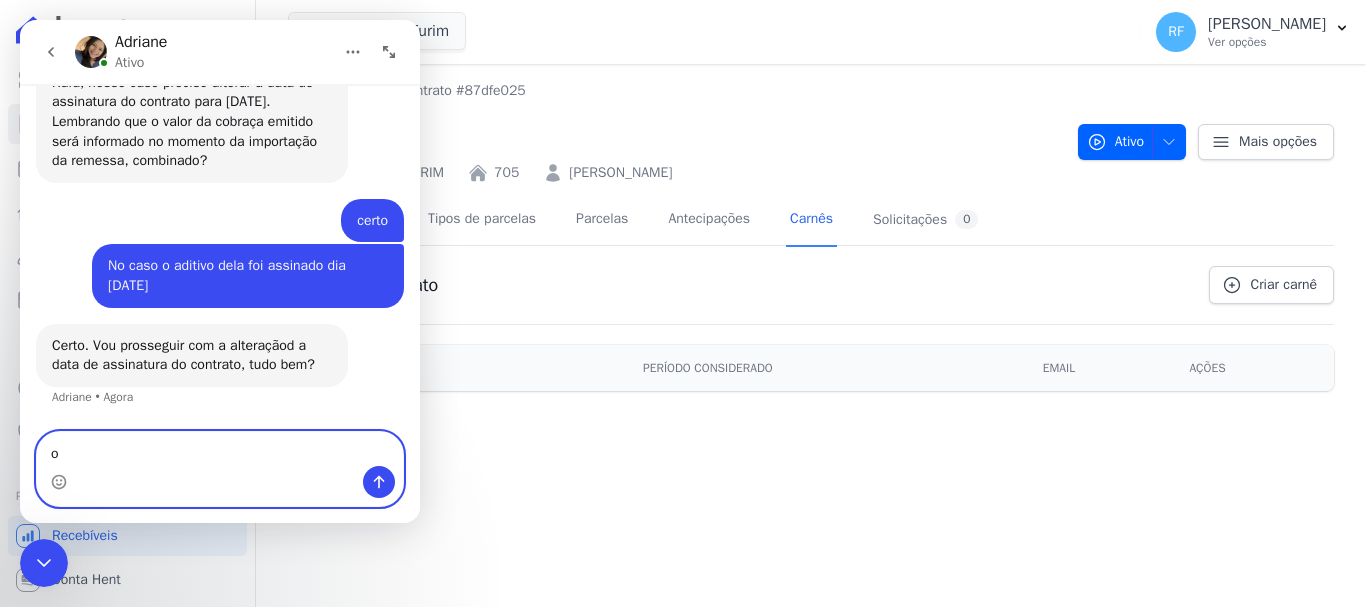 type on "ok" 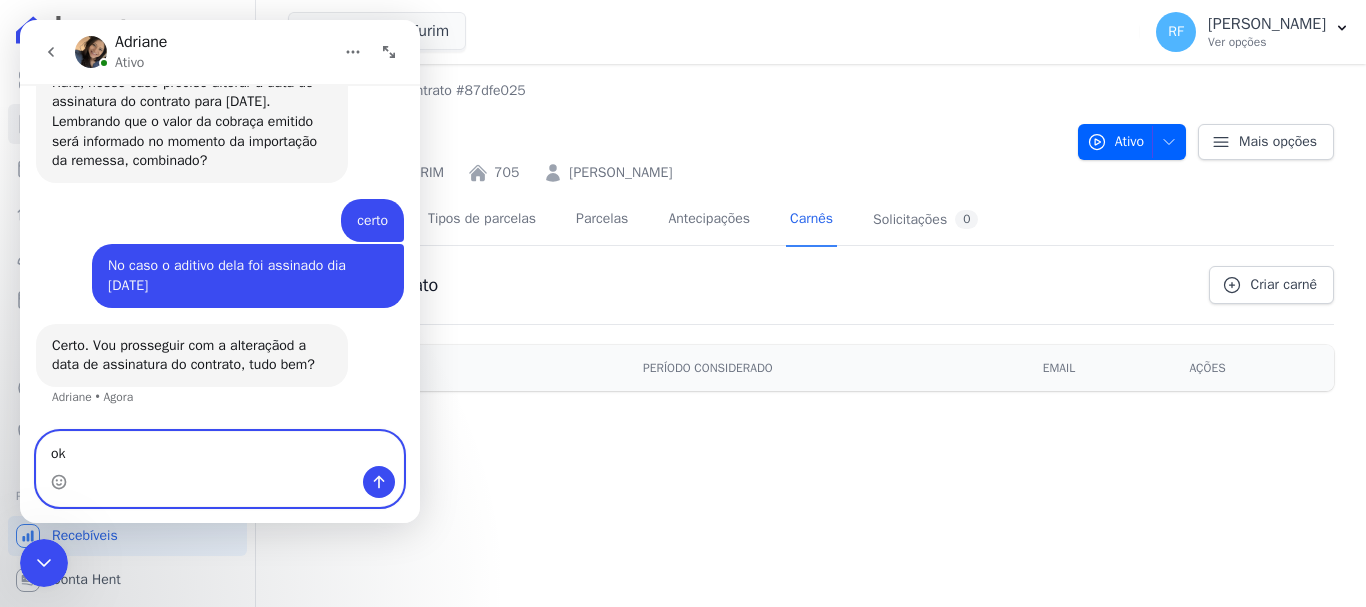 type 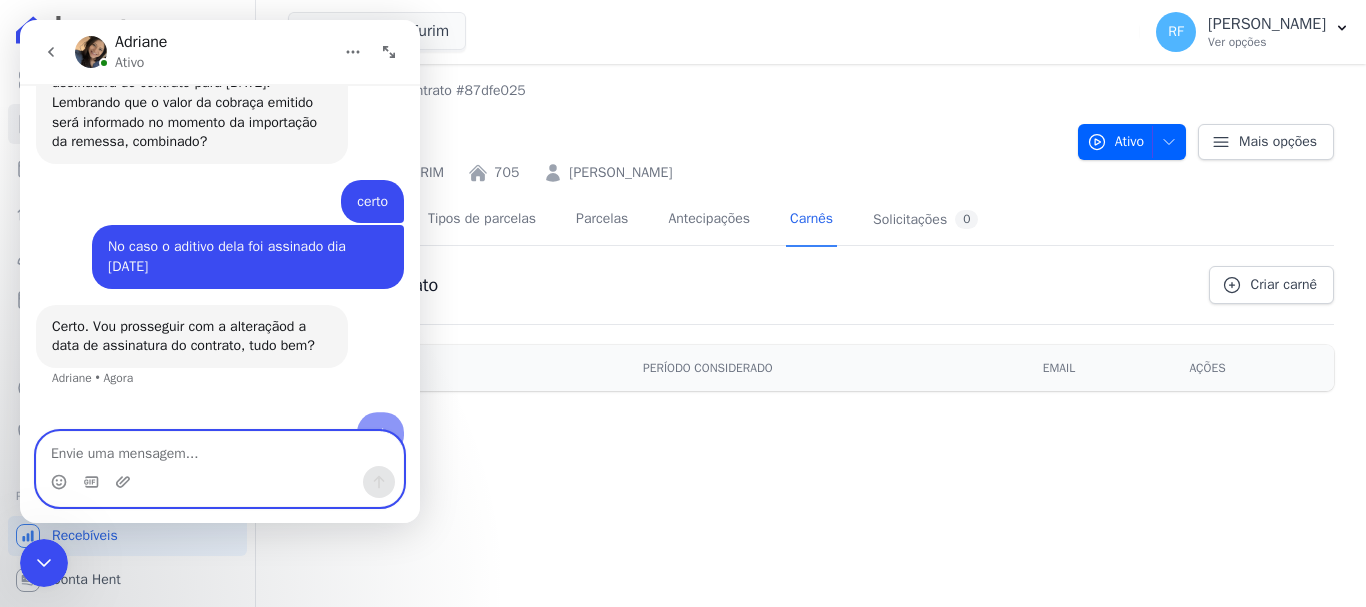 scroll, scrollTop: 5721, scrollLeft: 0, axis: vertical 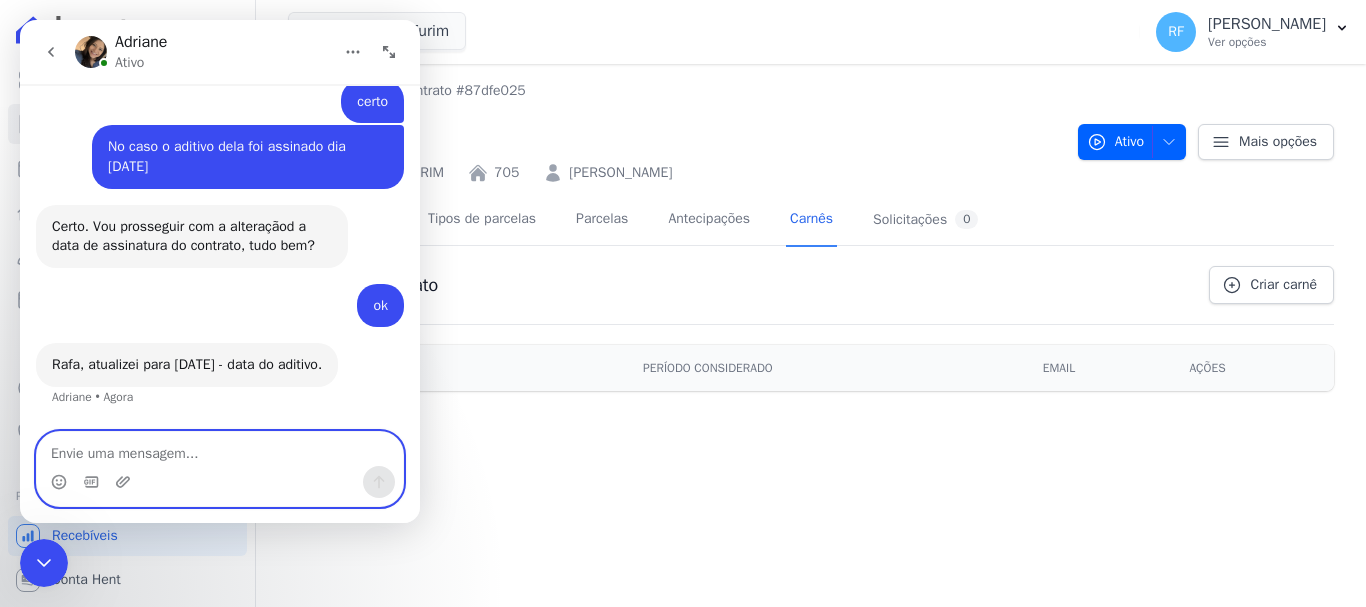 click at bounding box center [220, 449] 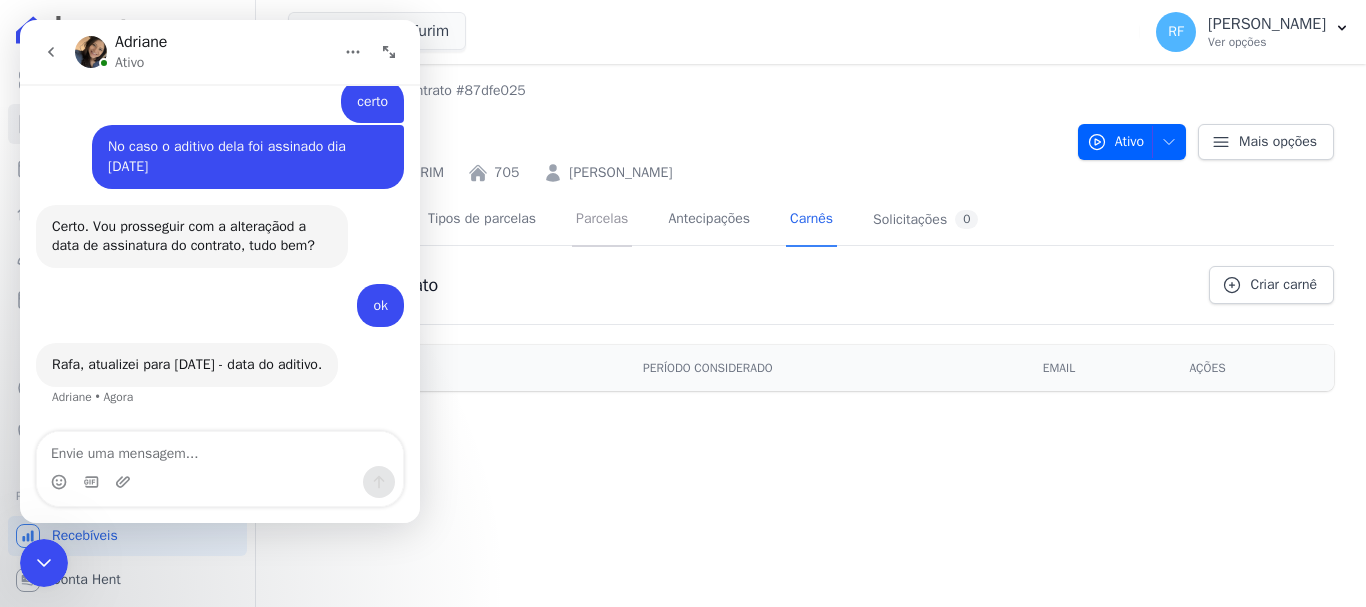 click on "Parcelas" at bounding box center [602, 220] 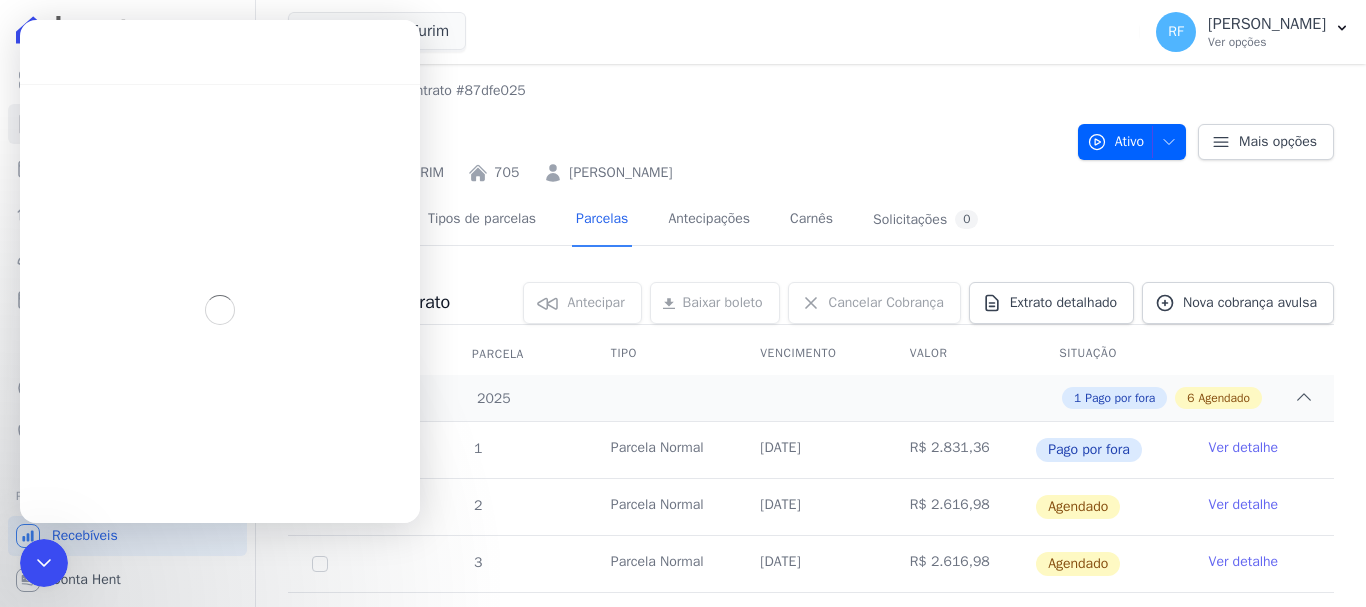 scroll, scrollTop: 0, scrollLeft: 0, axis: both 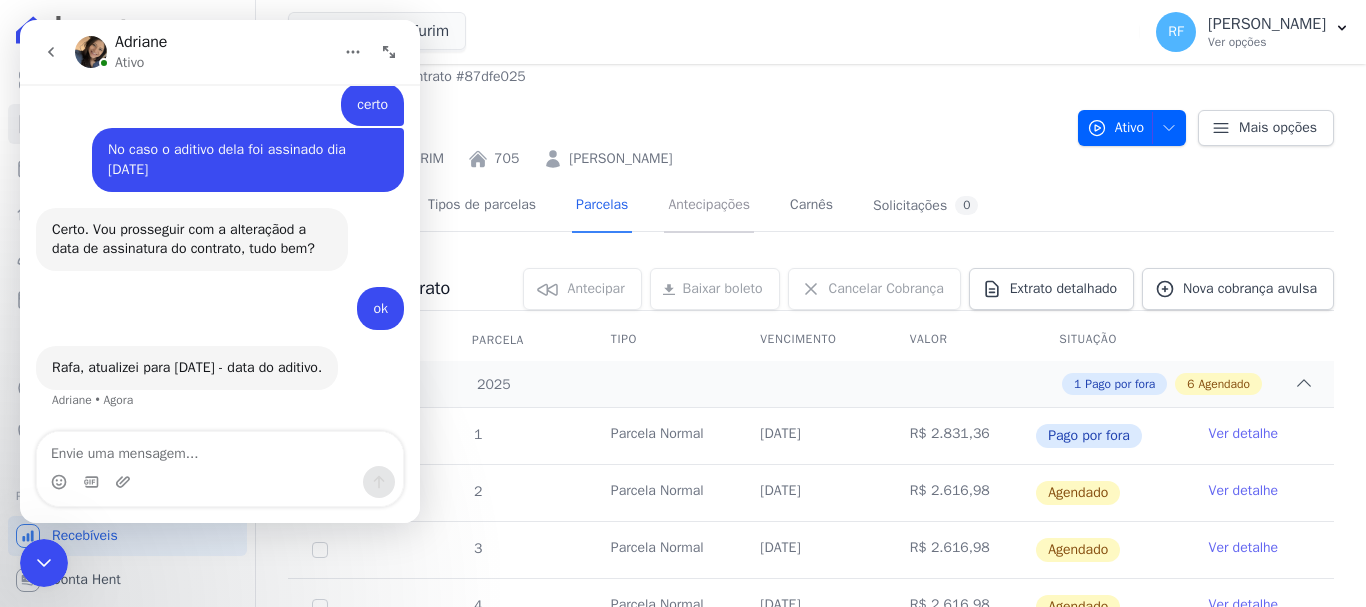 click on "Antecipações" at bounding box center (709, 206) 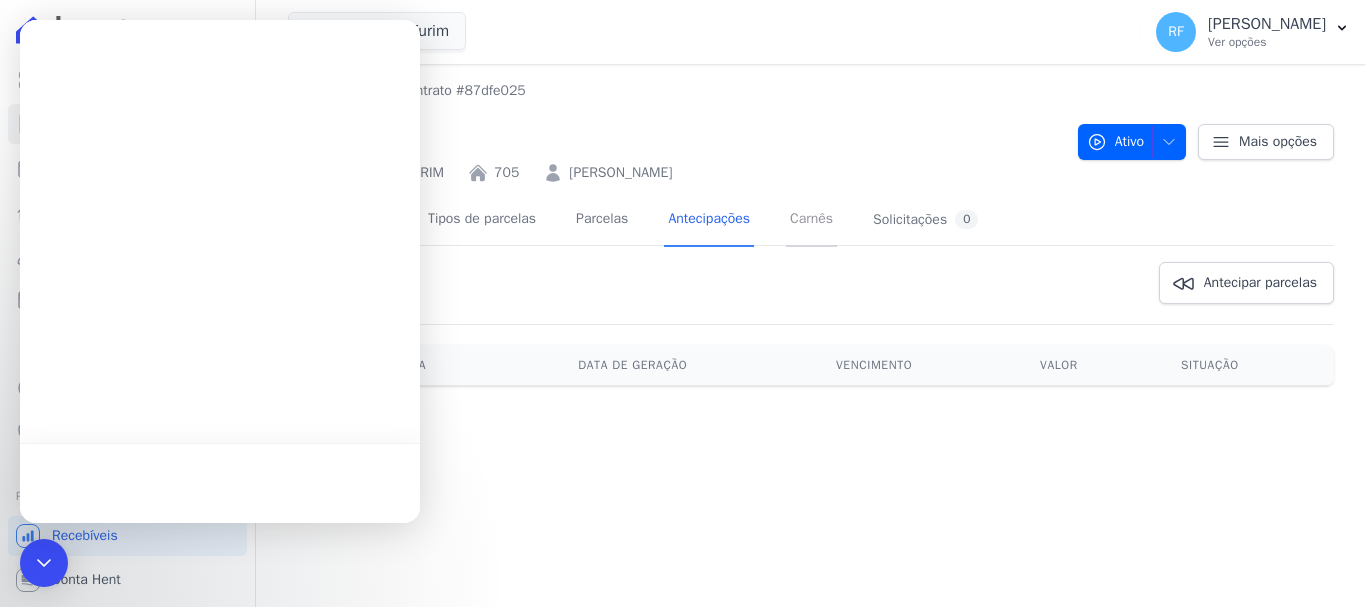 click on "Carnês" at bounding box center (811, 220) 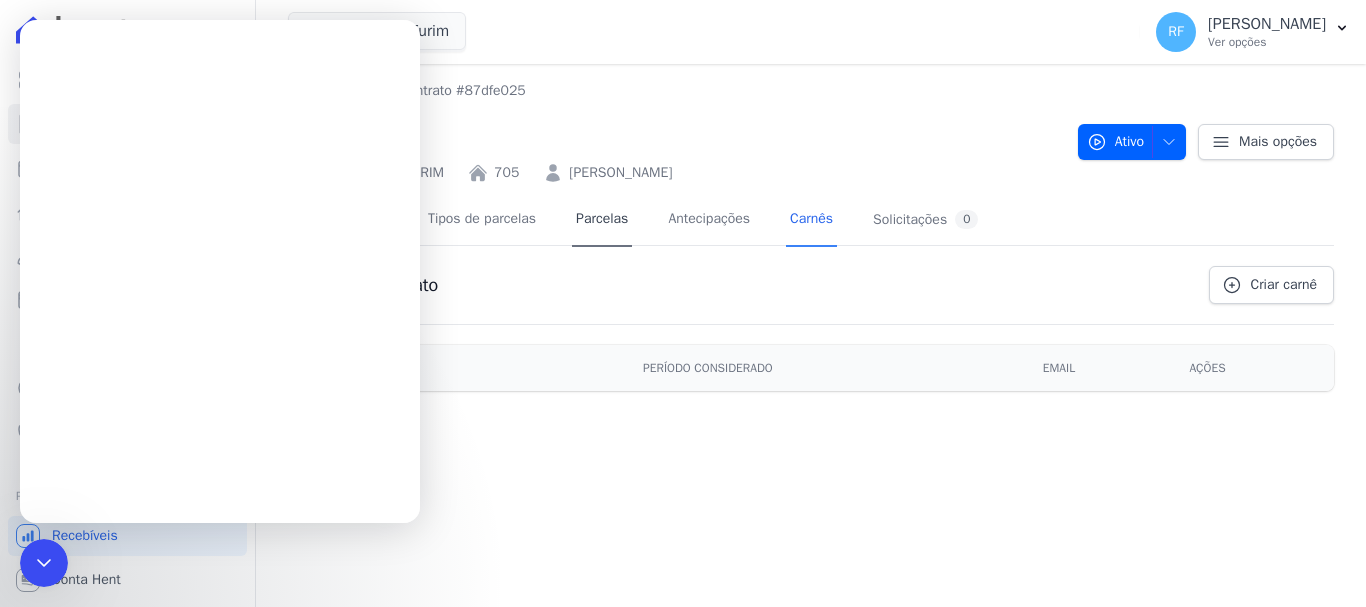 scroll, scrollTop: 0, scrollLeft: 0, axis: both 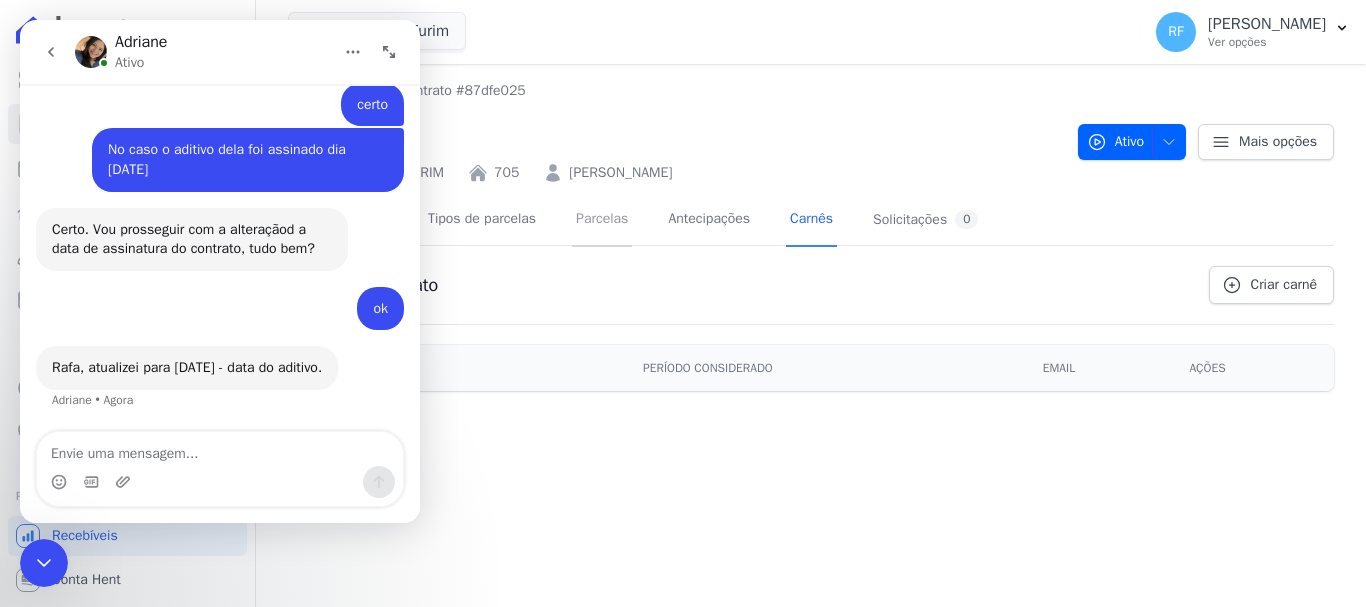 click on "Parcelas" at bounding box center [602, 220] 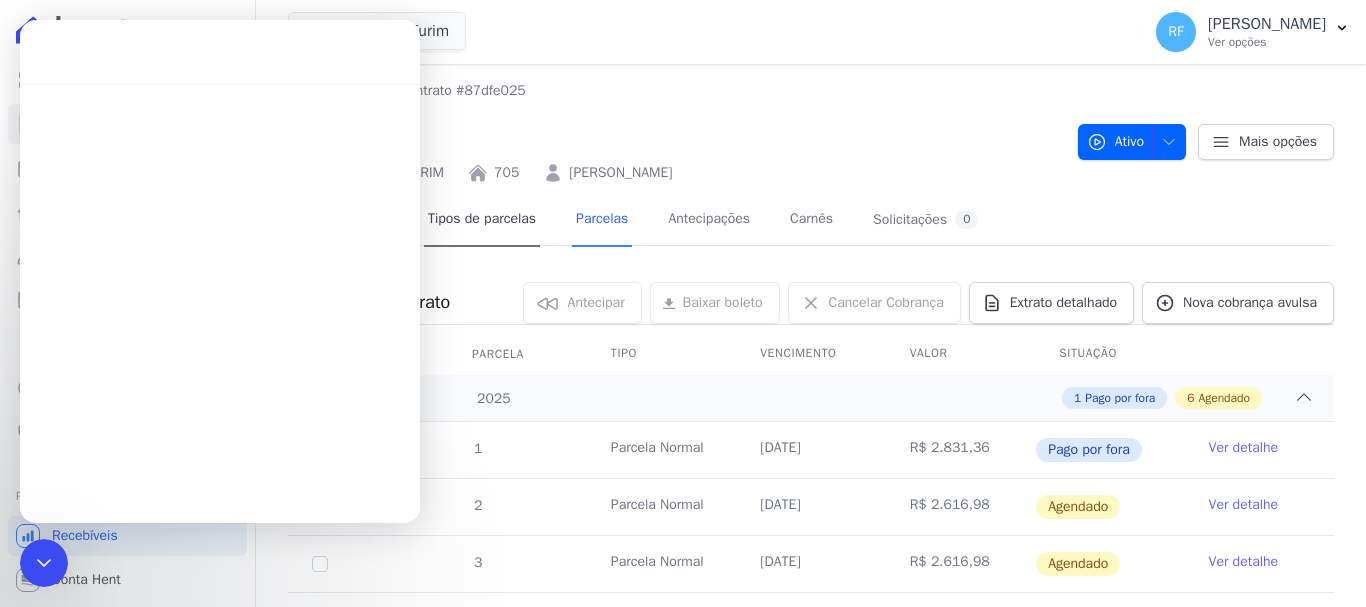 scroll, scrollTop: 0, scrollLeft: 0, axis: both 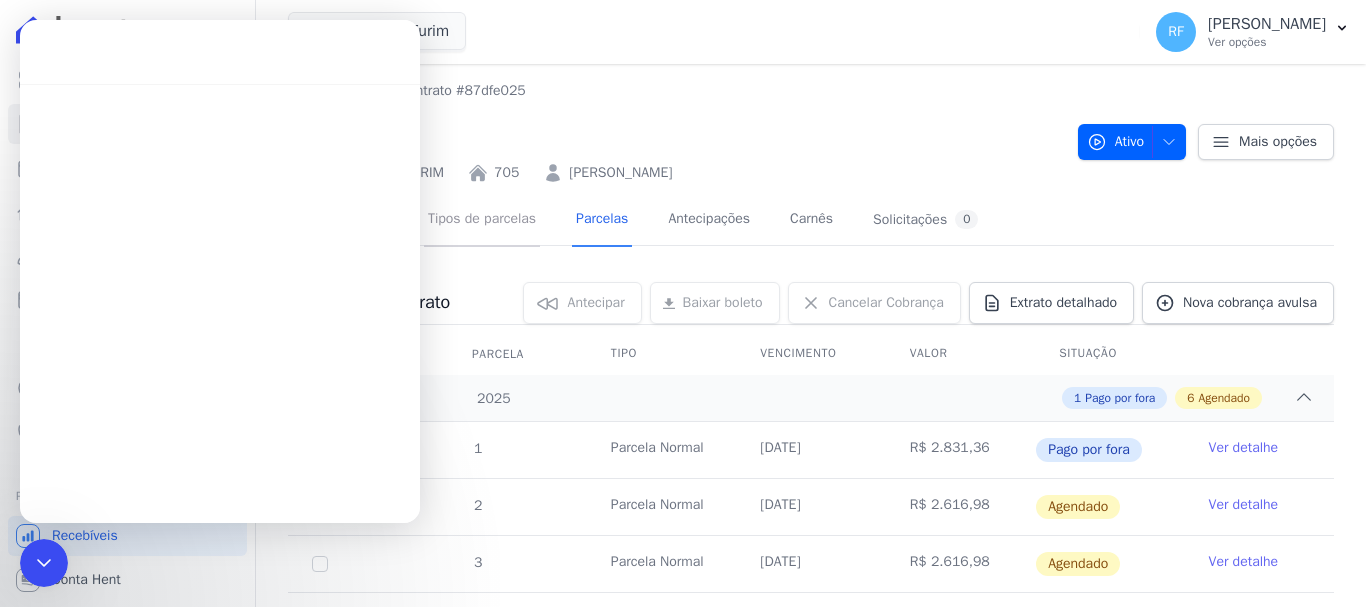 click on "Tipos de parcelas" at bounding box center [482, 220] 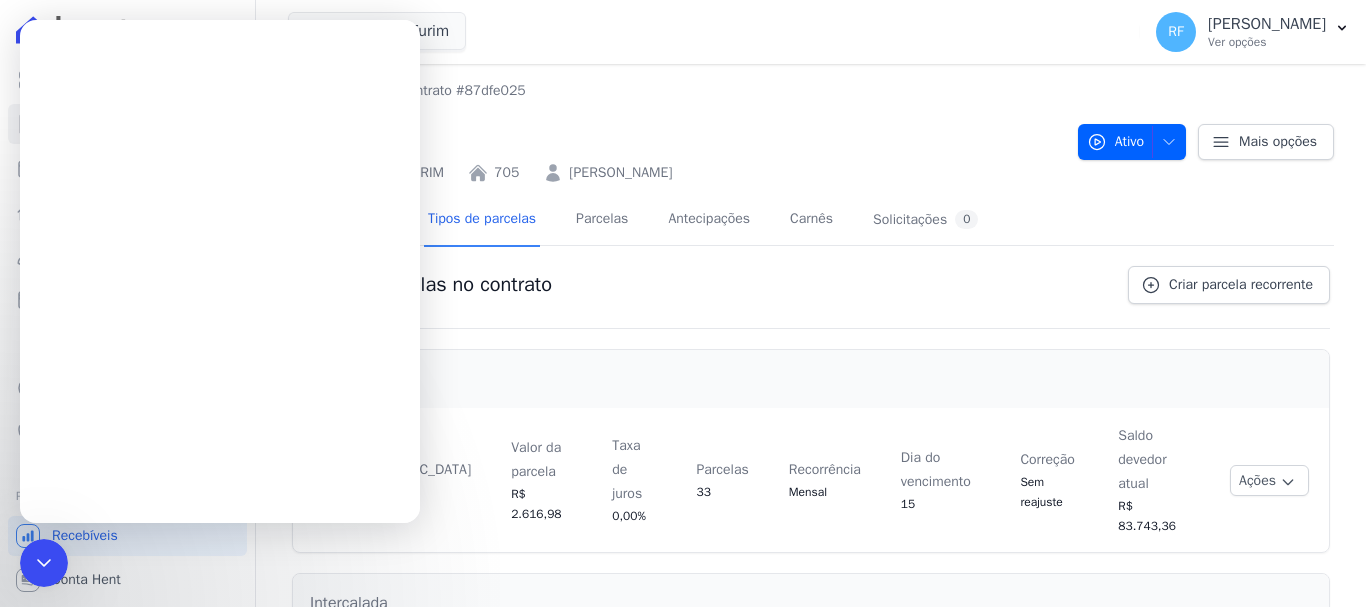 scroll, scrollTop: 0, scrollLeft: 0, axis: both 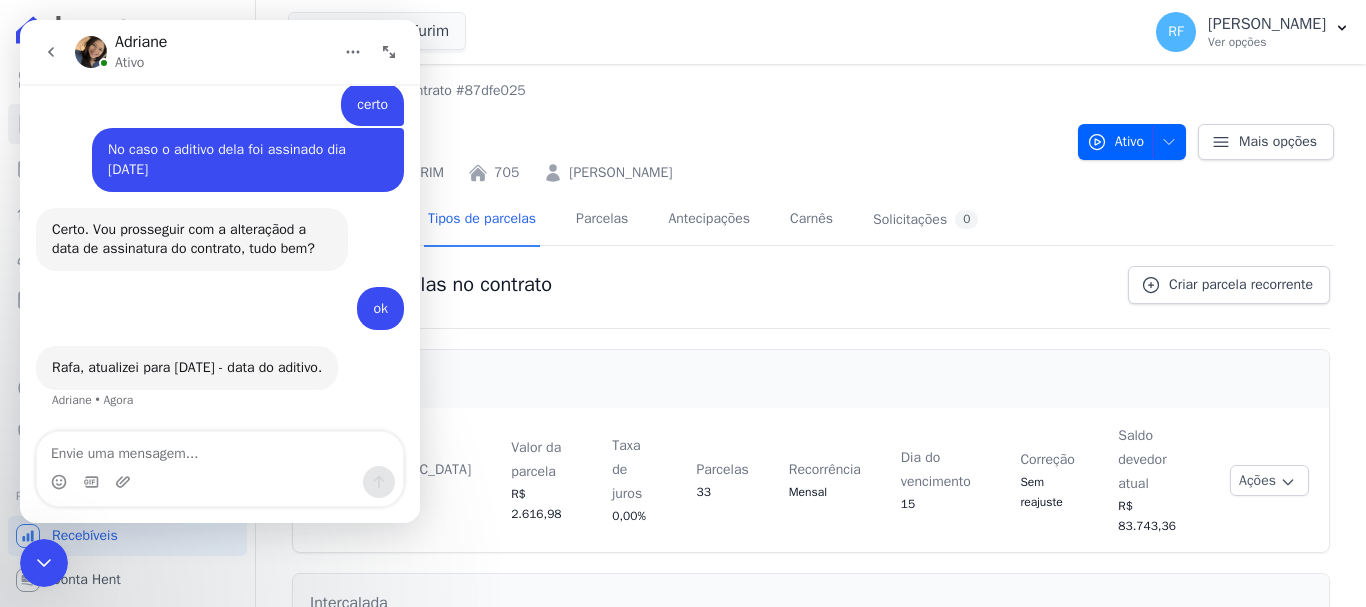 click at bounding box center [220, 482] 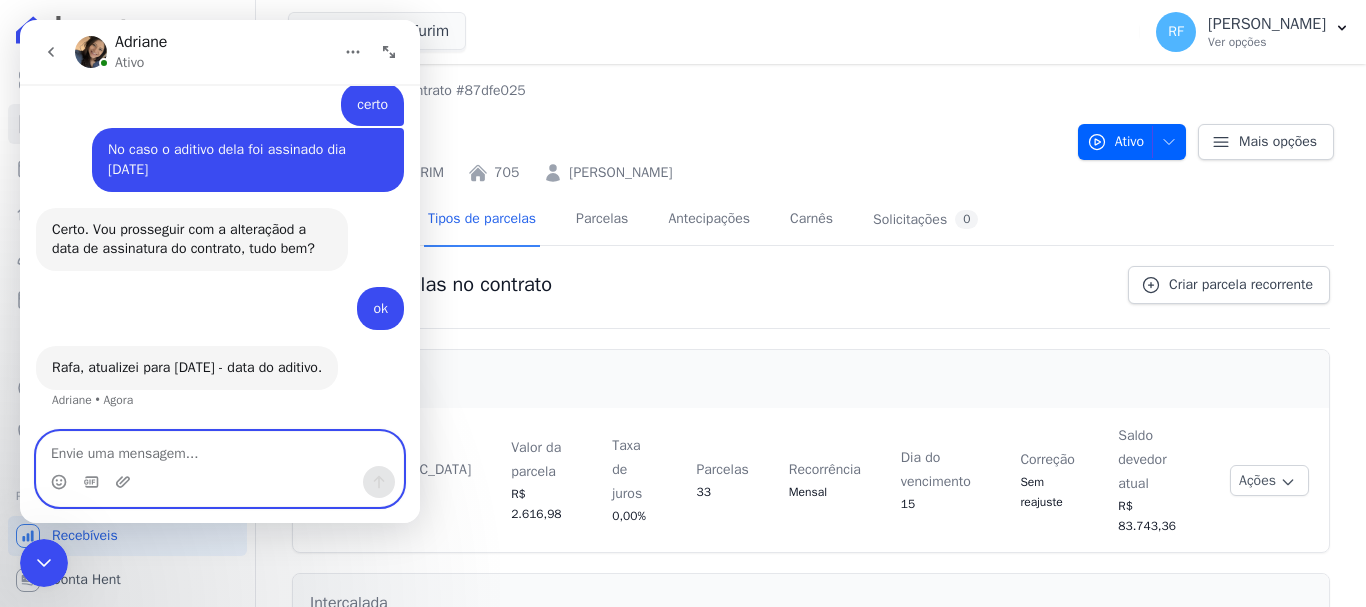 click at bounding box center (220, 449) 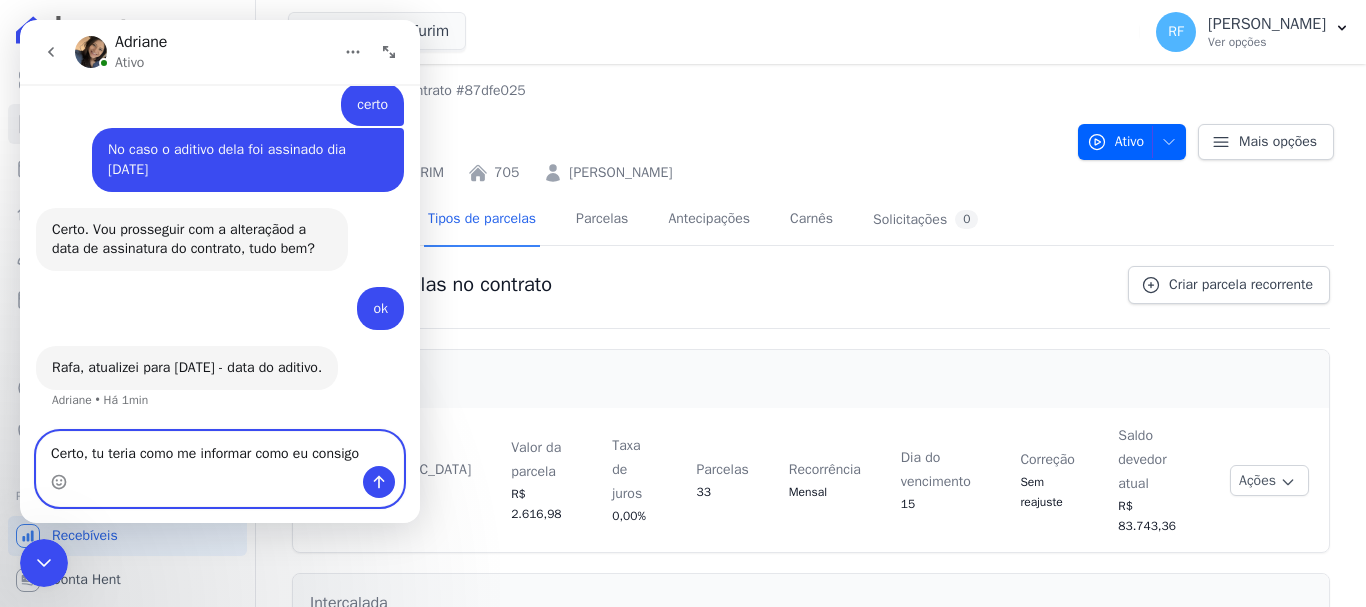 scroll, scrollTop: 5820, scrollLeft: 0, axis: vertical 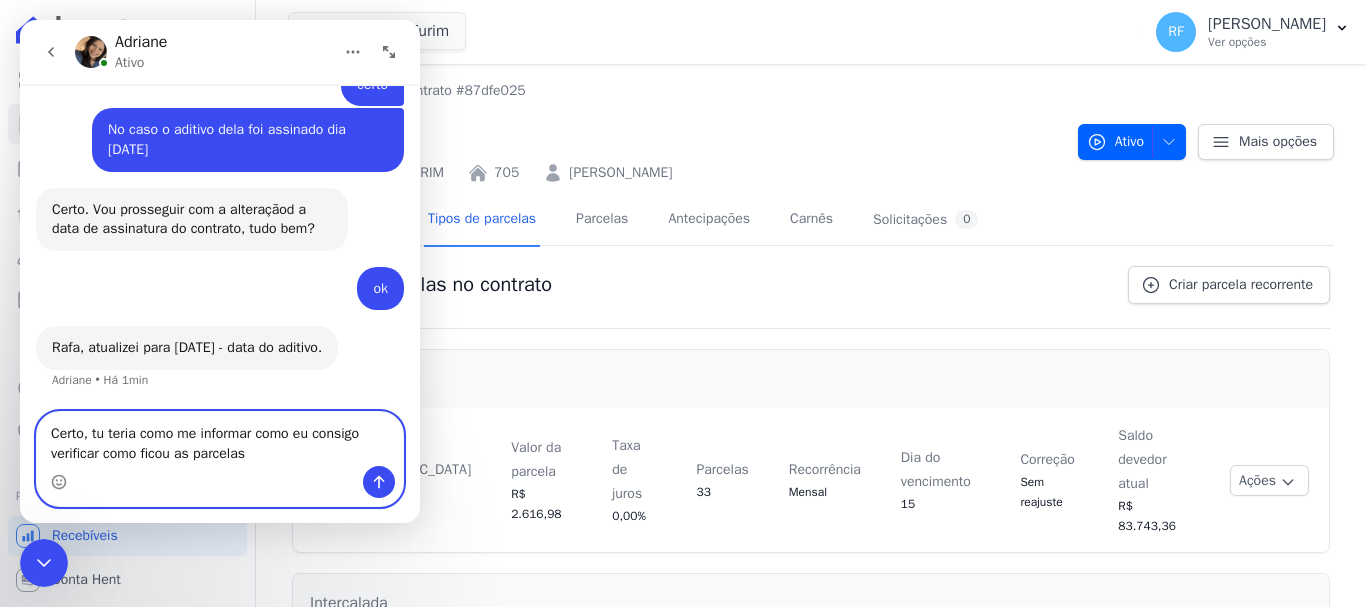 type on "Certo, tu teria como me informar como eu consigo verificar como ficou as parcelas?" 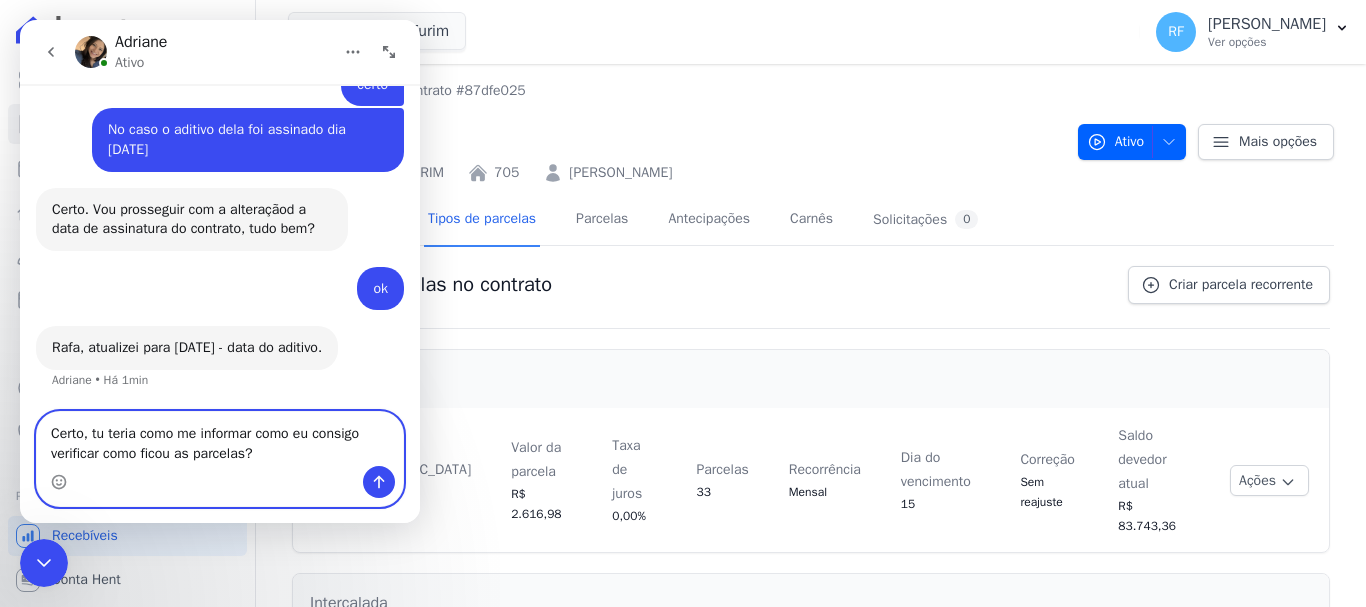 type 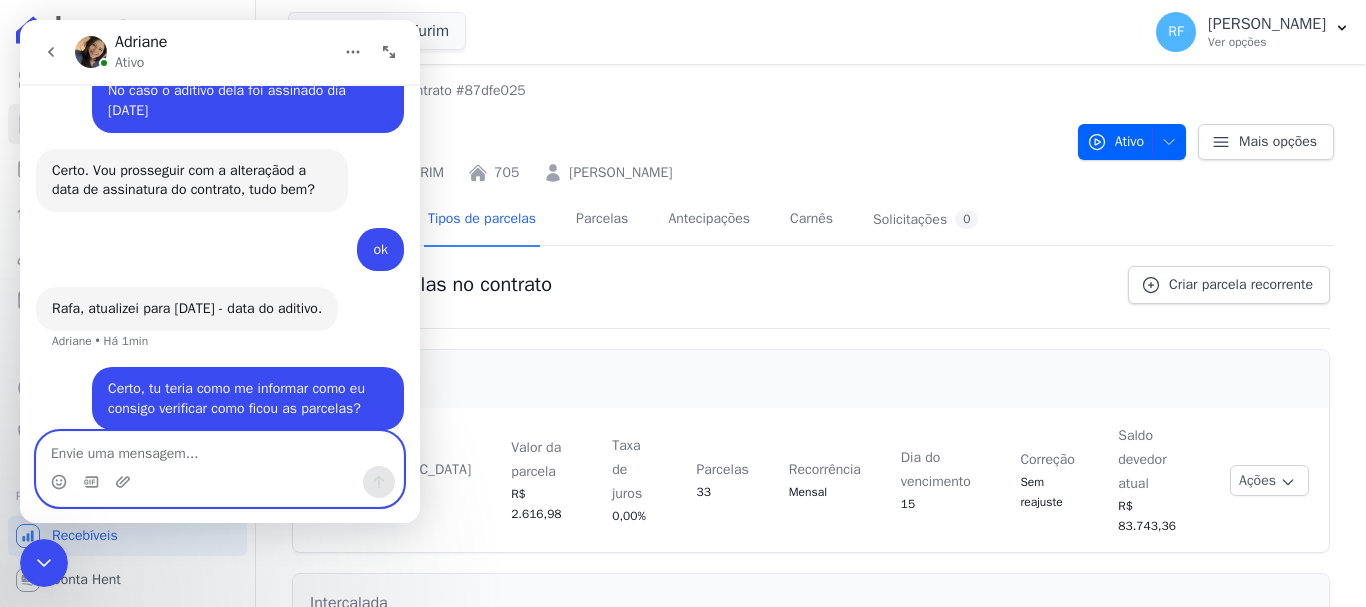 scroll, scrollTop: 5879, scrollLeft: 0, axis: vertical 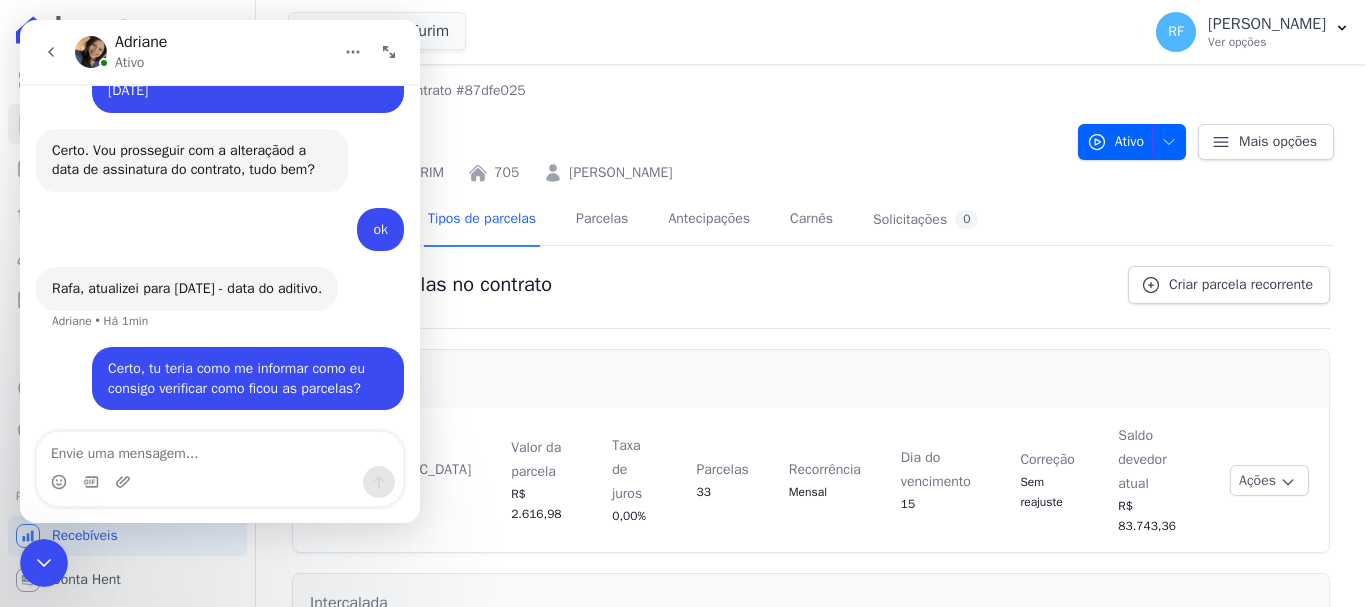 drag, startPoint x: 35, startPoint y: 558, endPoint x: 243, endPoint y: 1036, distance: 521.29456 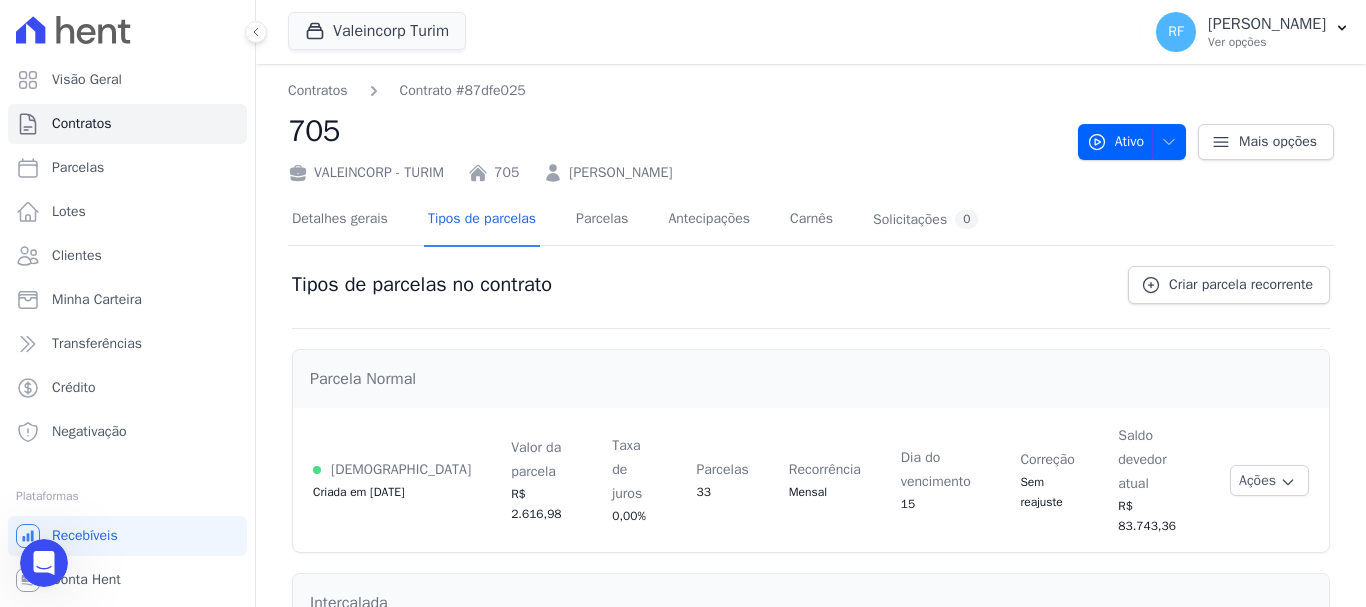 scroll, scrollTop: 0, scrollLeft: 0, axis: both 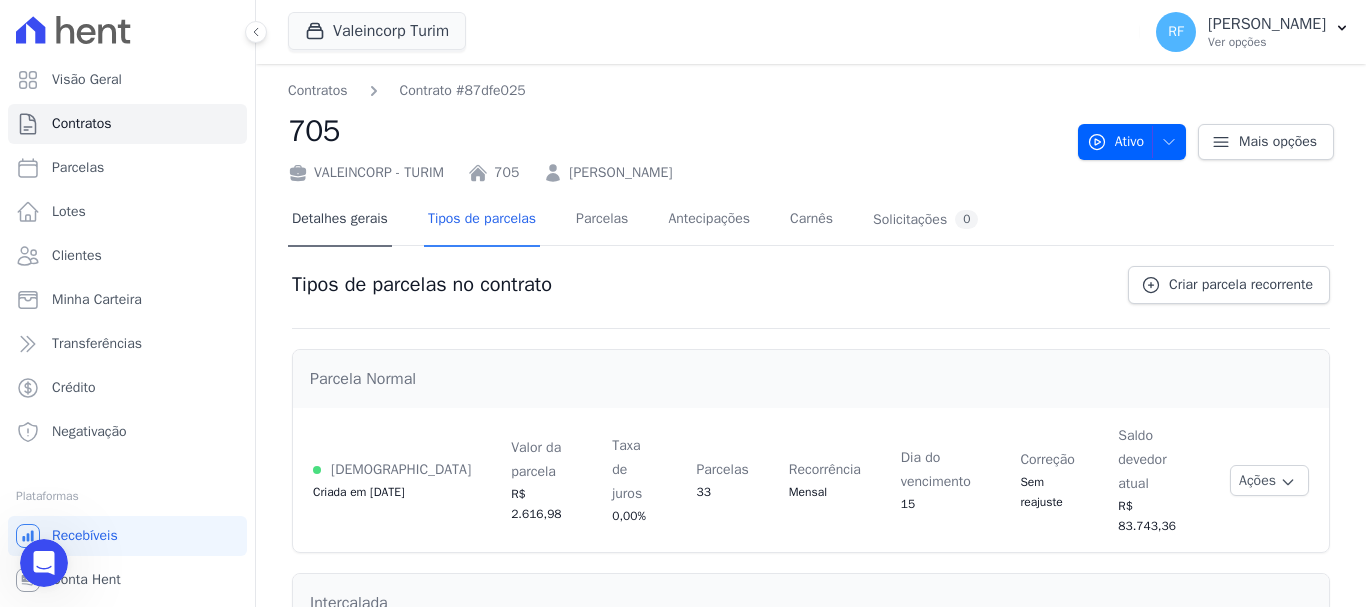 click on "Detalhes gerais" at bounding box center (340, 220) 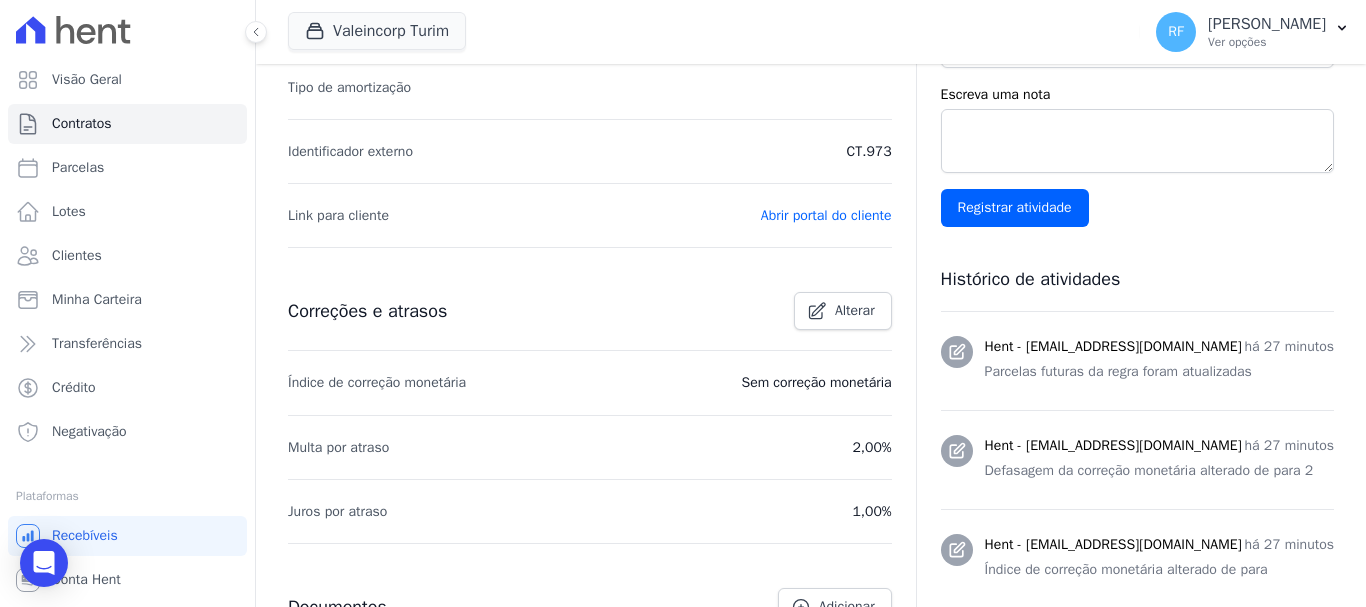 scroll, scrollTop: 0, scrollLeft: 0, axis: both 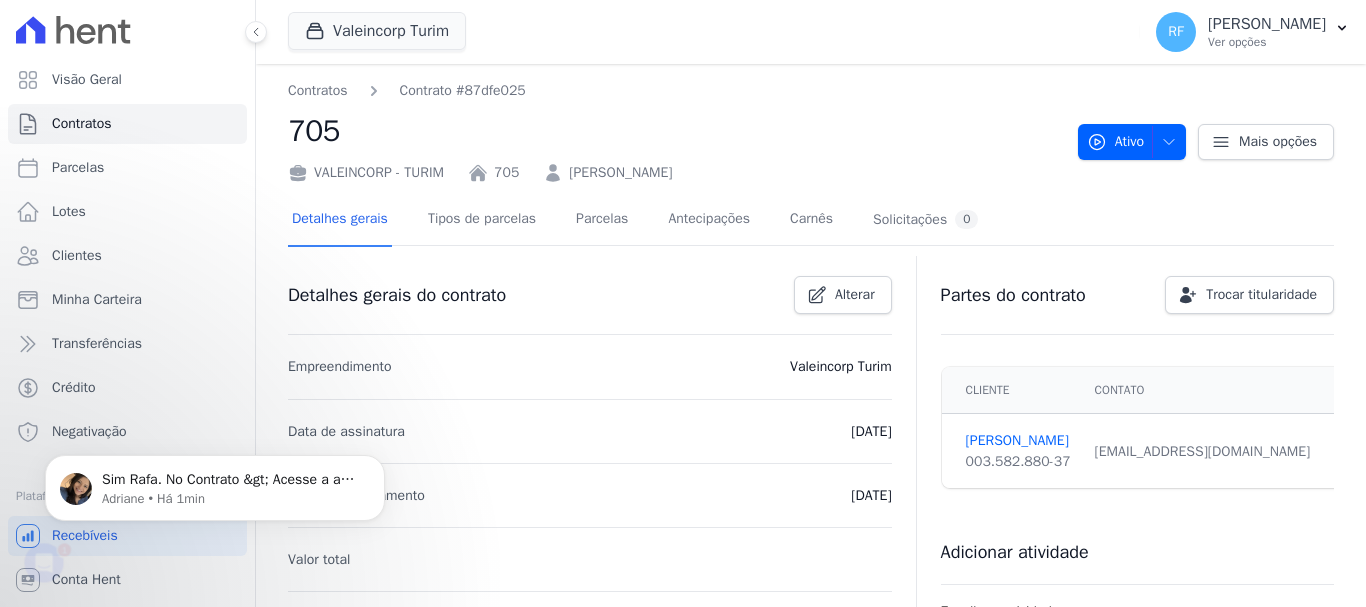 click 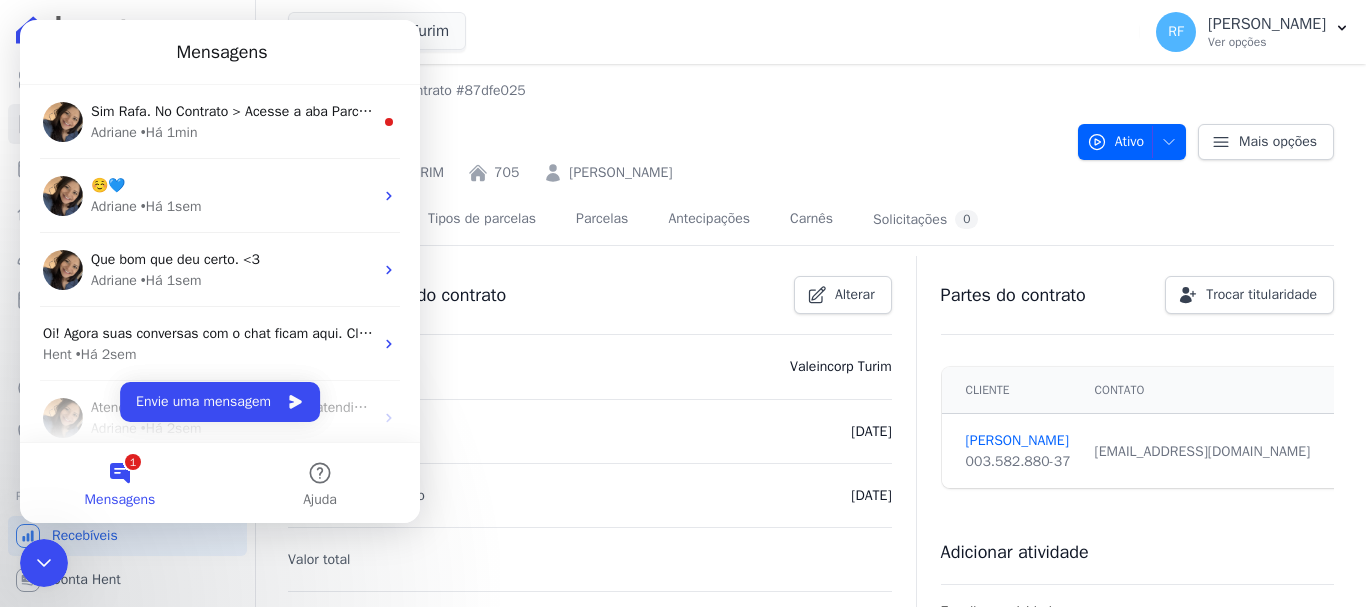 scroll, scrollTop: 0, scrollLeft: 0, axis: both 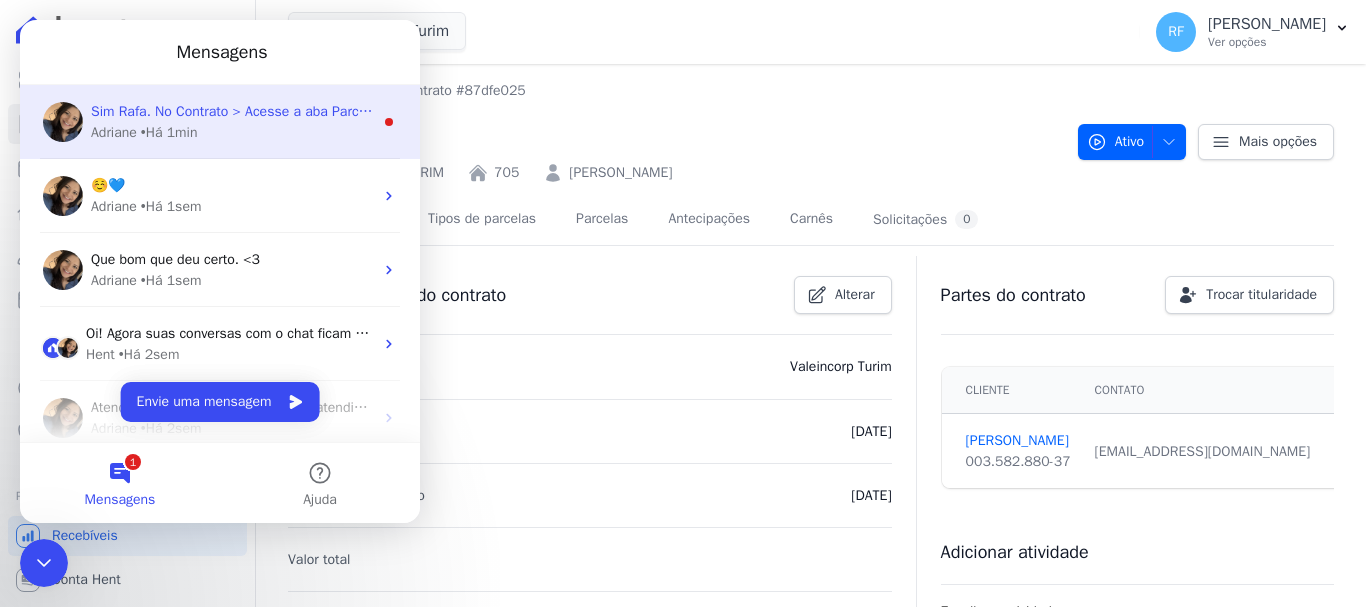 click on "Sim Rafa. No Contrato > Acesse a aba Parcela.  Mas tambem estou enviando o extrato anexo para você:" at bounding box center (410, 111) 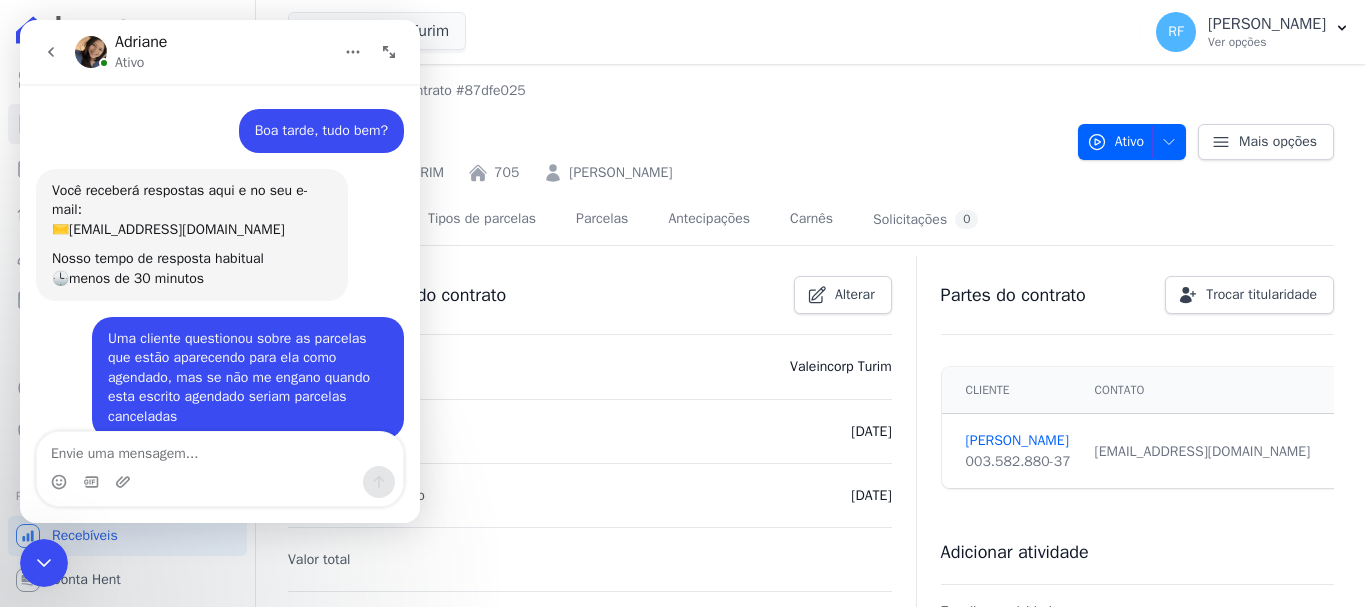 scroll, scrollTop: 3, scrollLeft: 0, axis: vertical 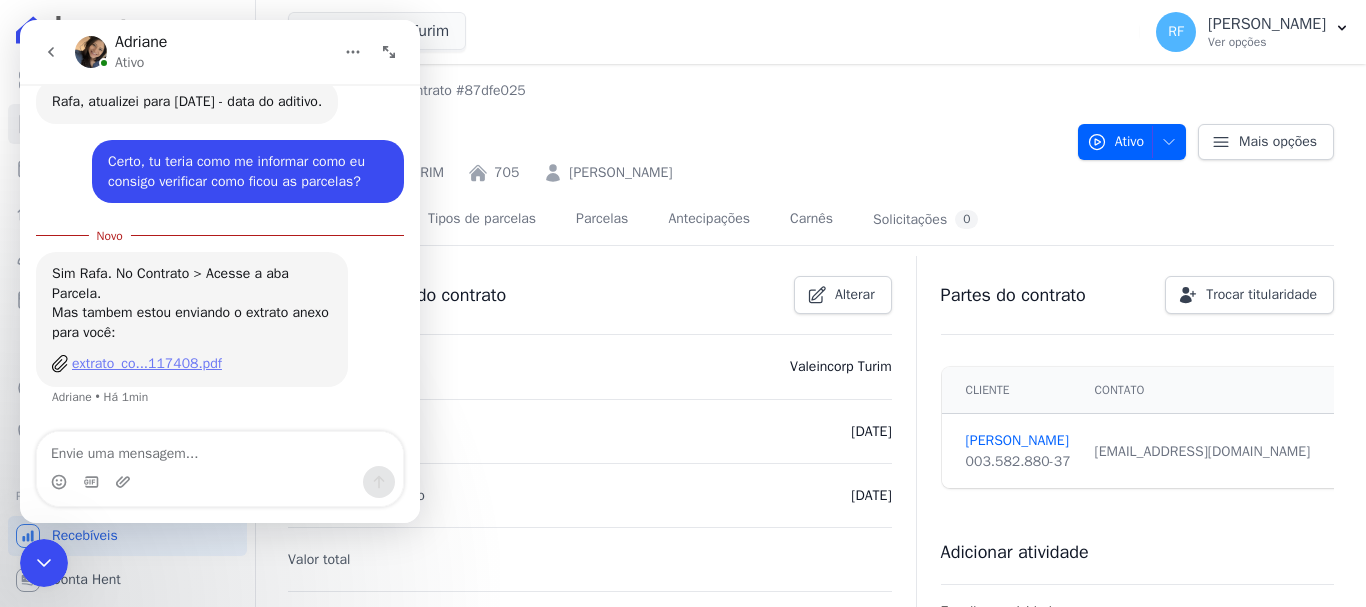 click on "extrato_co...117408.pdf" at bounding box center (147, 363) 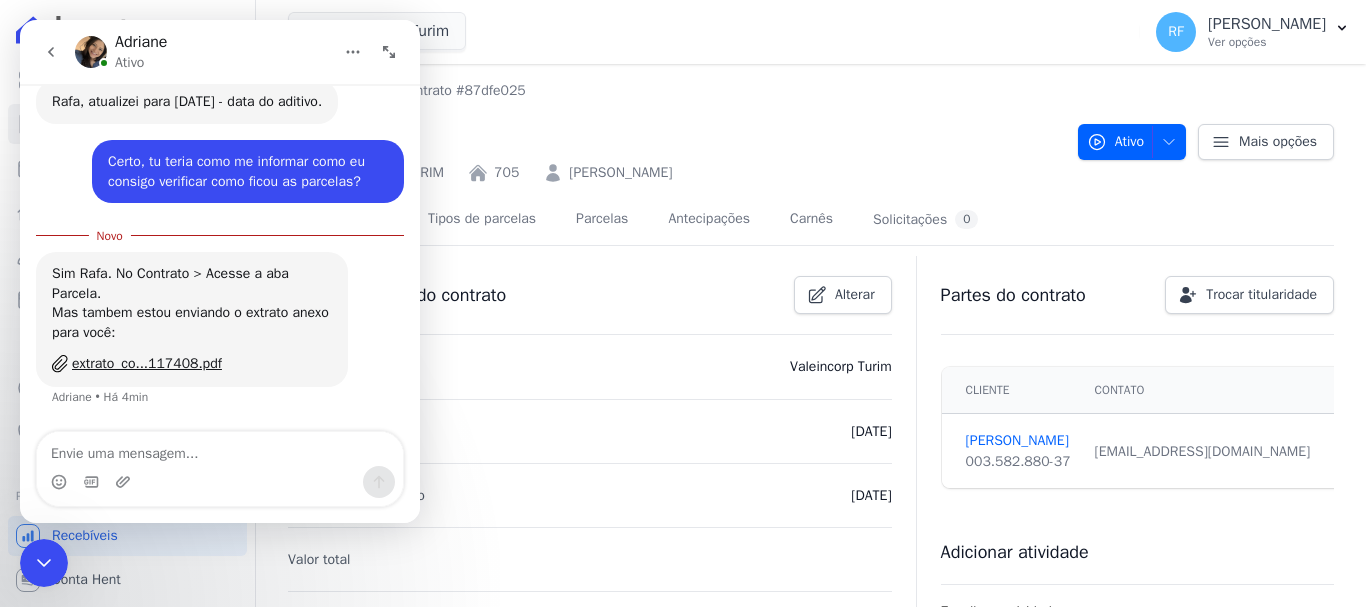 drag, startPoint x: 242, startPoint y: 473, endPoint x: 234, endPoint y: 461, distance: 14.422205 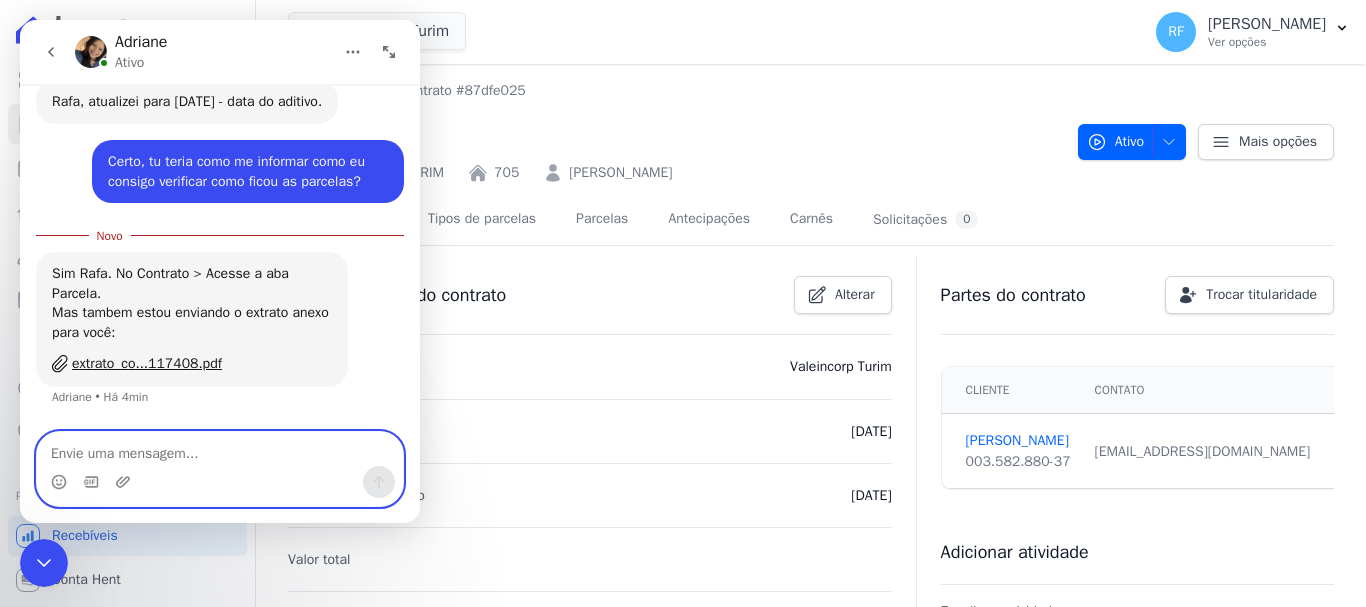 click at bounding box center [220, 449] 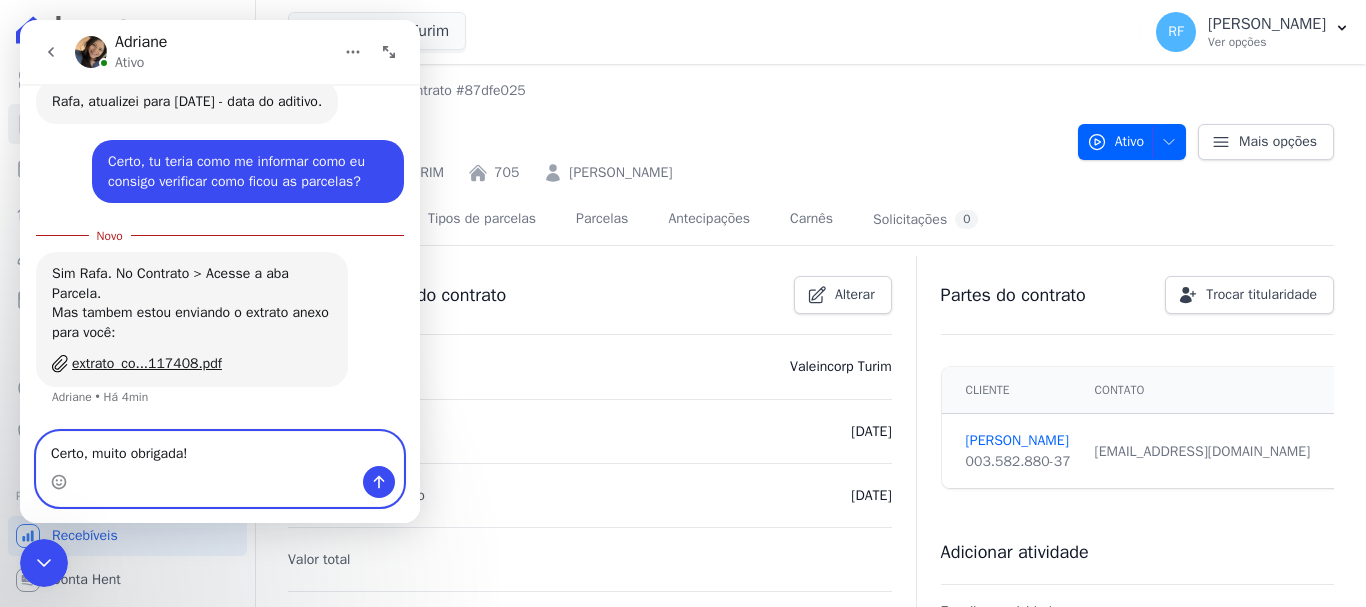 type on "Certo, muito obrigada!!" 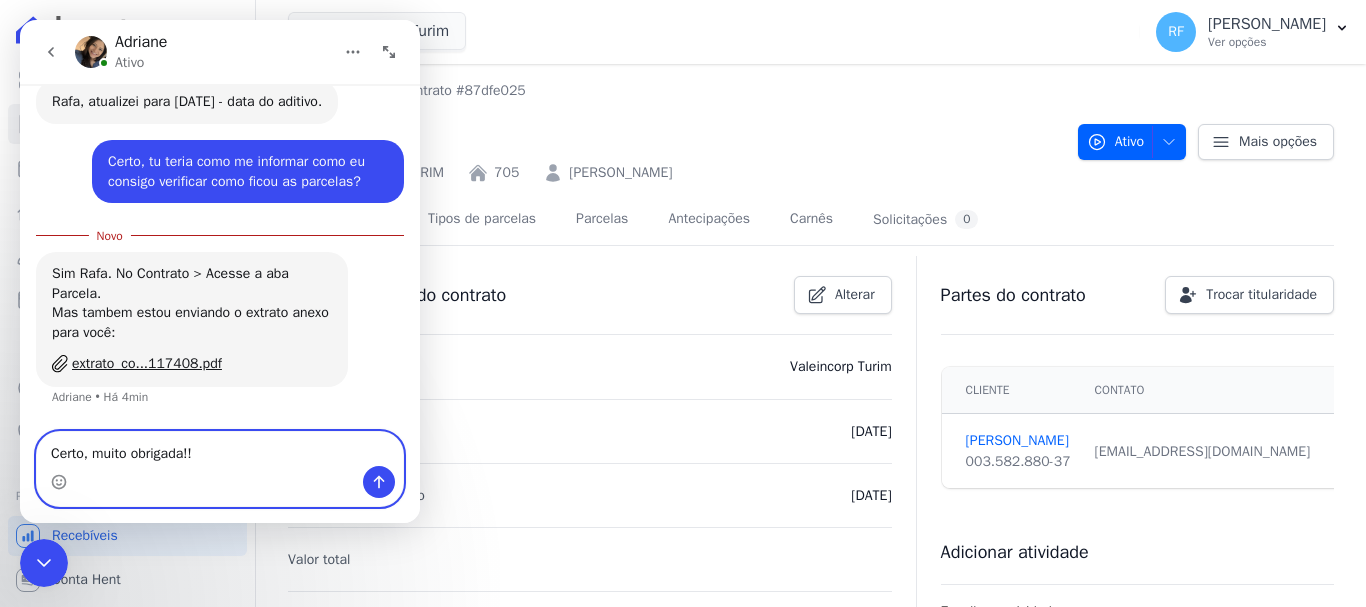 type 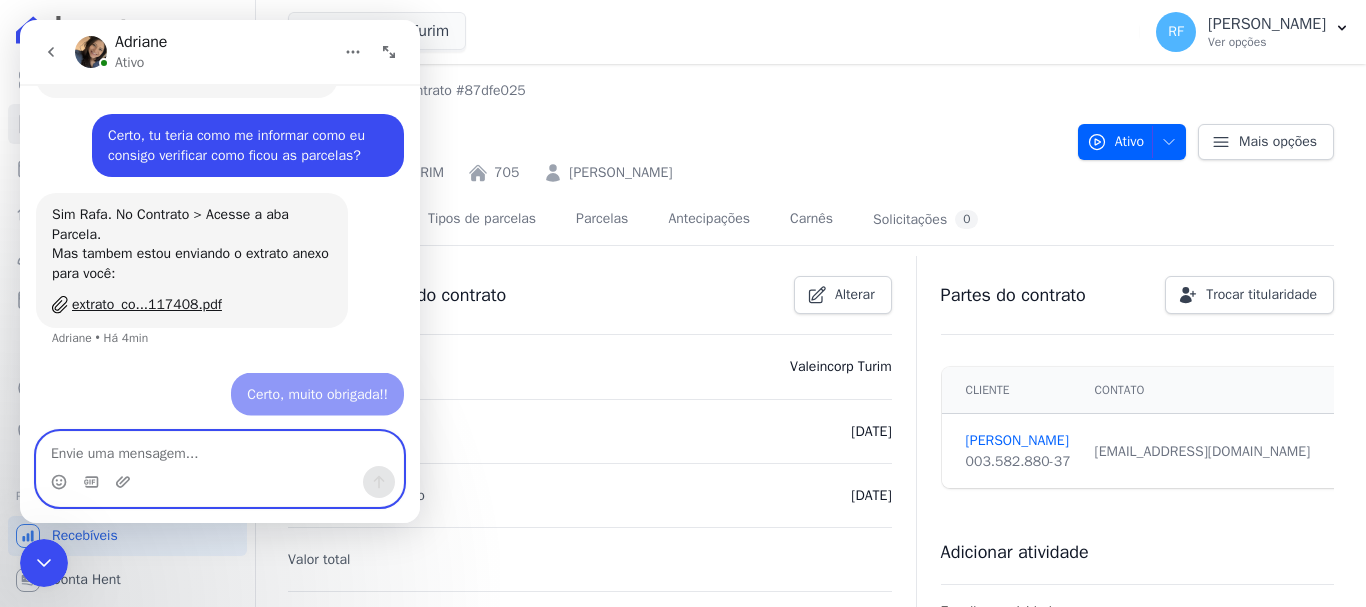 scroll, scrollTop: 6089, scrollLeft: 0, axis: vertical 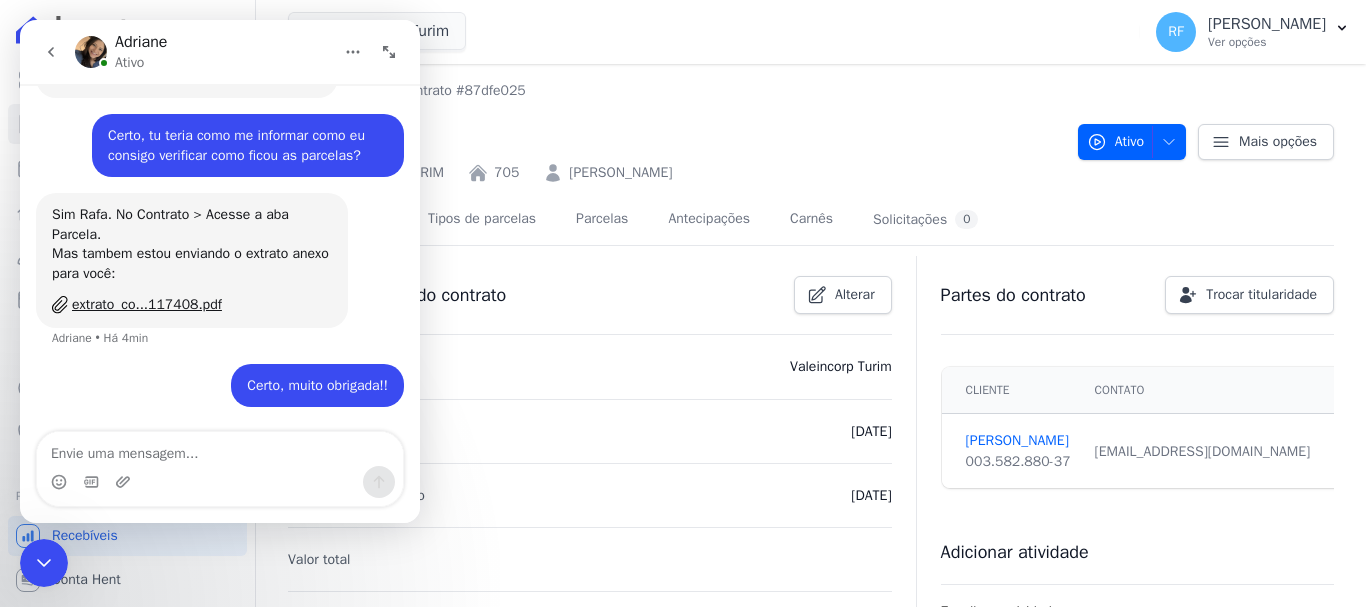 click at bounding box center (44, 563) 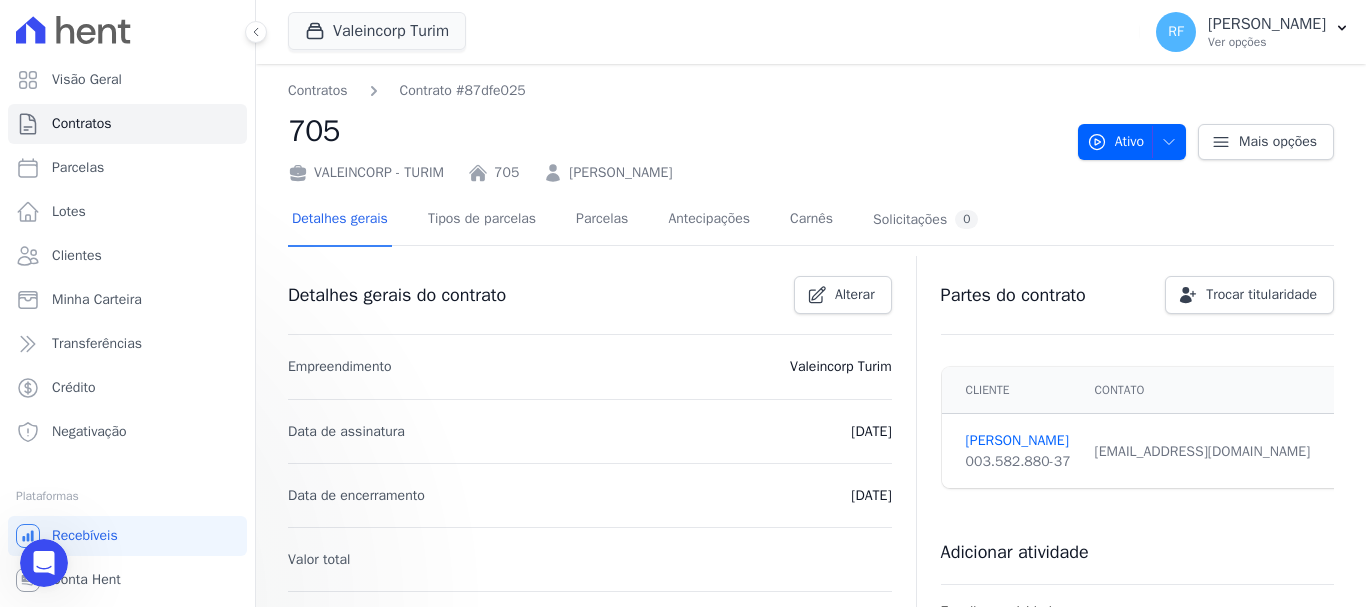 scroll, scrollTop: 0, scrollLeft: 0, axis: both 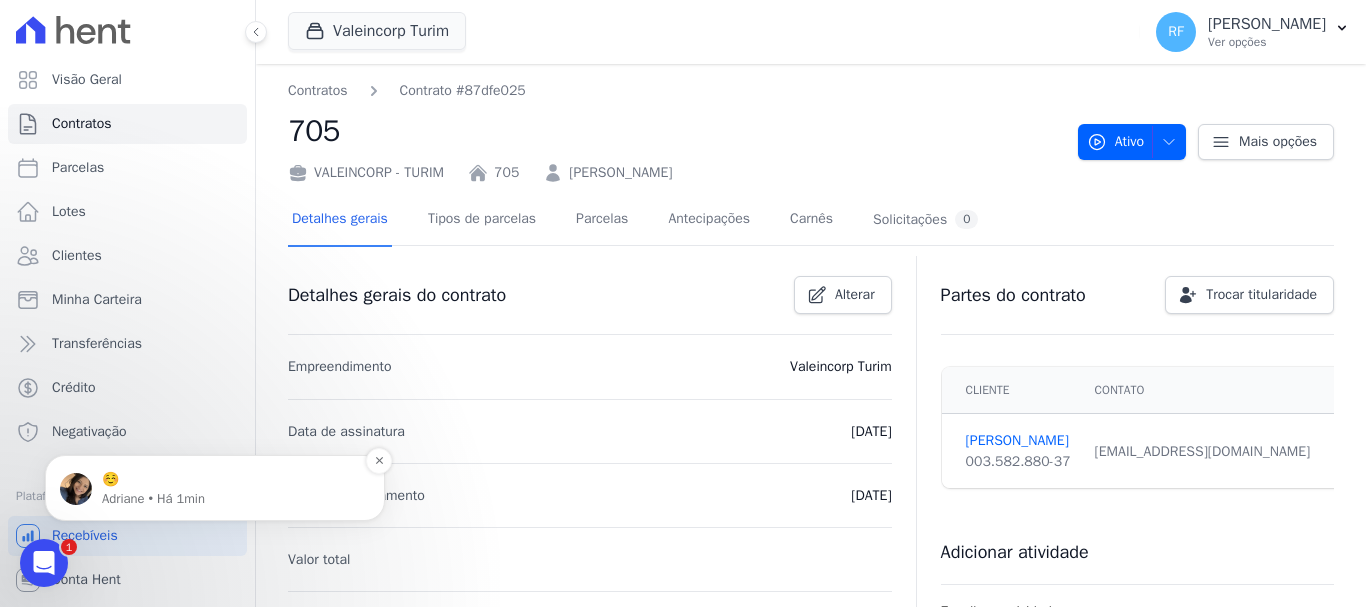 click on "Adriane • Há 1min" at bounding box center (231, 499) 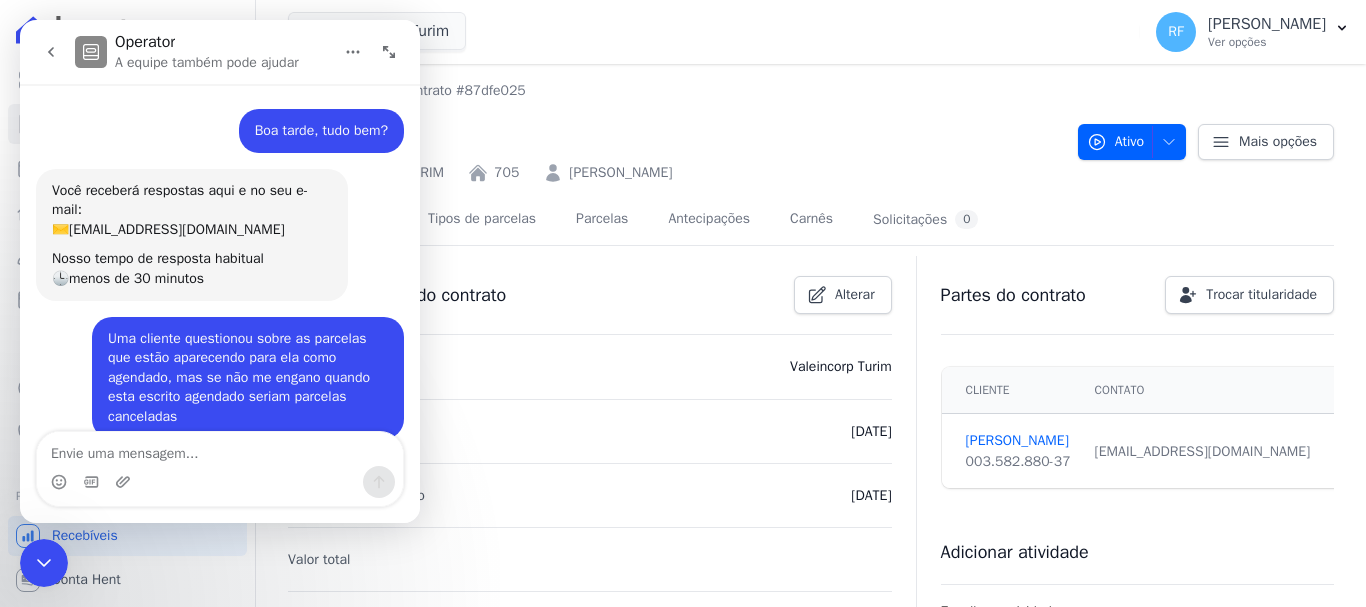 scroll, scrollTop: 3, scrollLeft: 0, axis: vertical 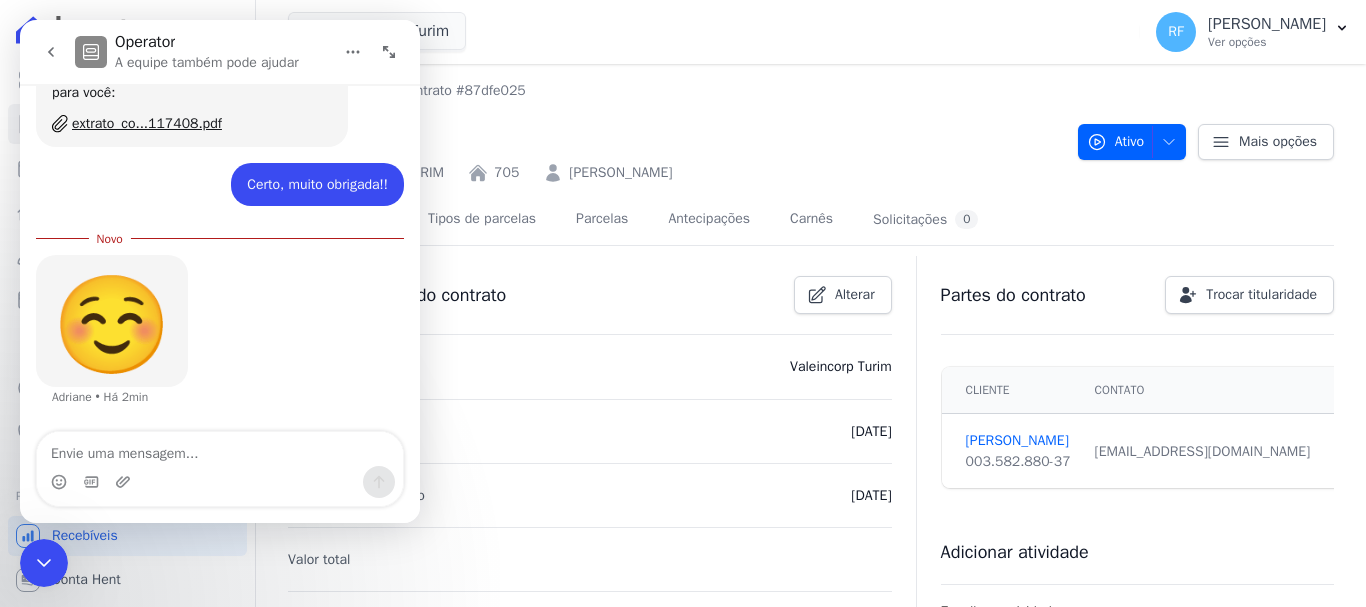 click on "Contratos
Contrato
#87dfe025
705
VALEINCORP - [GEOGRAPHIC_DATA]
705
[PERSON_NAME]
Ativo
Ativo
Pausado
Cobranças não serão geradas e você pode retomar o contrato no futuro.
Distratado" at bounding box center [811, 1018] 